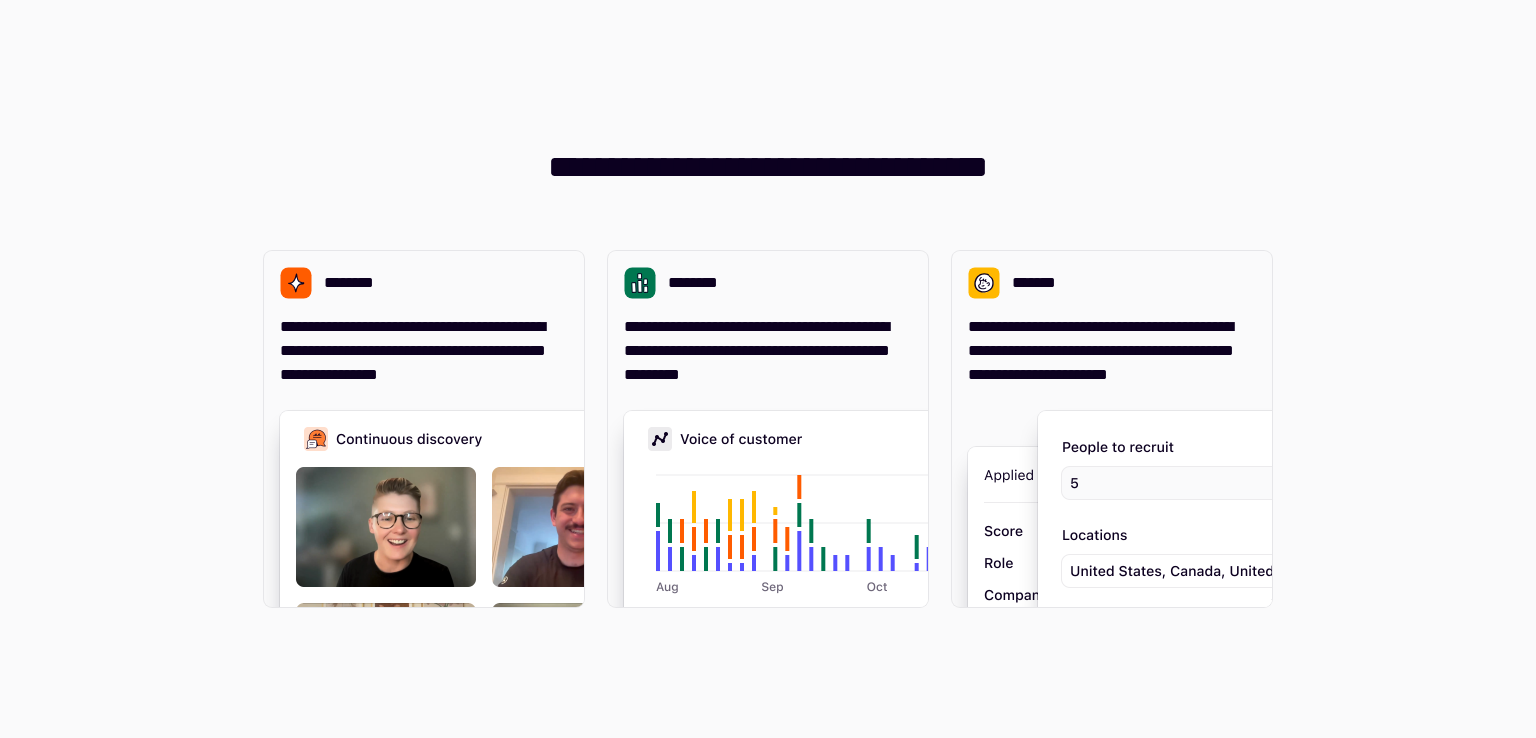 scroll, scrollTop: 0, scrollLeft: 0, axis: both 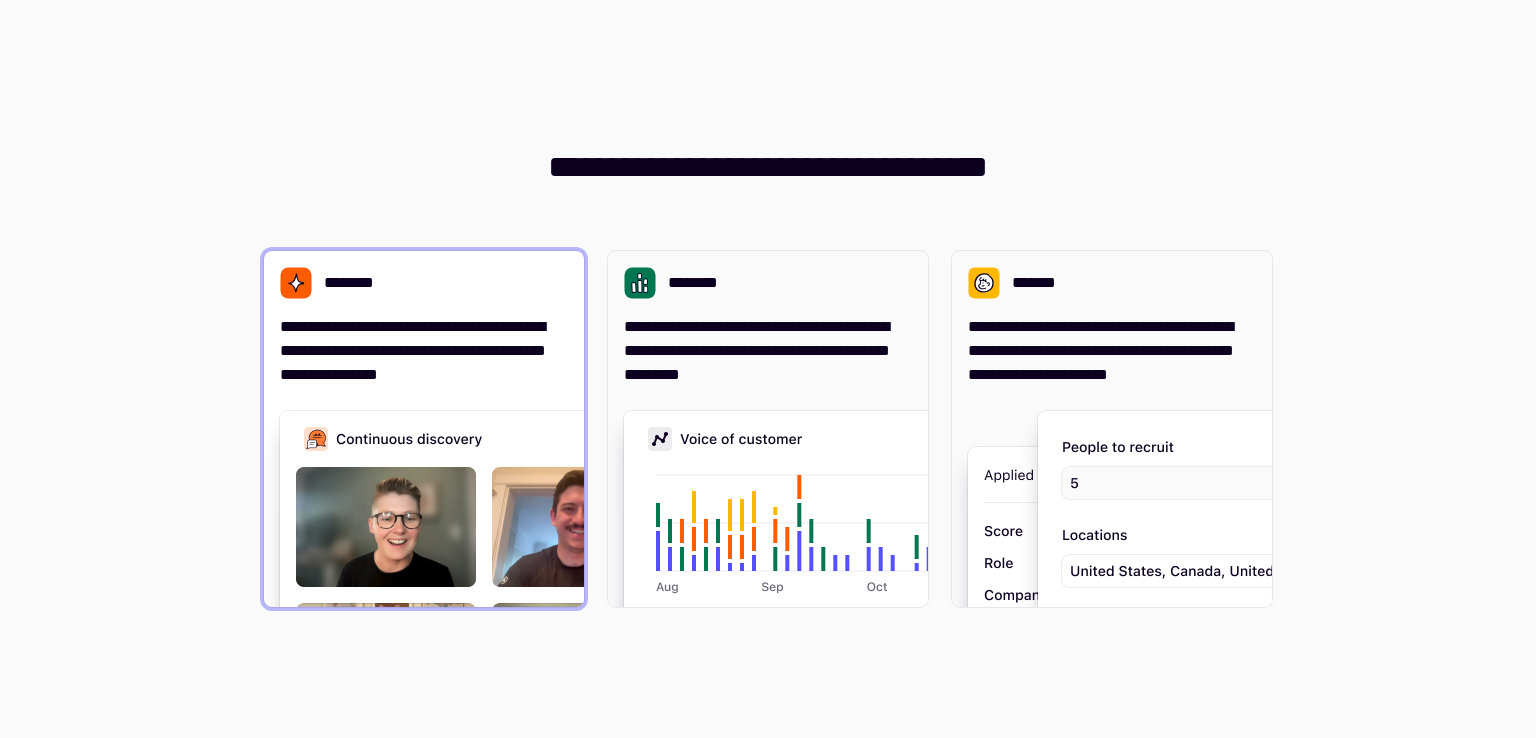 click on "**********" at bounding box center [424, 351] 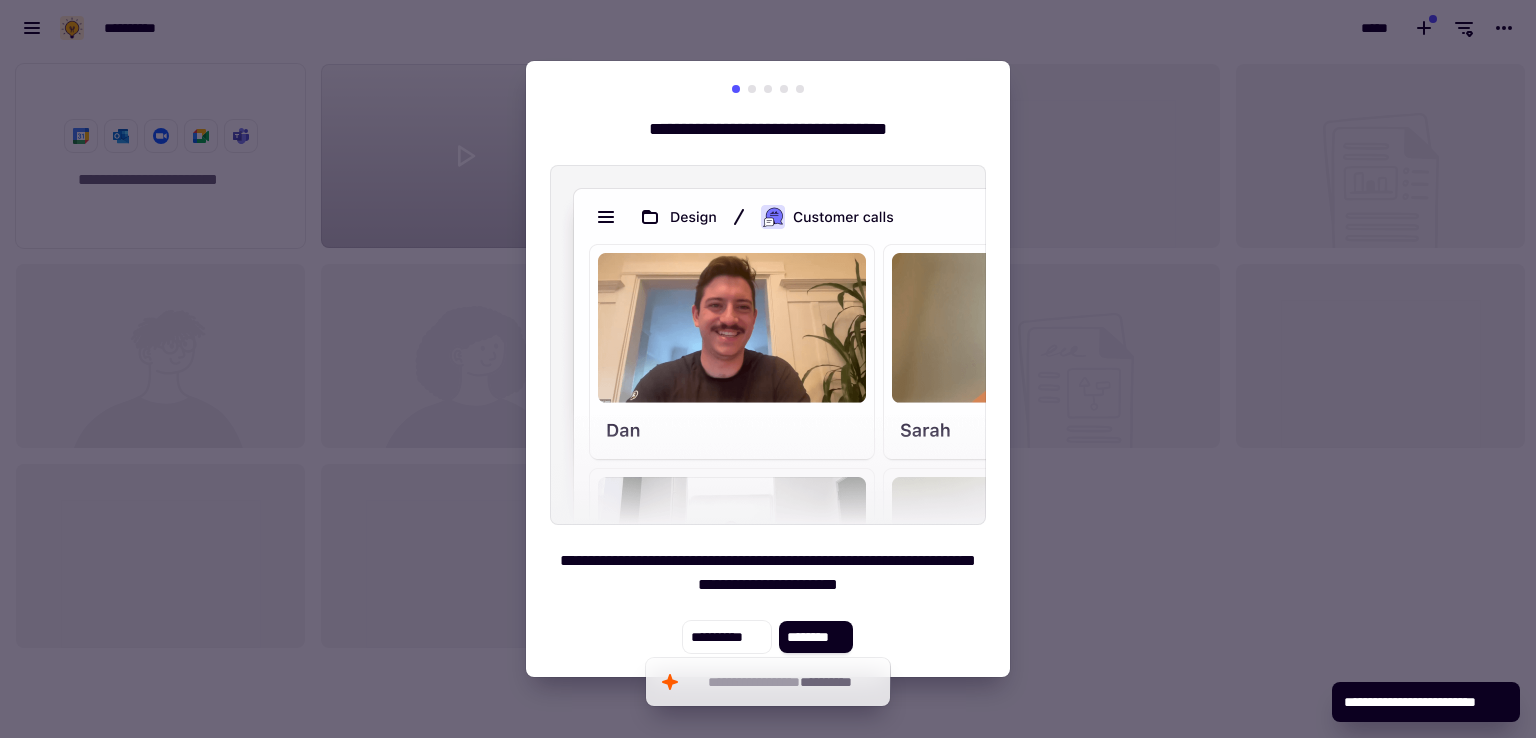 scroll, scrollTop: 16, scrollLeft: 16, axis: both 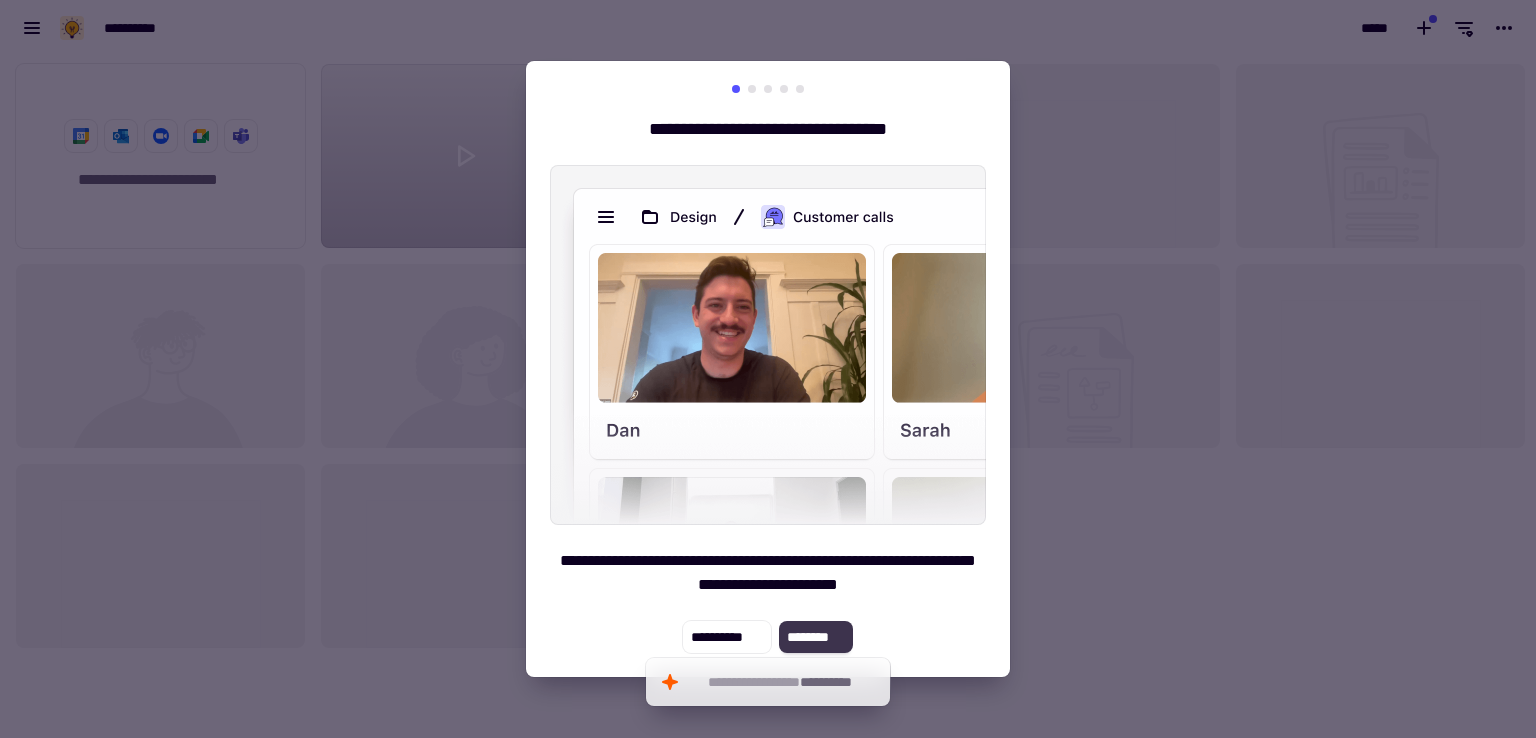 click on "********" 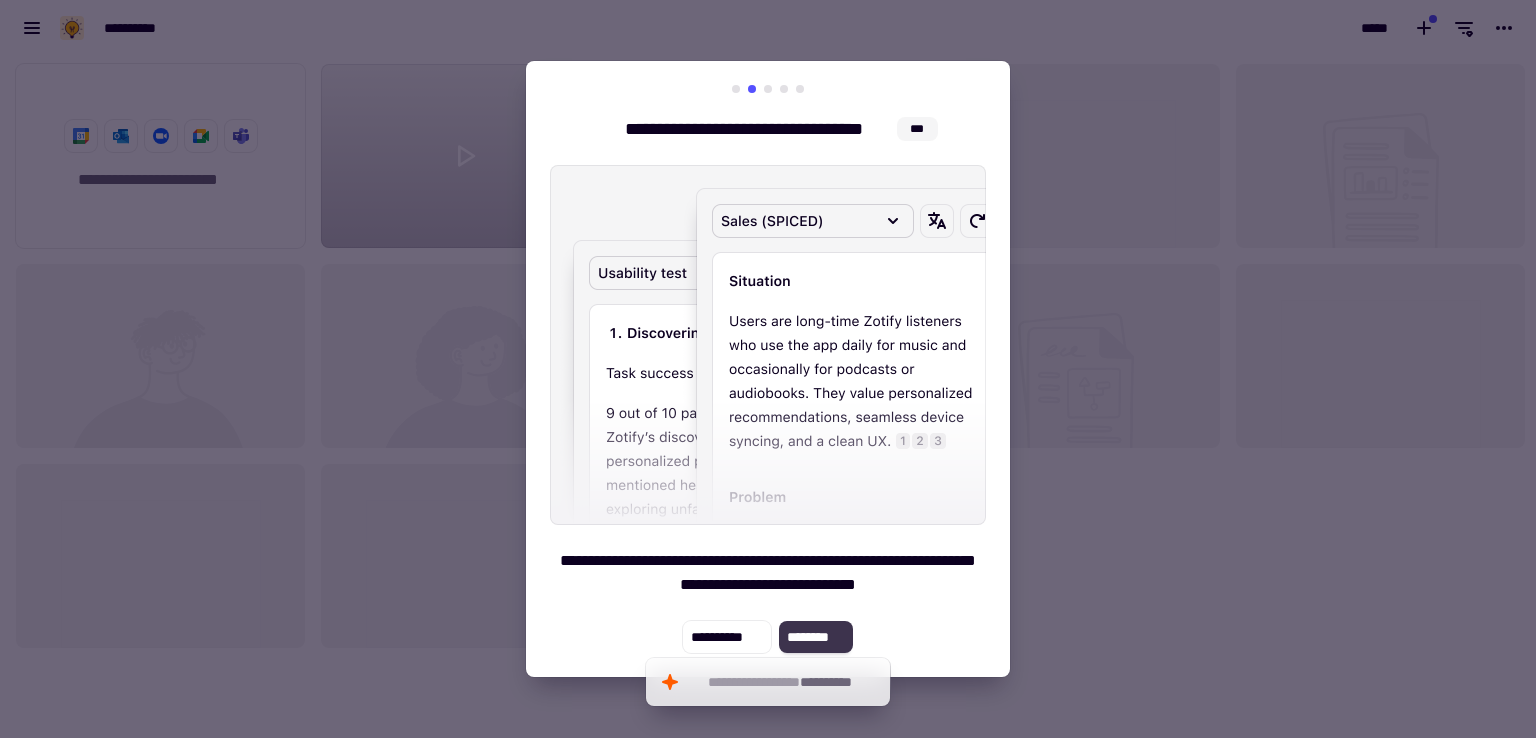 click on "********" 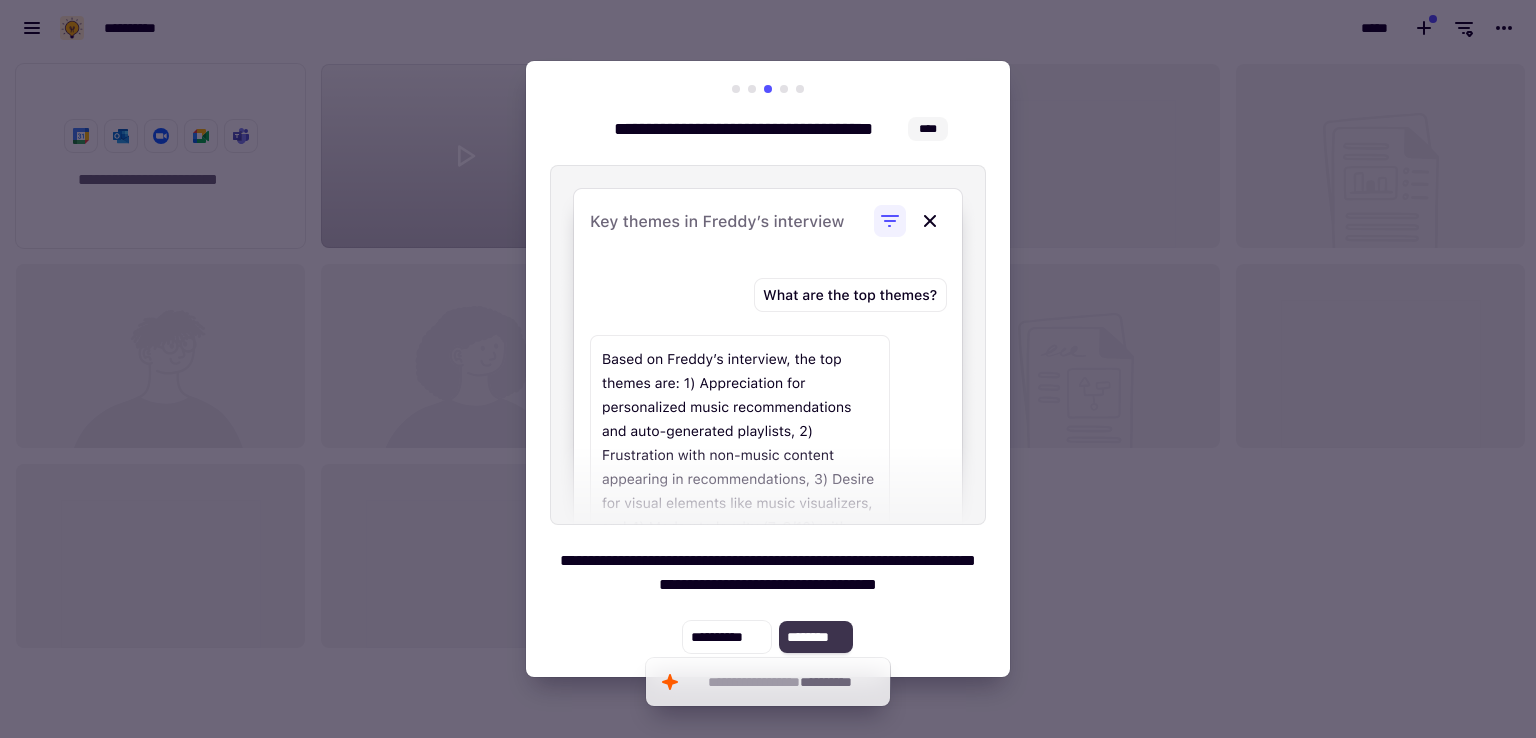 click on "********" 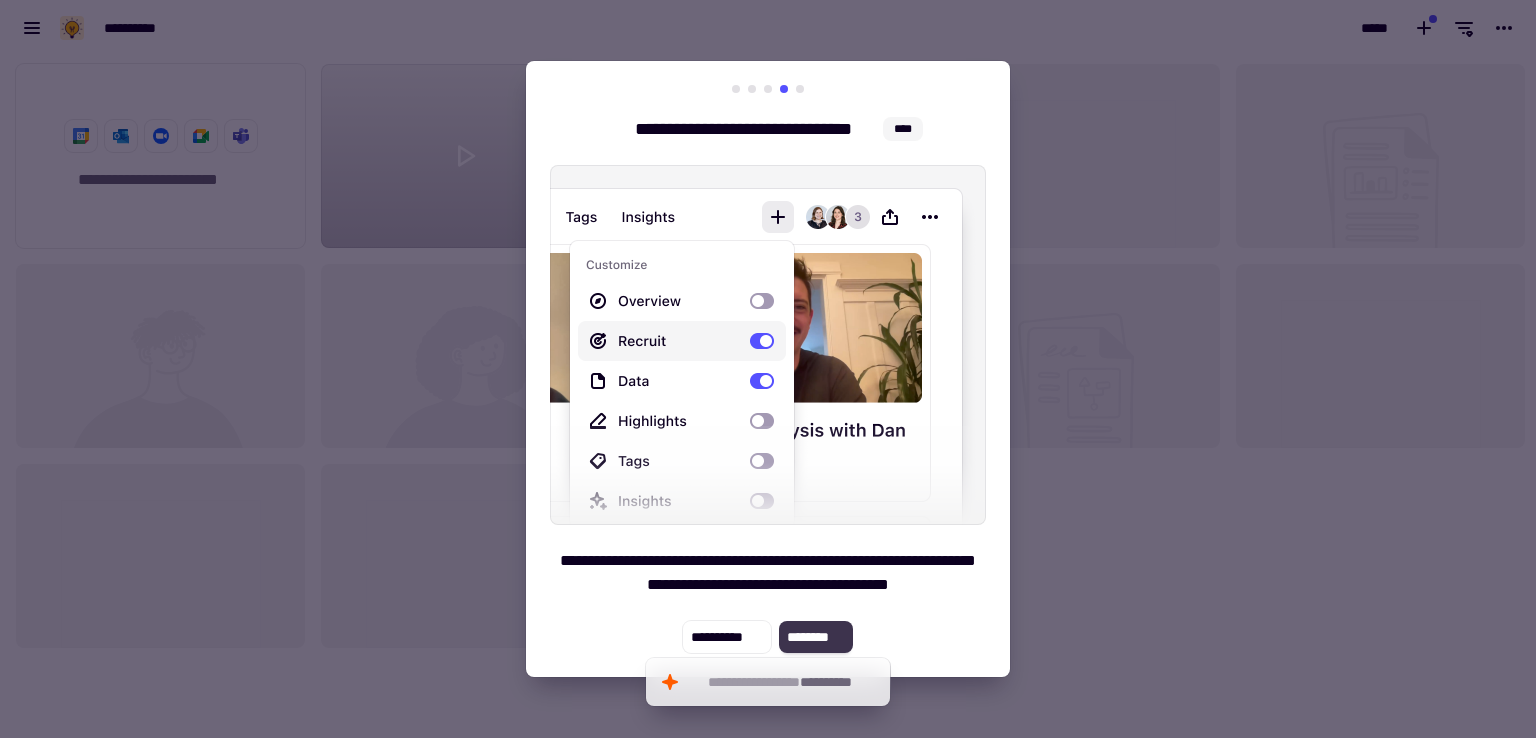 click on "********" 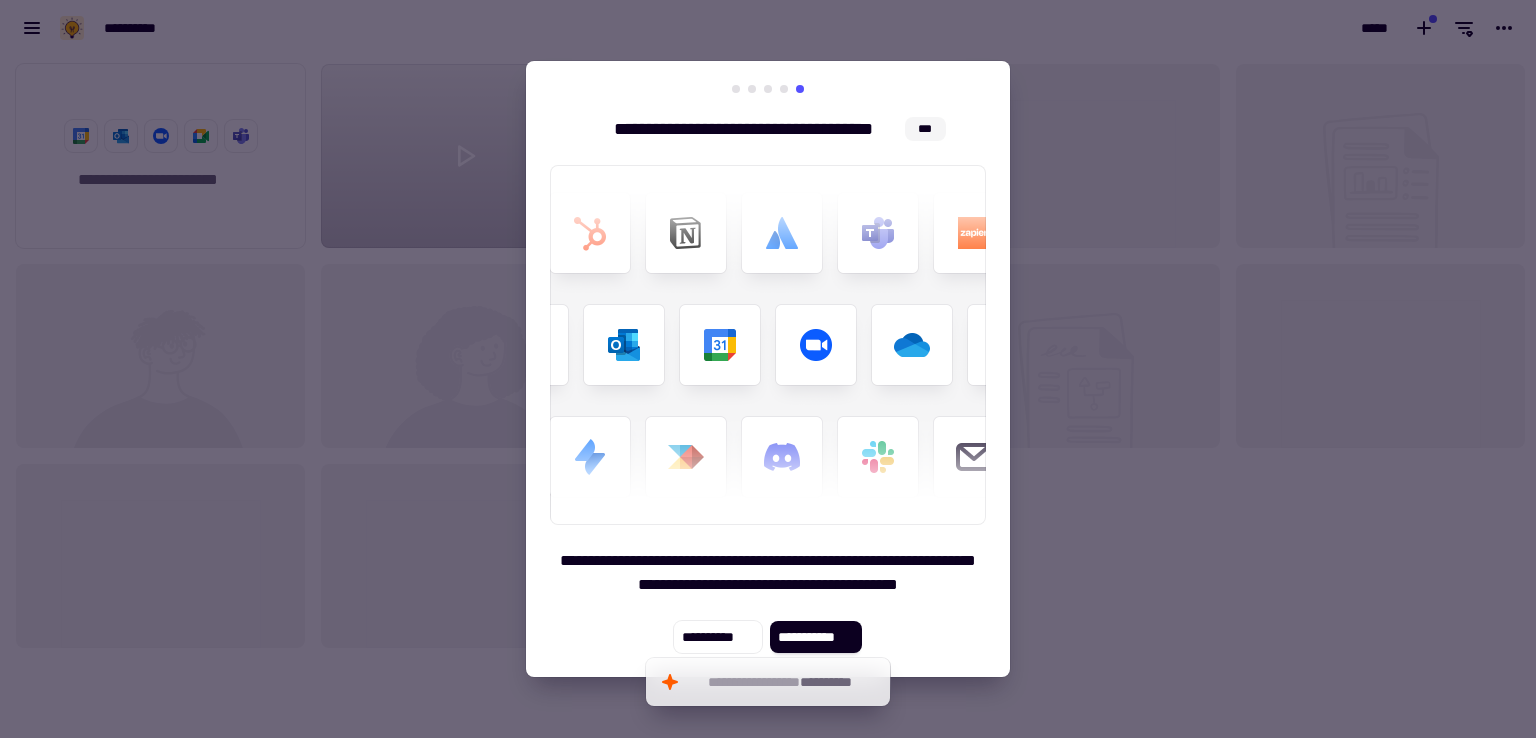 click at bounding box center (768, 369) 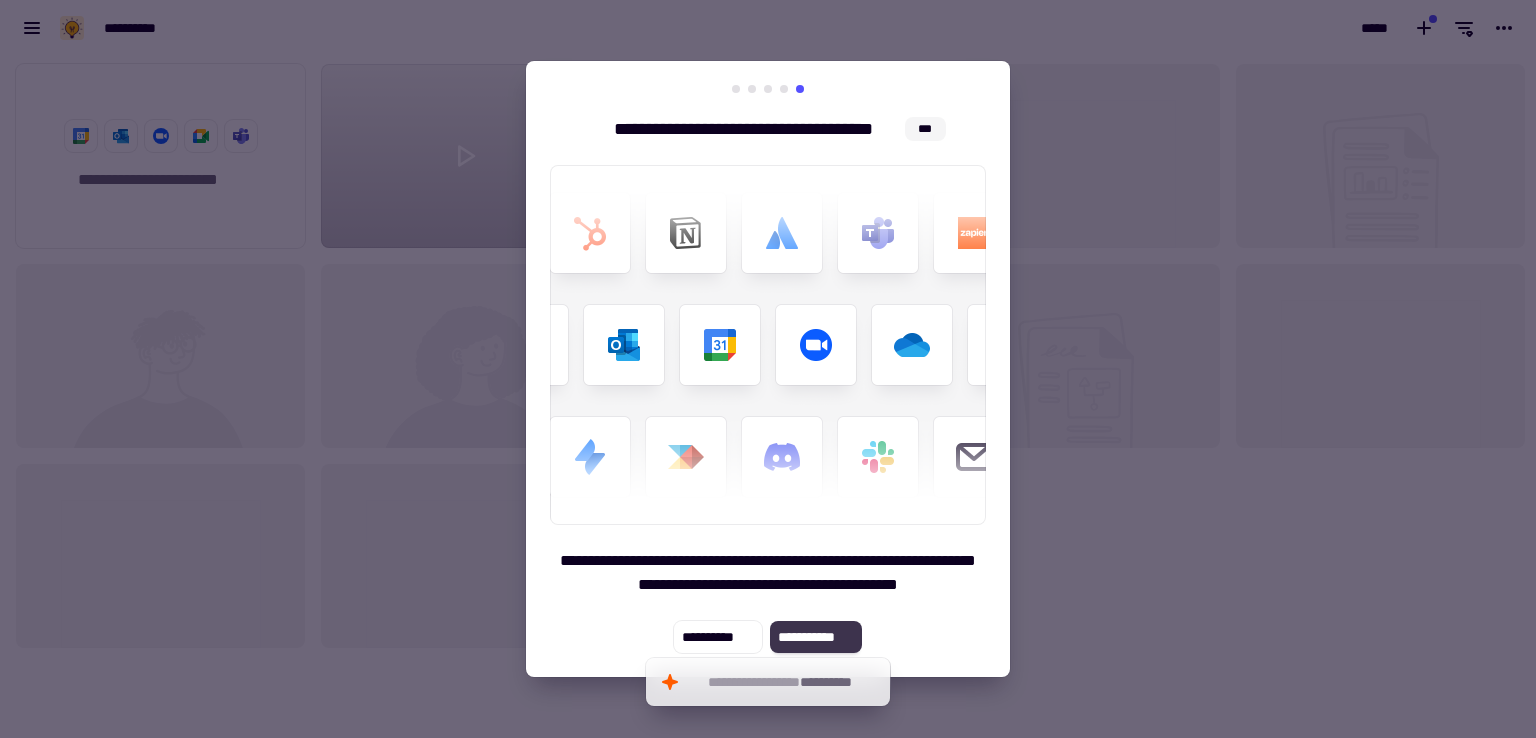 click on "**********" 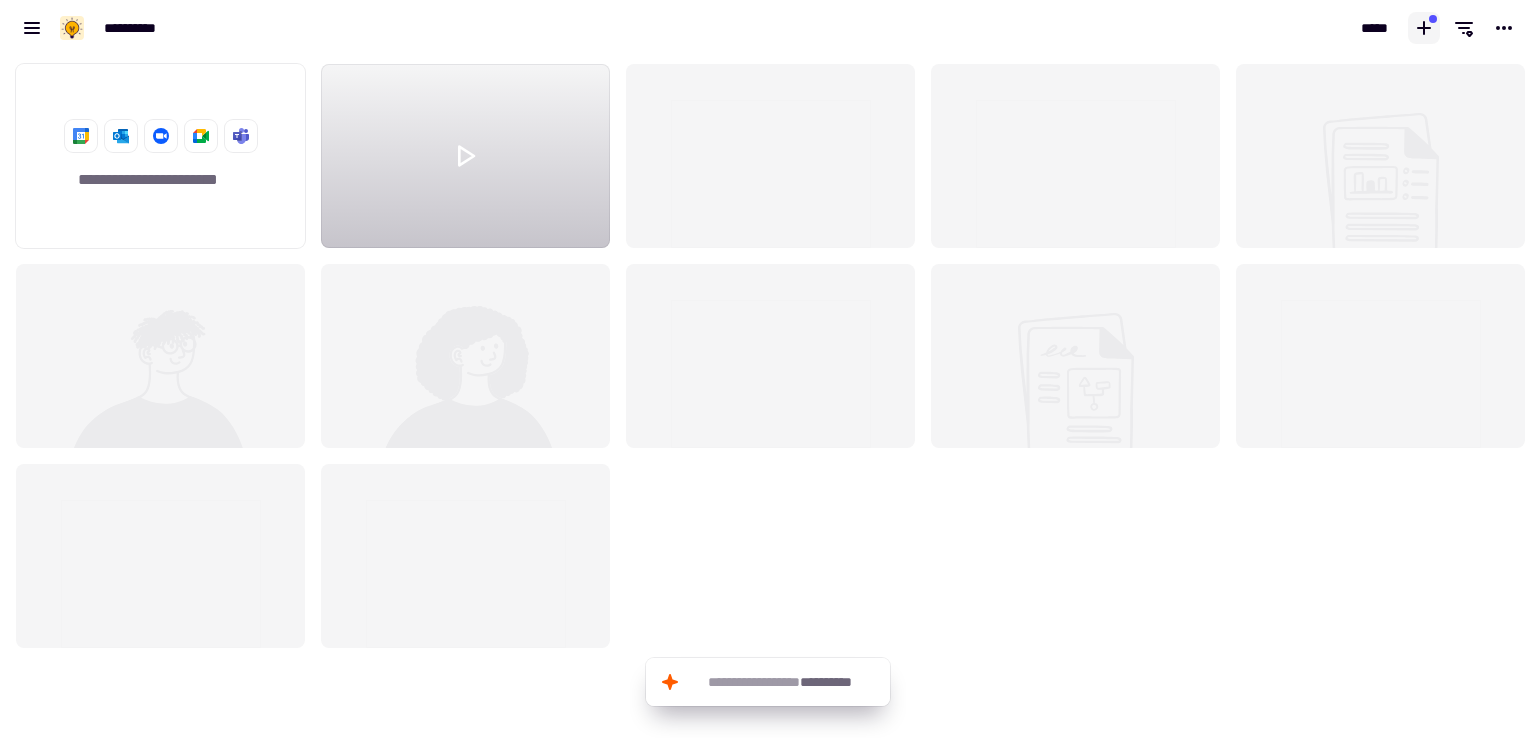click 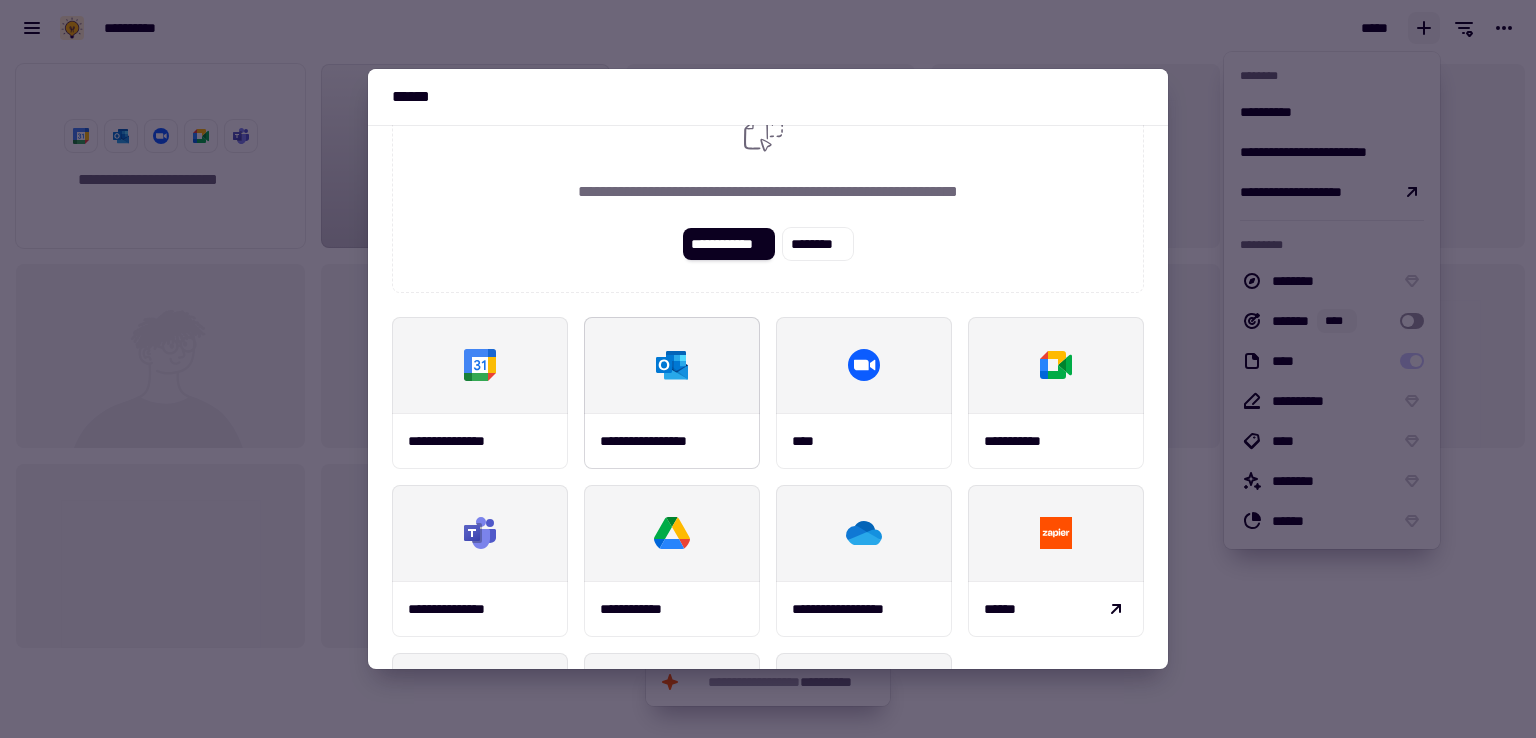 scroll, scrollTop: 200, scrollLeft: 0, axis: vertical 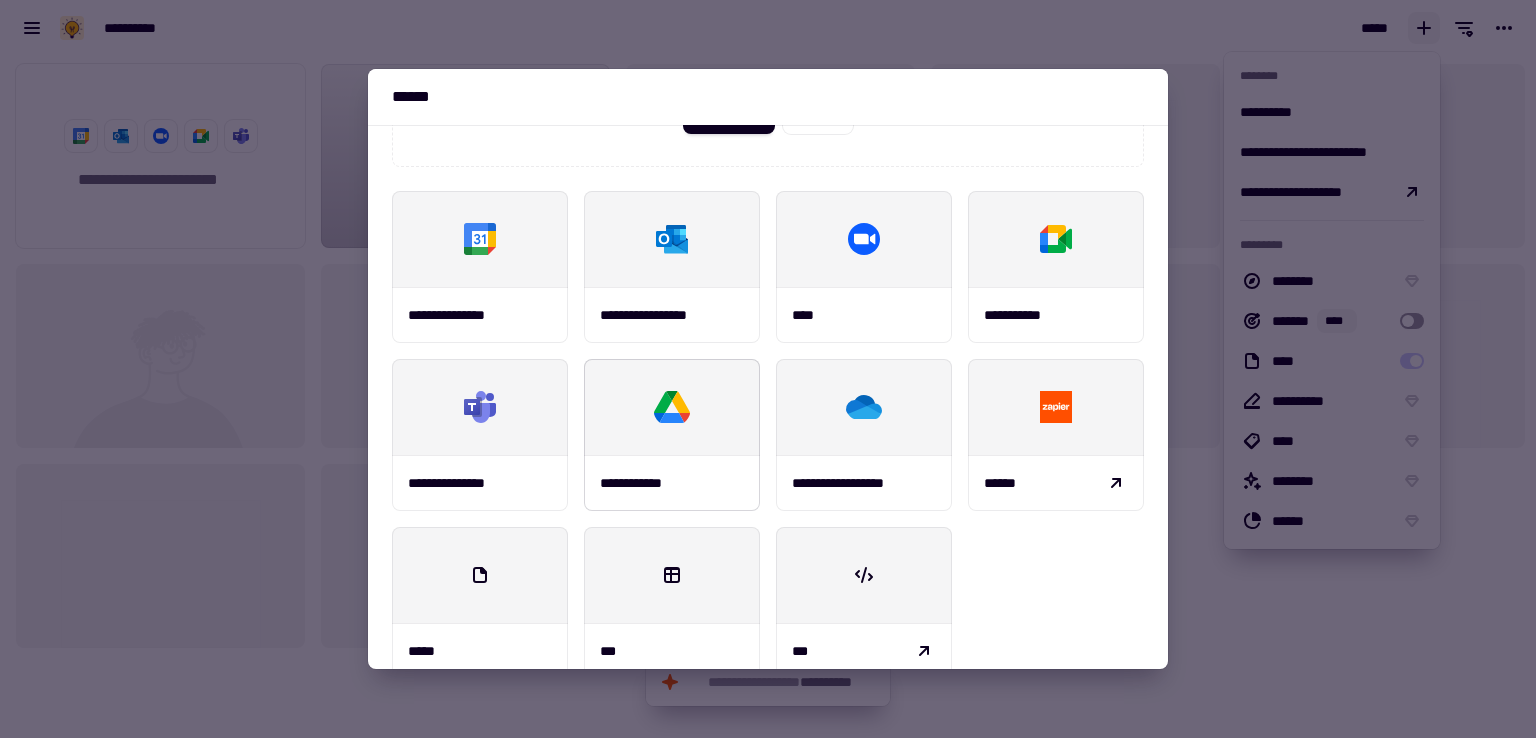 click at bounding box center [672, 407] 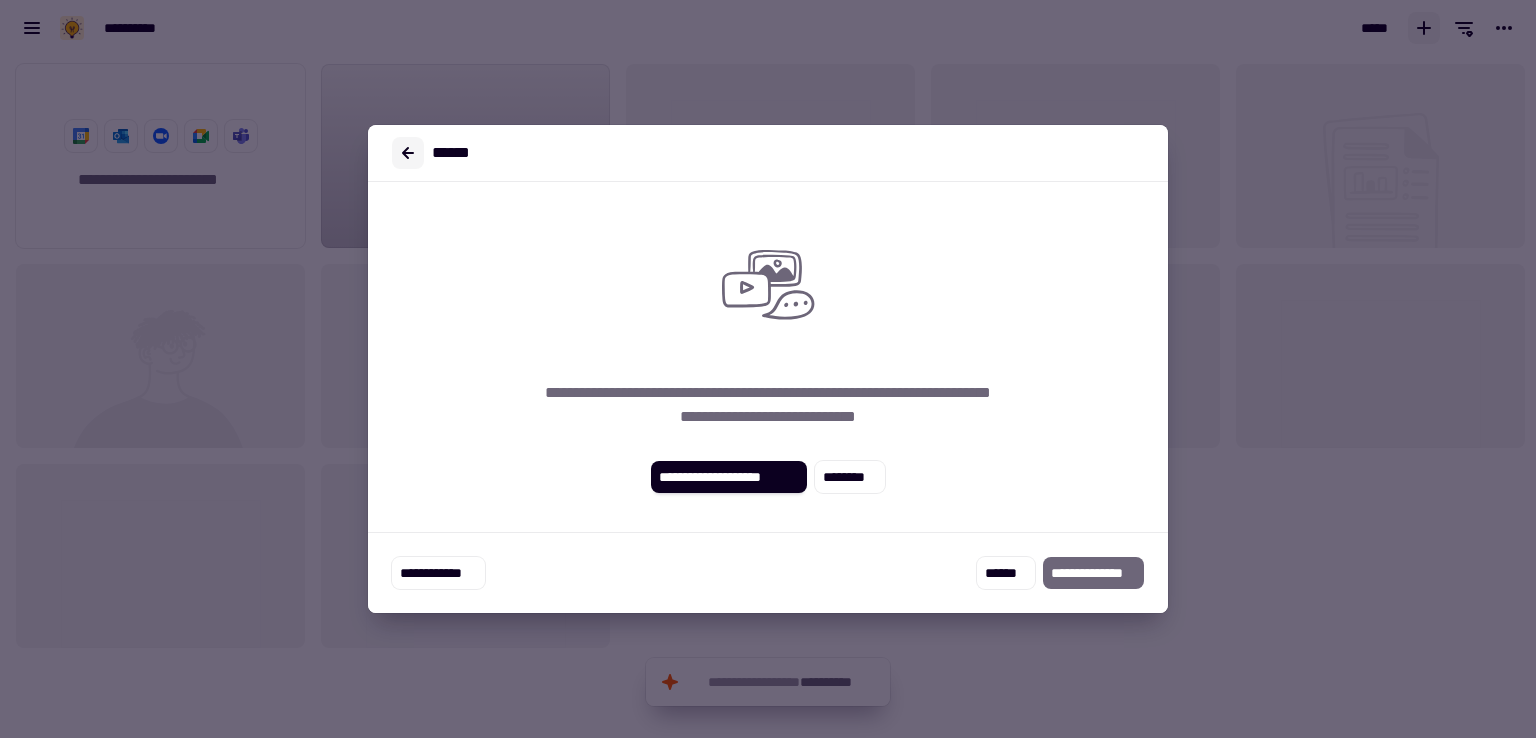 click 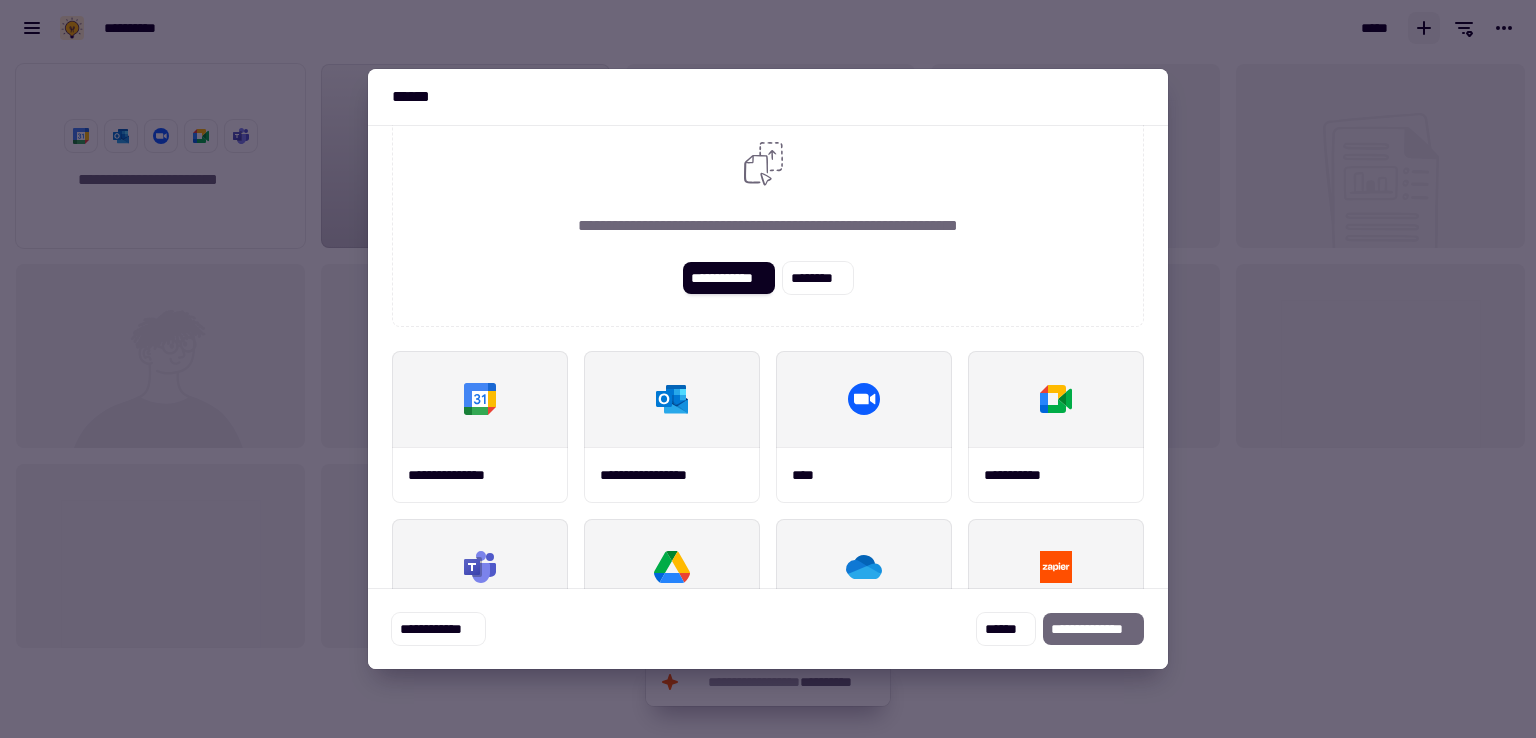 scroll, scrollTop: 0, scrollLeft: 0, axis: both 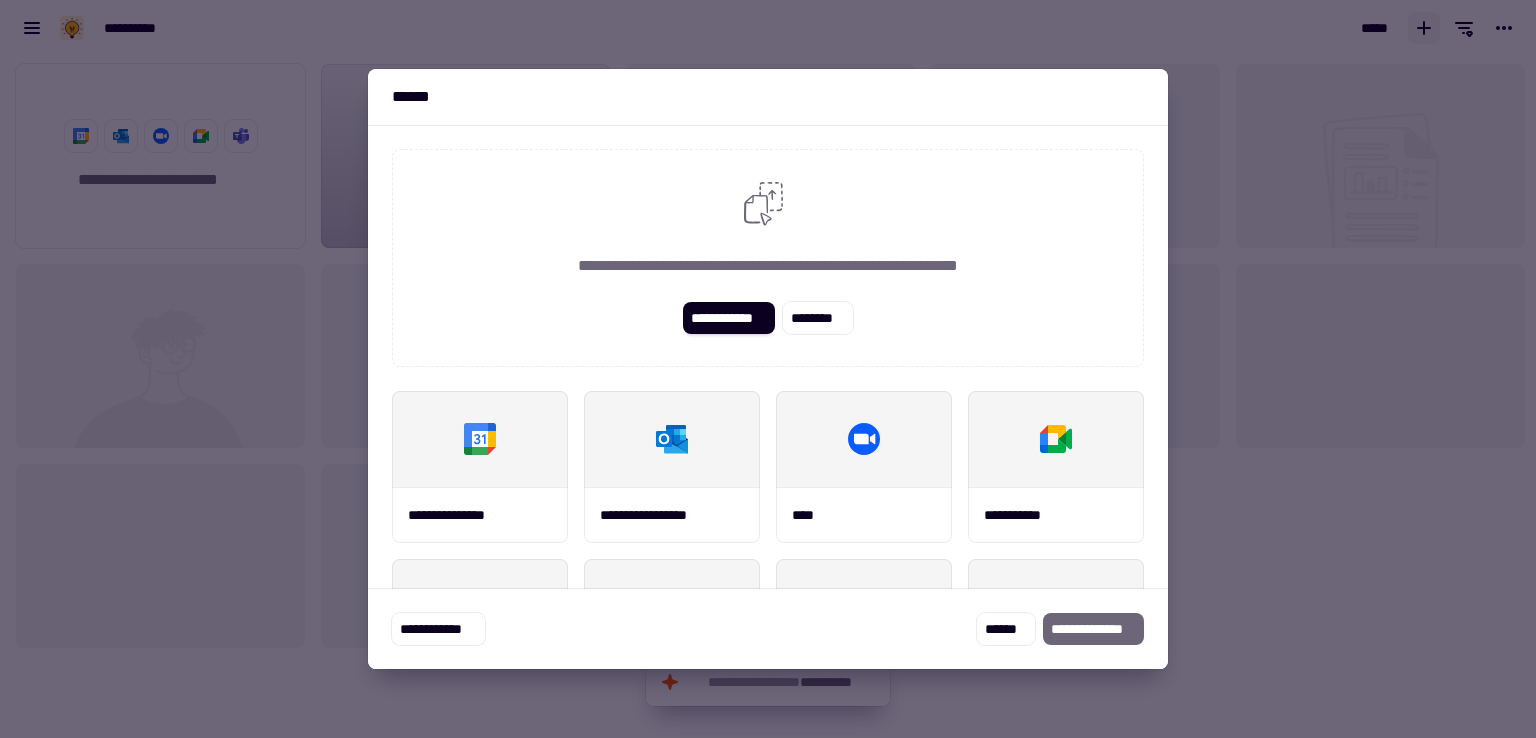 click at bounding box center (768, 369) 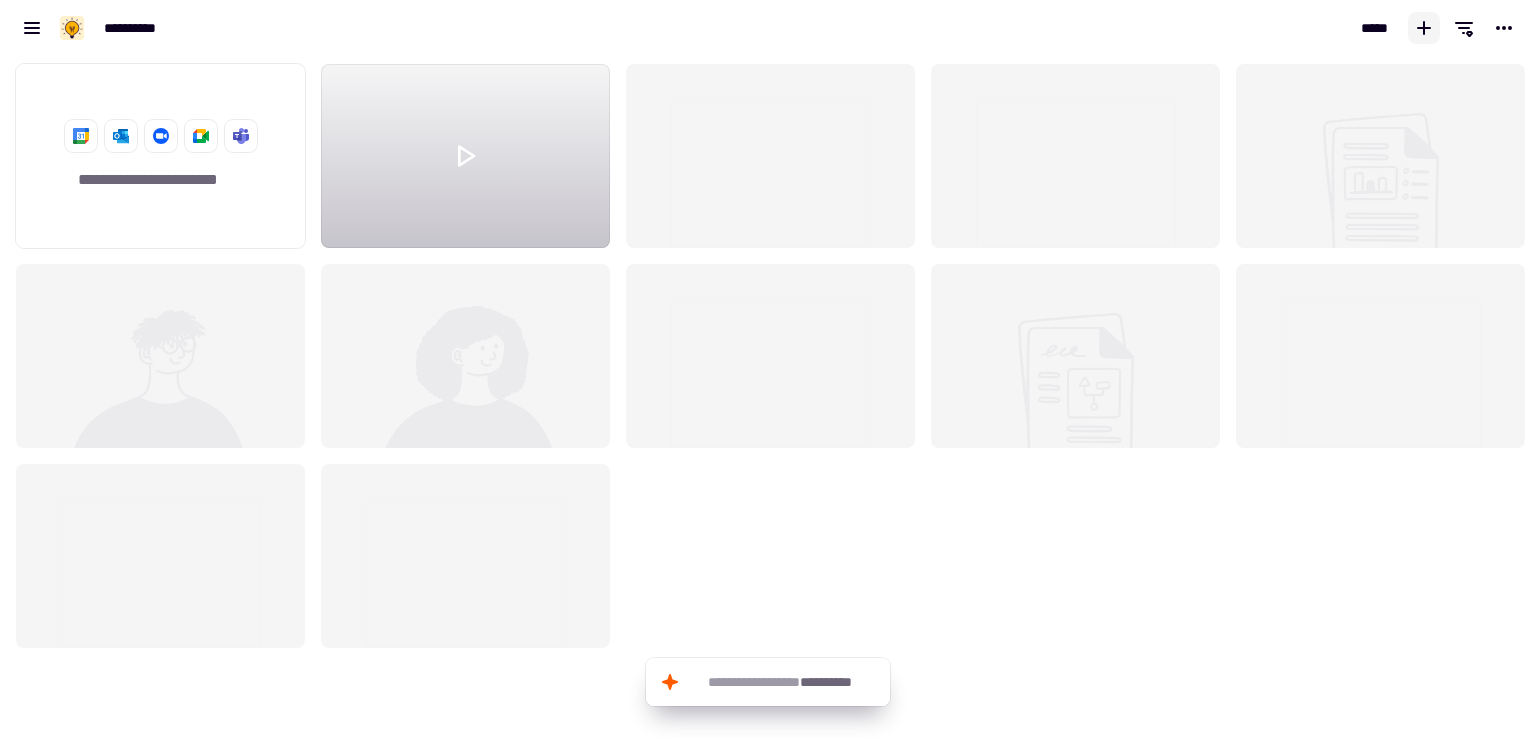 click 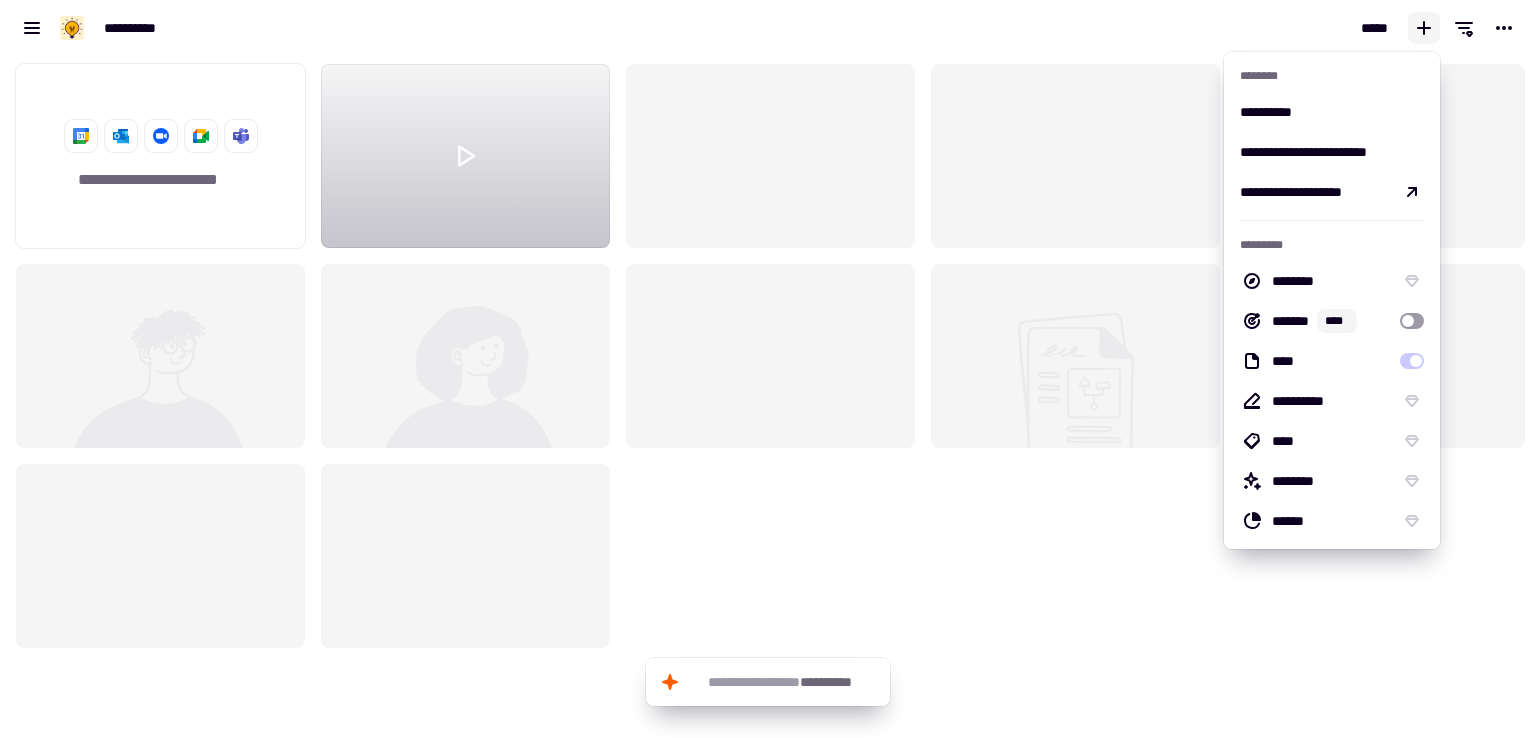 click 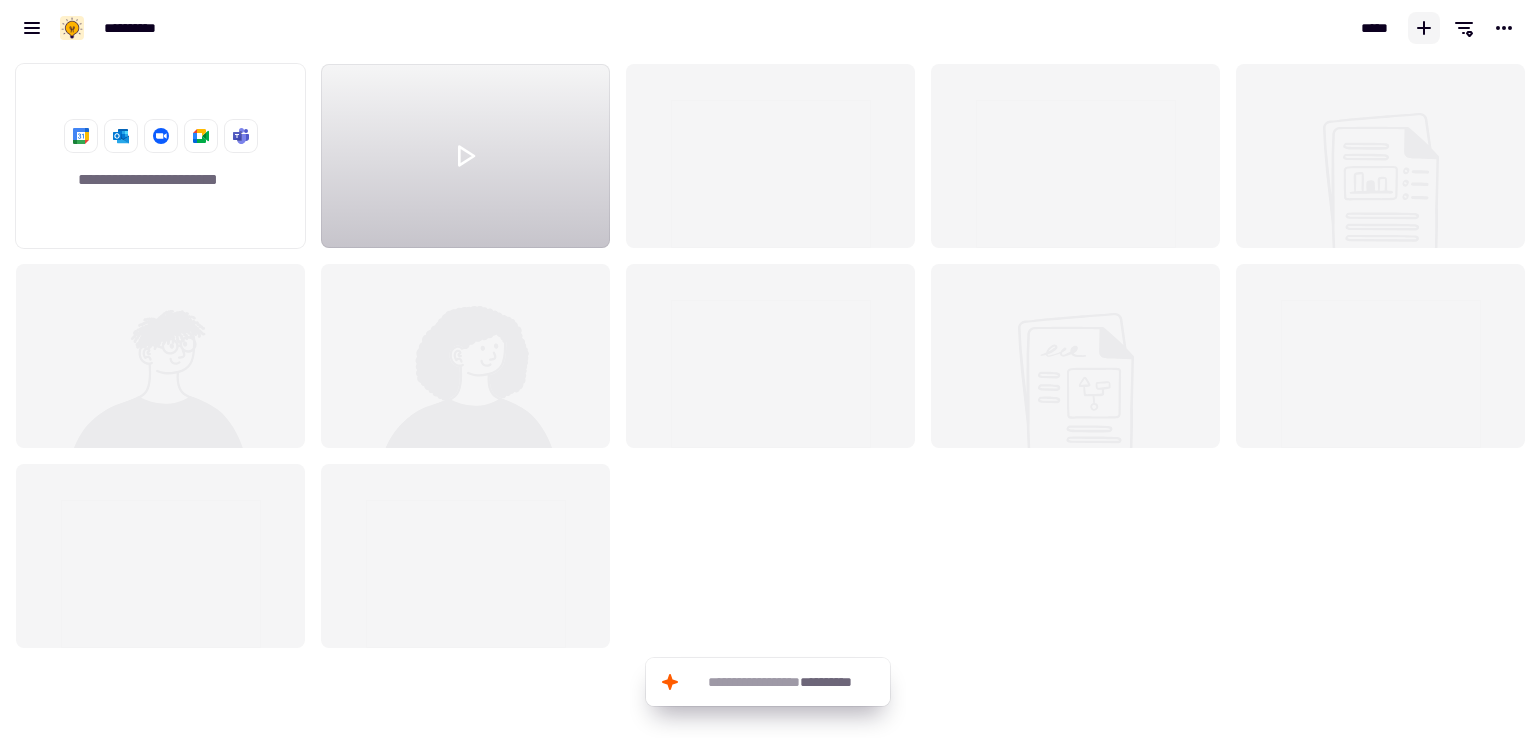 click 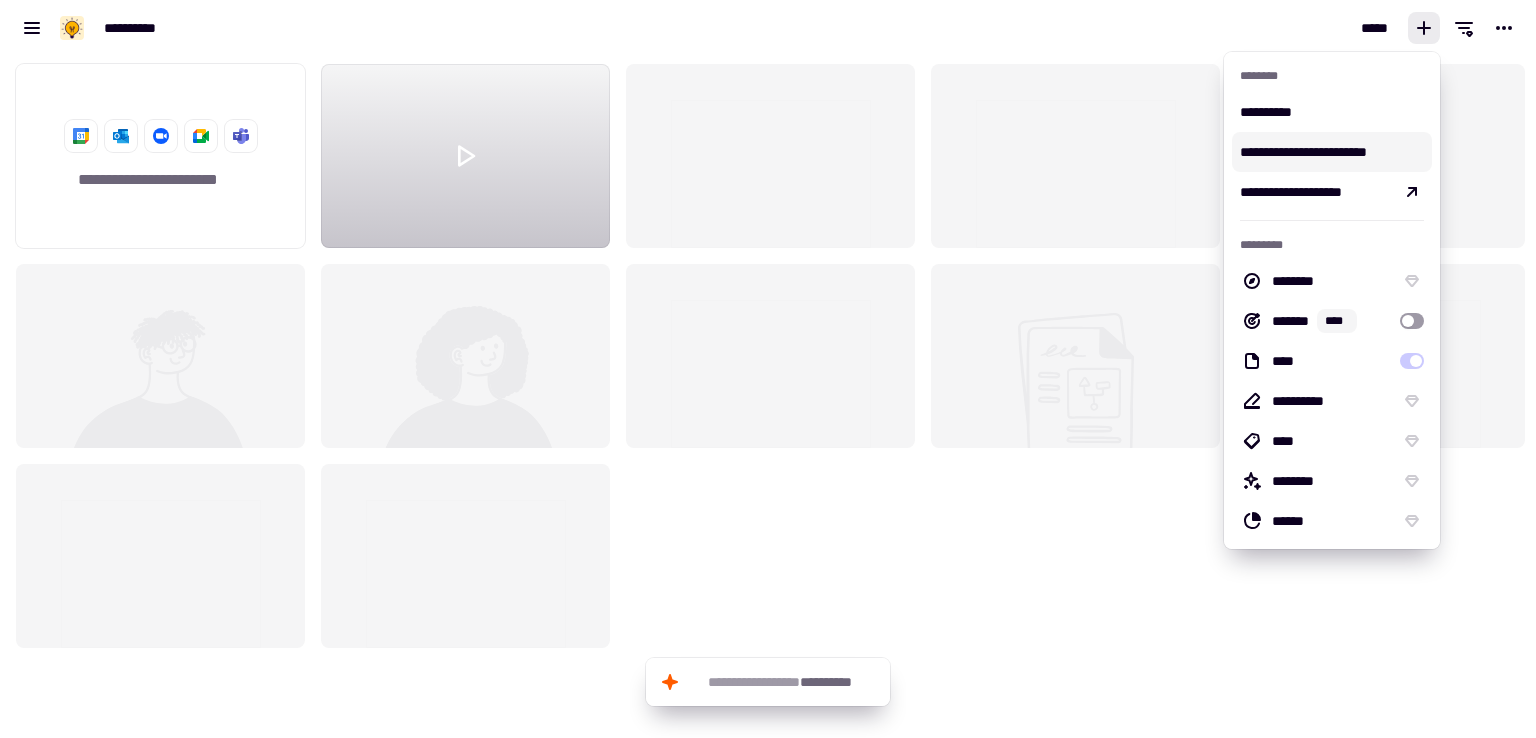 click on "**********" at bounding box center [1332, 152] 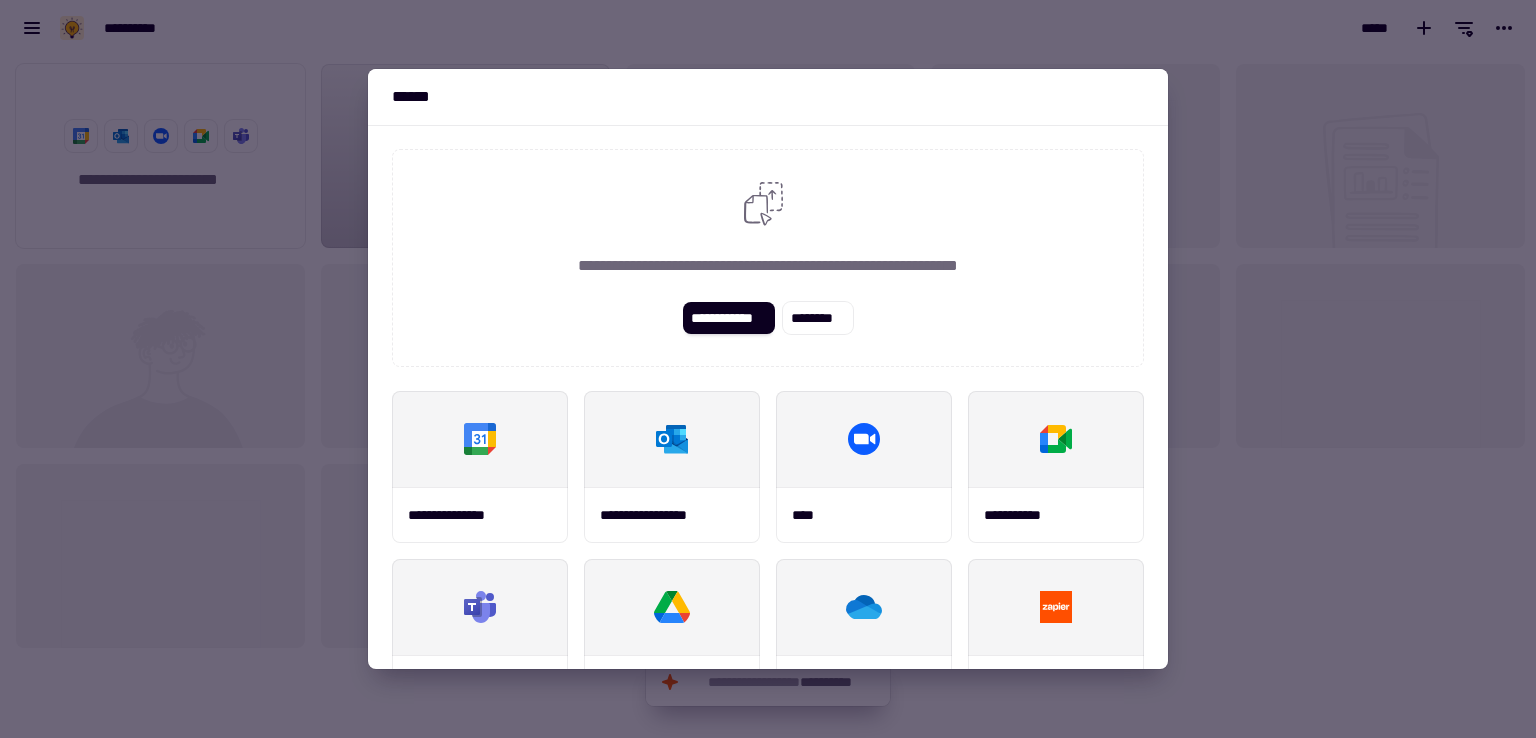 click at bounding box center [768, 369] 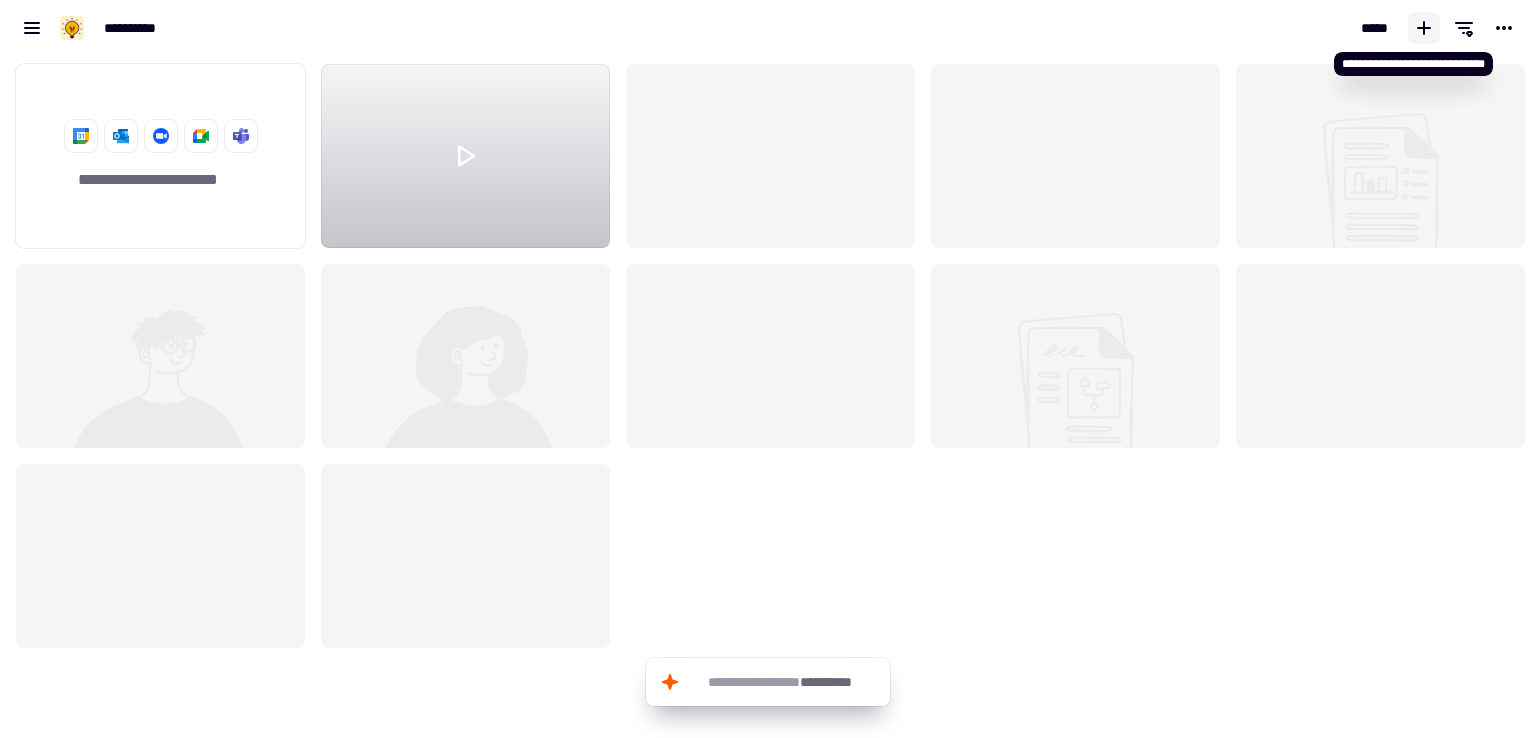 click 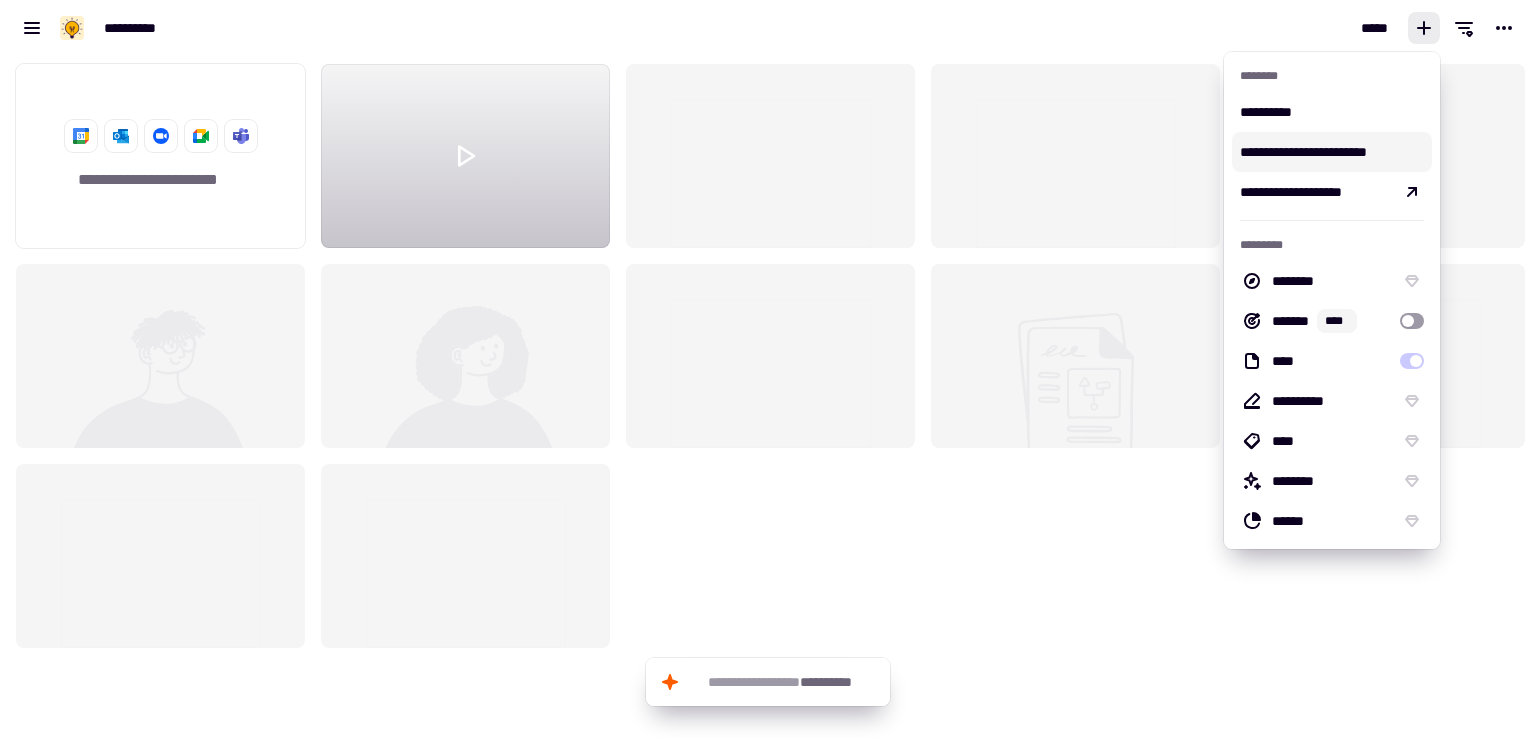 click on "**********" at bounding box center (1332, 152) 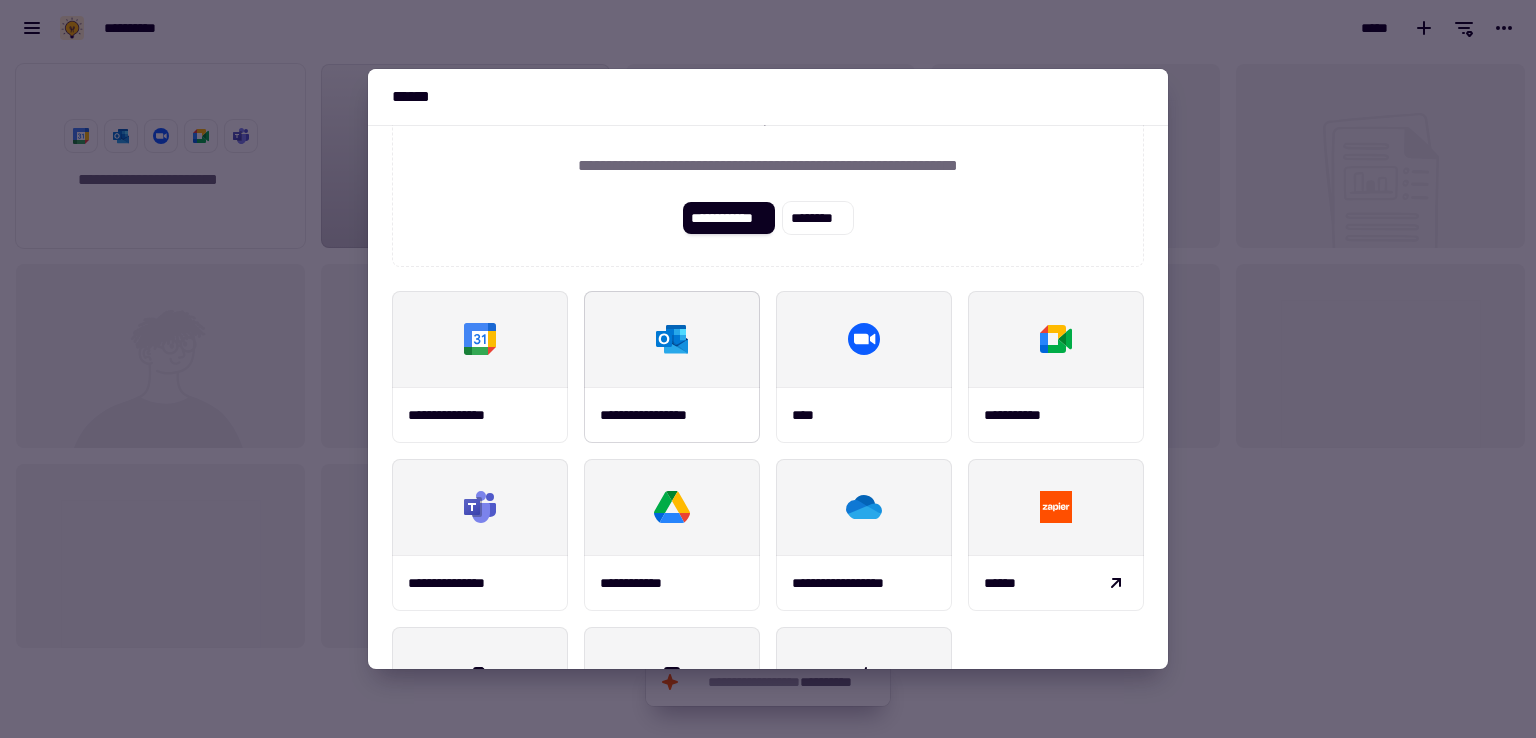 scroll, scrollTop: 200, scrollLeft: 0, axis: vertical 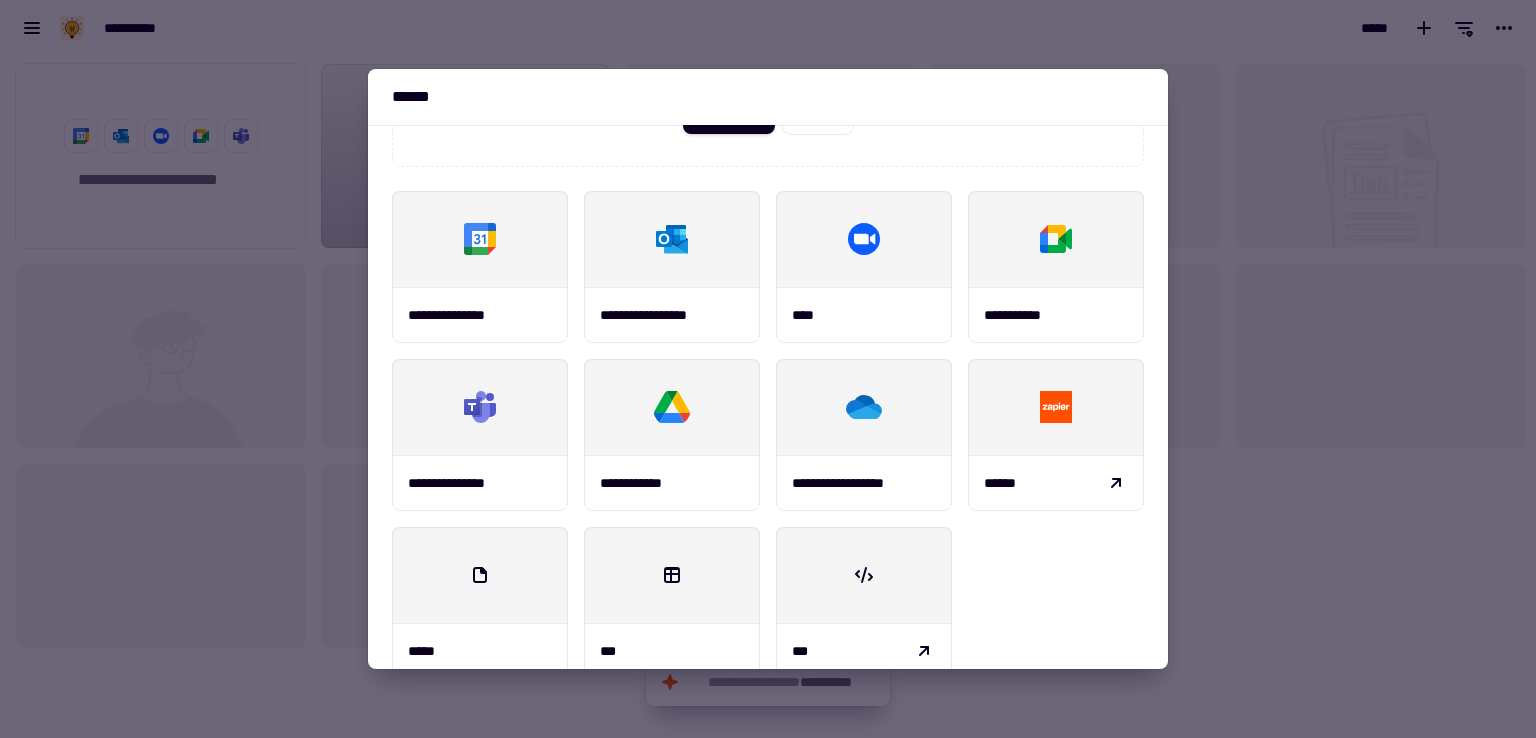click at bounding box center [768, 369] 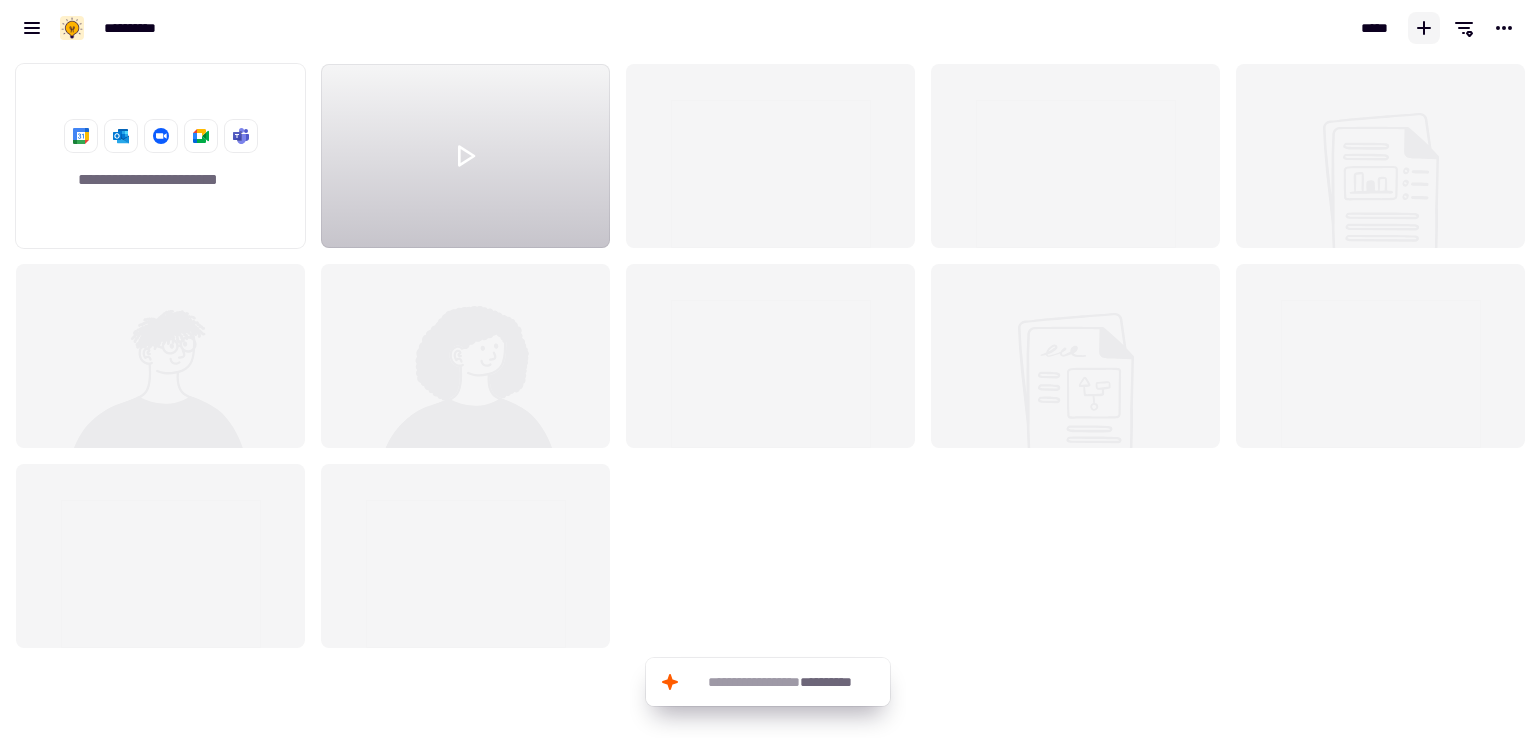 click 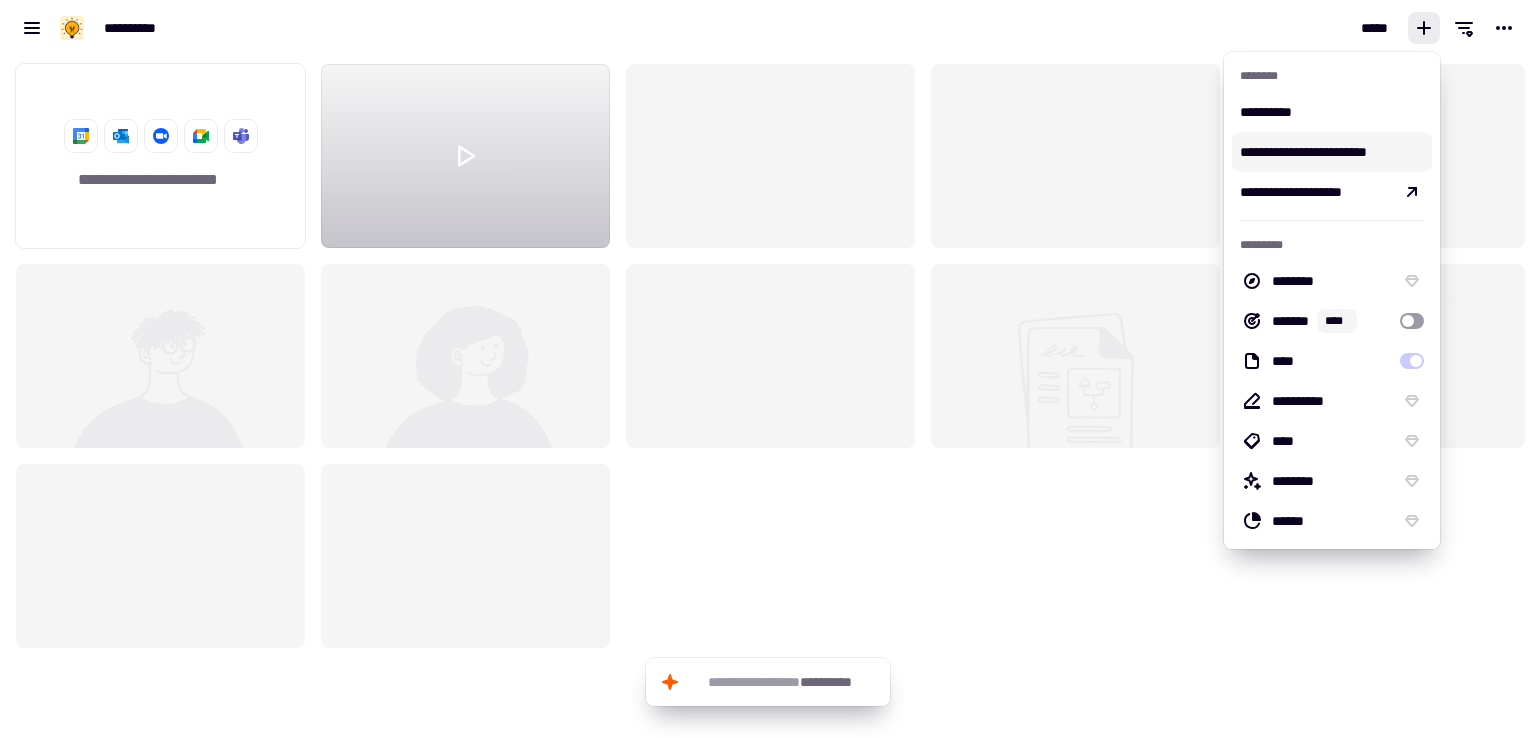 click on "**********" at bounding box center (1332, 152) 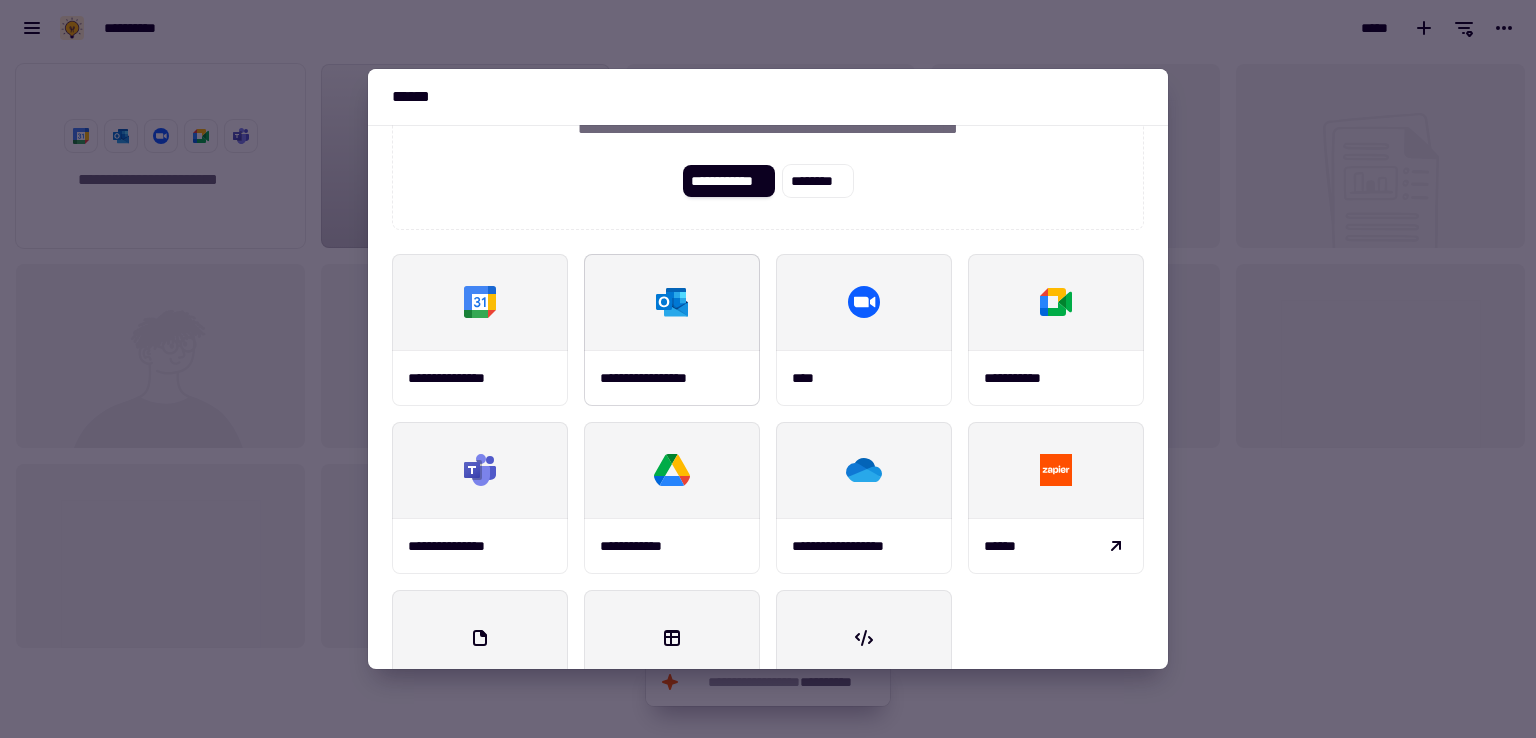 scroll, scrollTop: 200, scrollLeft: 0, axis: vertical 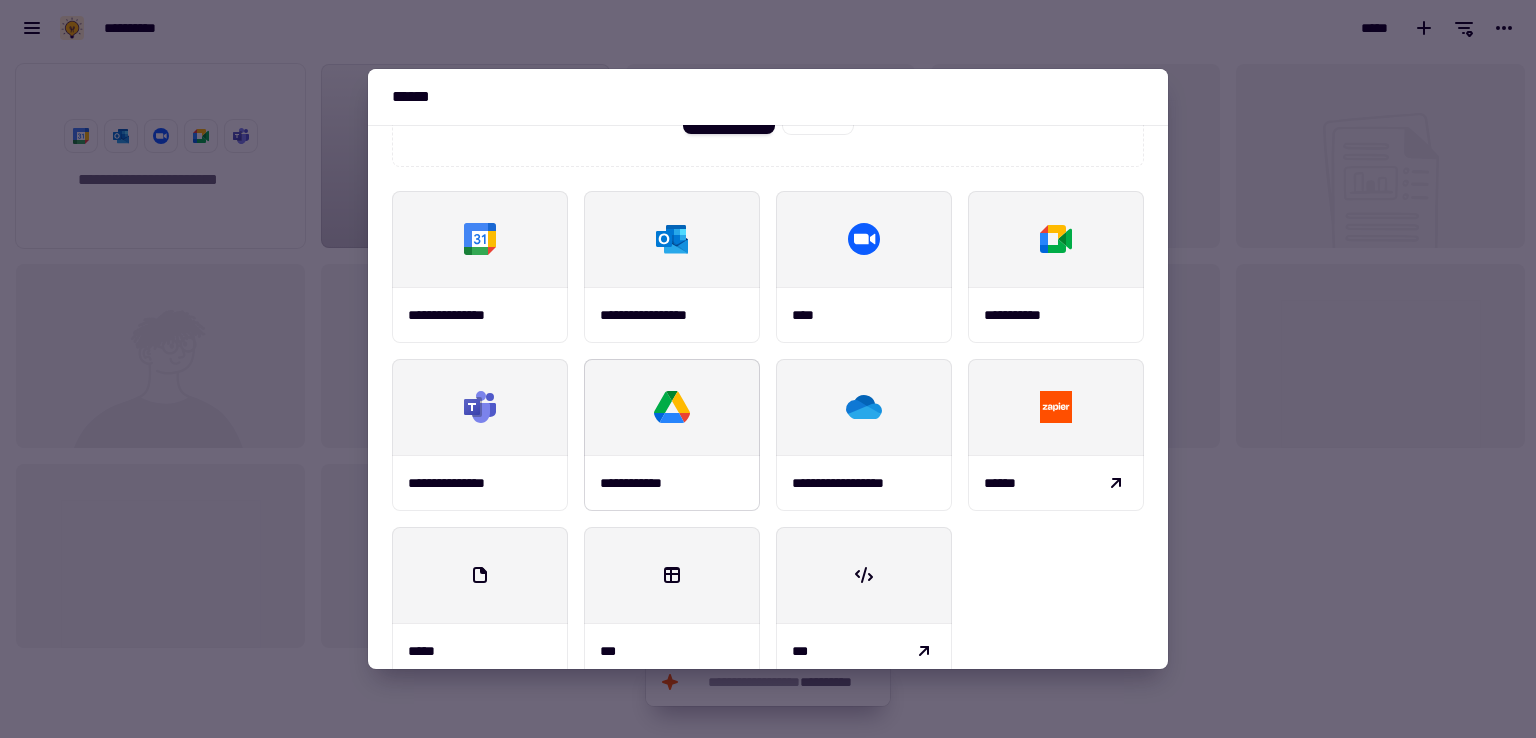 click 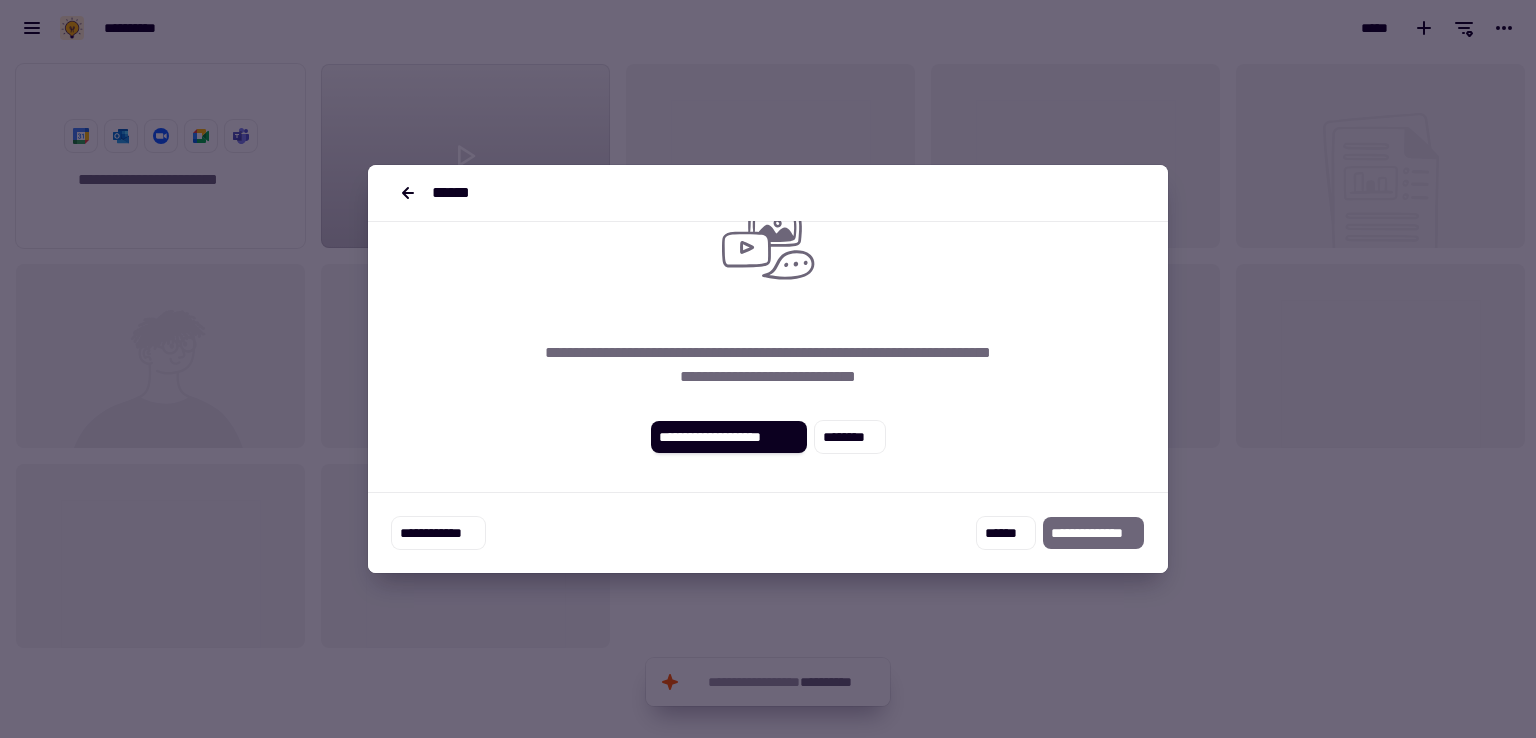 scroll, scrollTop: 0, scrollLeft: 0, axis: both 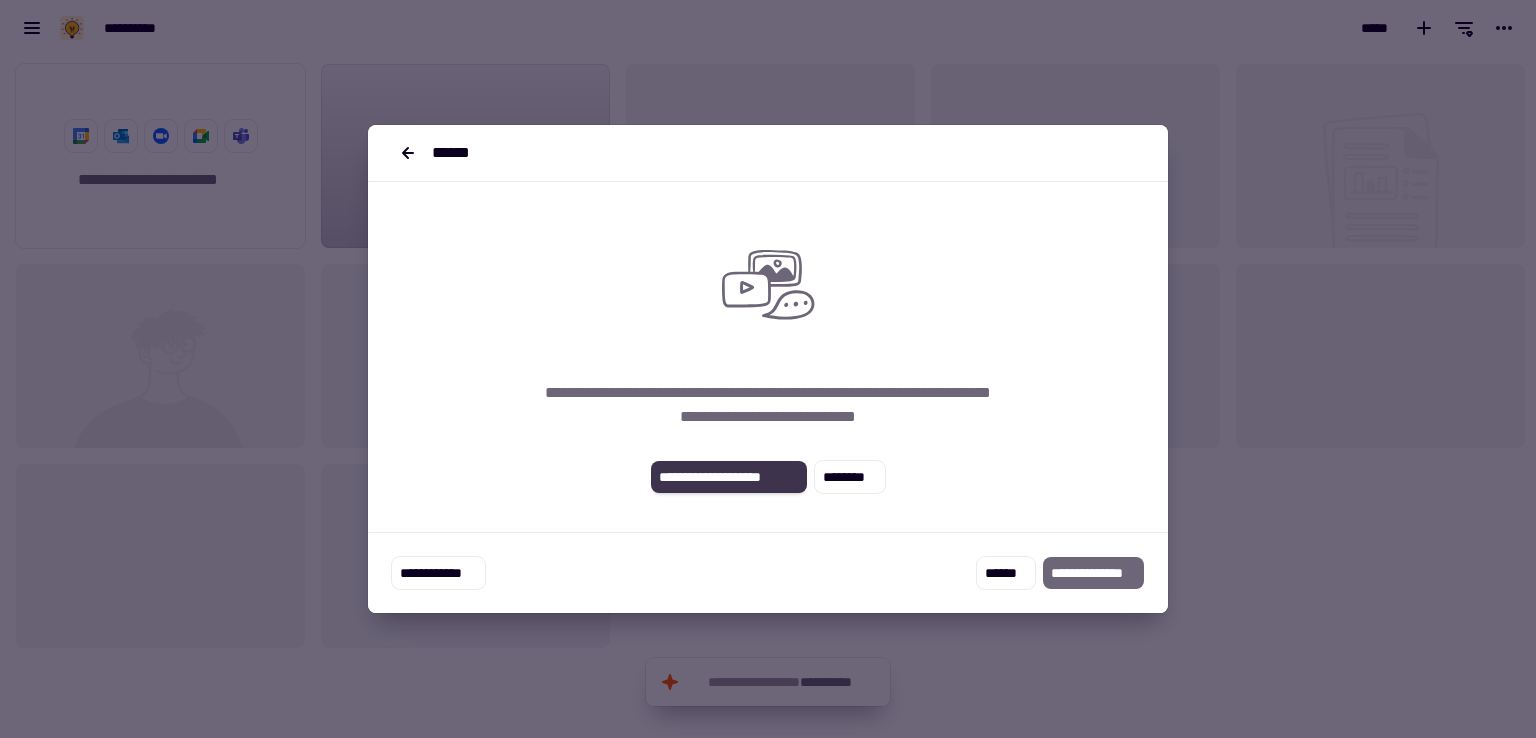 click on "**********" 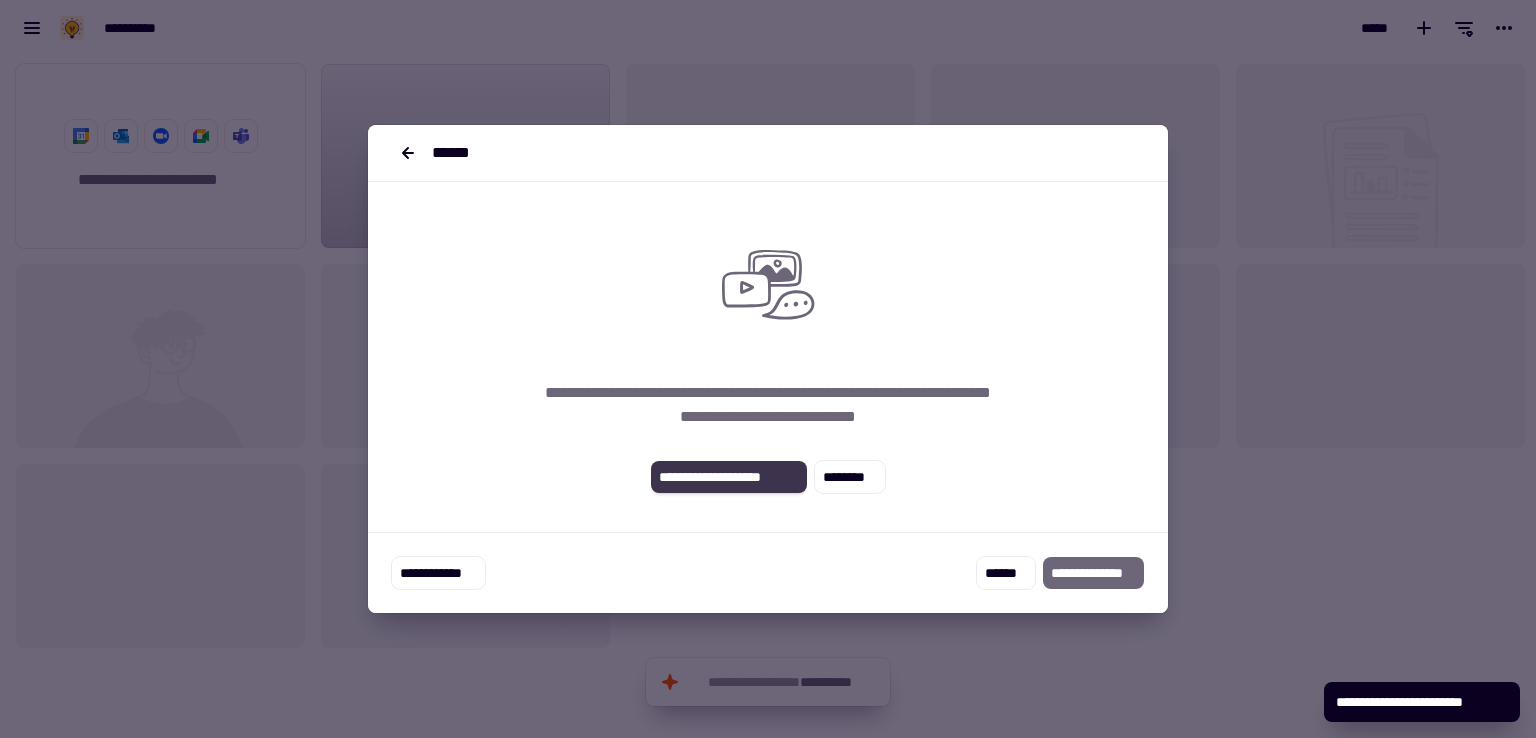 click on "**********" 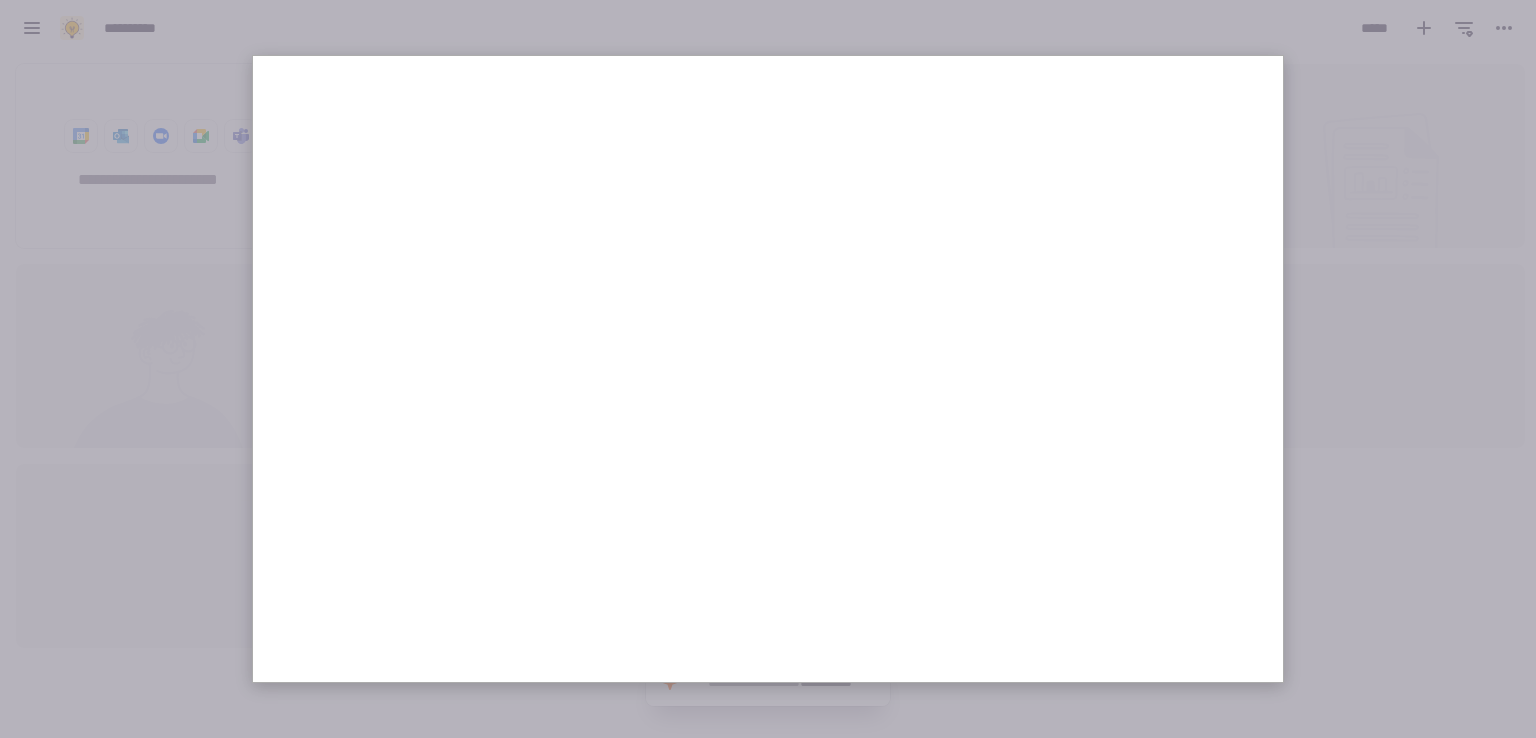 scroll, scrollTop: 0, scrollLeft: 0, axis: both 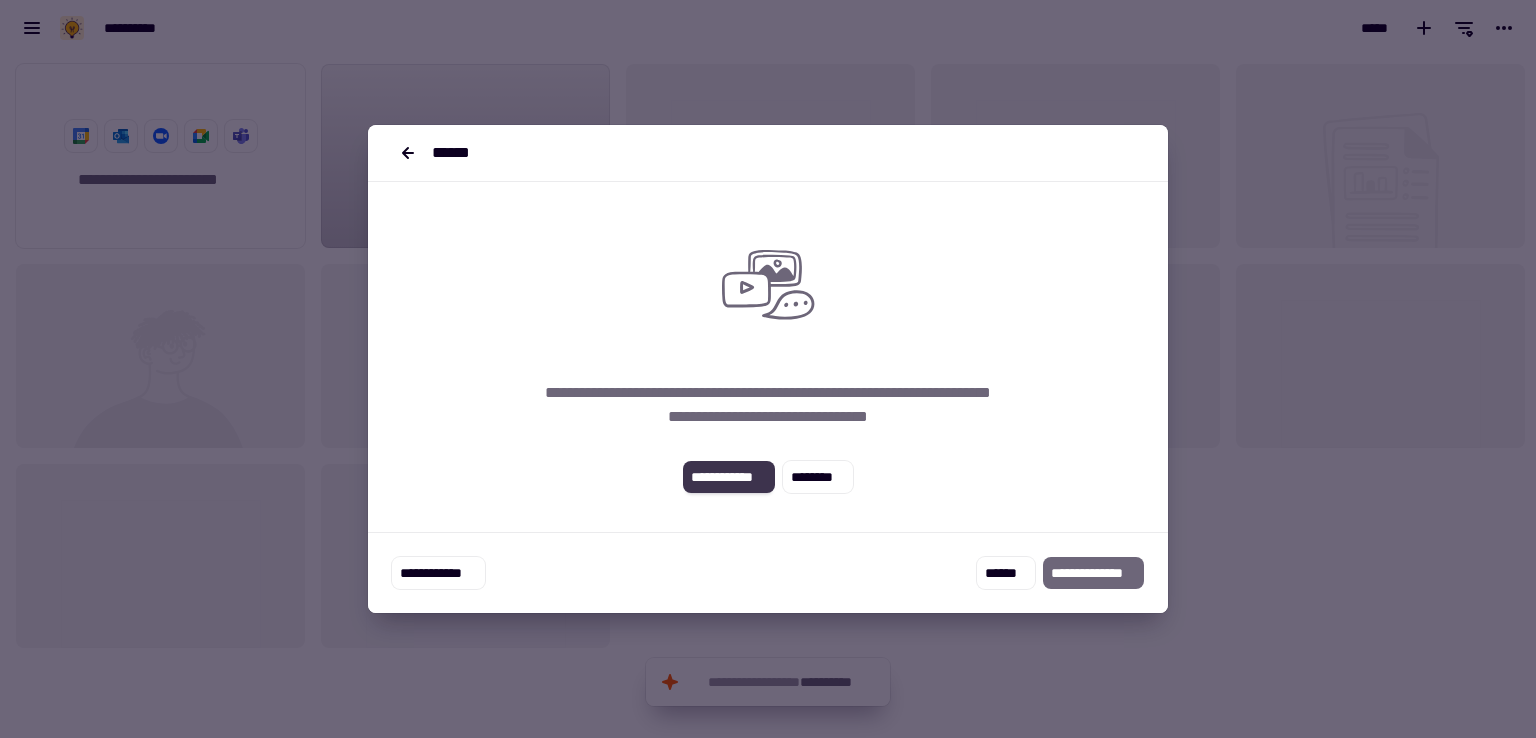 click on "**********" 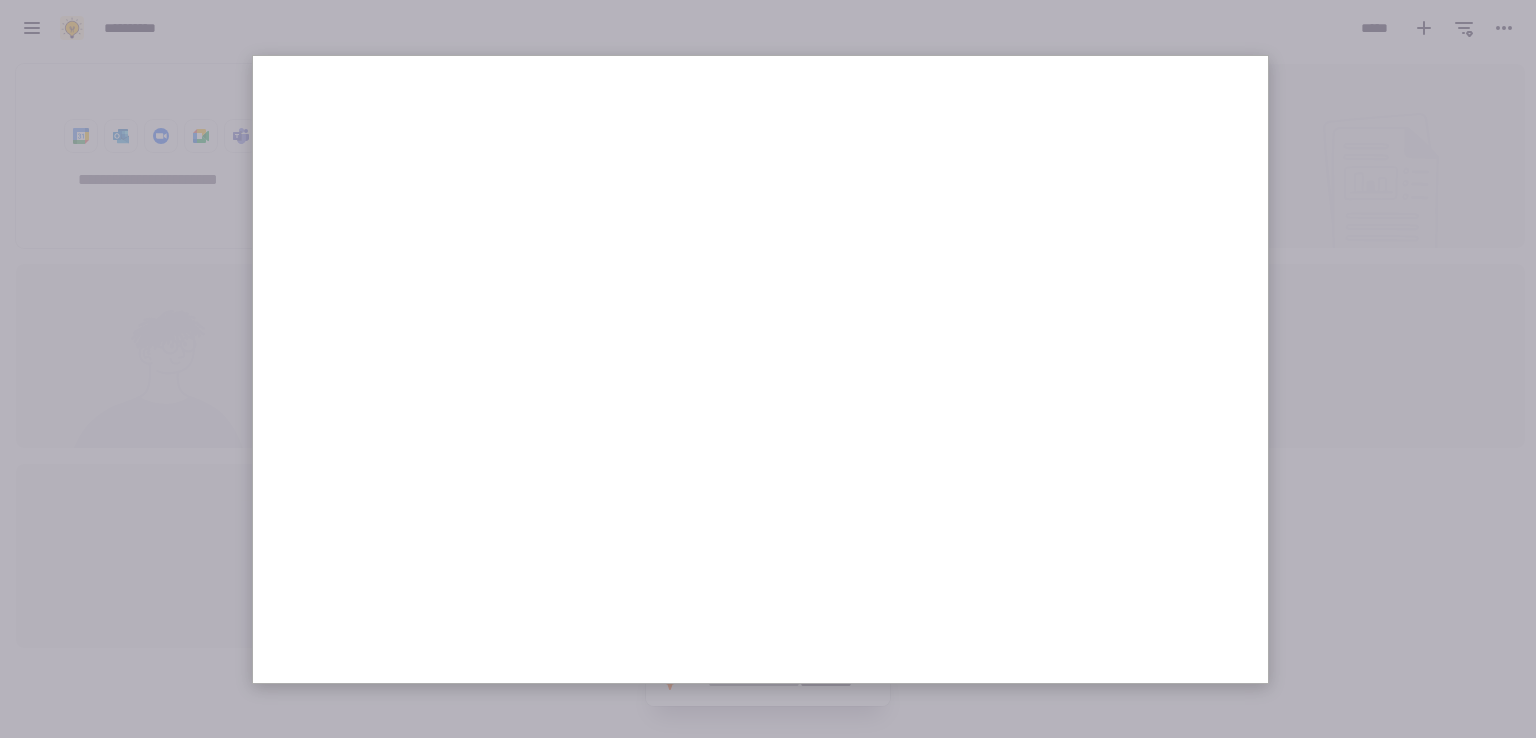 scroll, scrollTop: 12, scrollLeft: 0, axis: vertical 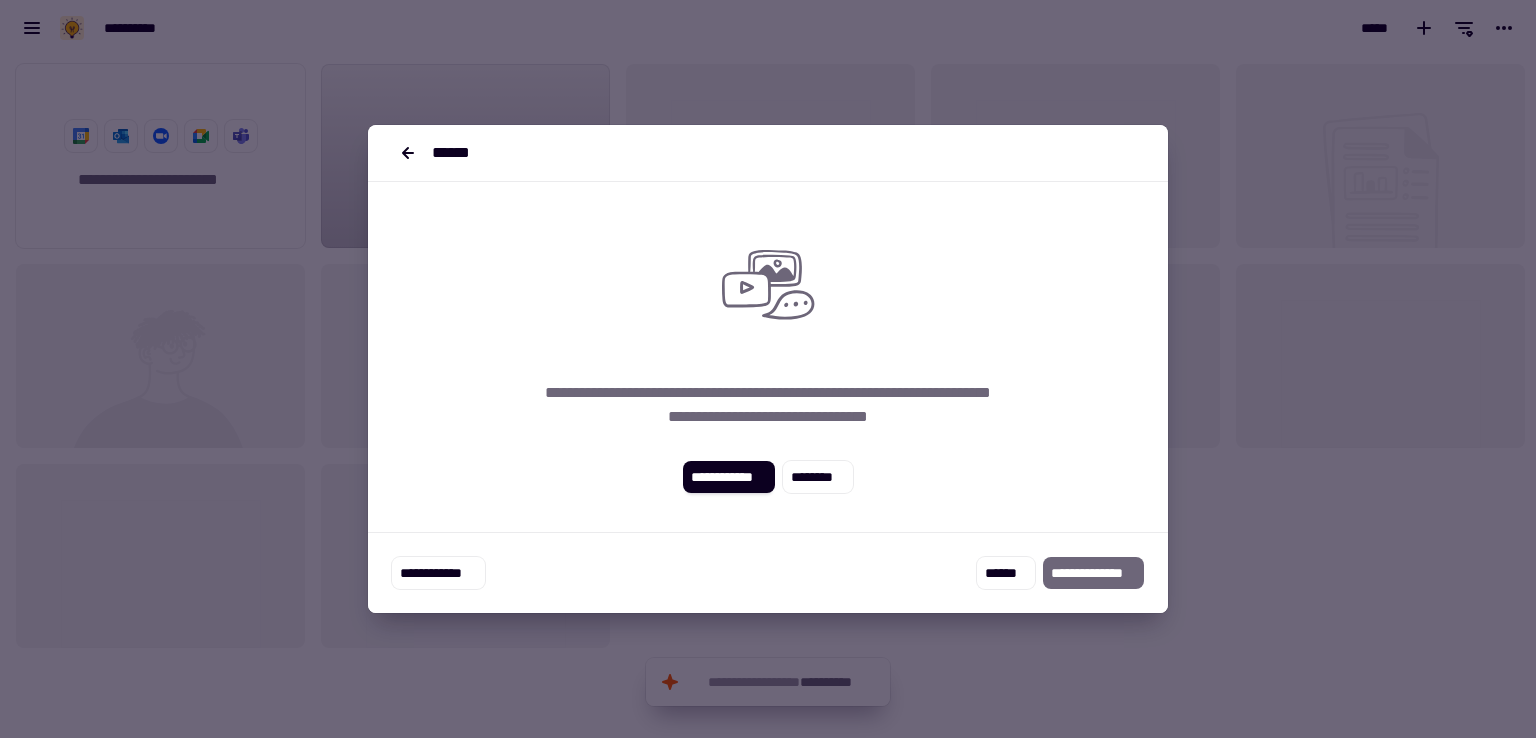 click at bounding box center (768, 369) 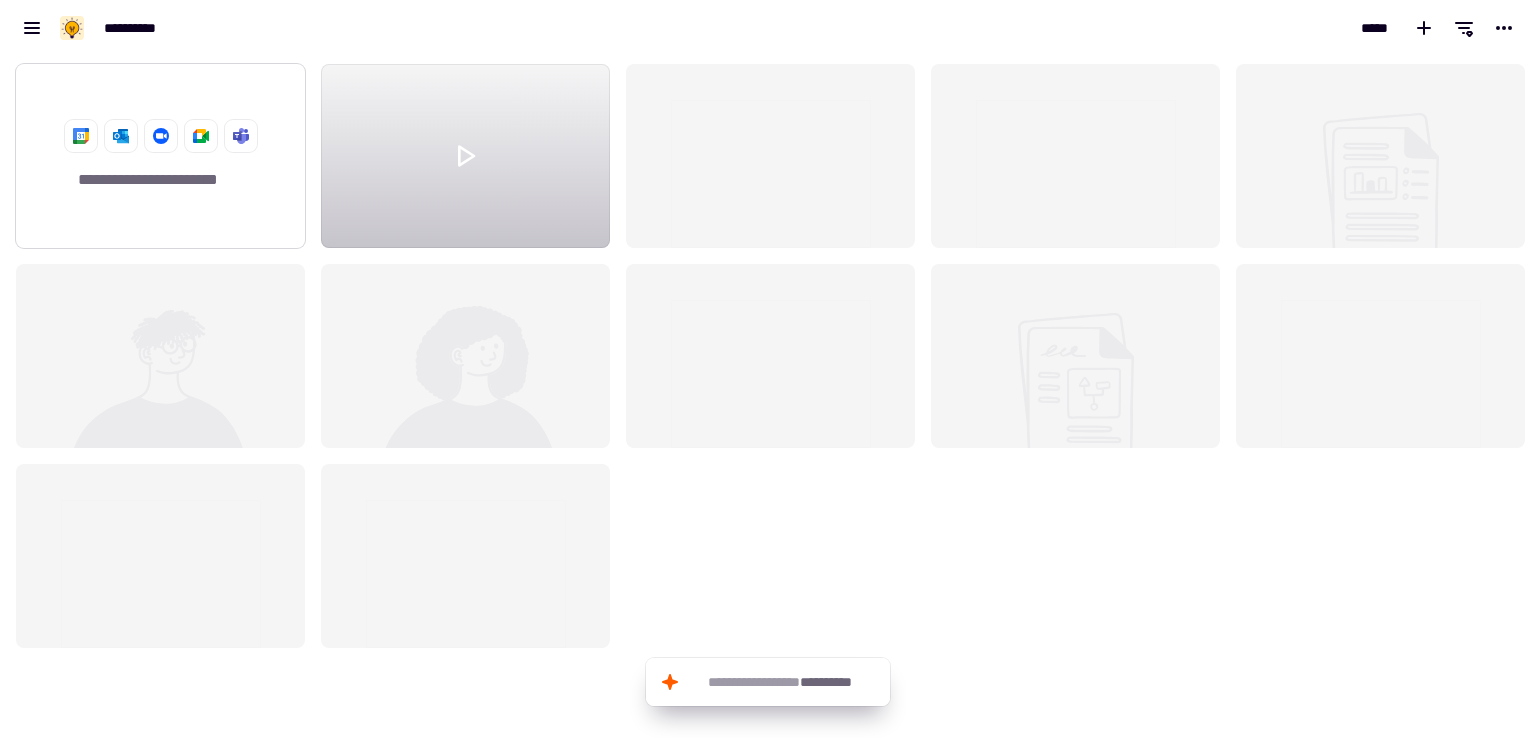 click on "**********" 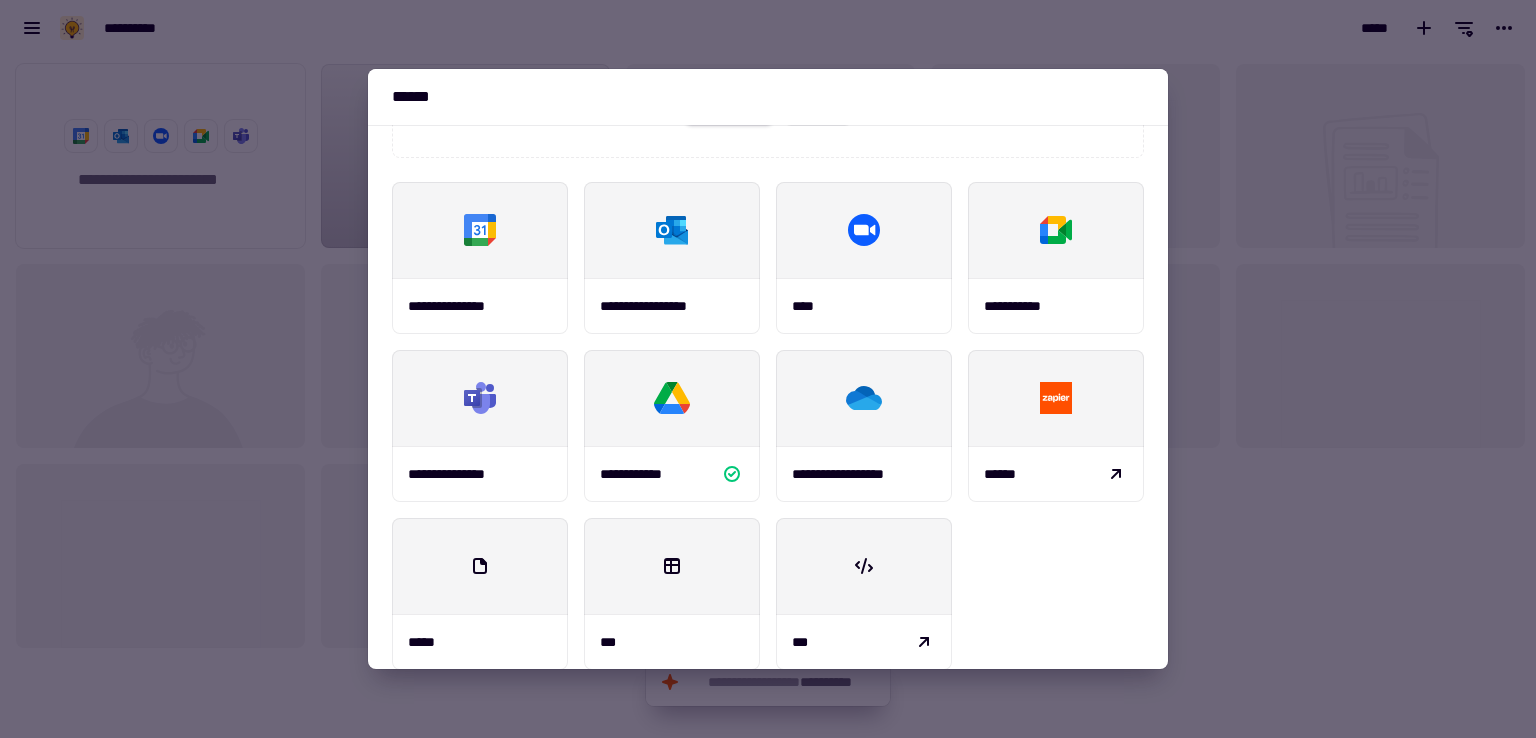 scroll, scrollTop: 257, scrollLeft: 0, axis: vertical 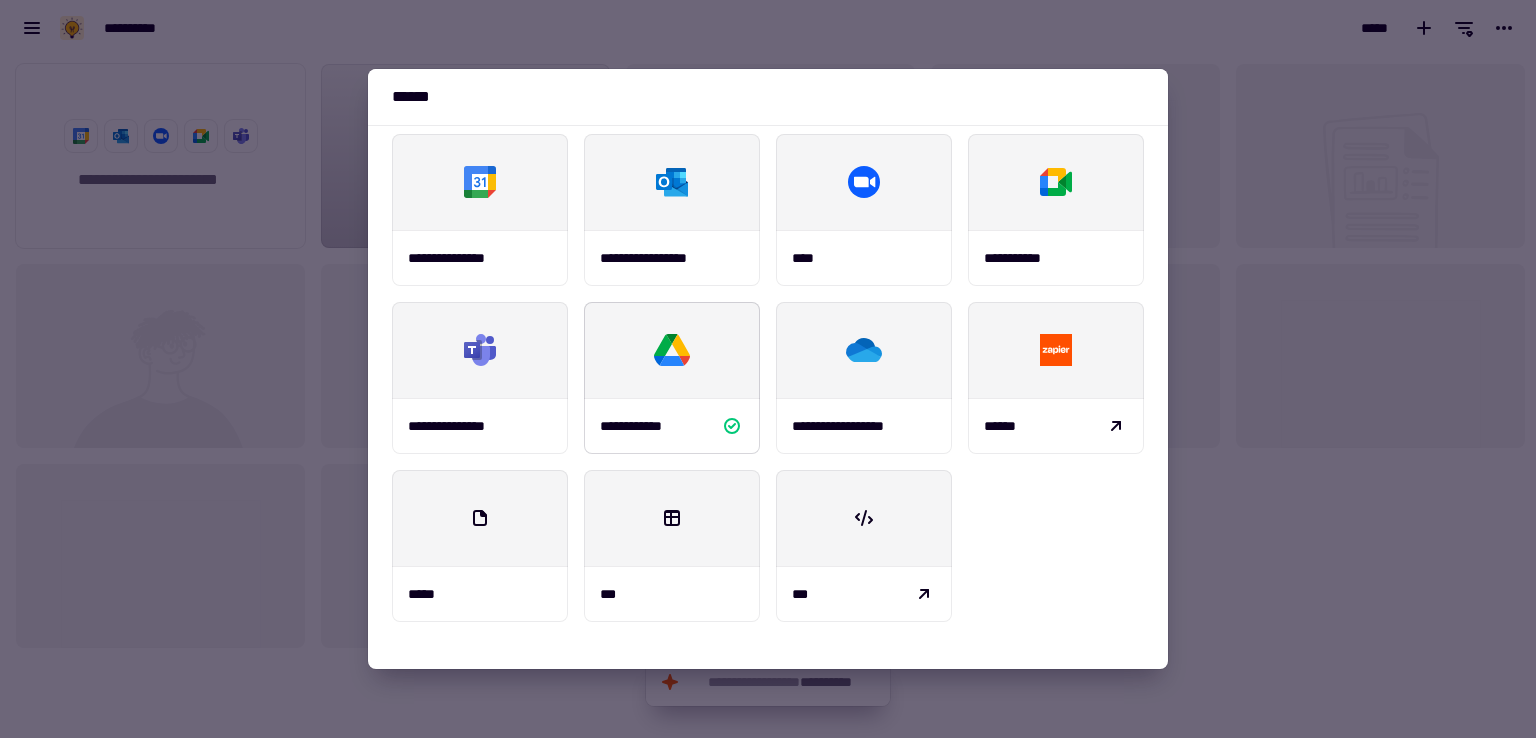 drag, startPoint x: 683, startPoint y: 396, endPoint x: 654, endPoint y: 388, distance: 30.083218 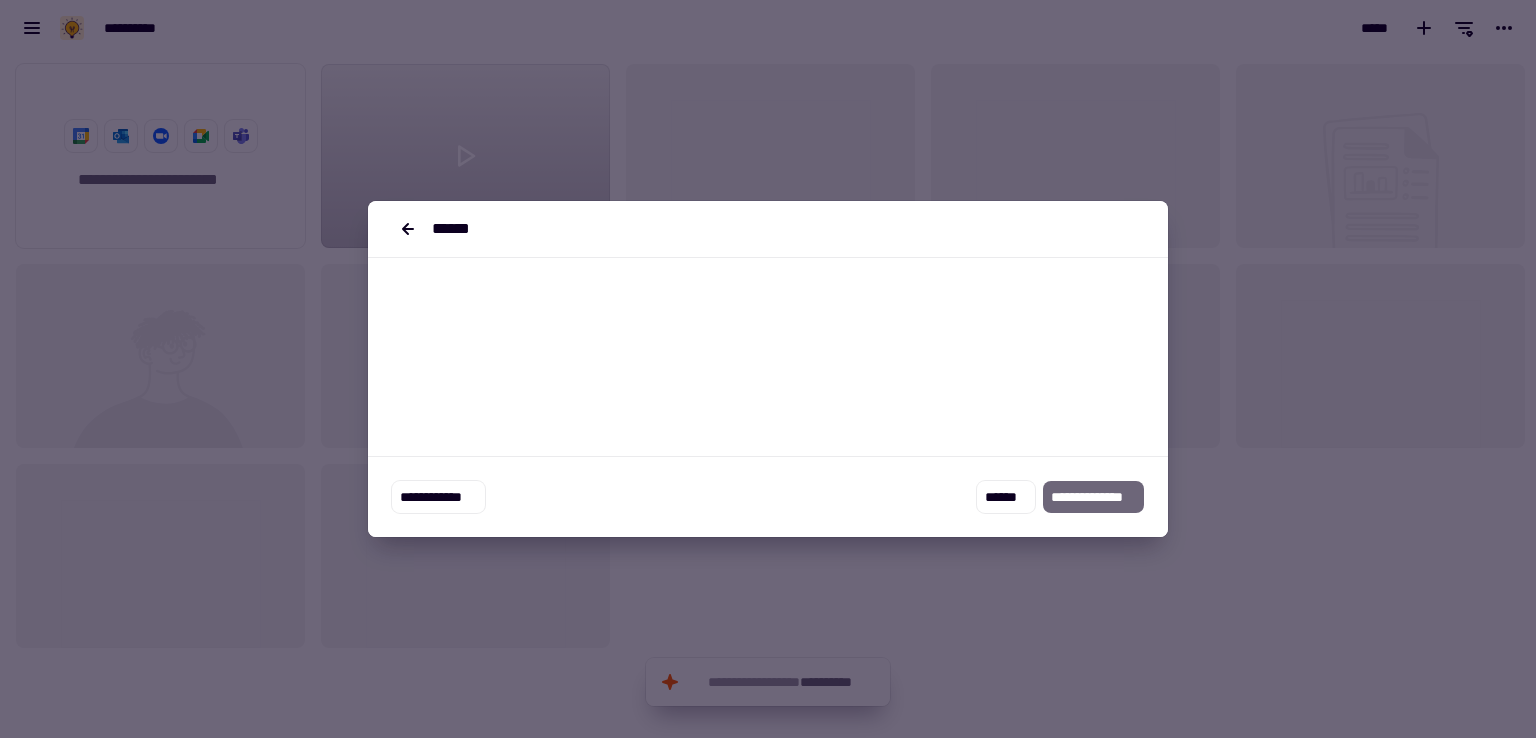 scroll, scrollTop: 0, scrollLeft: 0, axis: both 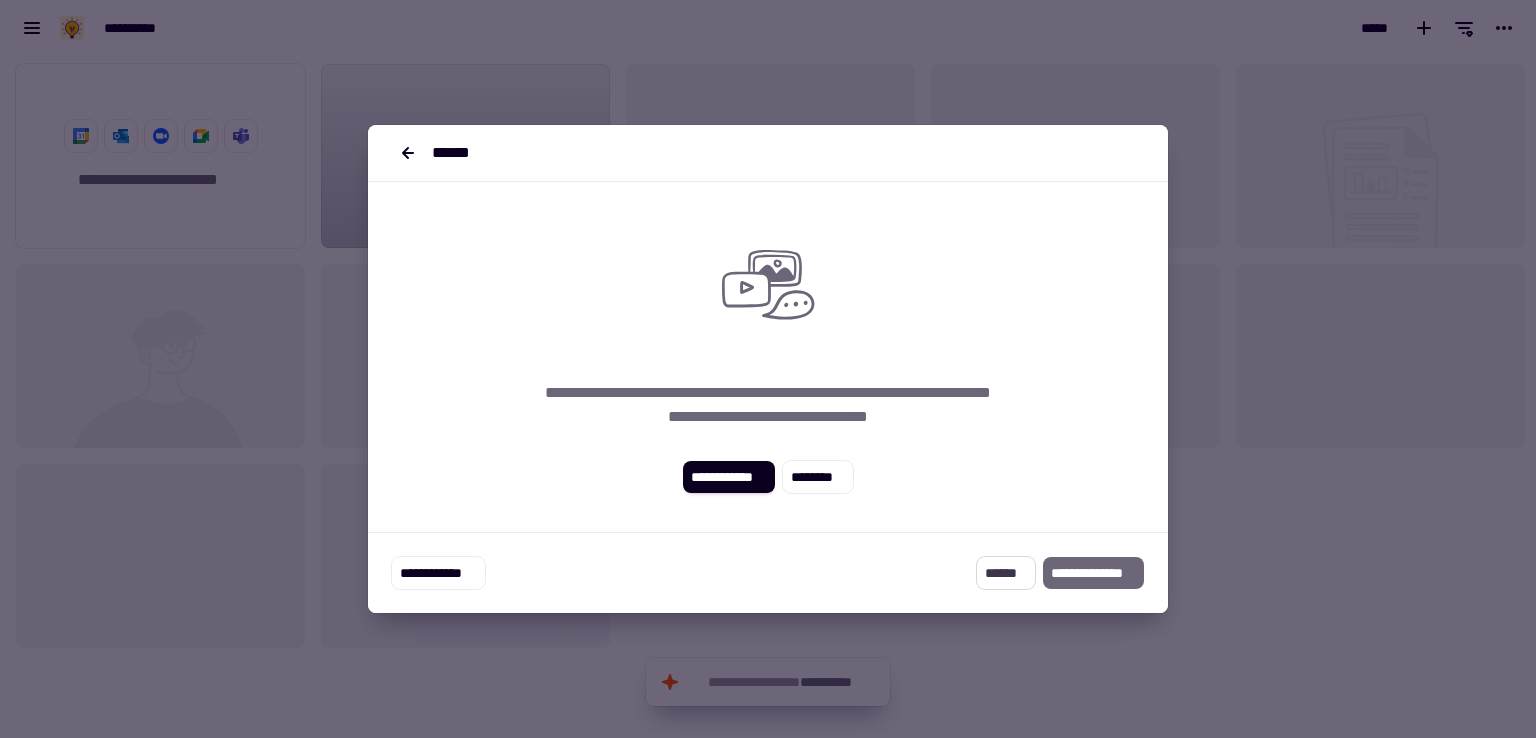 click on "******" 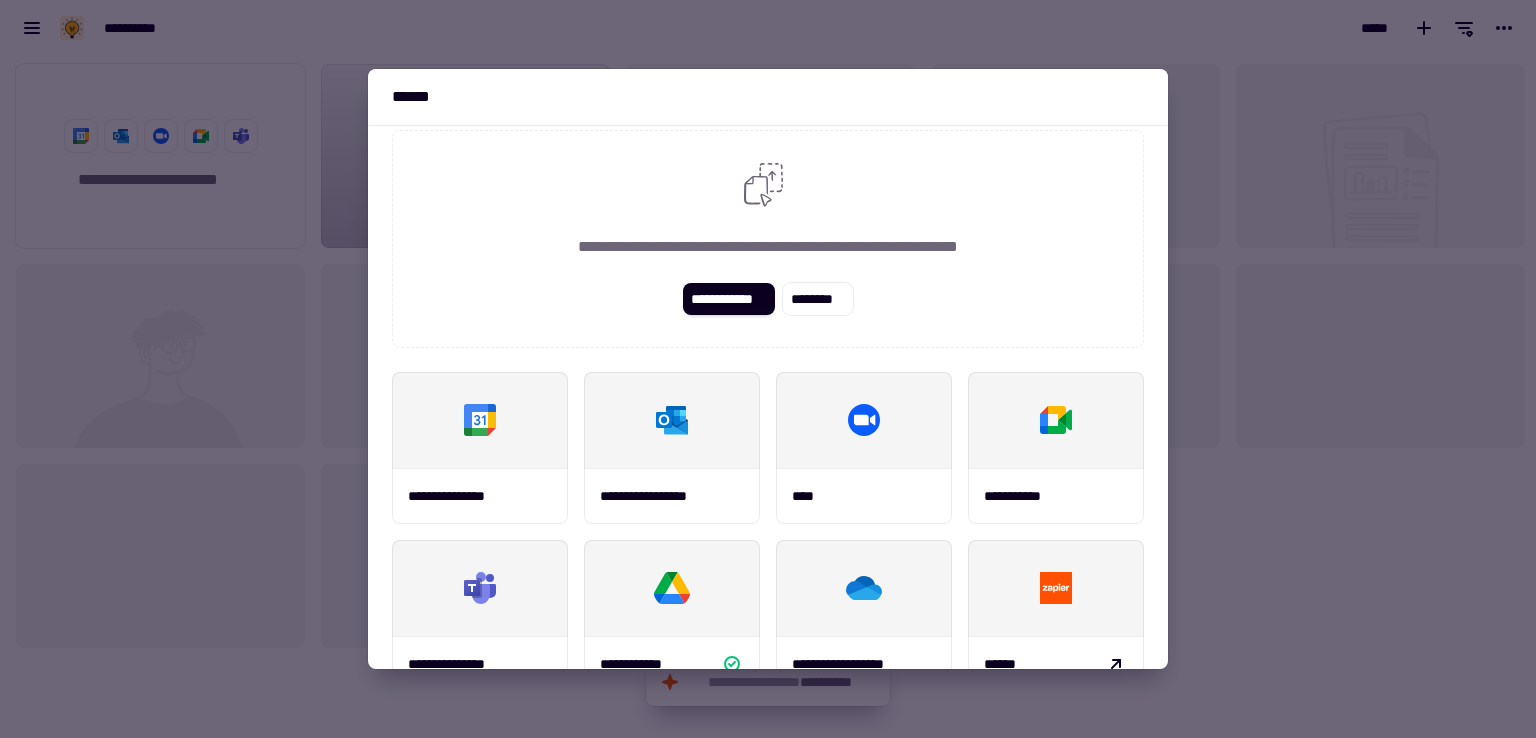 scroll, scrollTop: 0, scrollLeft: 0, axis: both 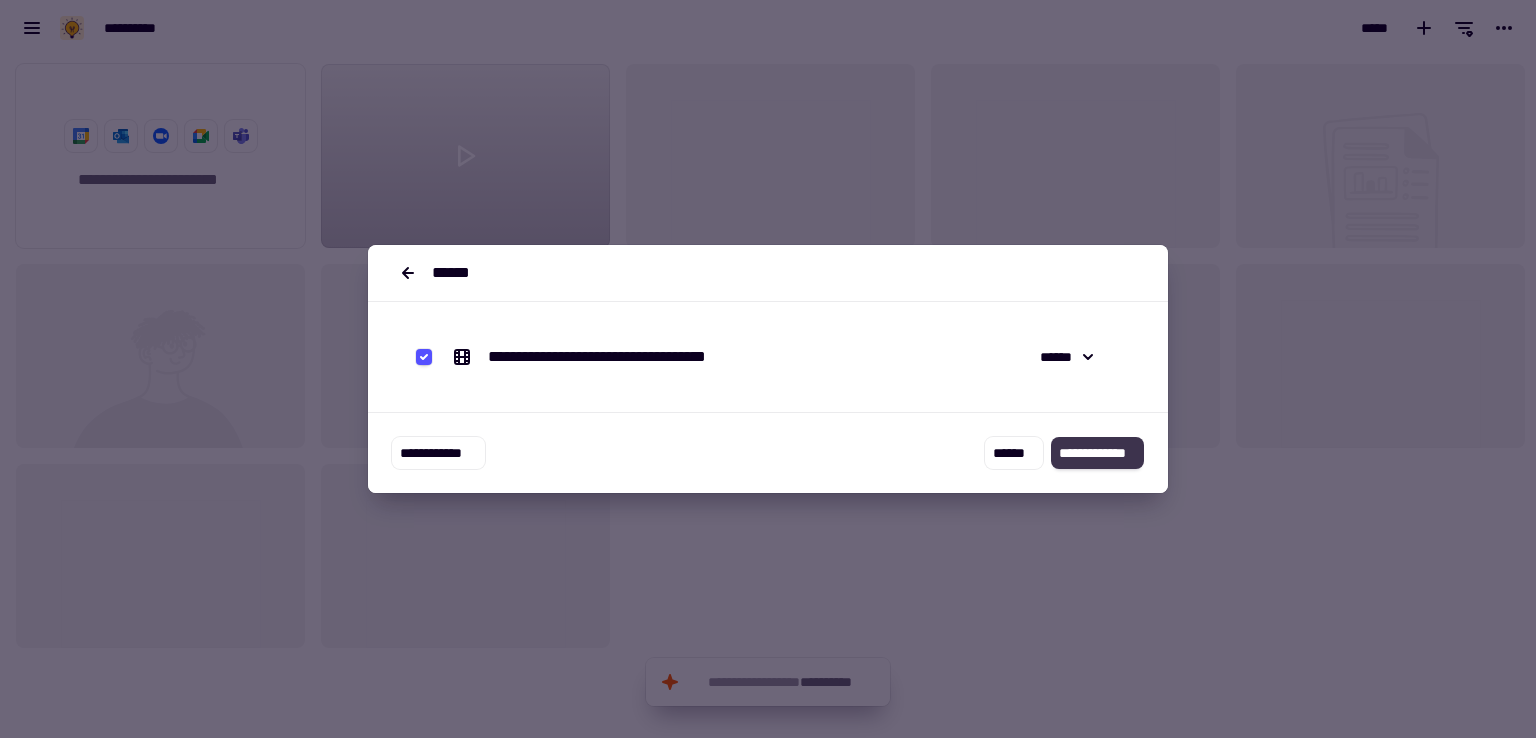 click on "**********" 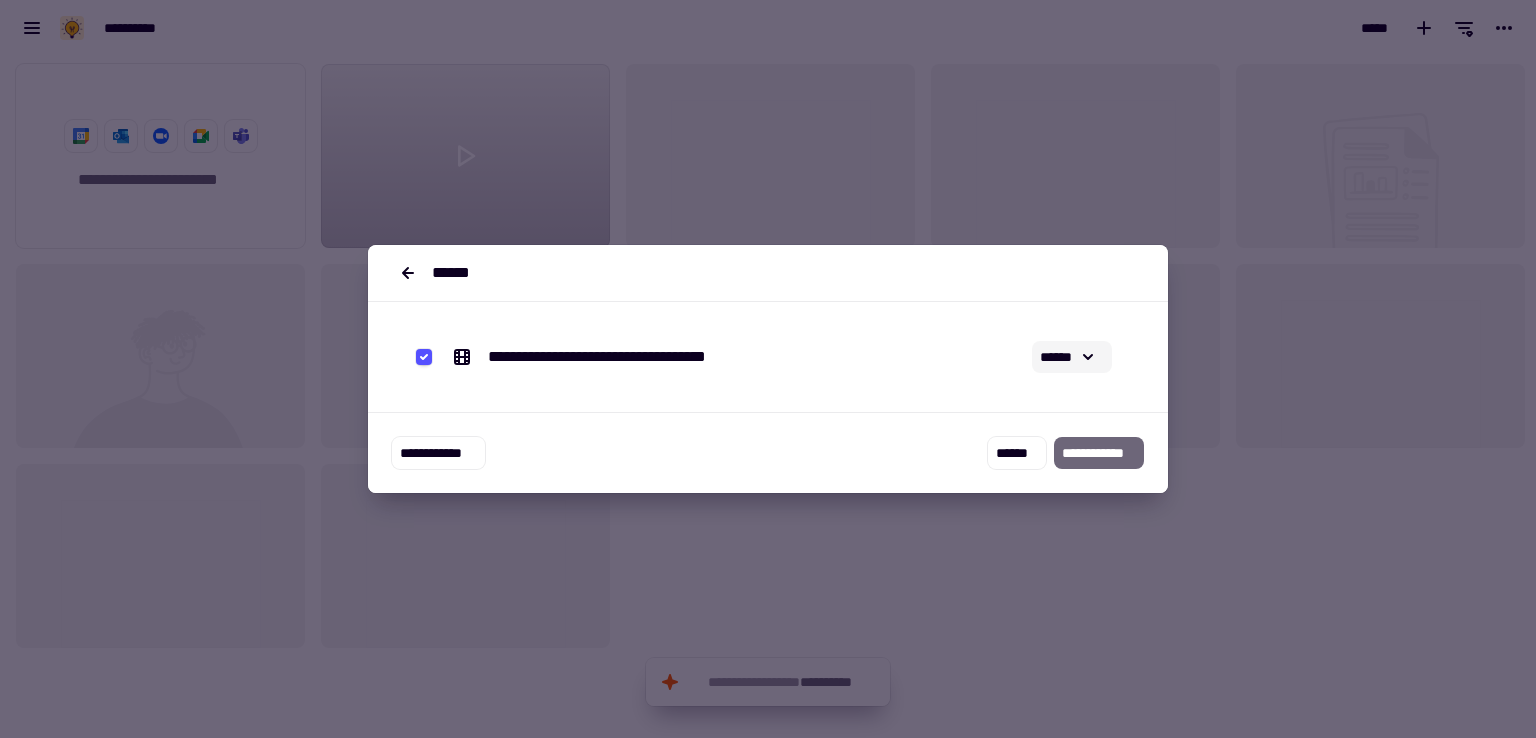 click 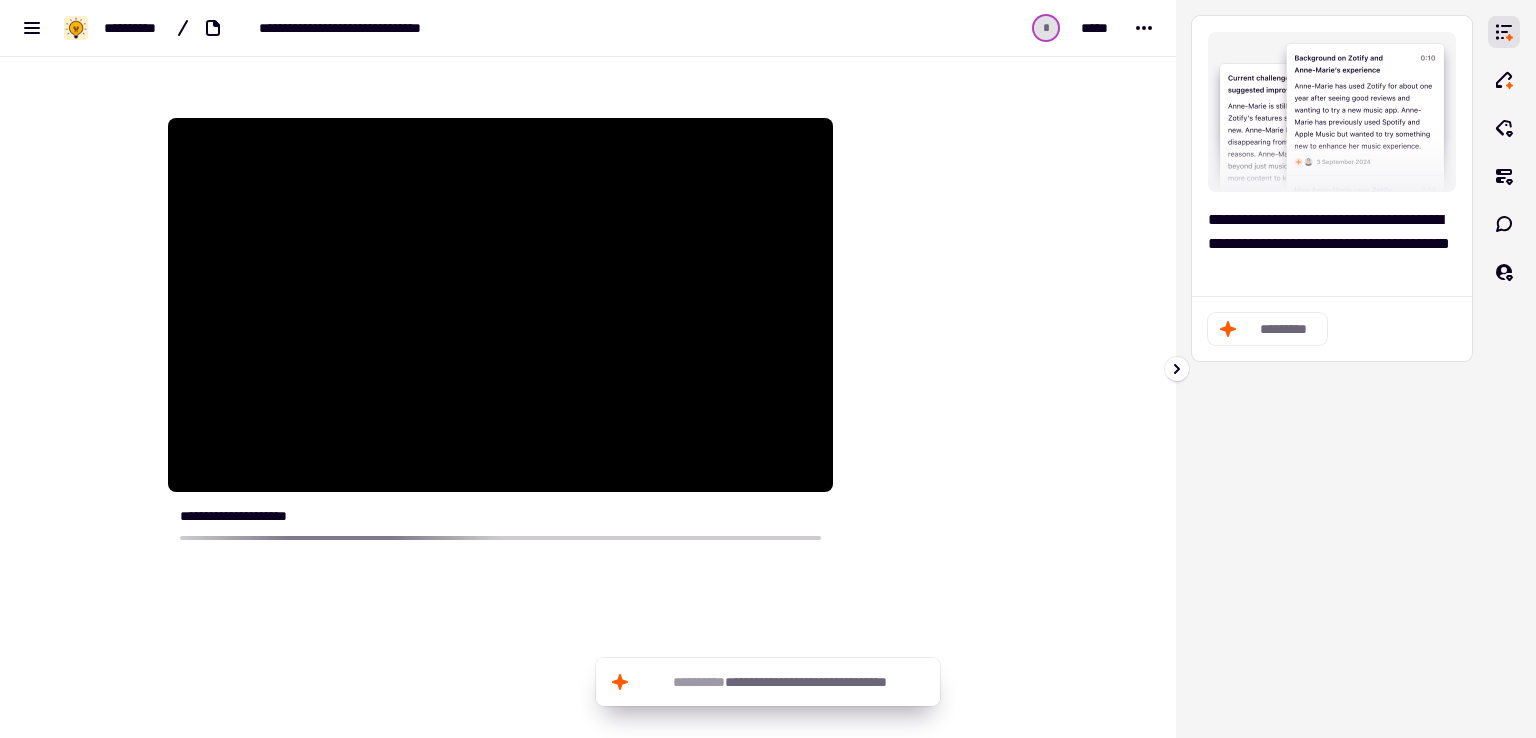 scroll, scrollTop: 233, scrollLeft: 0, axis: vertical 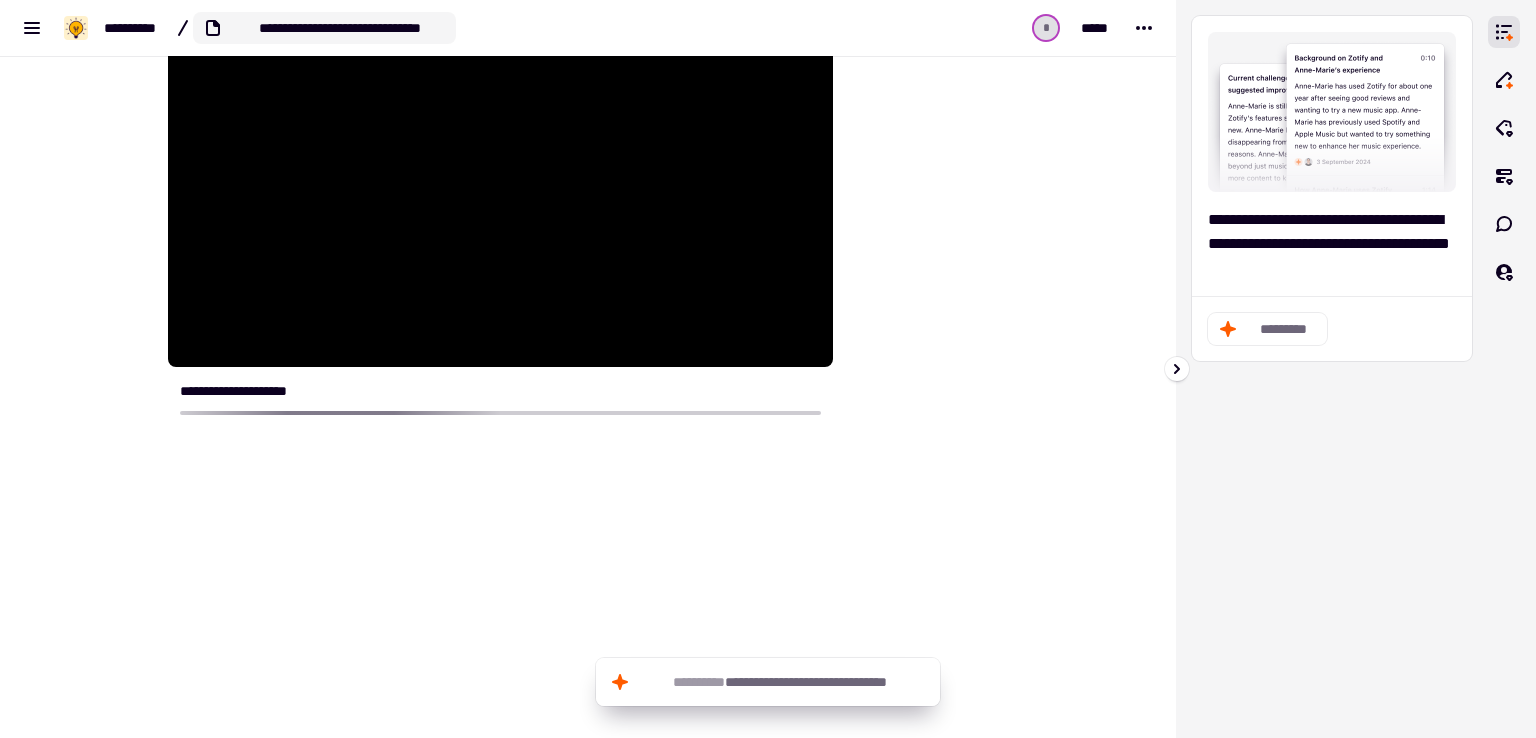 click on "**********" 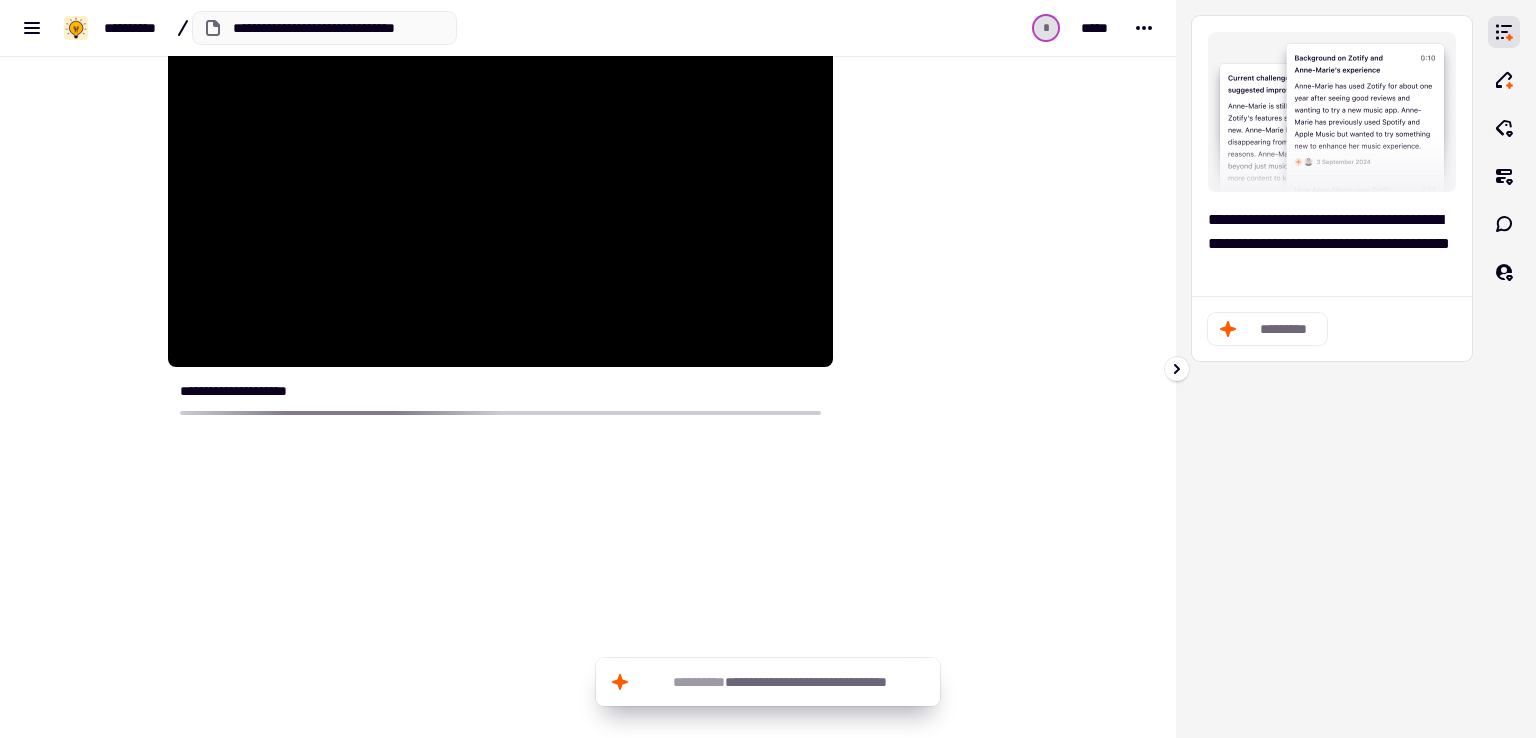 click on "**********" at bounding box center [376, 28] 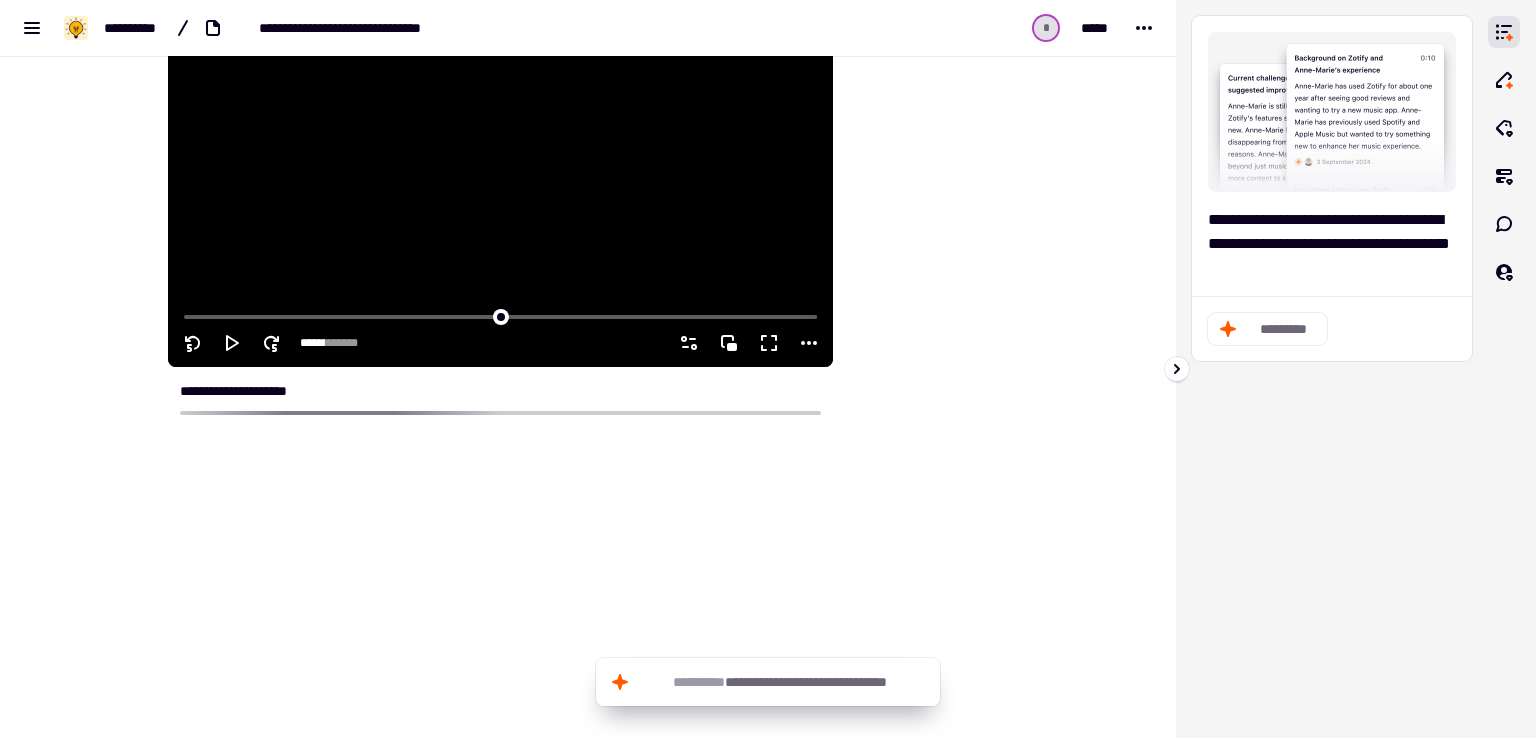 click 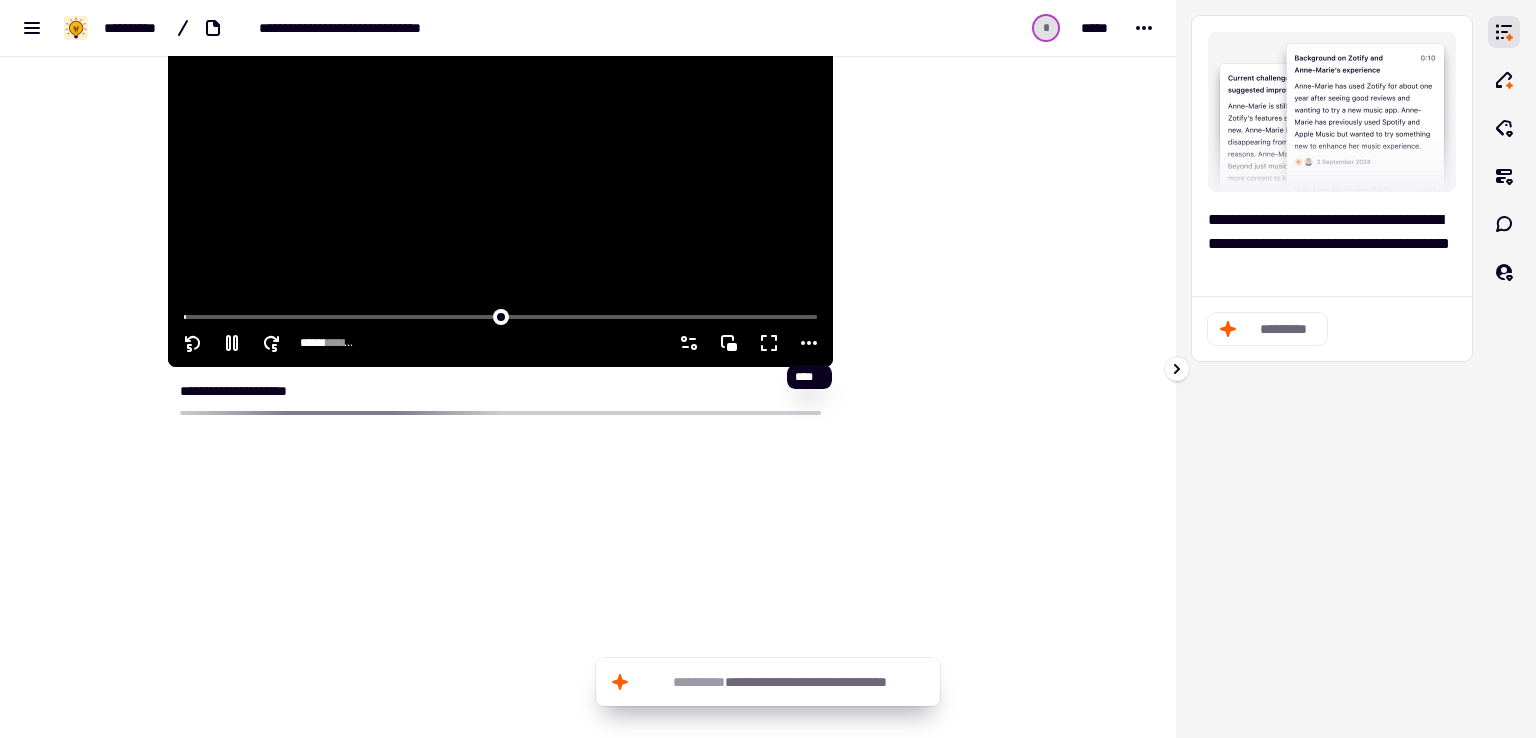 click 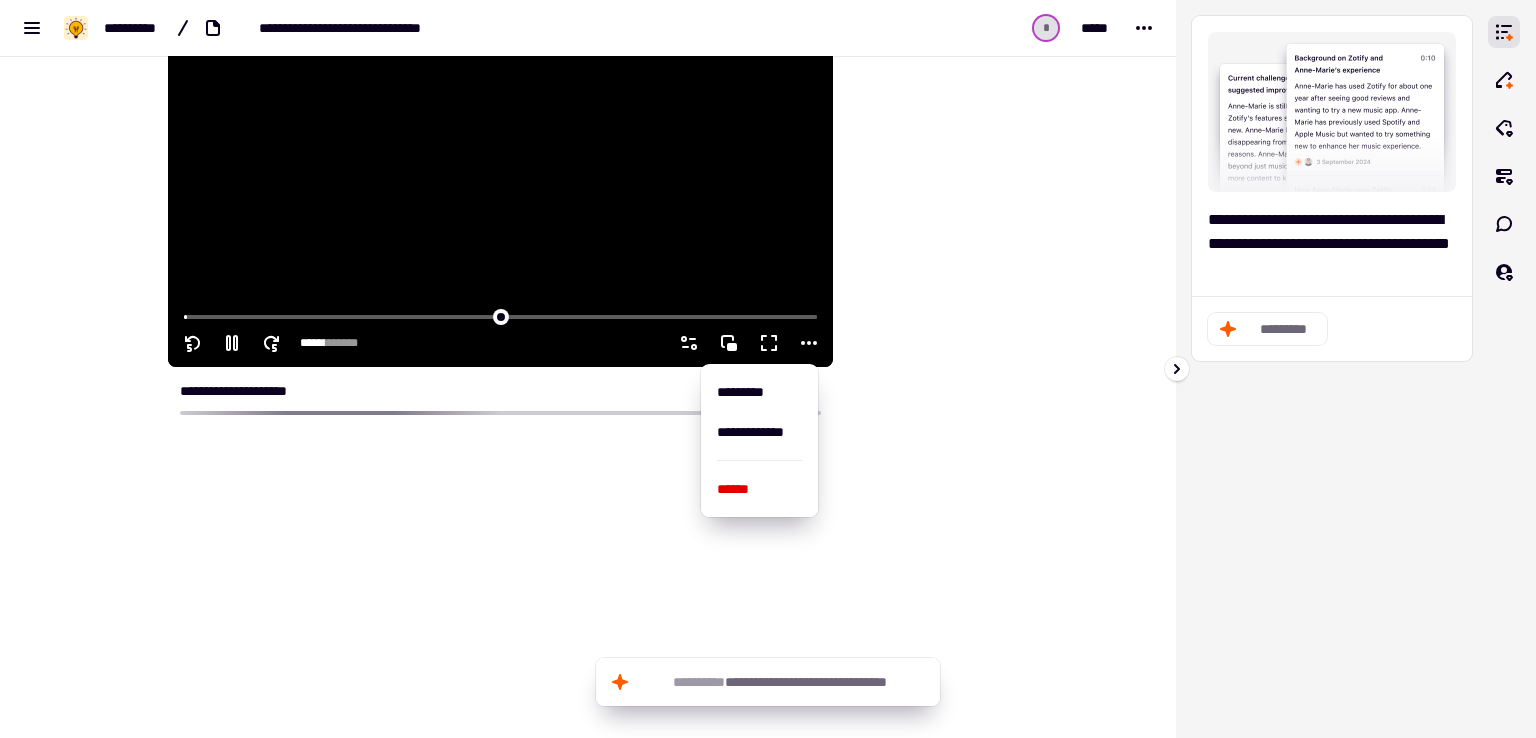 click 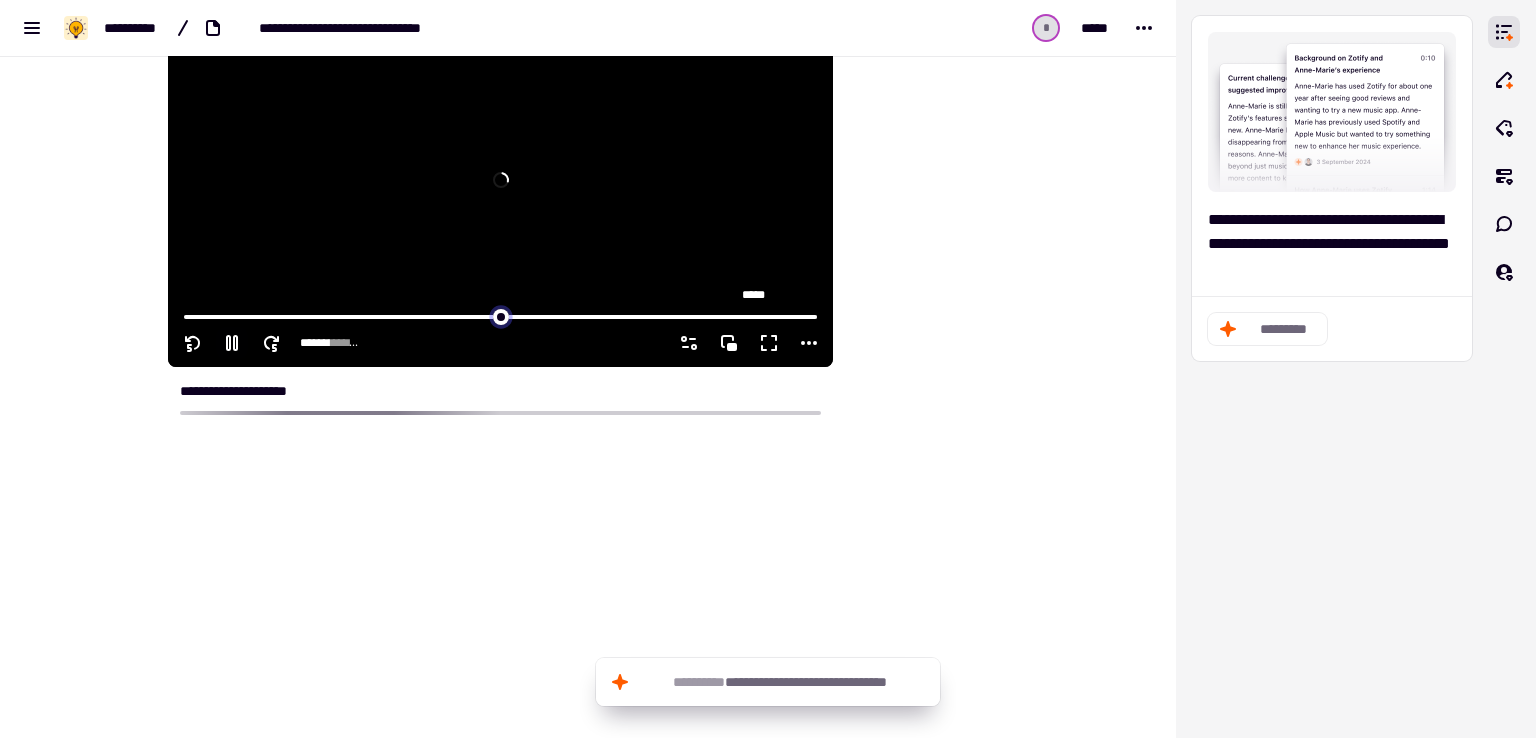 drag, startPoint x: 244, startPoint y: 312, endPoint x: 819, endPoint y: 344, distance: 575.8898 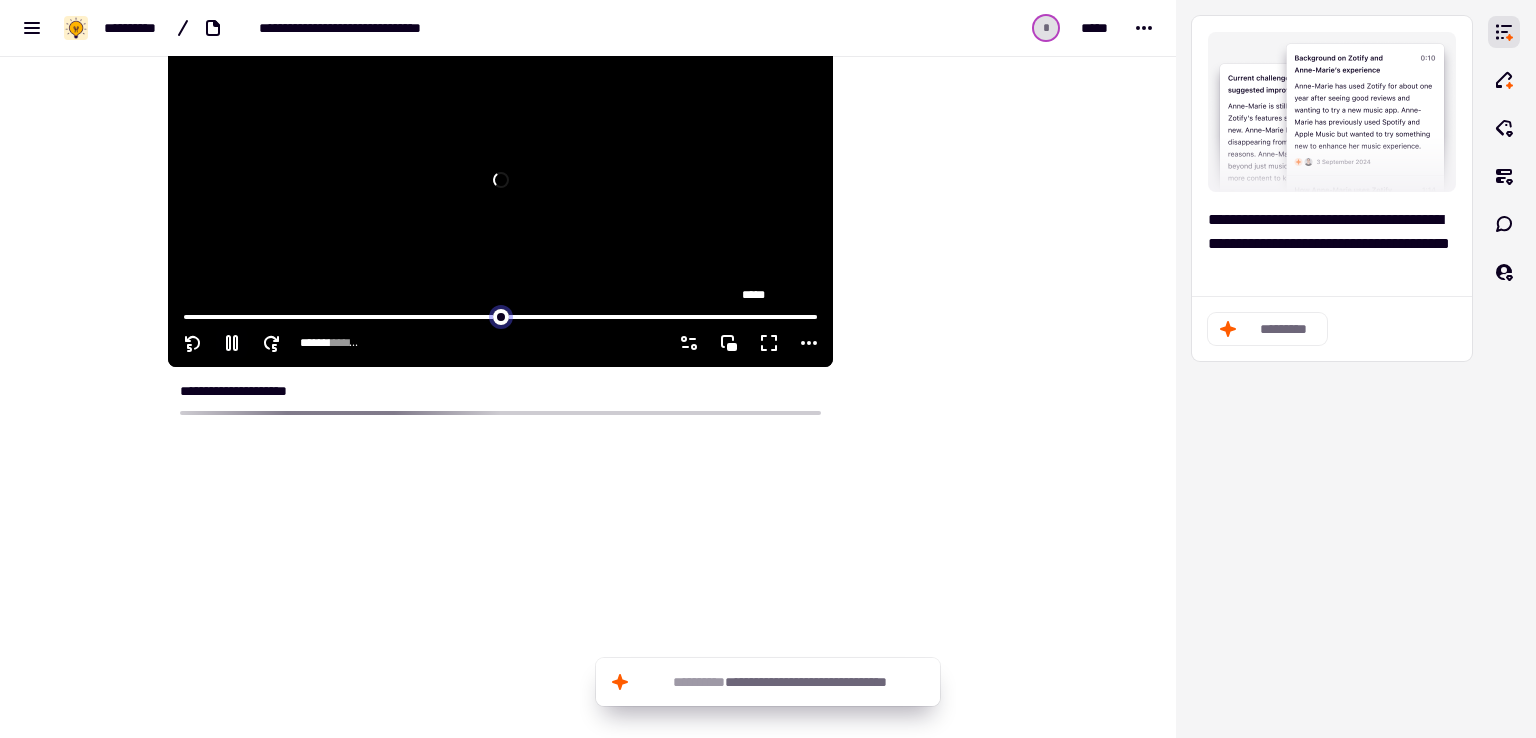 click at bounding box center [500, 315] 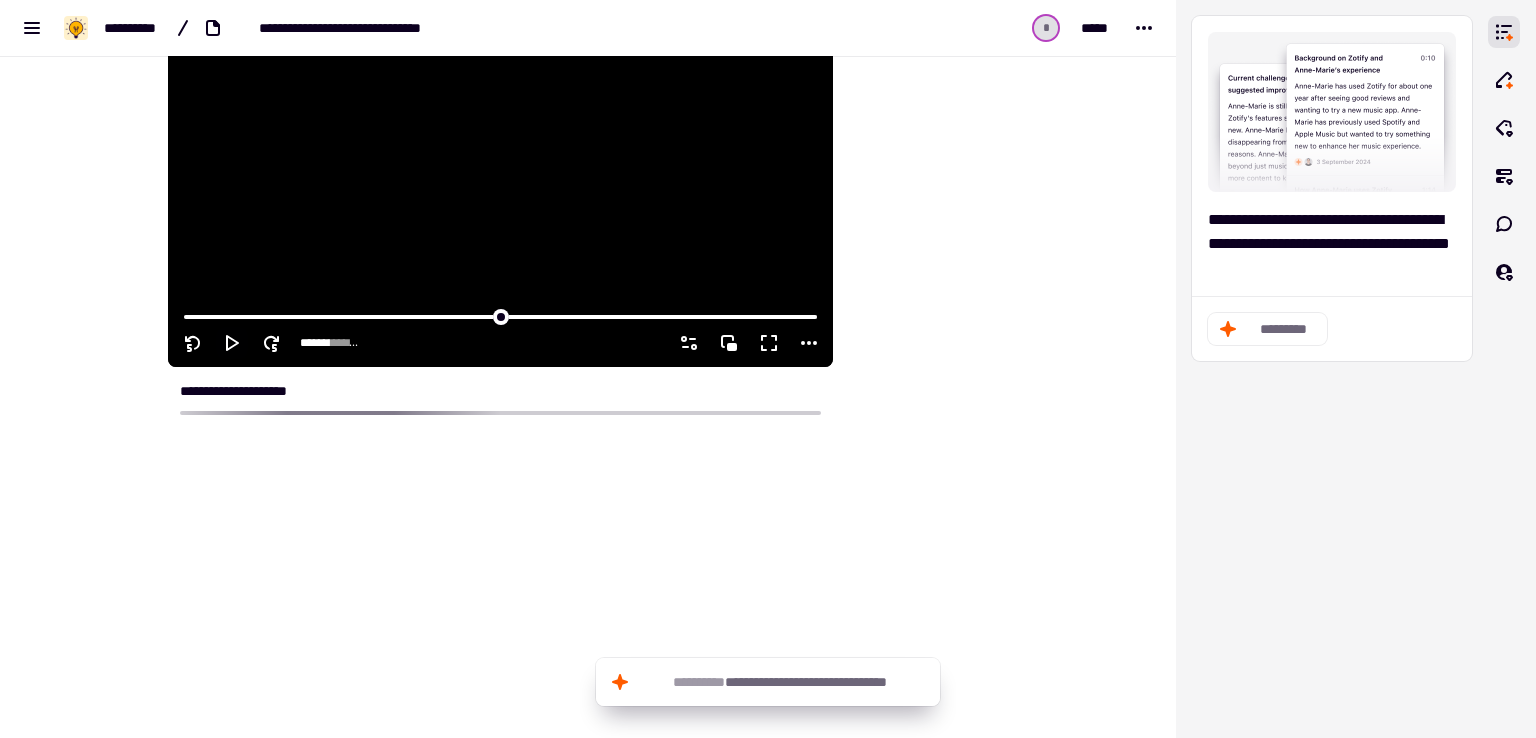 click 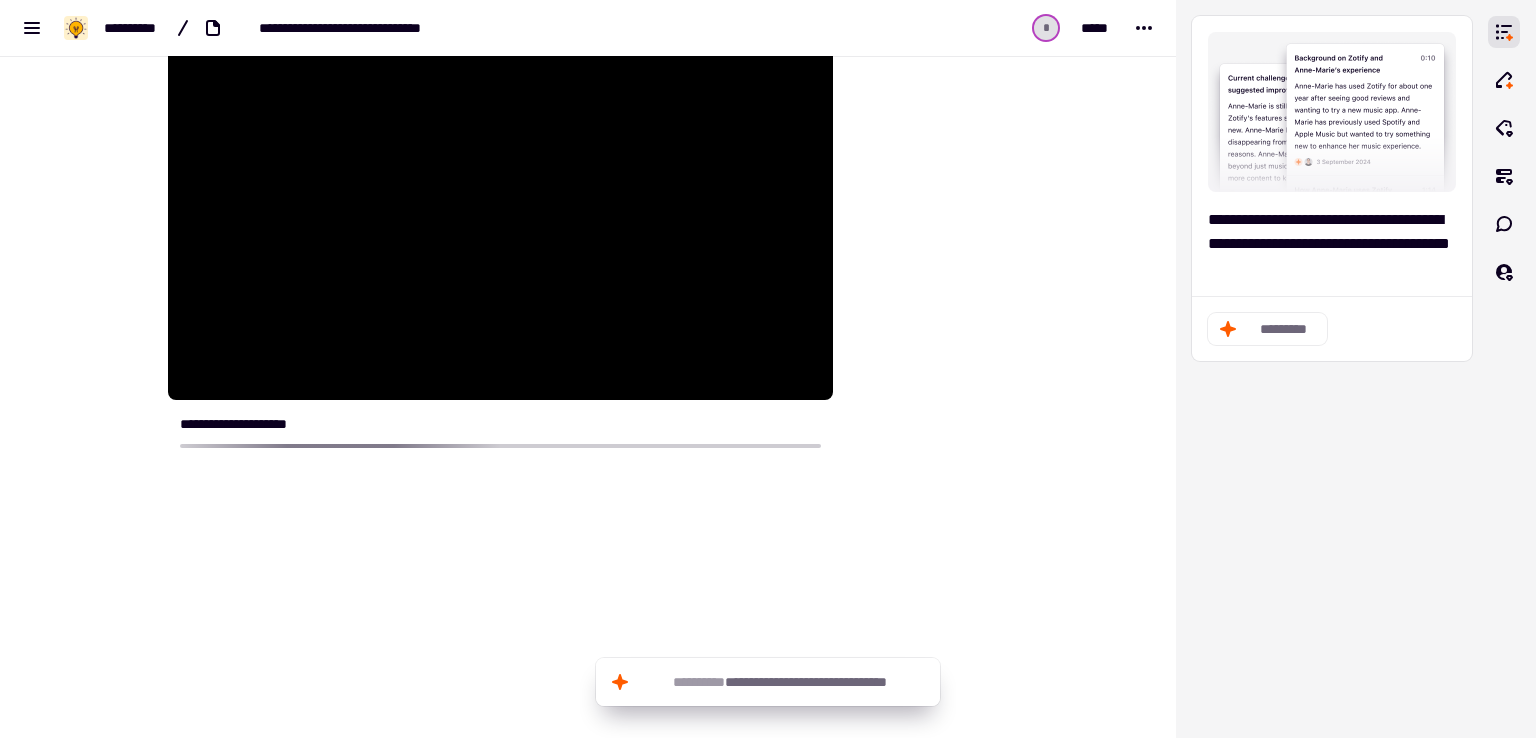 scroll, scrollTop: 0, scrollLeft: 0, axis: both 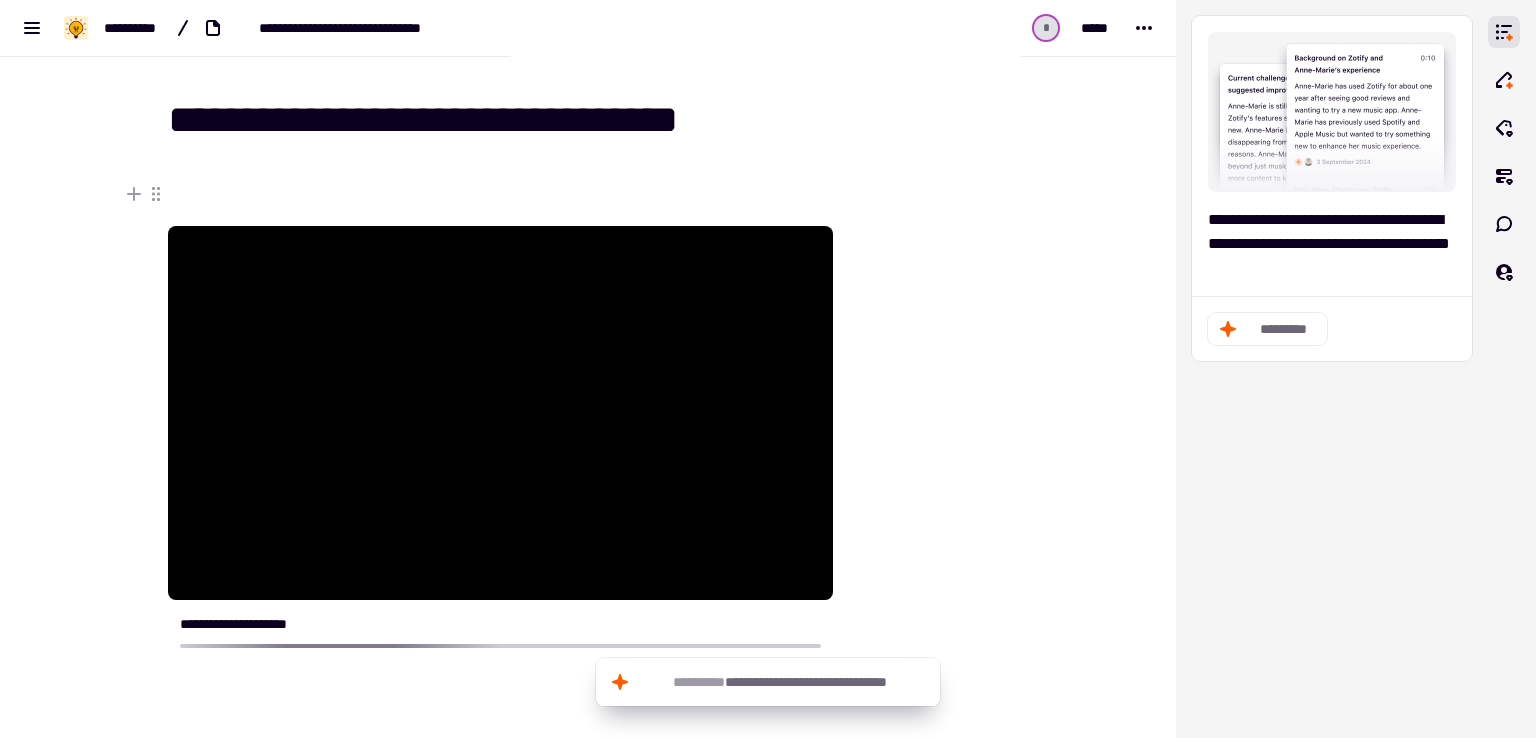 click on "**********" at bounding box center [500, 624] 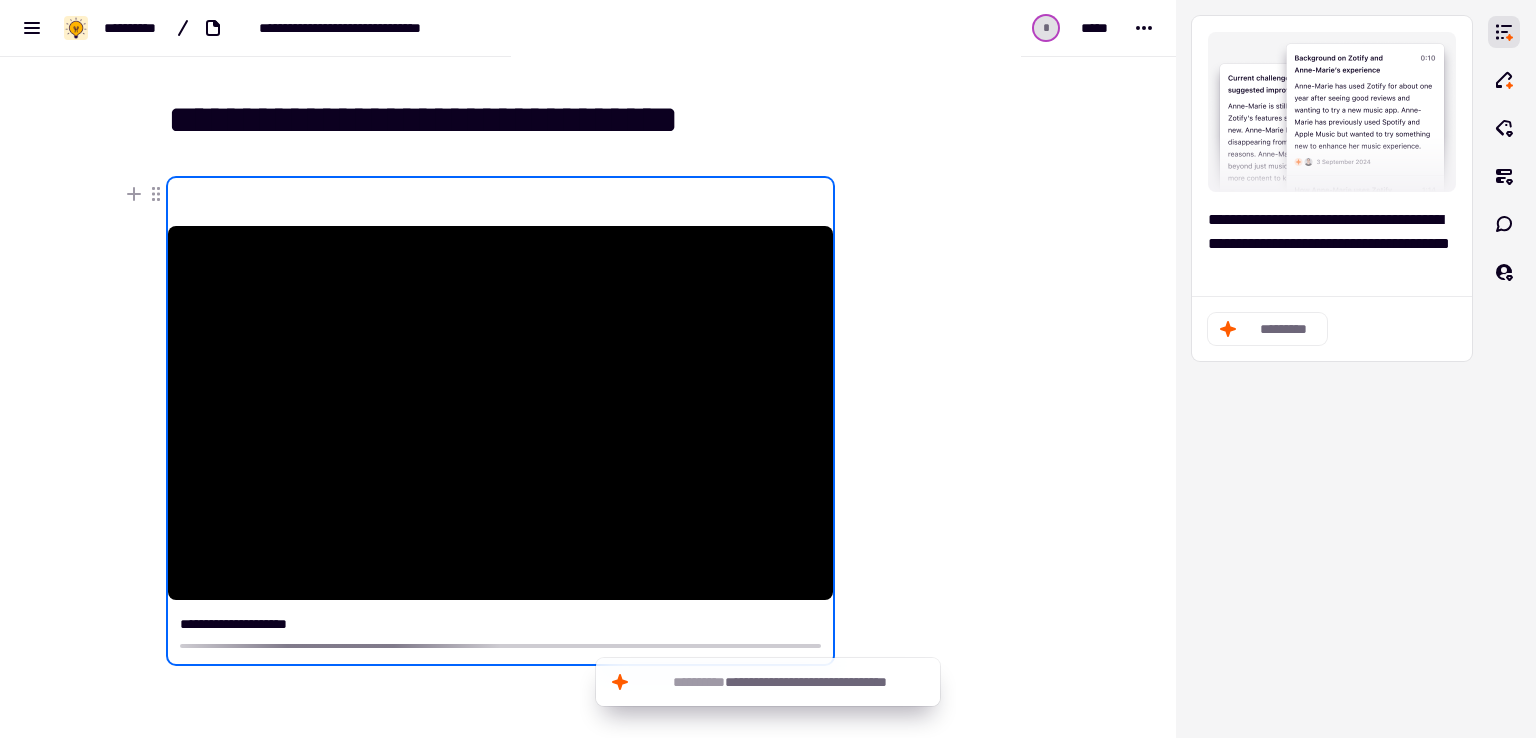 click on "**********" at bounding box center [500, 632] 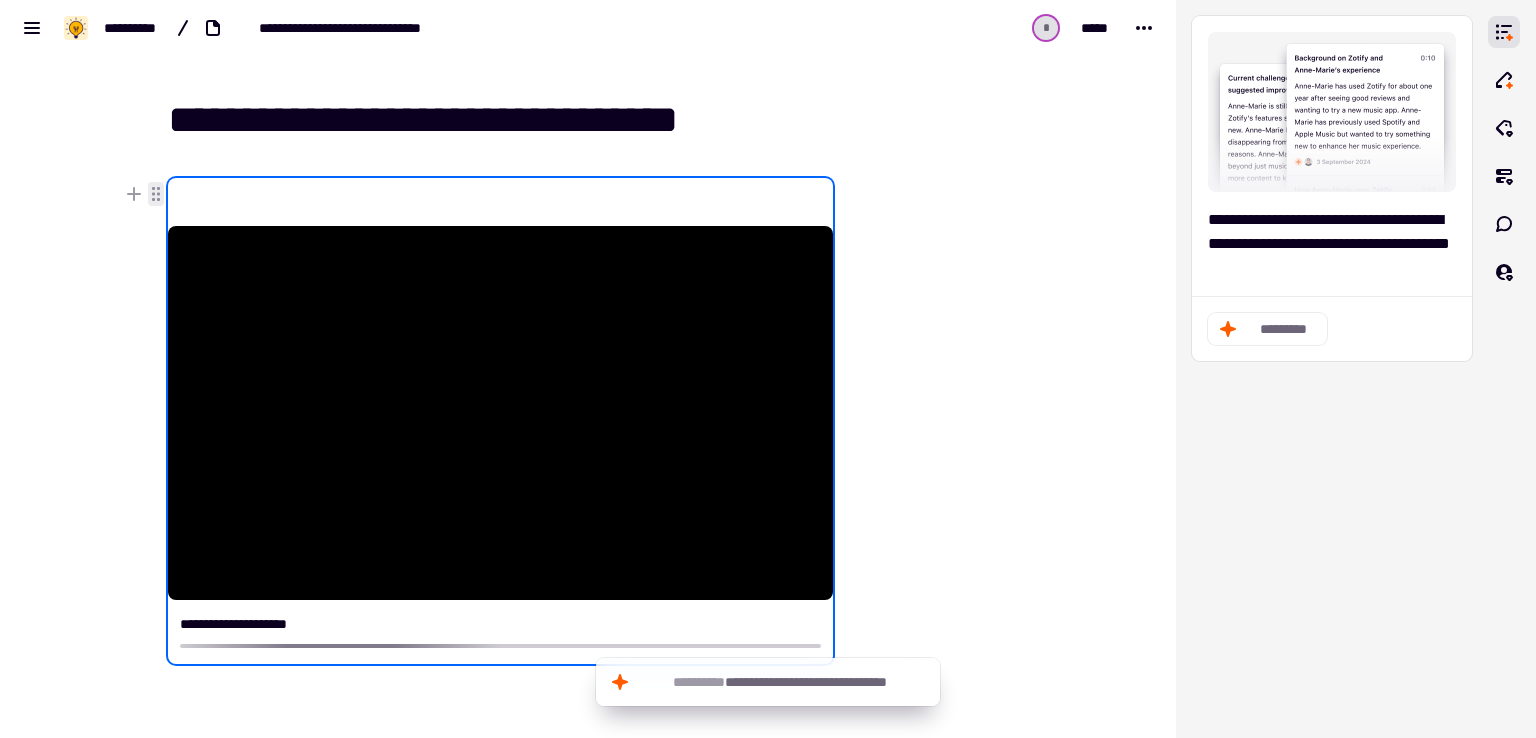 click 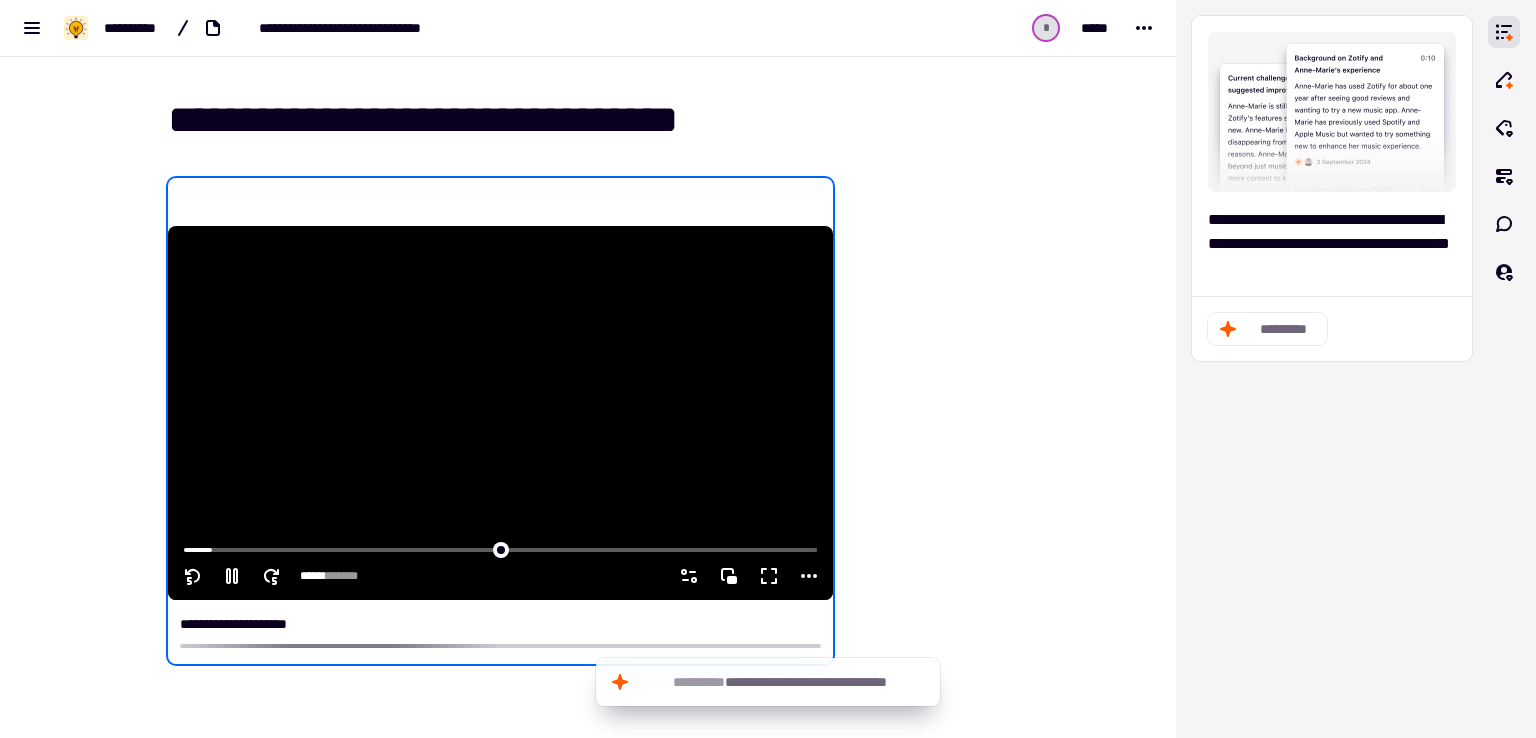 scroll, scrollTop: 233, scrollLeft: 0, axis: vertical 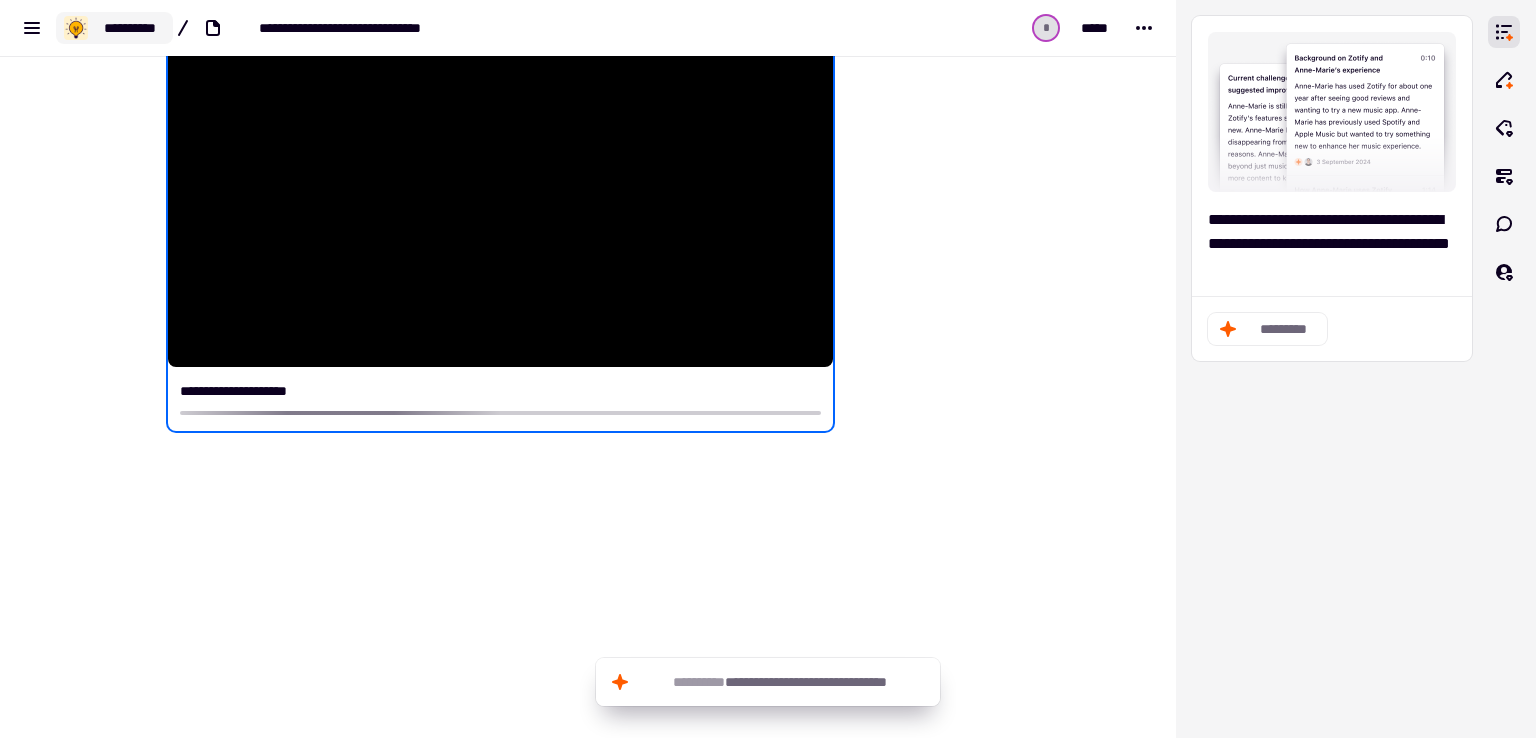 type on "*****" 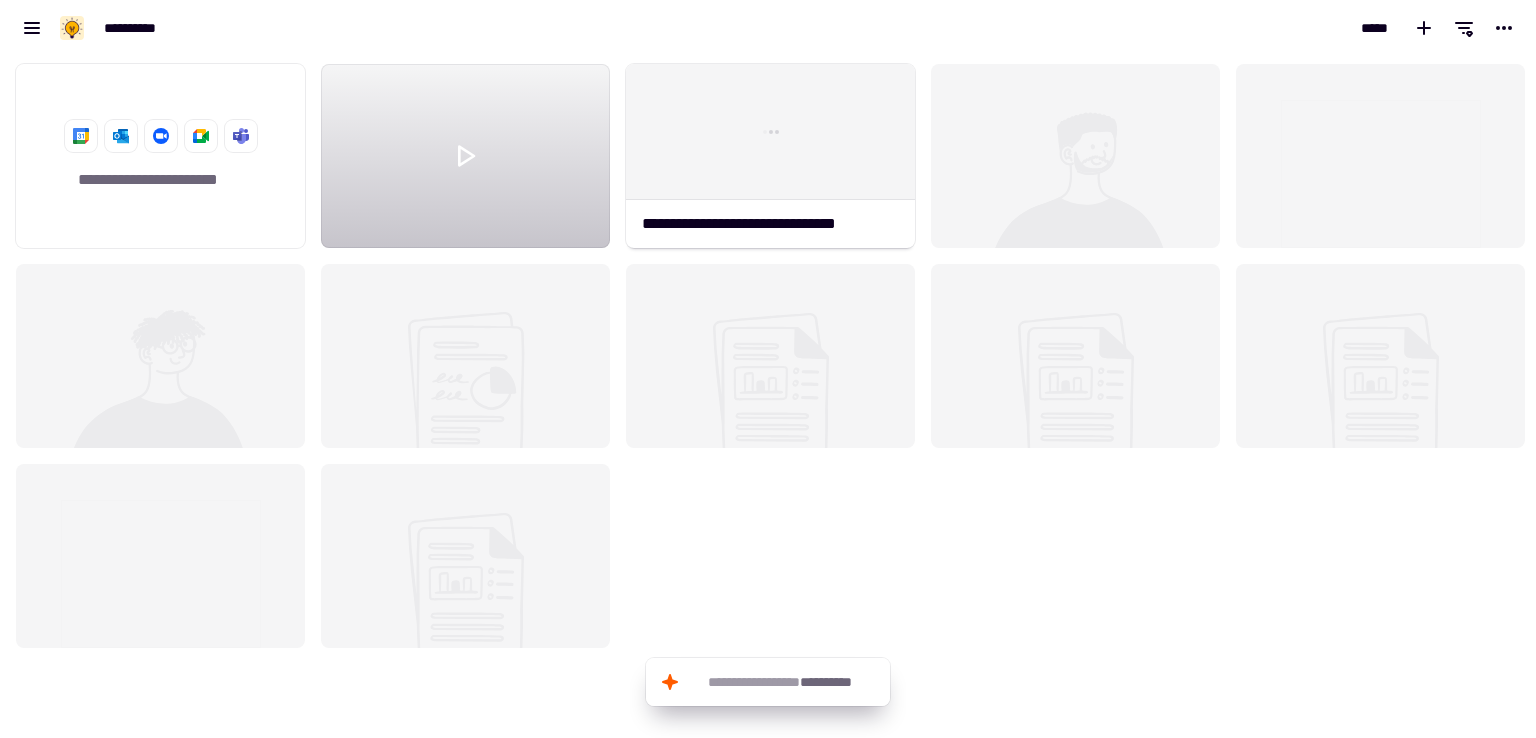 scroll, scrollTop: 16, scrollLeft: 16, axis: both 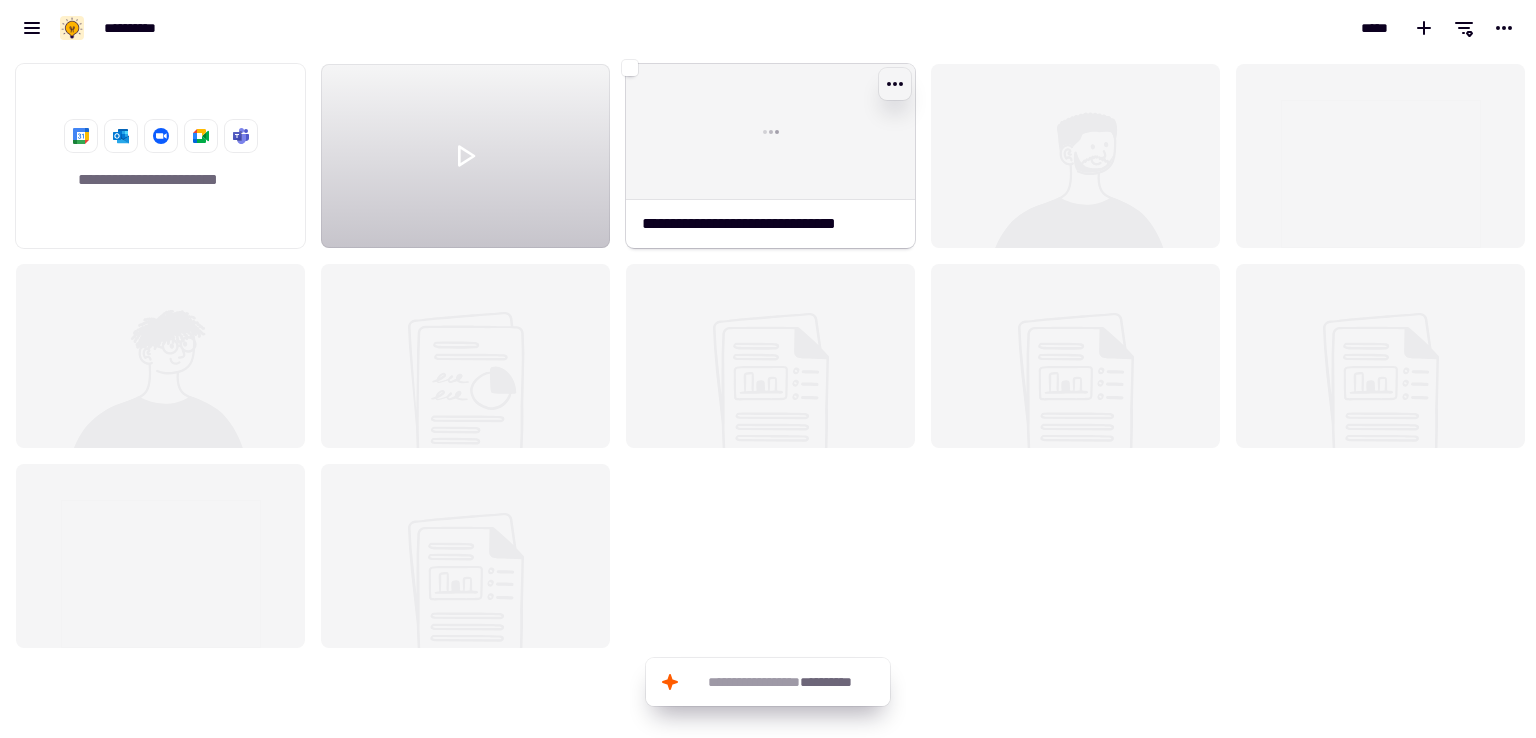 click 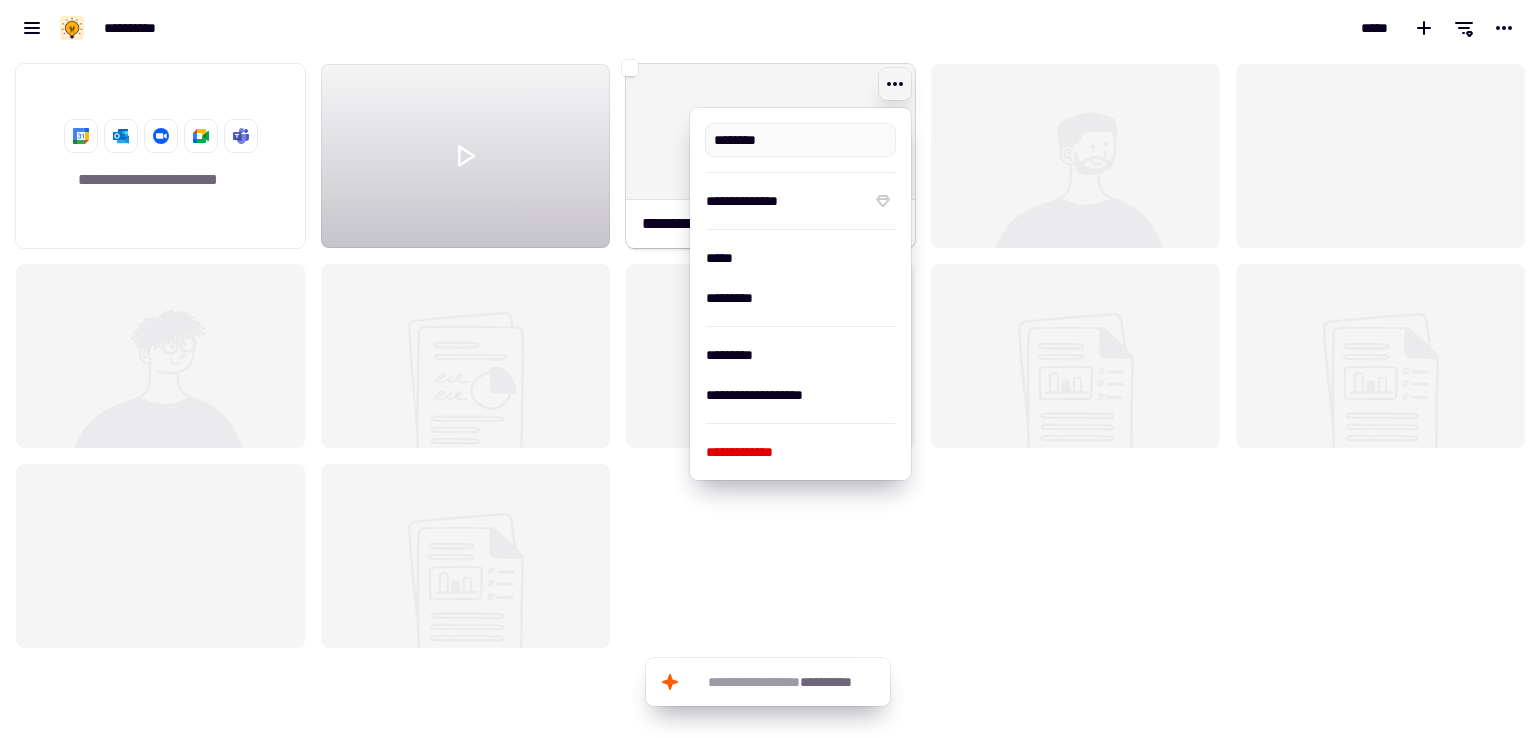 type on "**********" 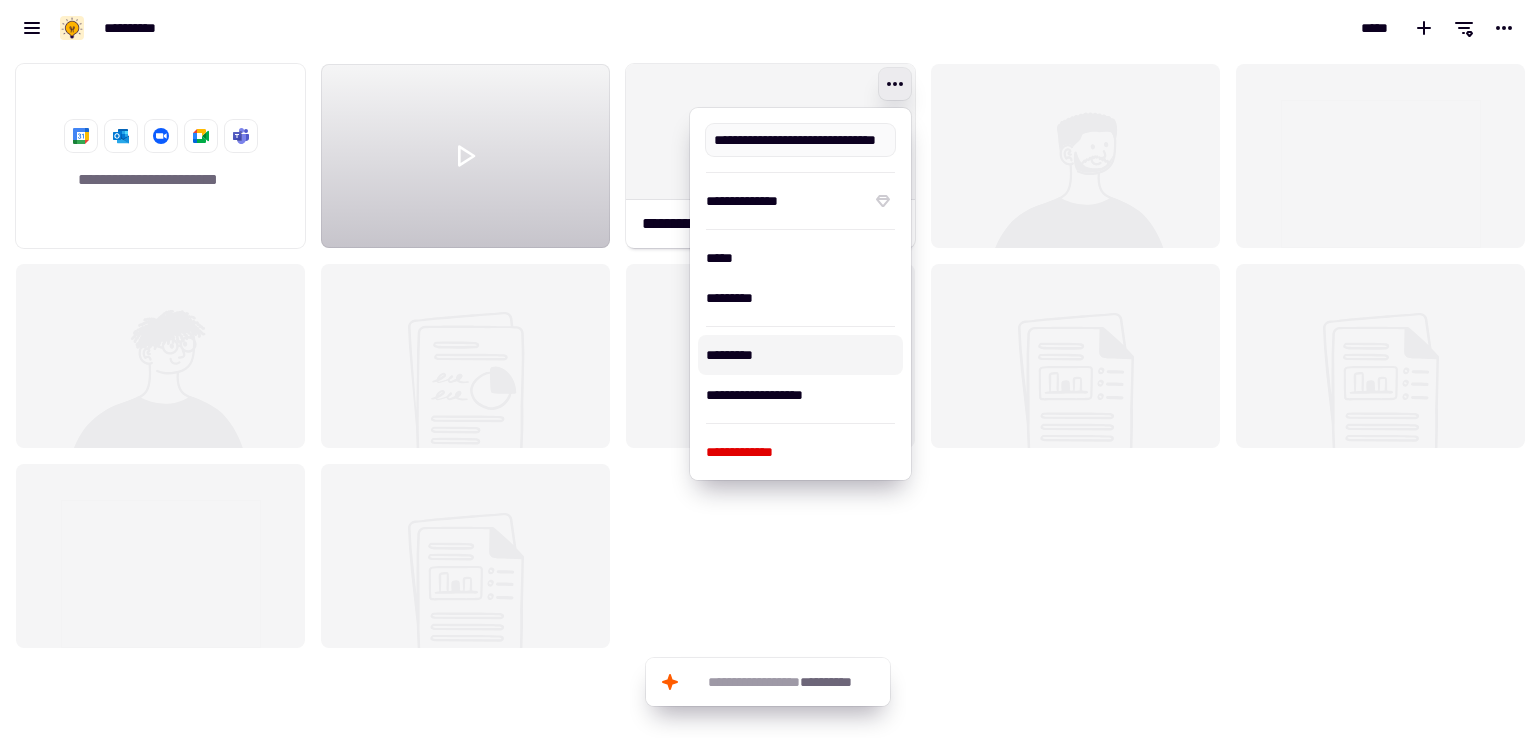 click on "*********" at bounding box center (800, 355) 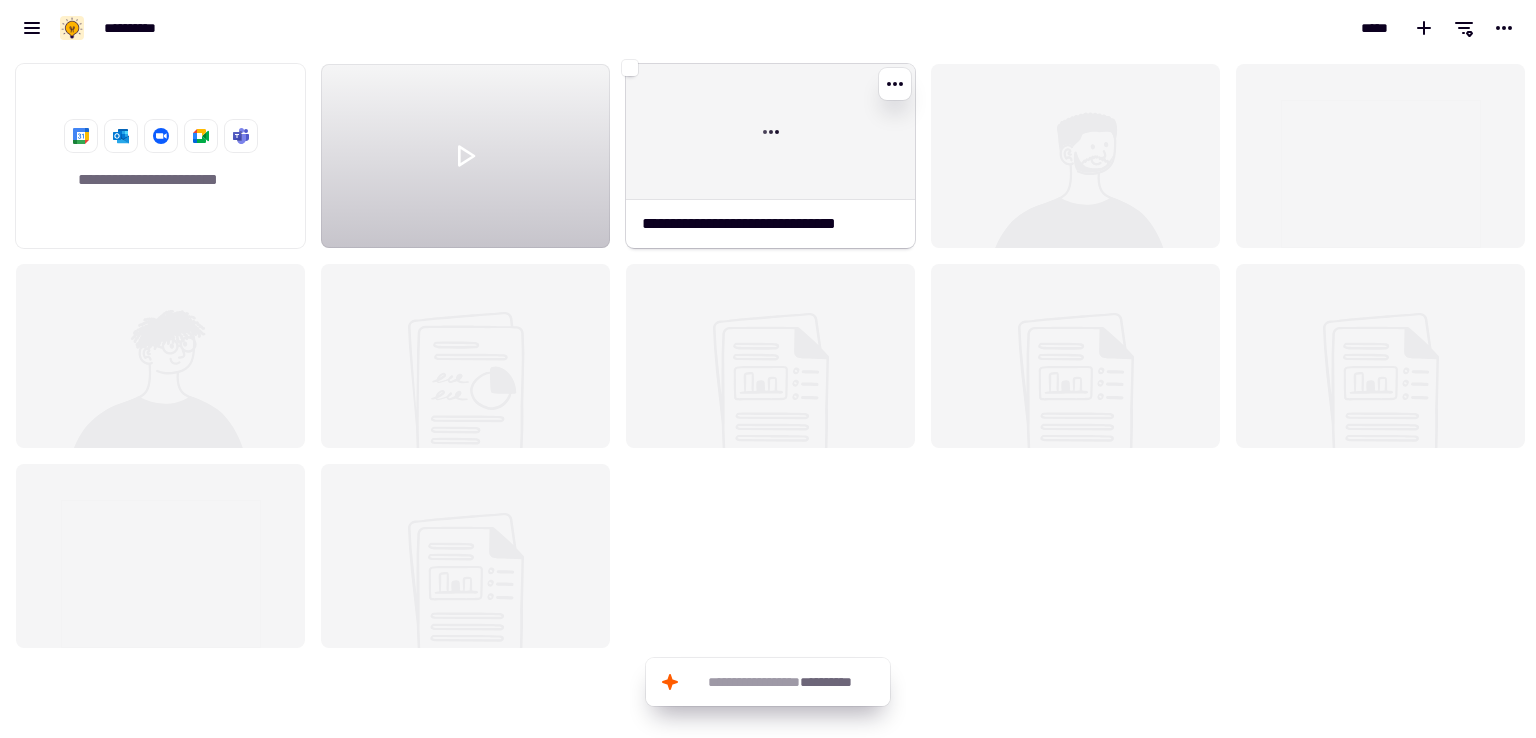 click 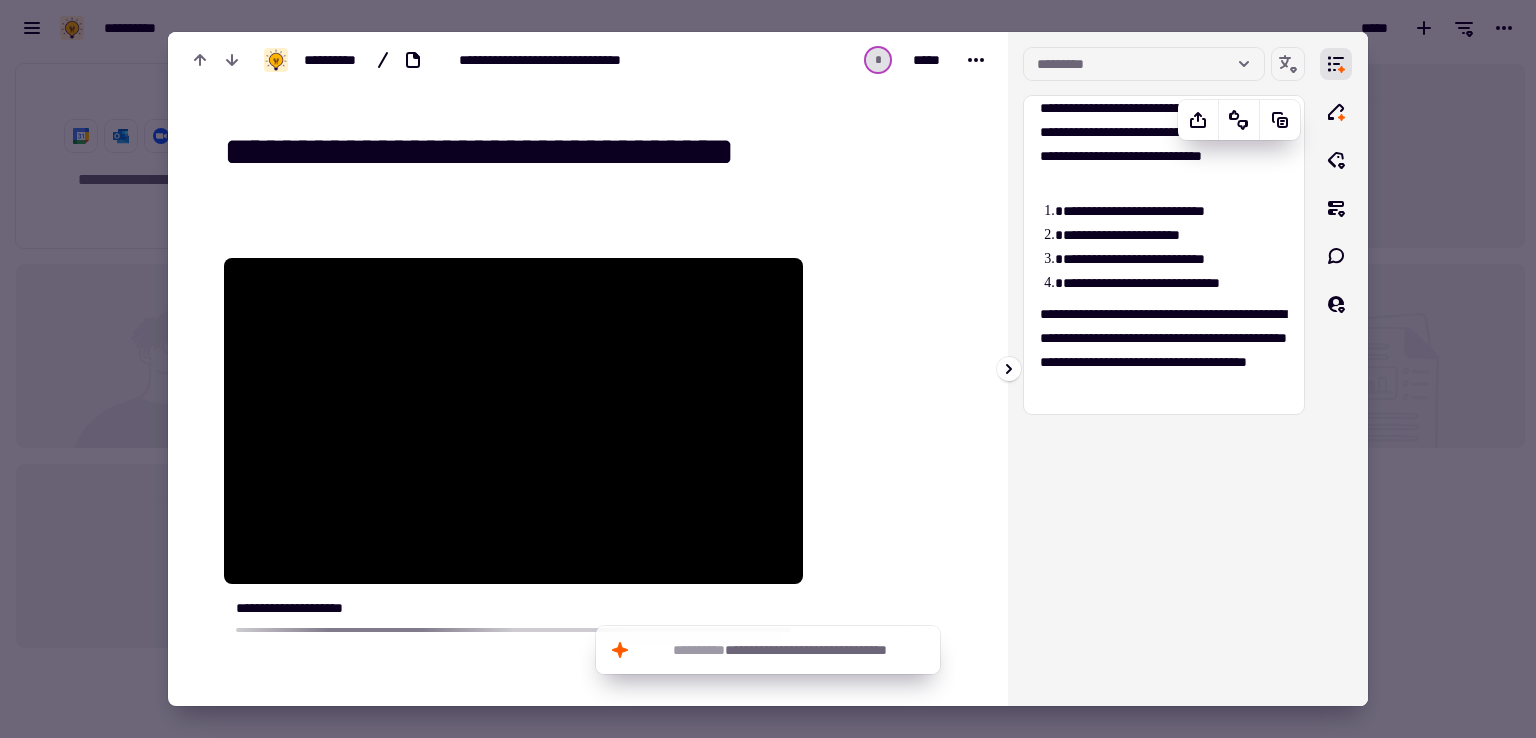 click on "**********" at bounding box center (1175, 211) 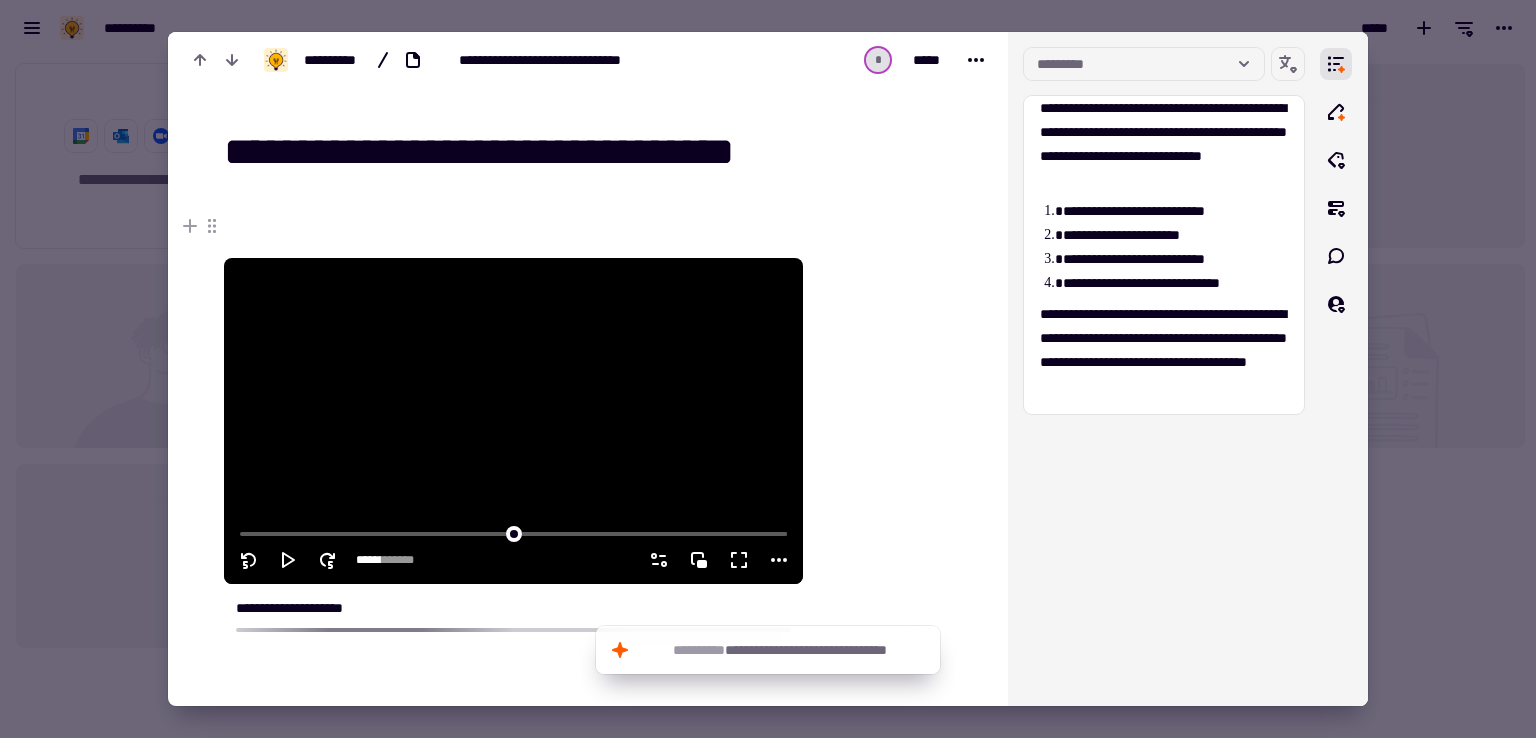click 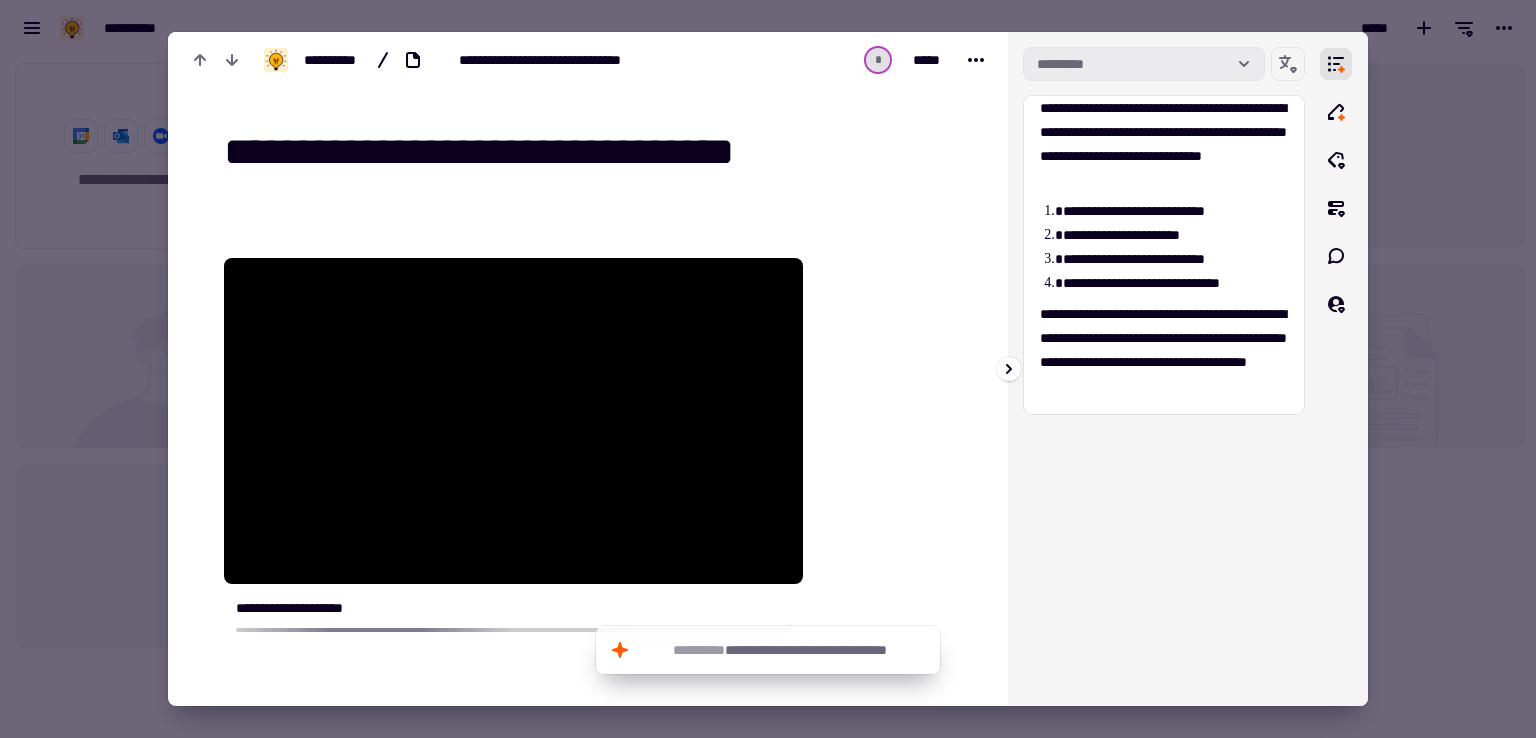 click 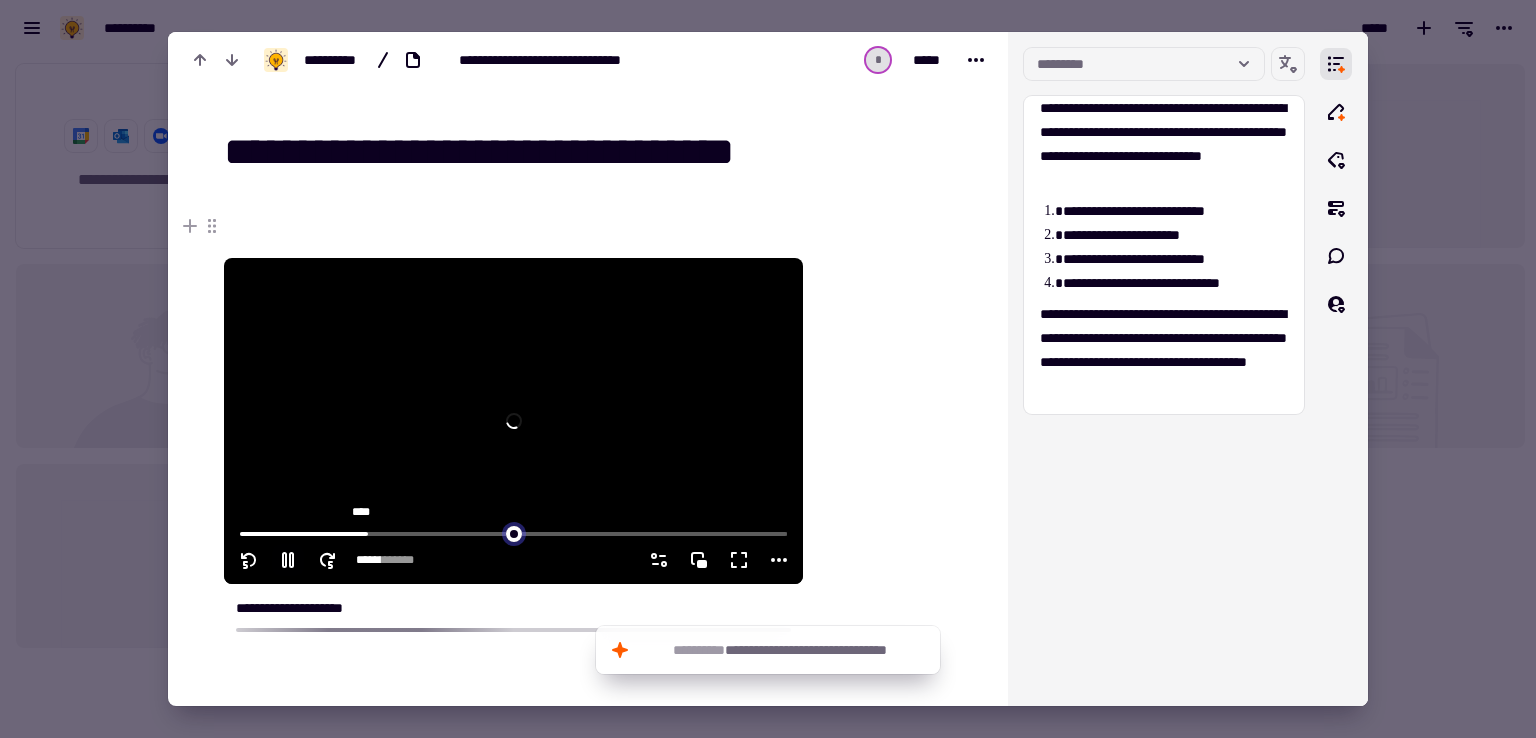 click at bounding box center (513, 532) 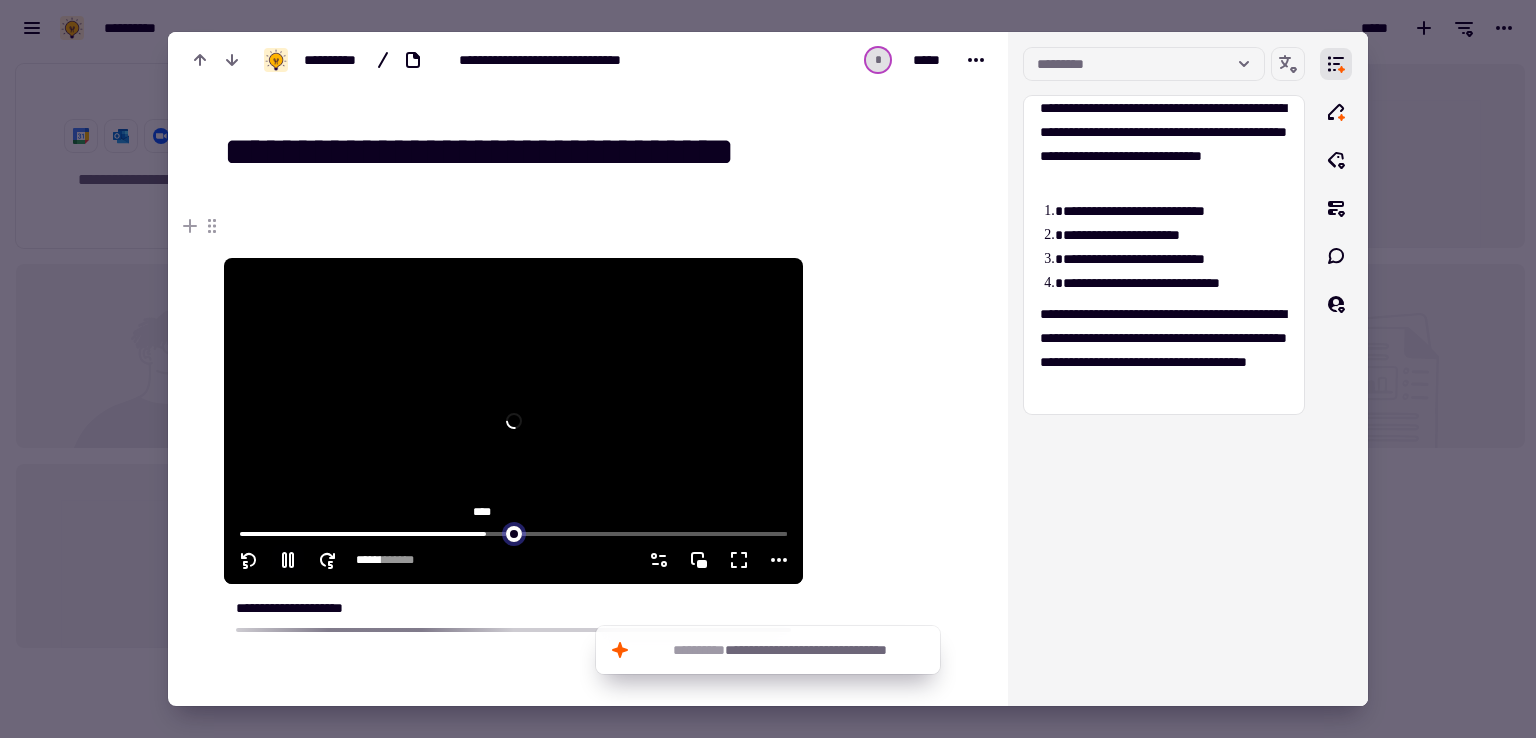 click at bounding box center (513, 532) 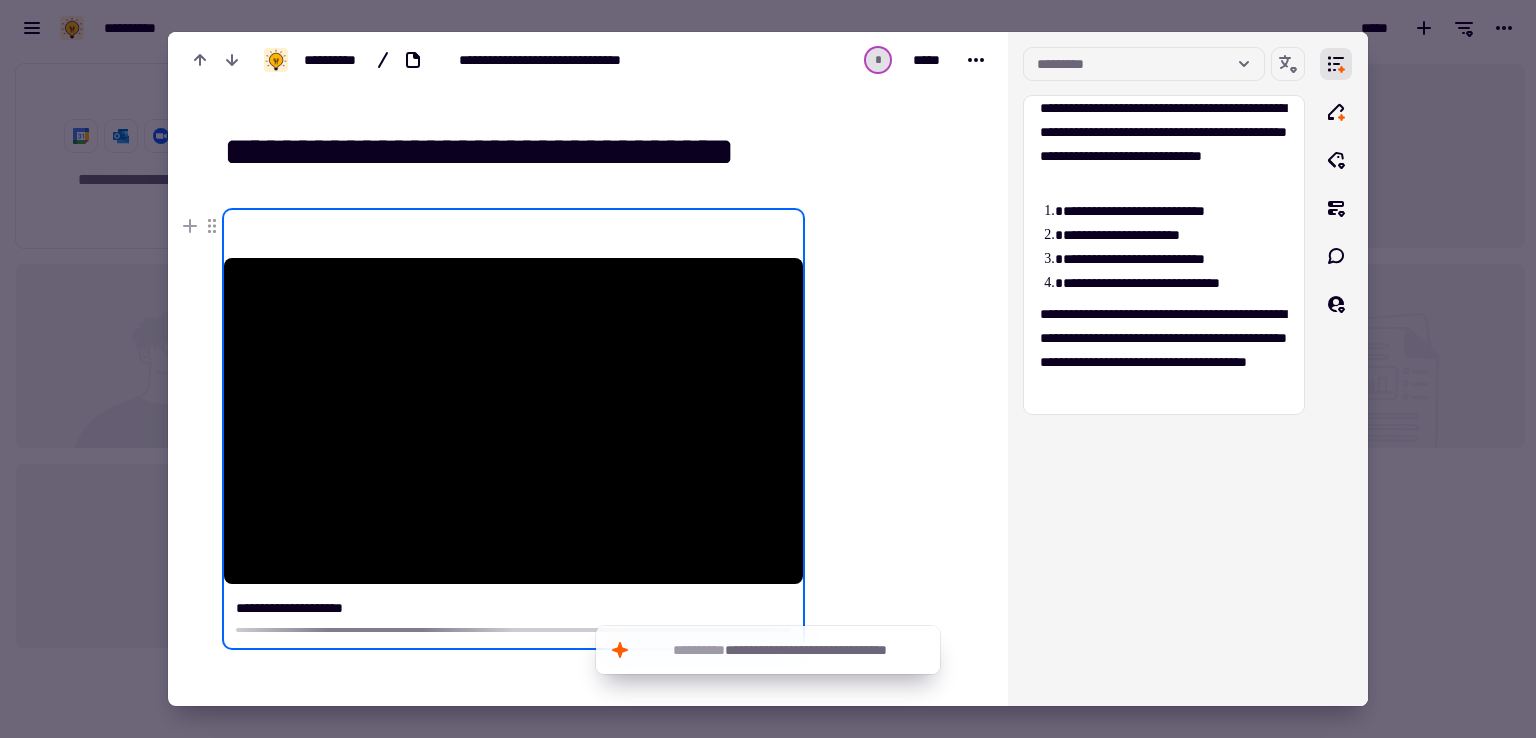 click on "**********" at bounding box center [507, 608] 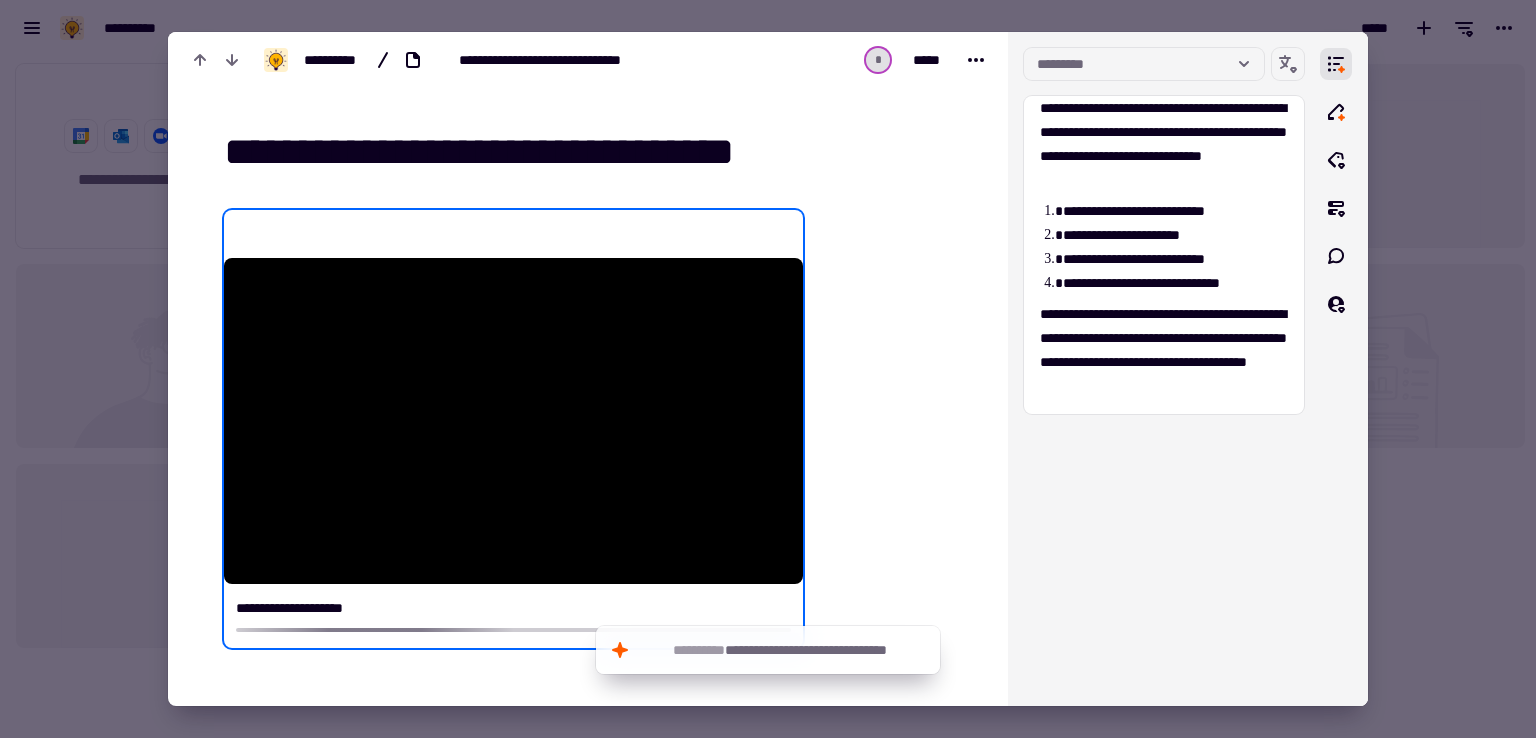 type on "******" 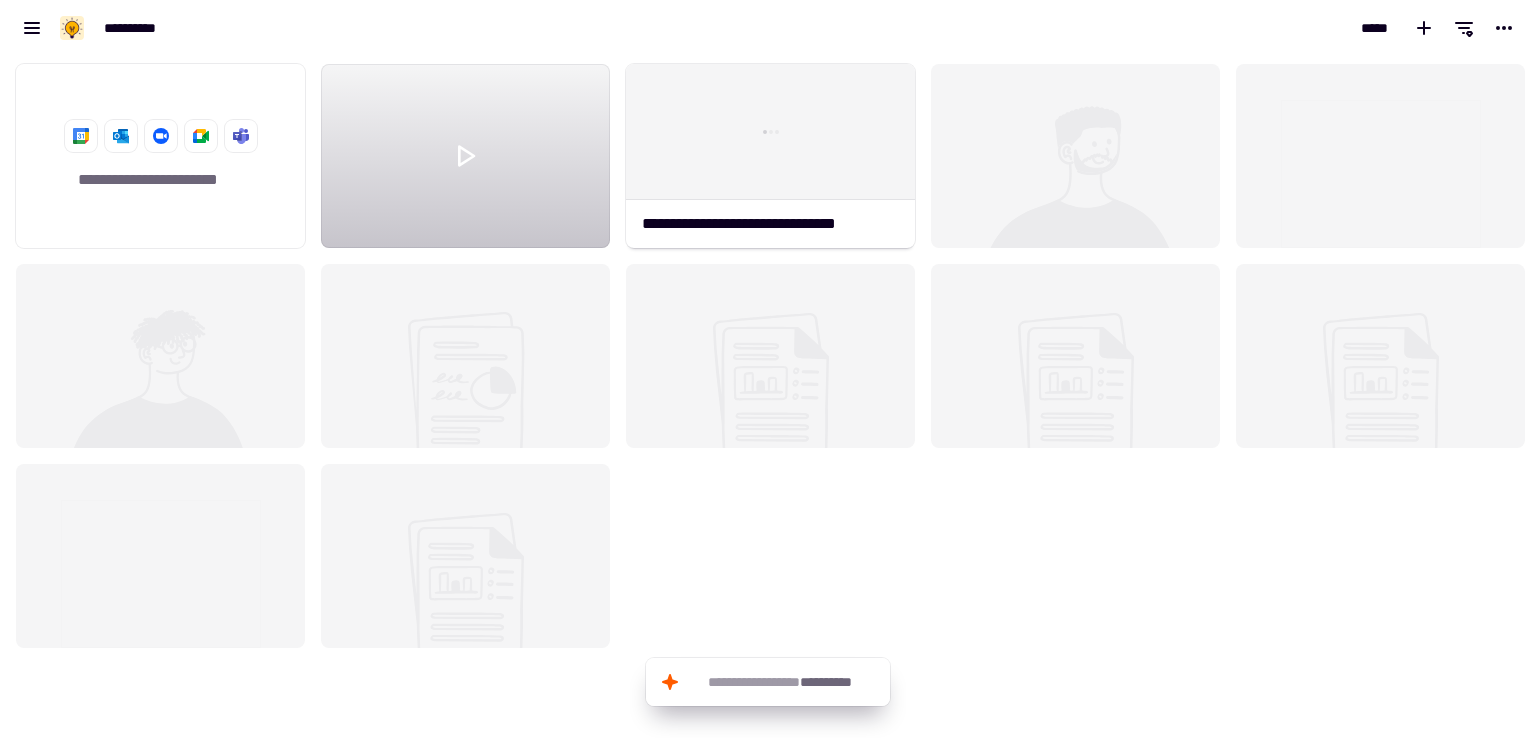 click 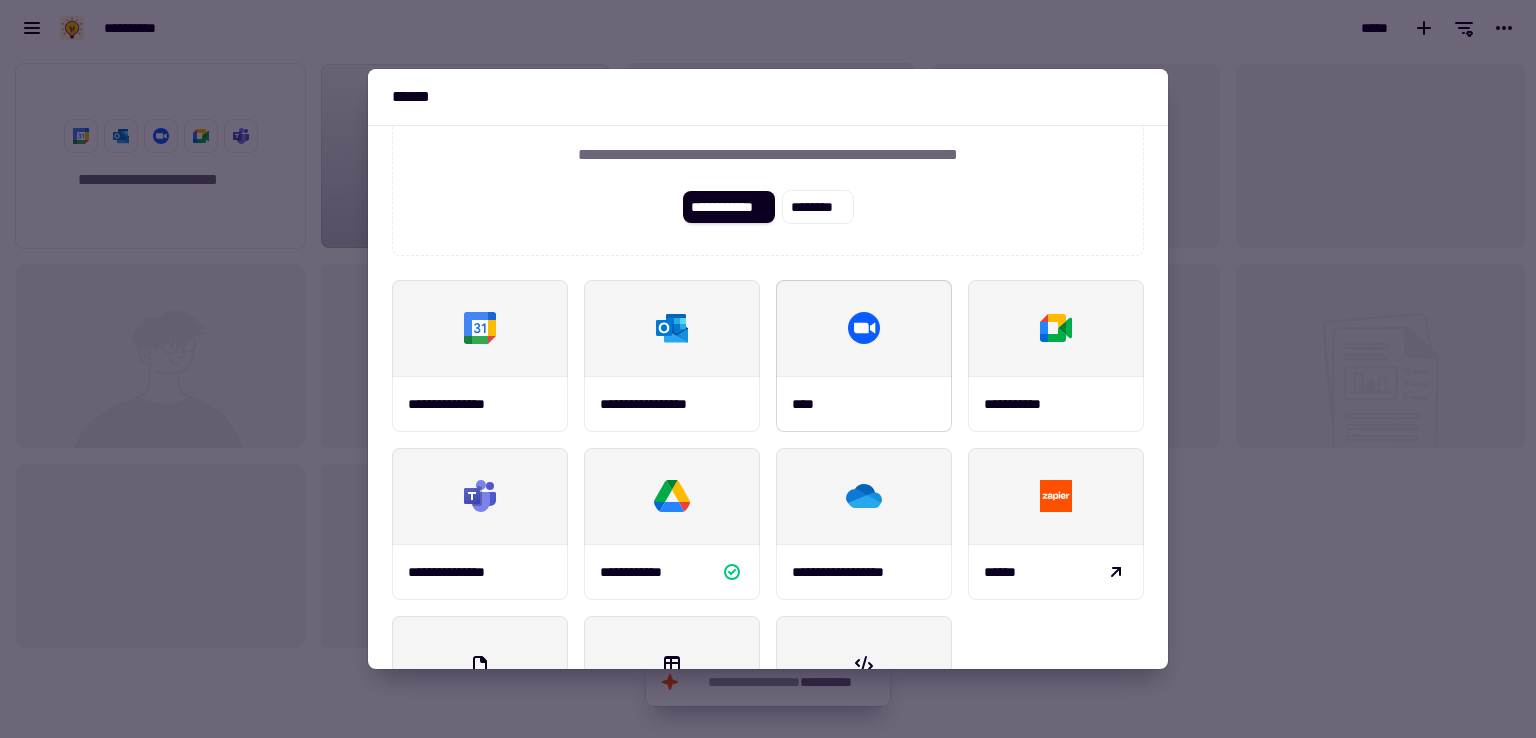 scroll, scrollTop: 257, scrollLeft: 0, axis: vertical 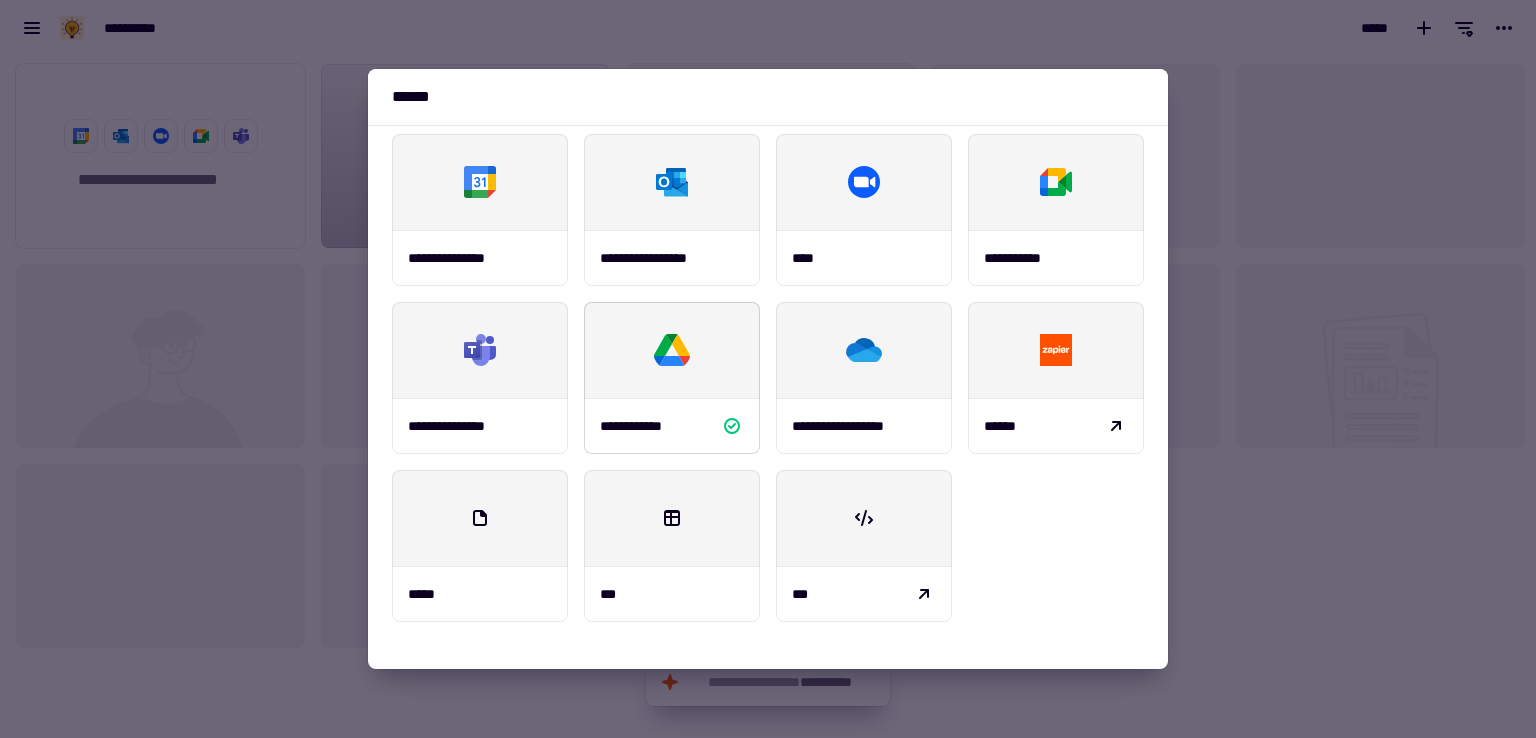 click at bounding box center (672, 350) 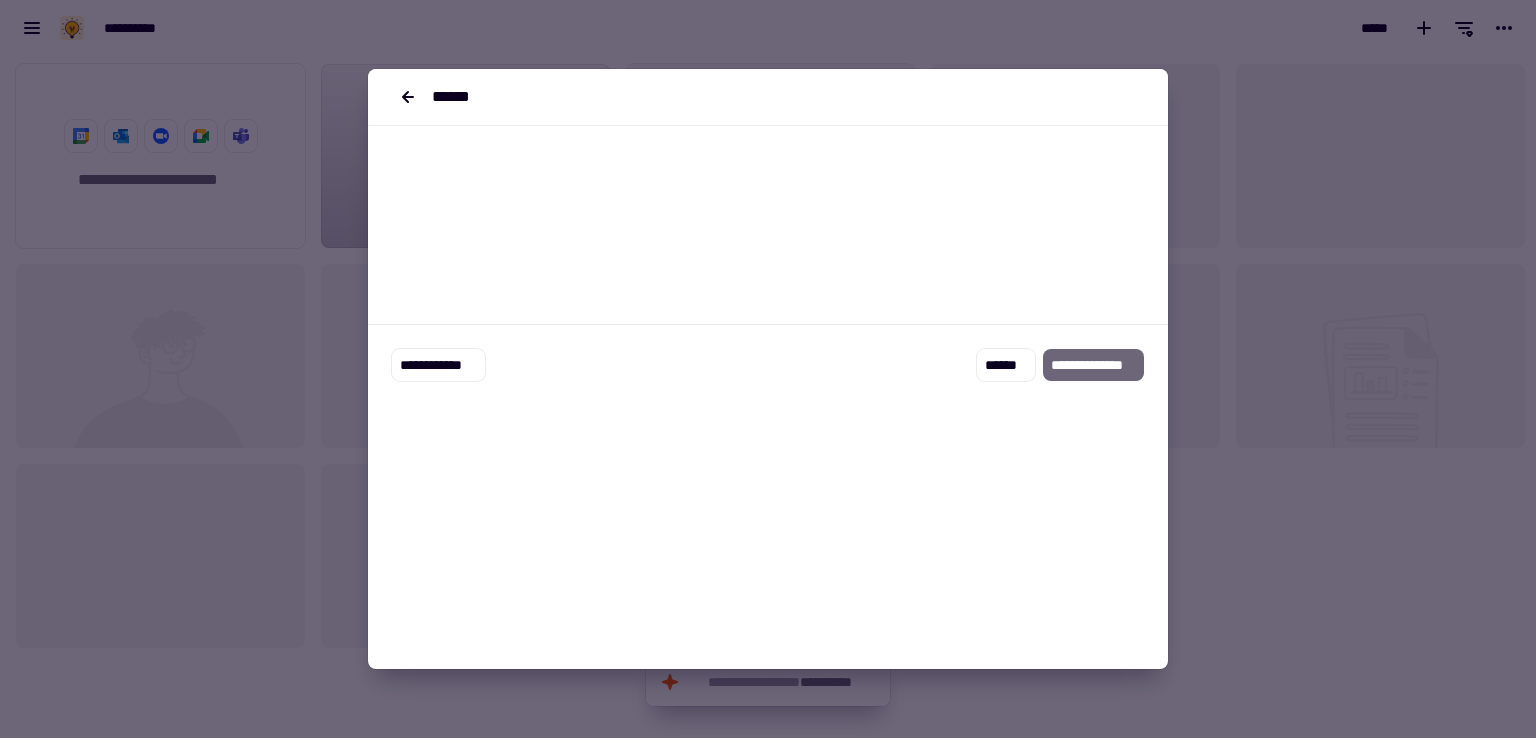 scroll, scrollTop: 0, scrollLeft: 0, axis: both 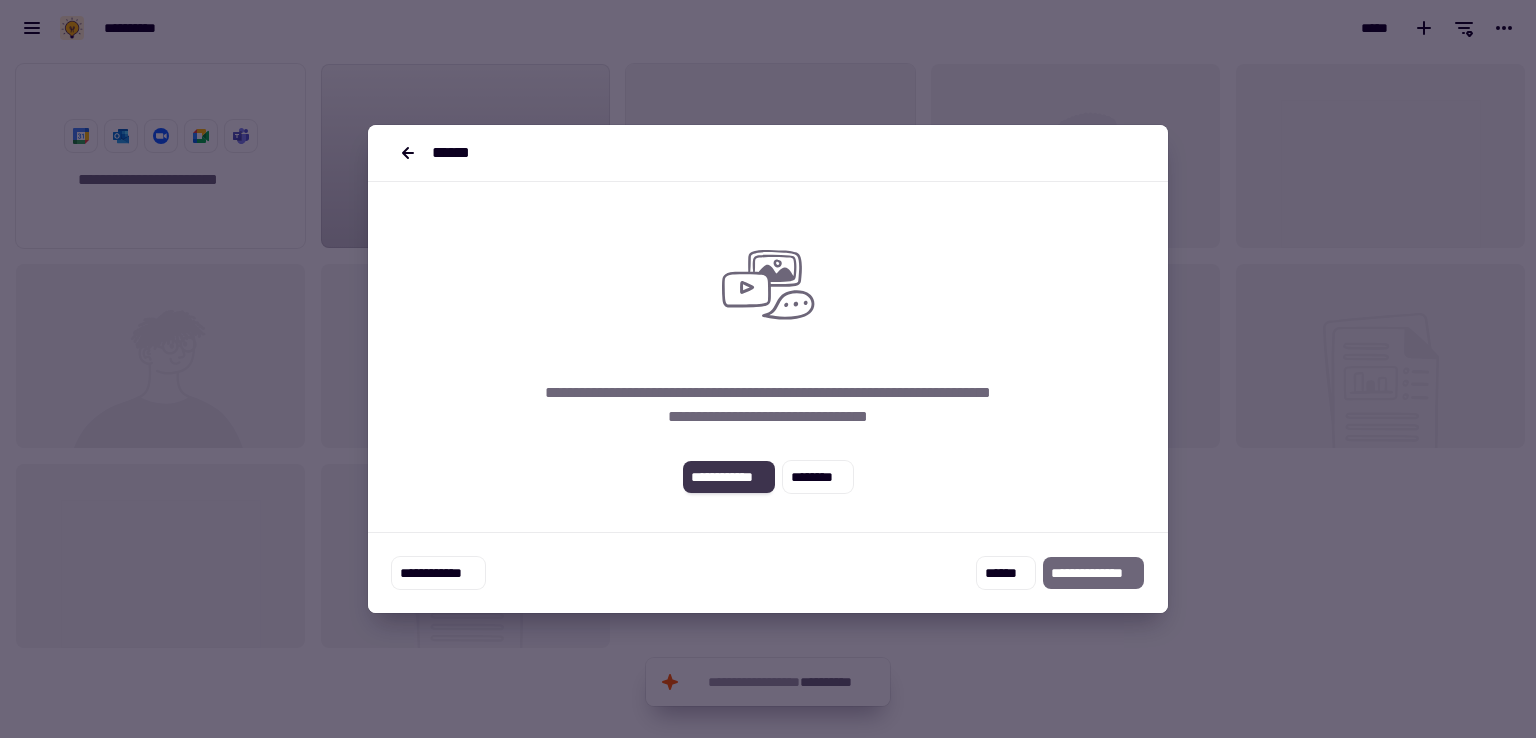 click on "**********" 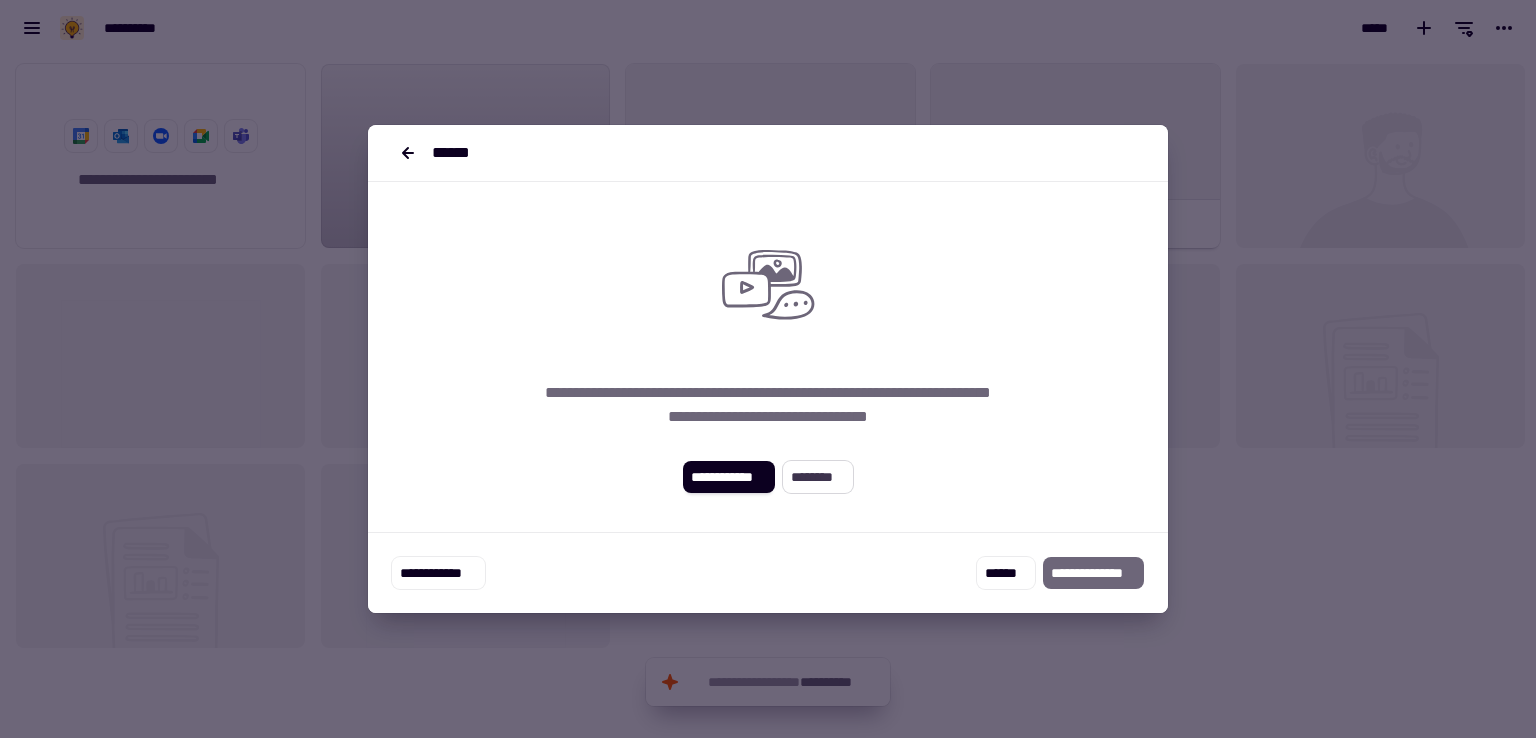 click on "********" 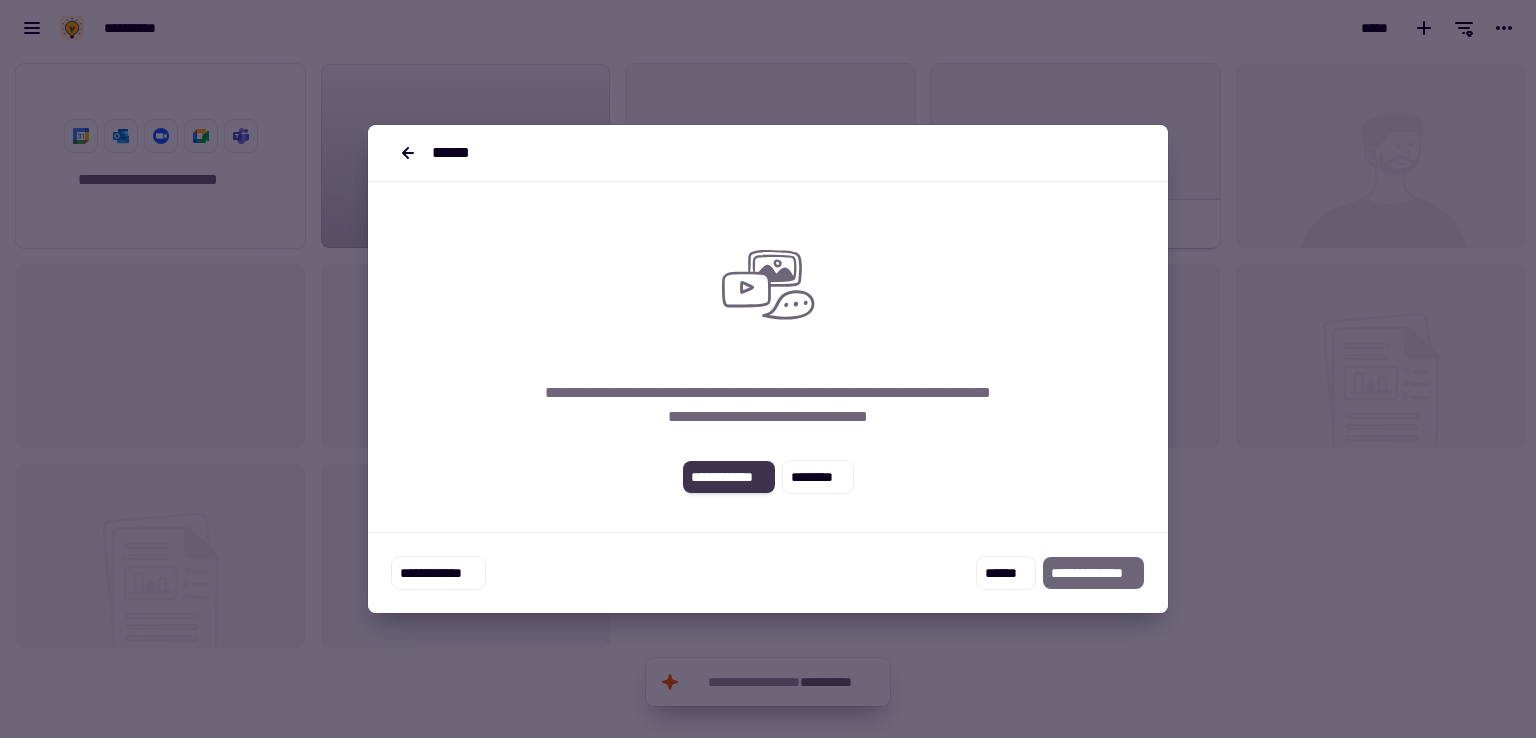 click on "**********" 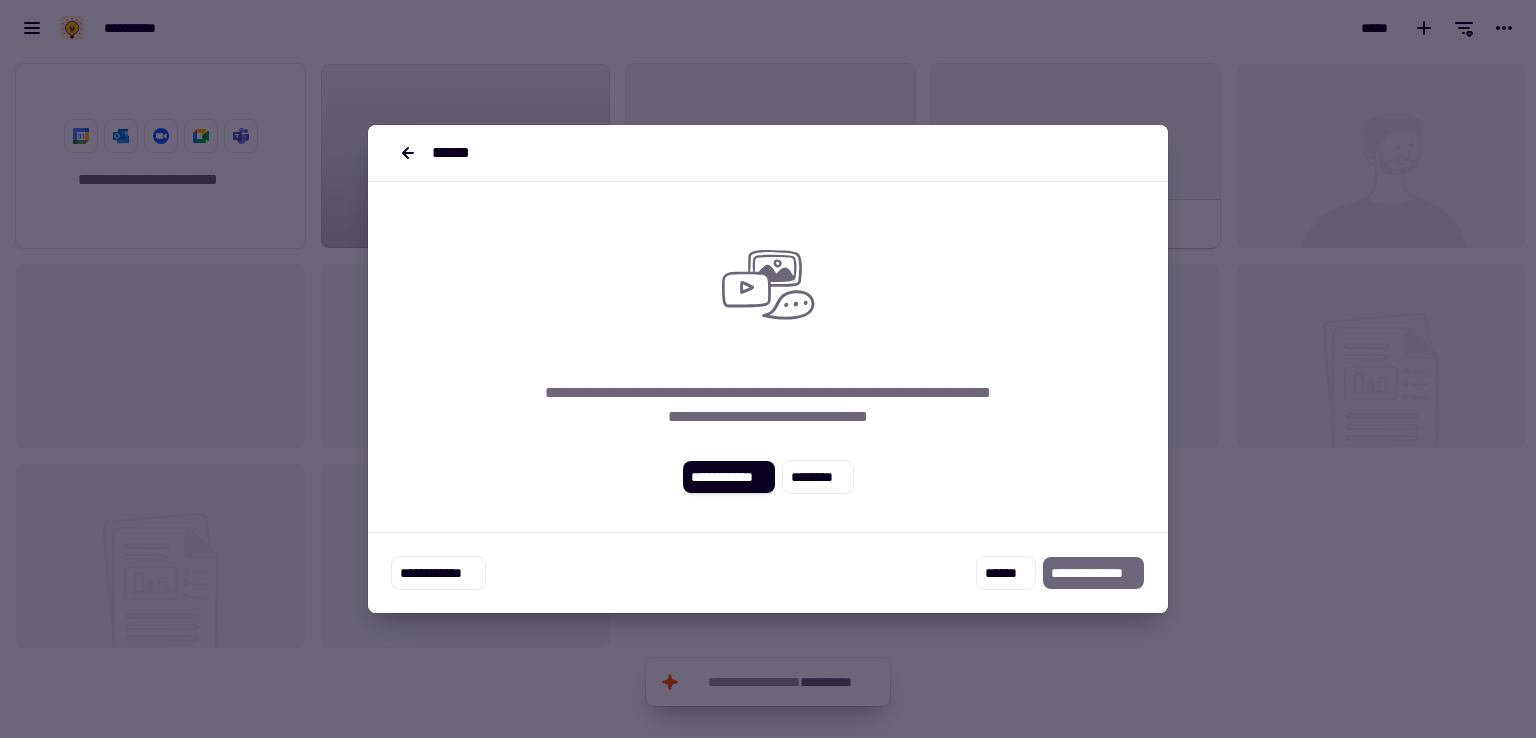 click at bounding box center [768, 369] 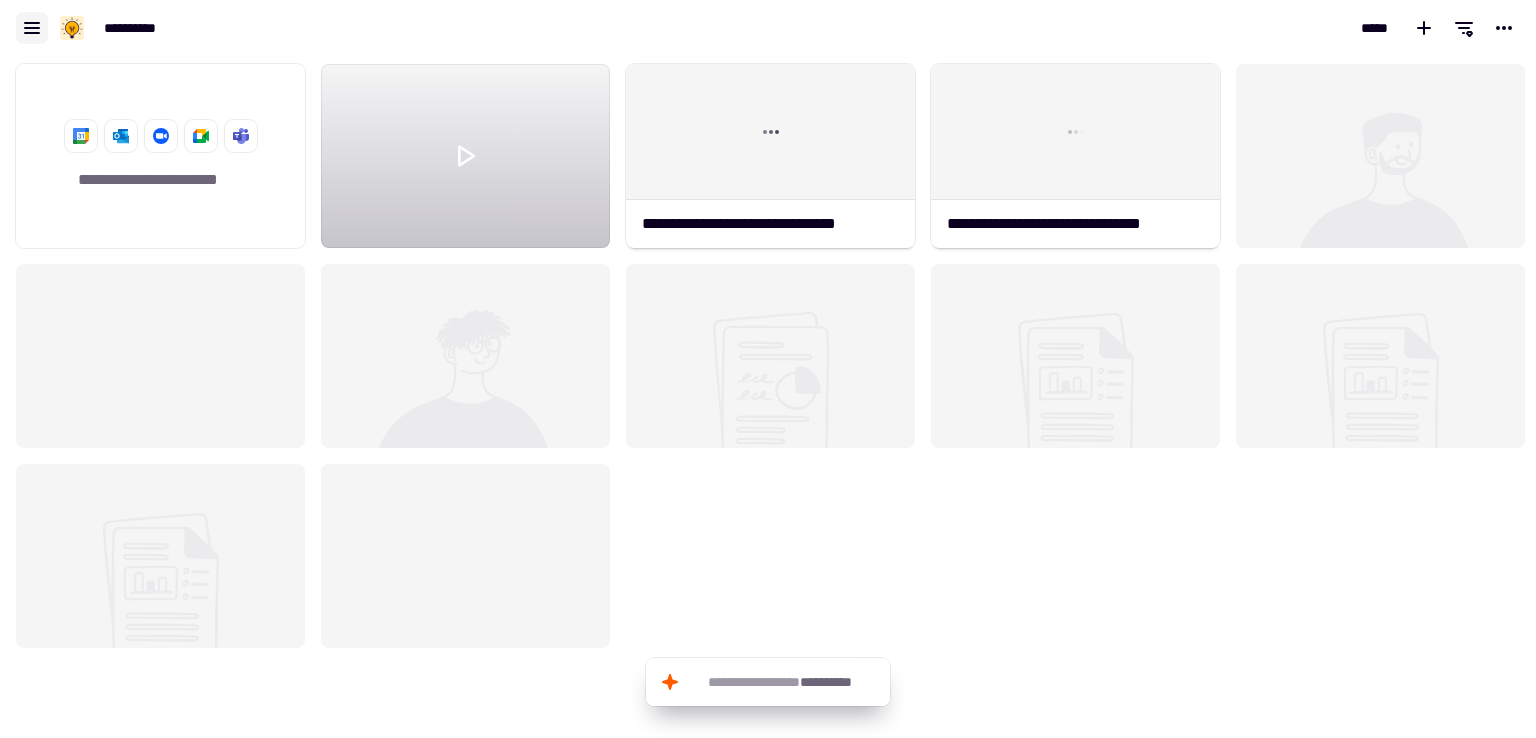click 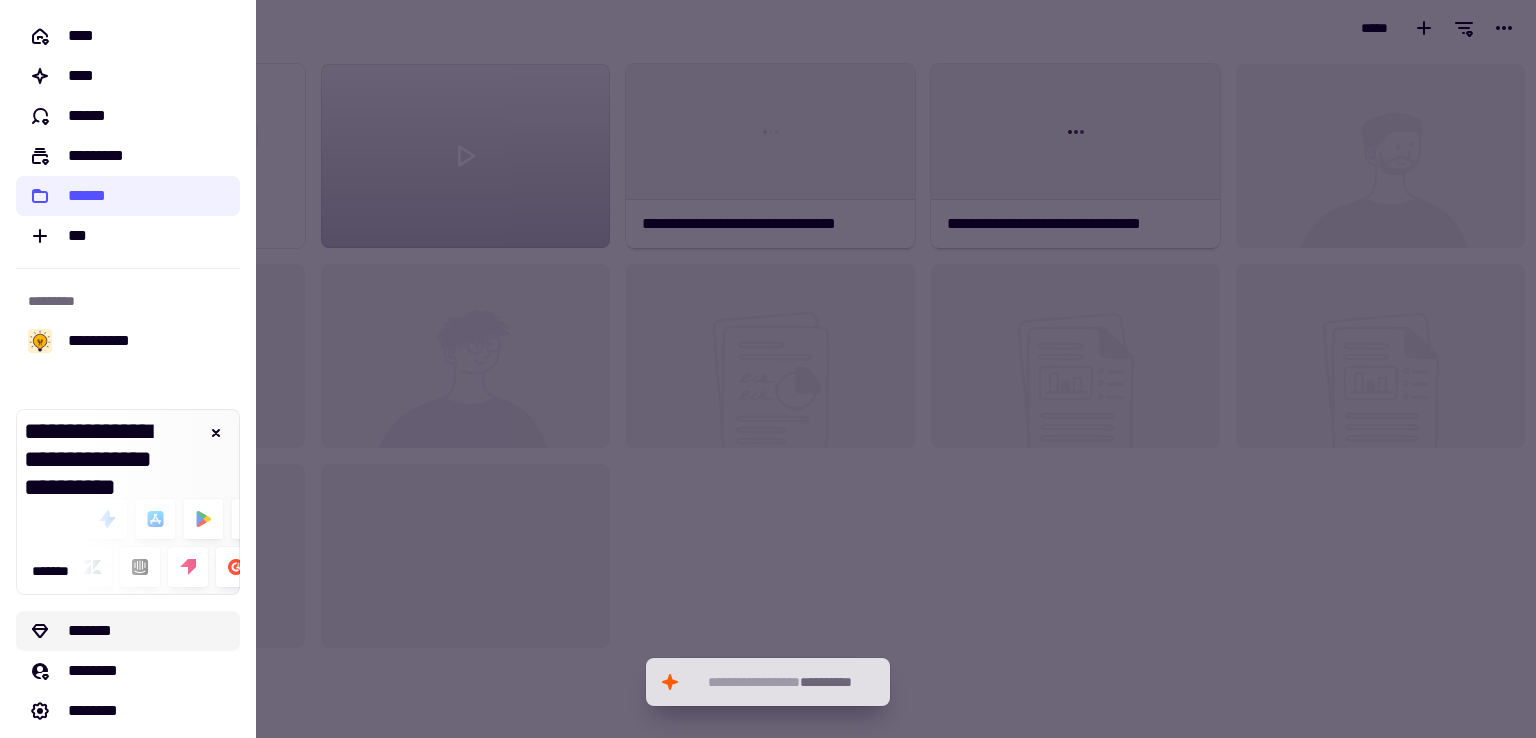 scroll, scrollTop: 49, scrollLeft: 0, axis: vertical 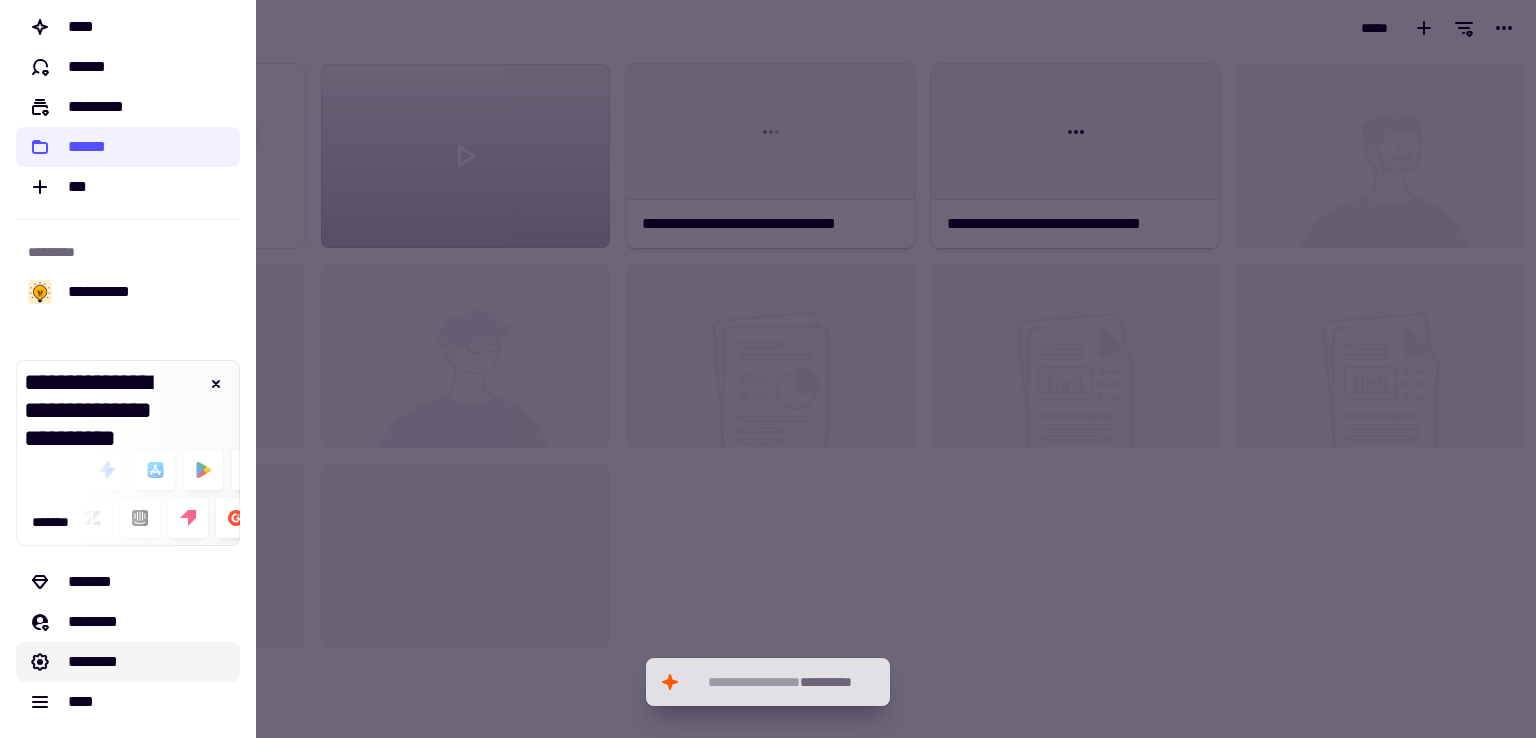 click on "********" 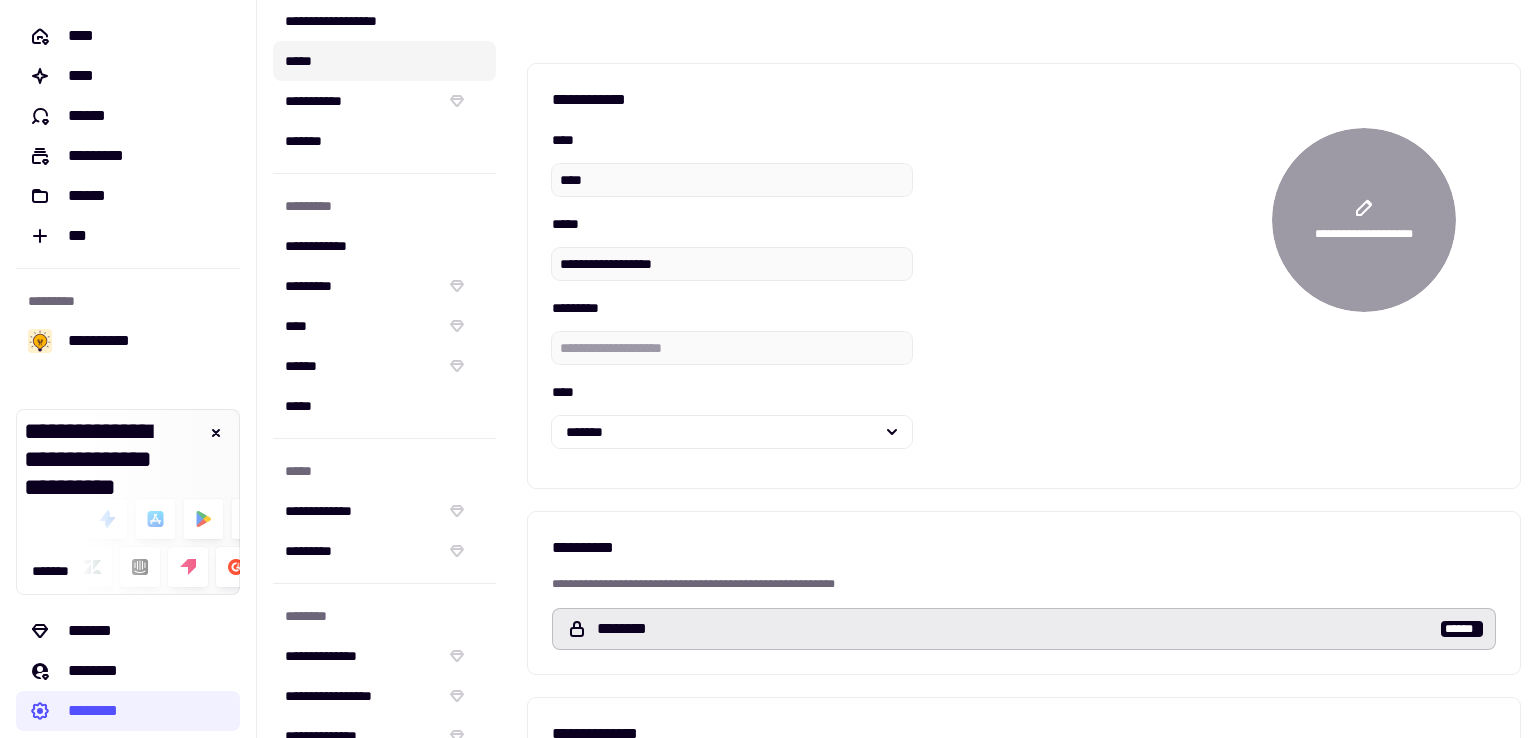scroll, scrollTop: 234, scrollLeft: 0, axis: vertical 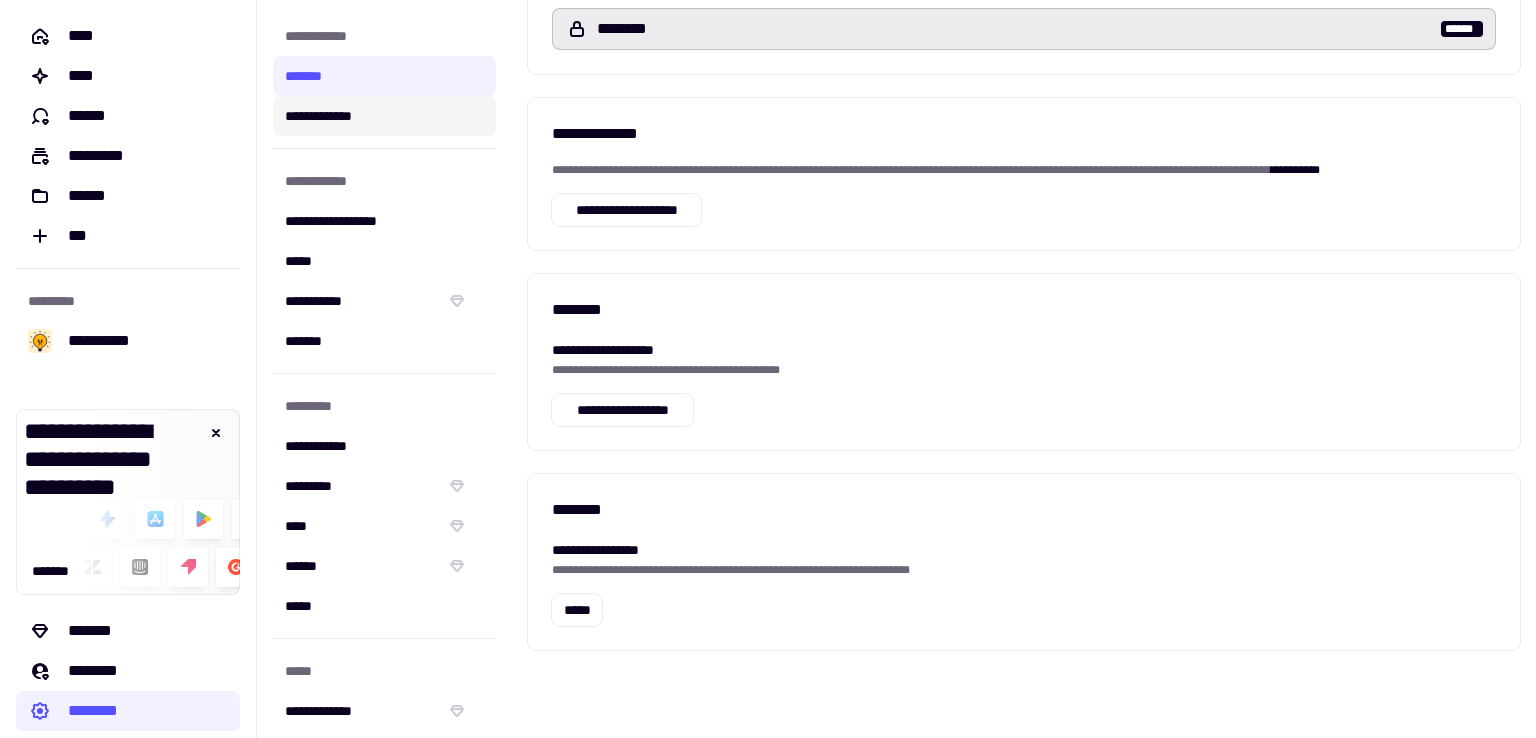 click on "**********" 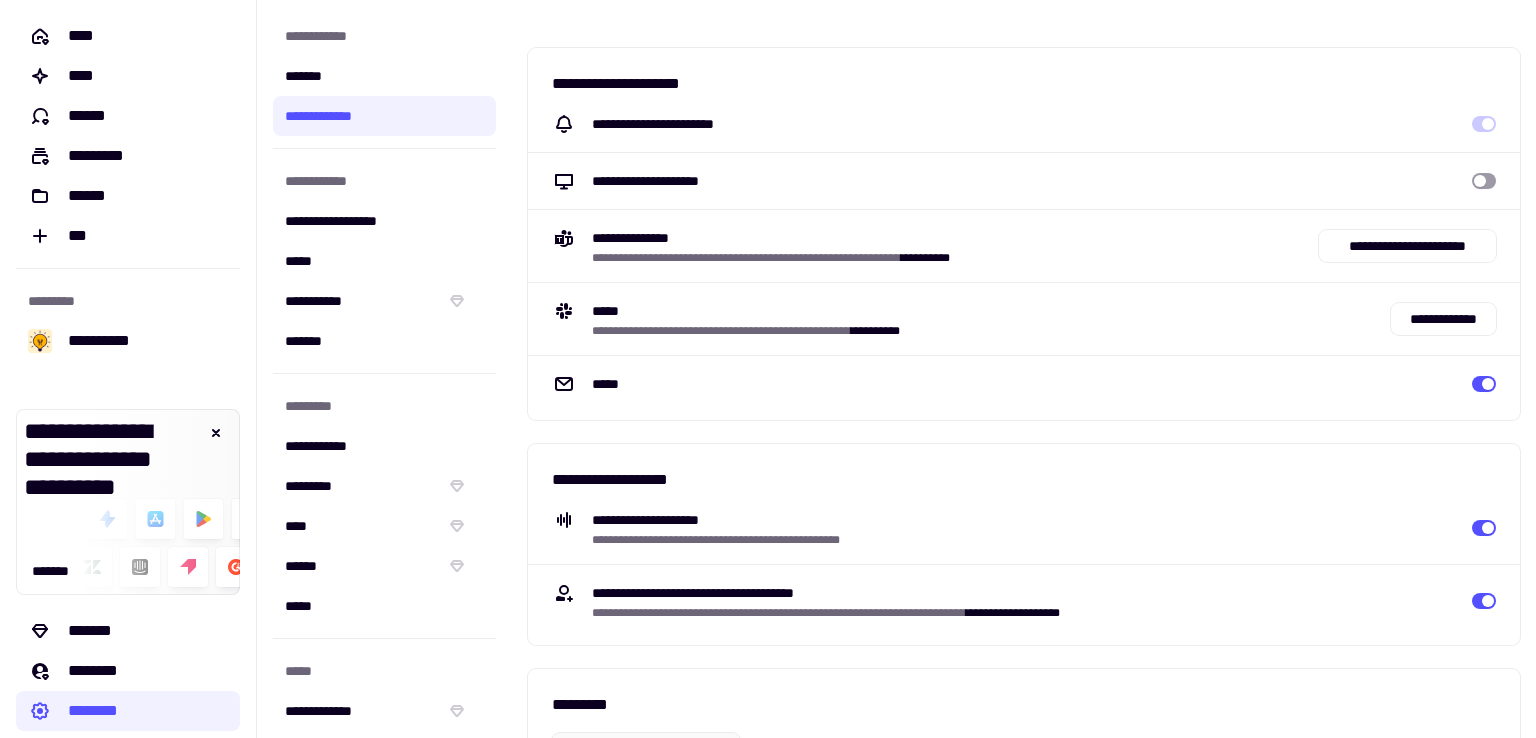 scroll, scrollTop: 0, scrollLeft: 0, axis: both 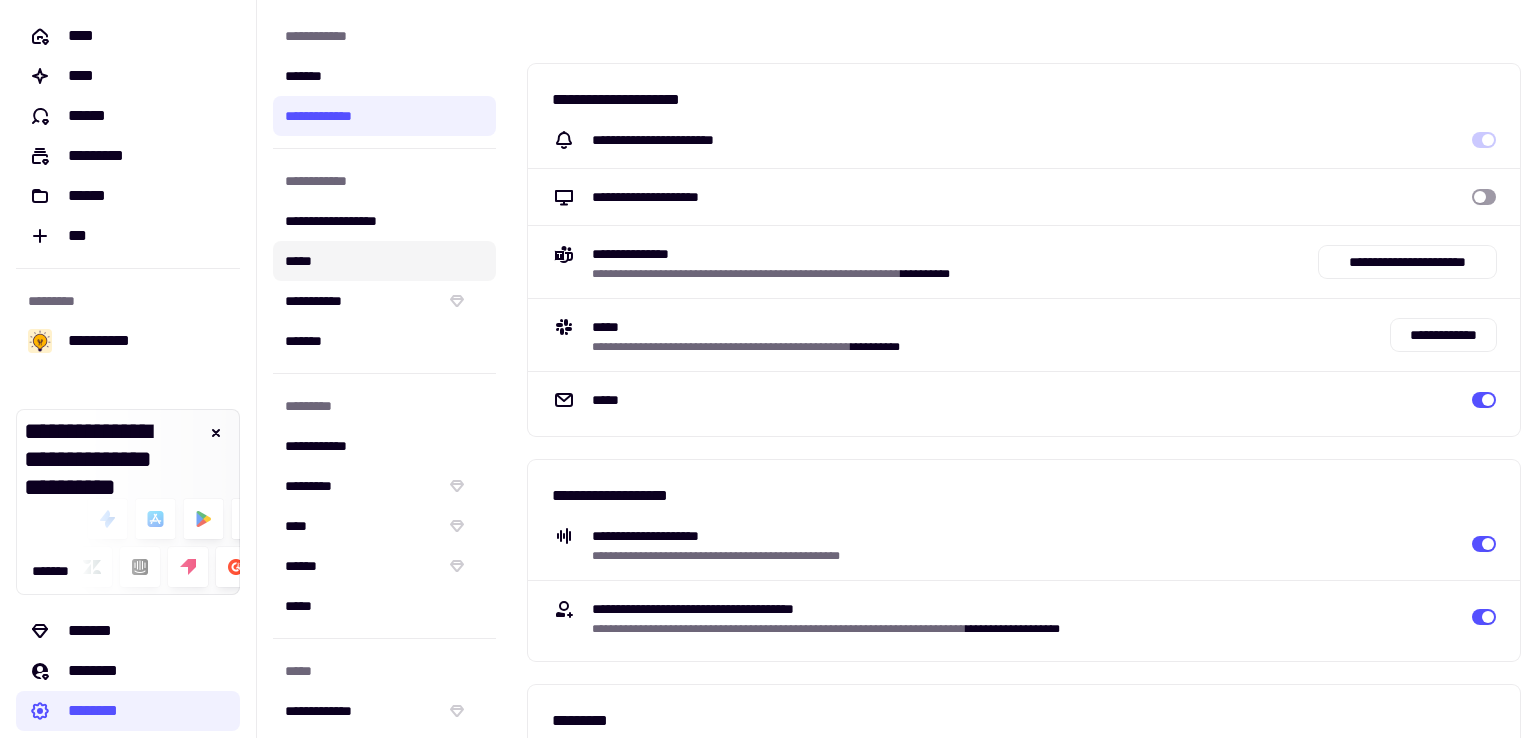 click on "*****" 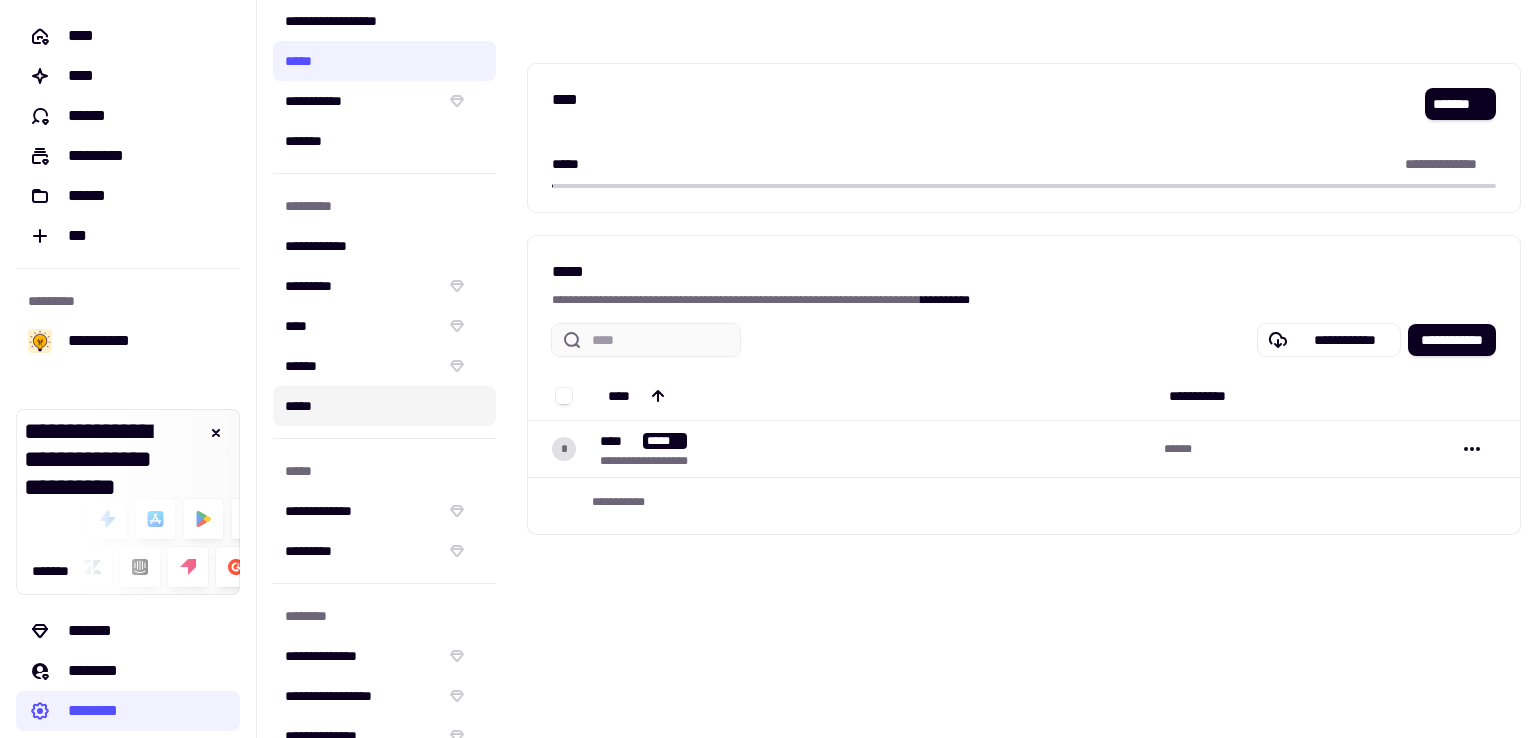 scroll, scrollTop: 234, scrollLeft: 0, axis: vertical 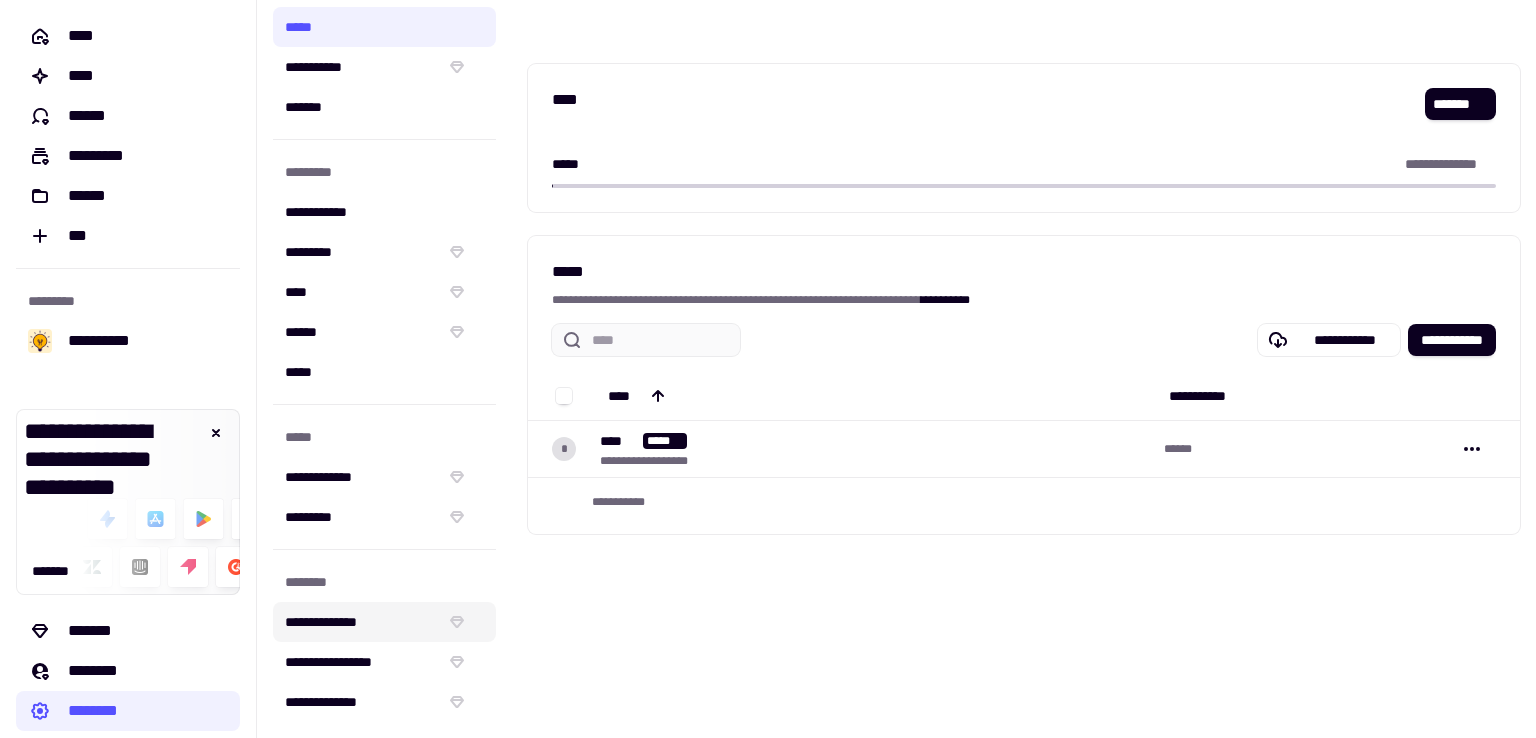 click on "**********" 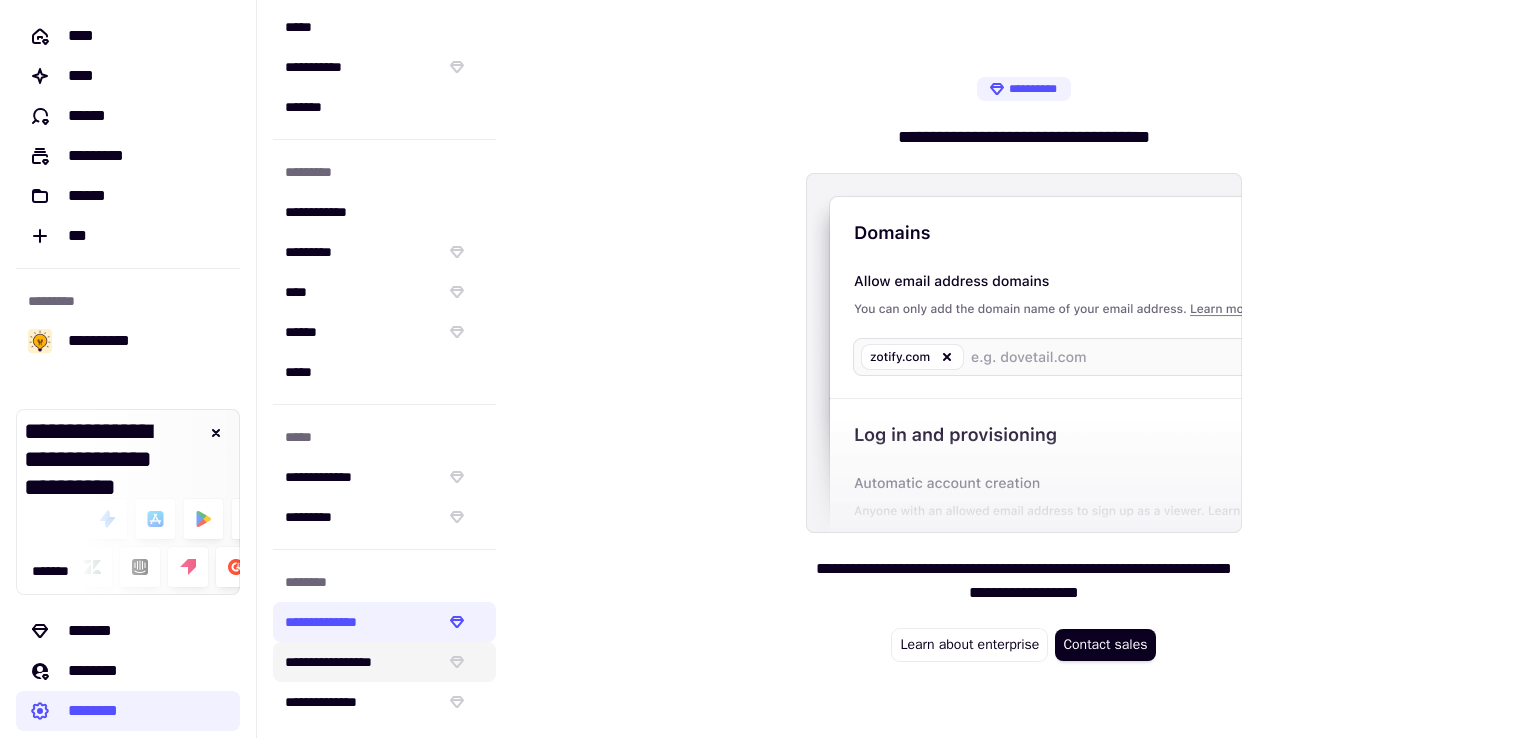 click on "**********" 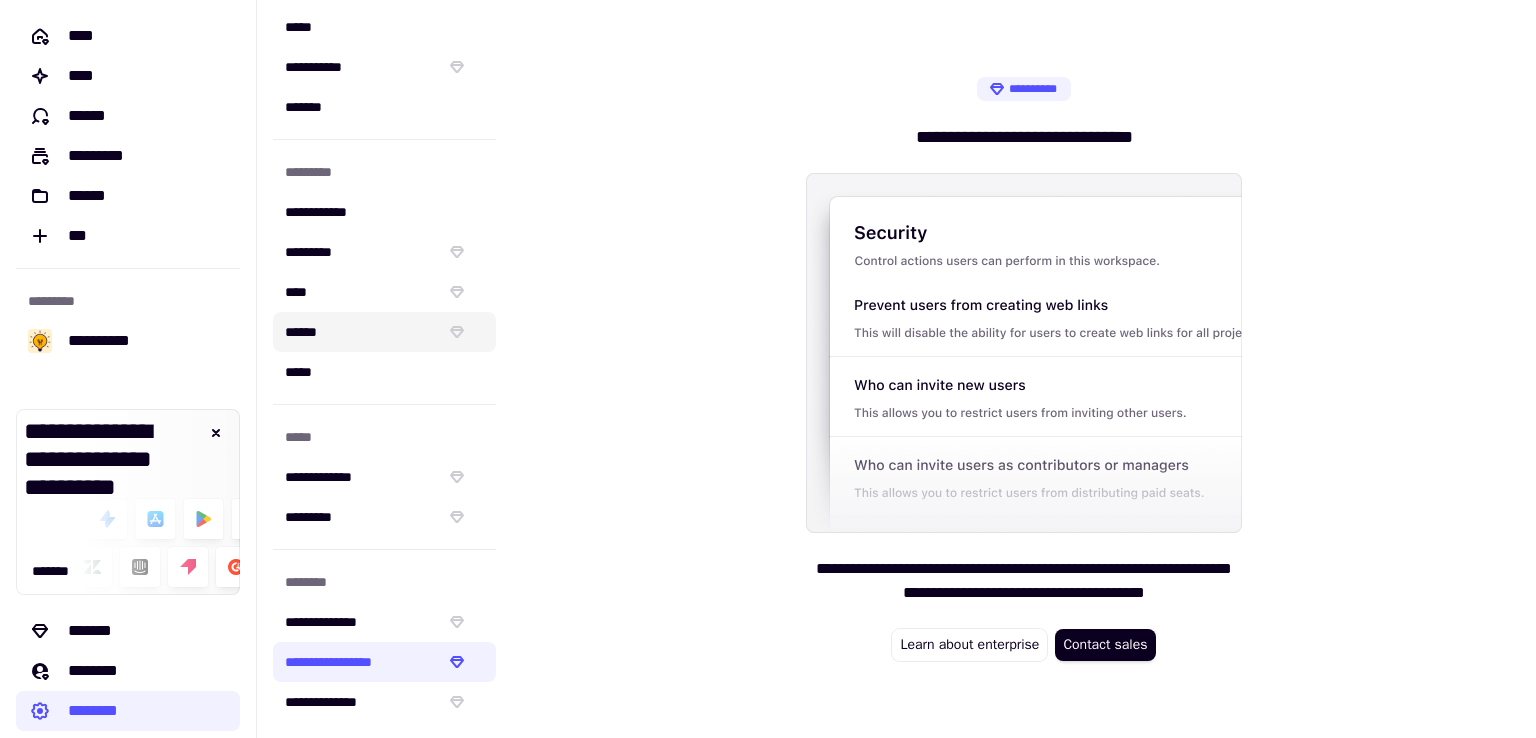 click on "******" 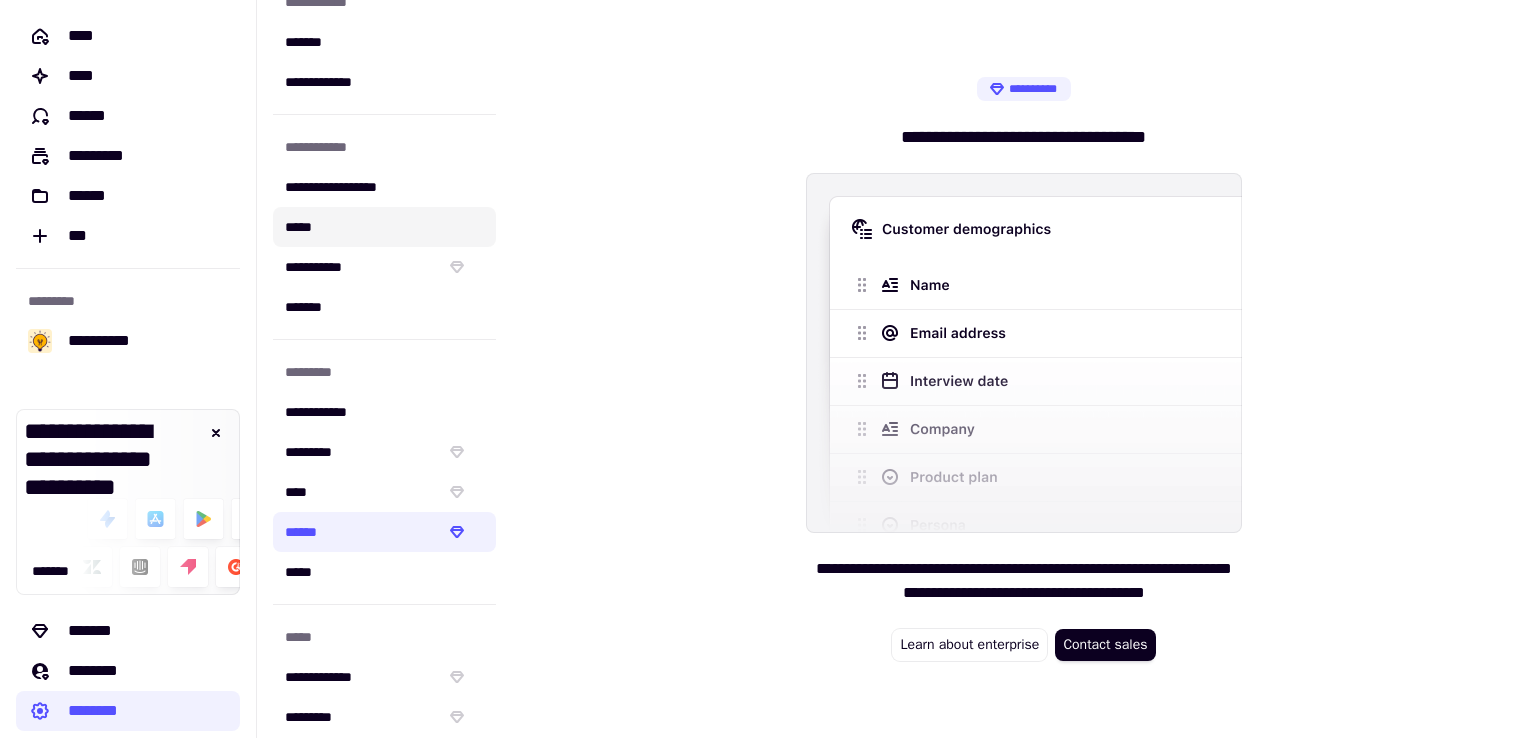 scroll, scrollTop: 0, scrollLeft: 0, axis: both 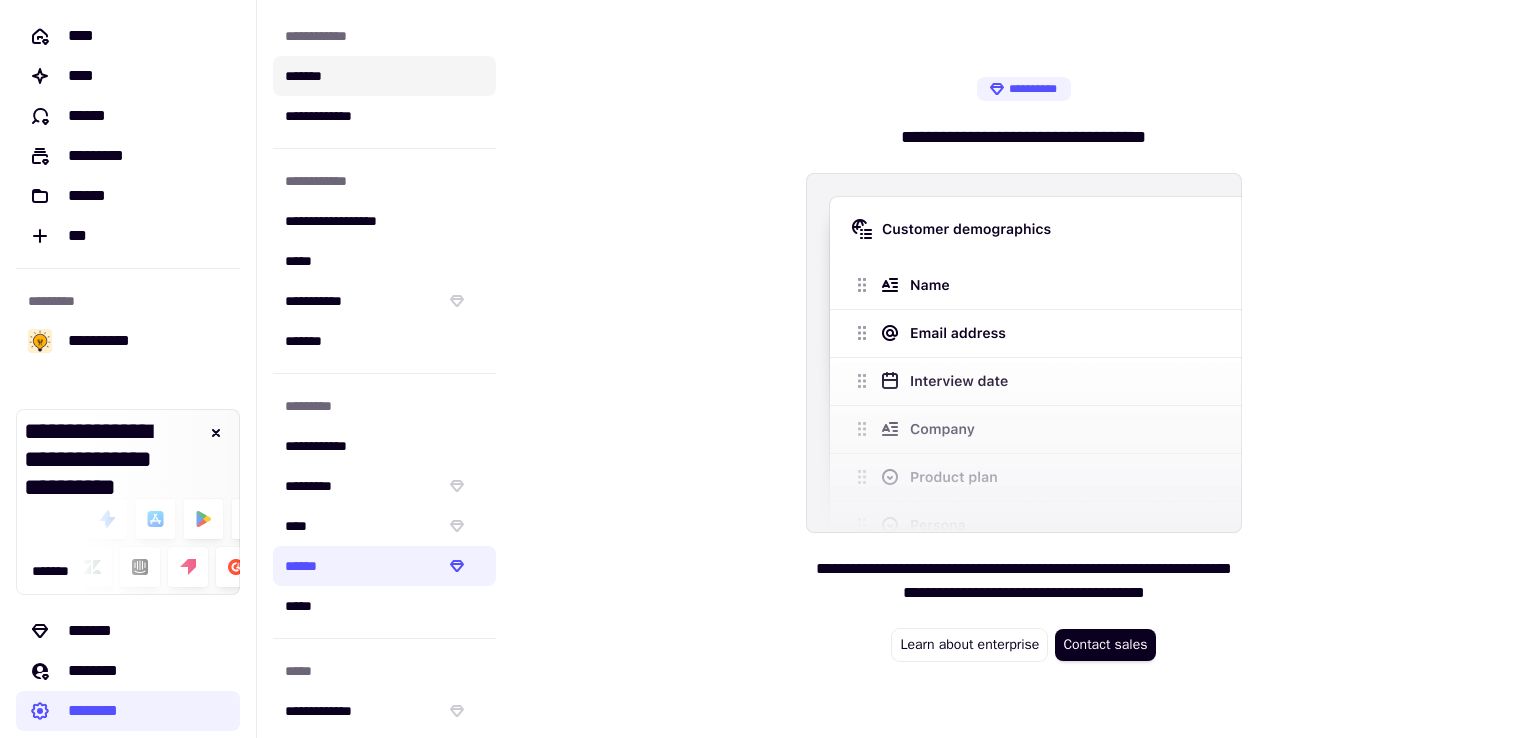 click on "*******" 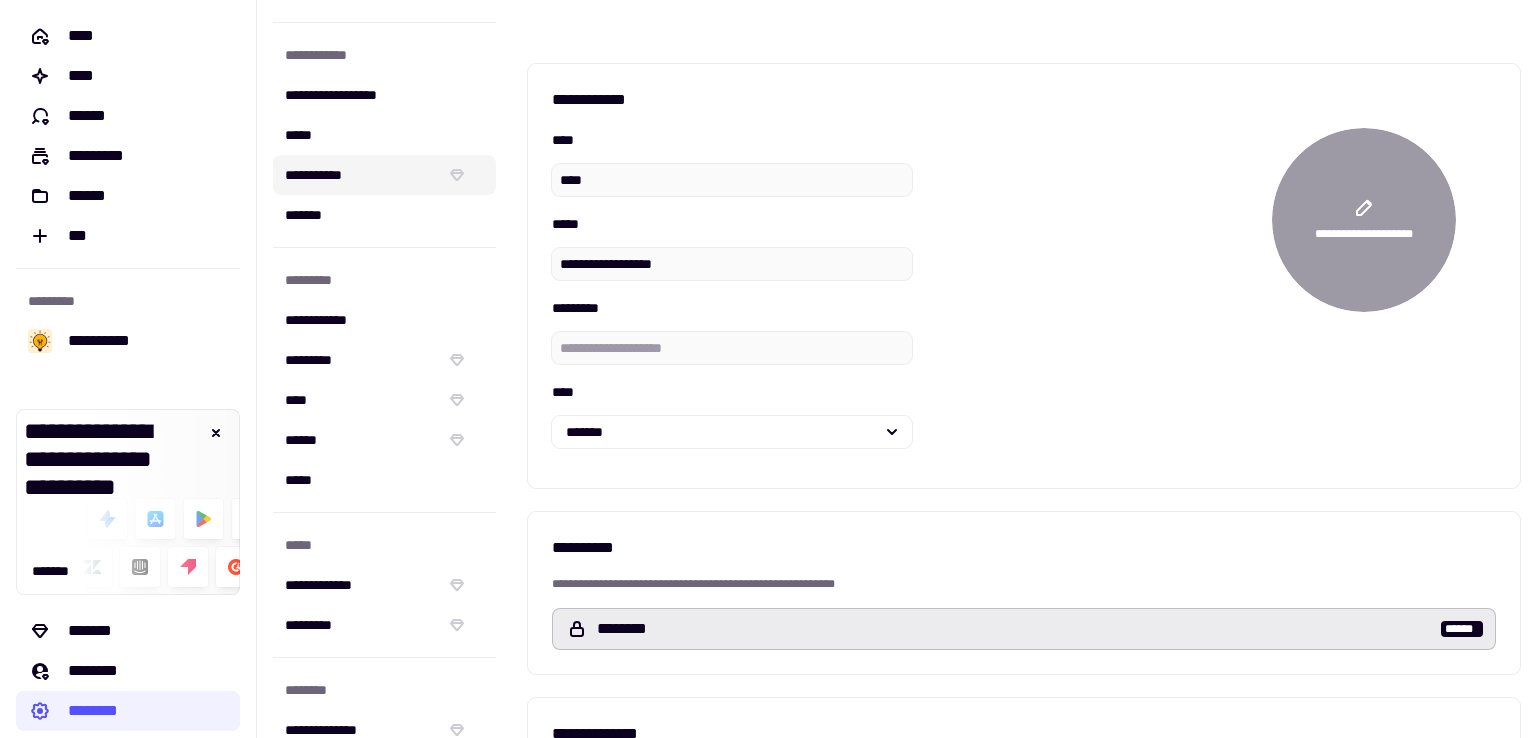 scroll, scrollTop: 200, scrollLeft: 0, axis: vertical 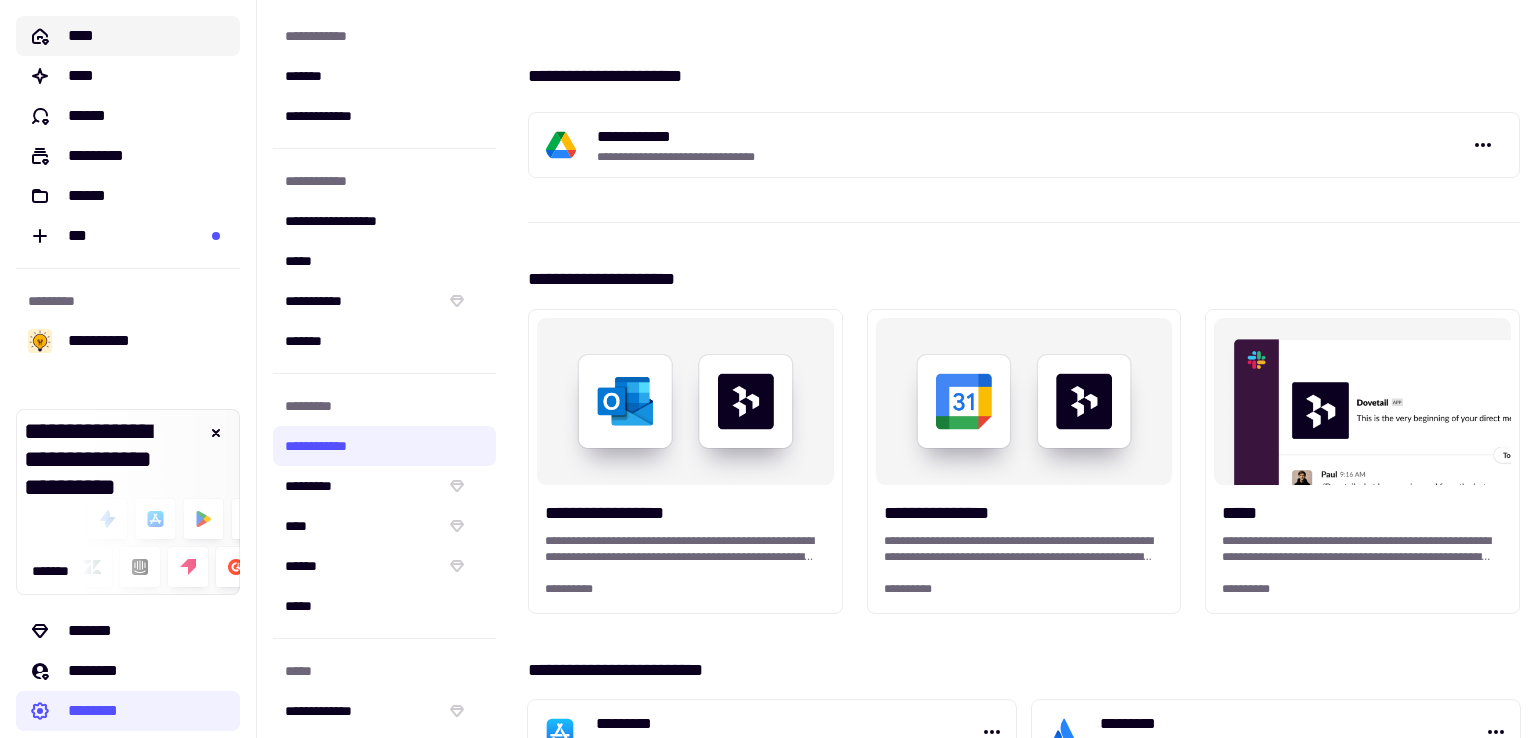 click on "****" 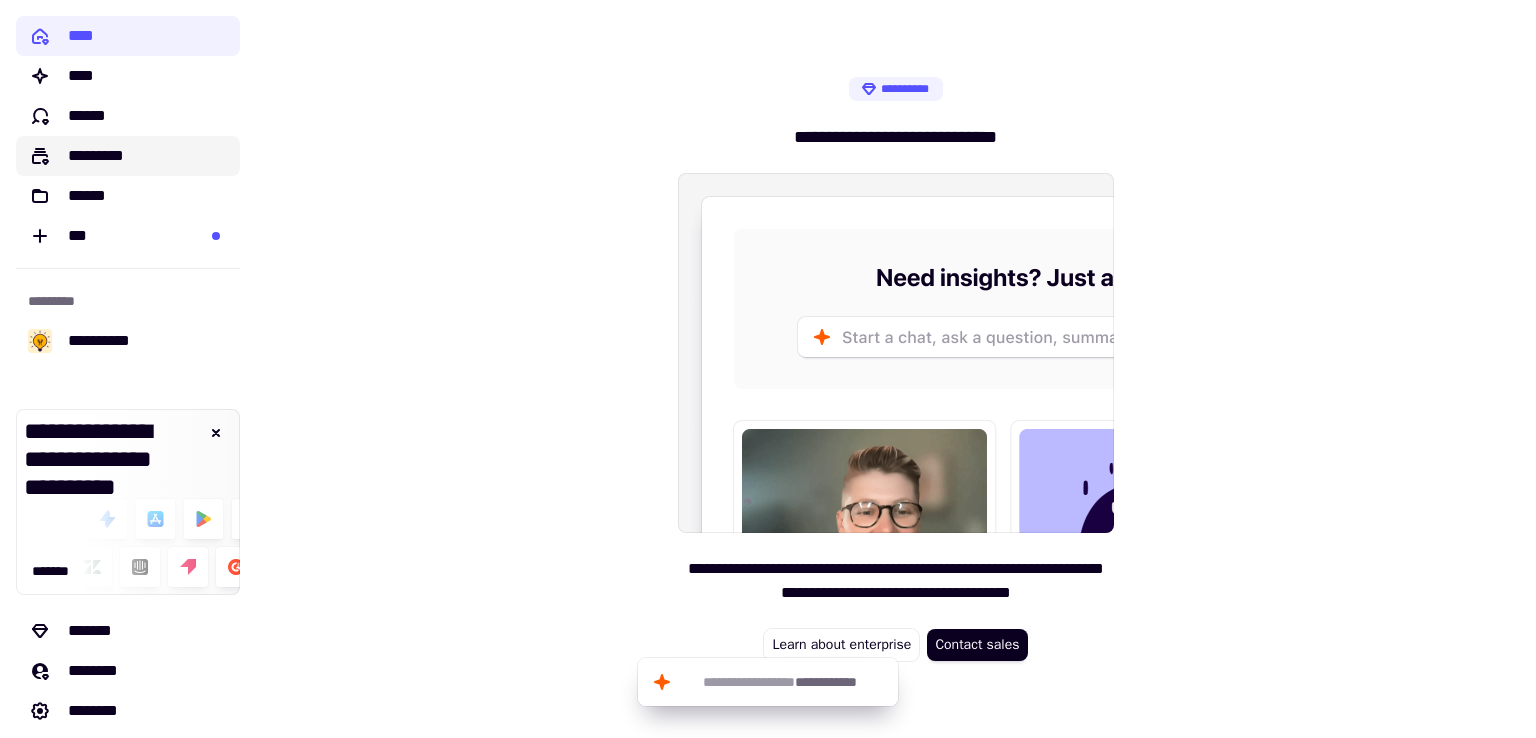 scroll, scrollTop: 49, scrollLeft: 0, axis: vertical 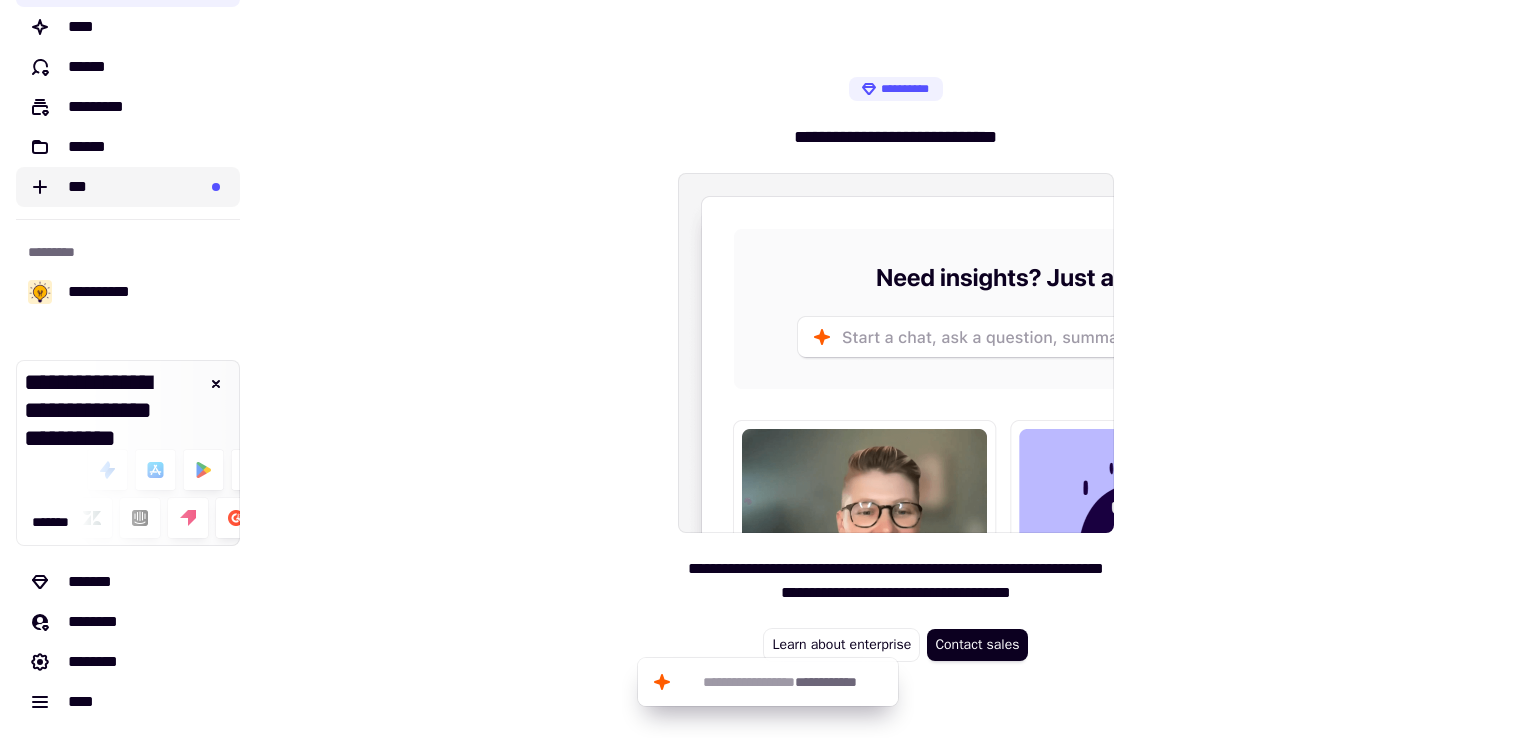 click on "***" 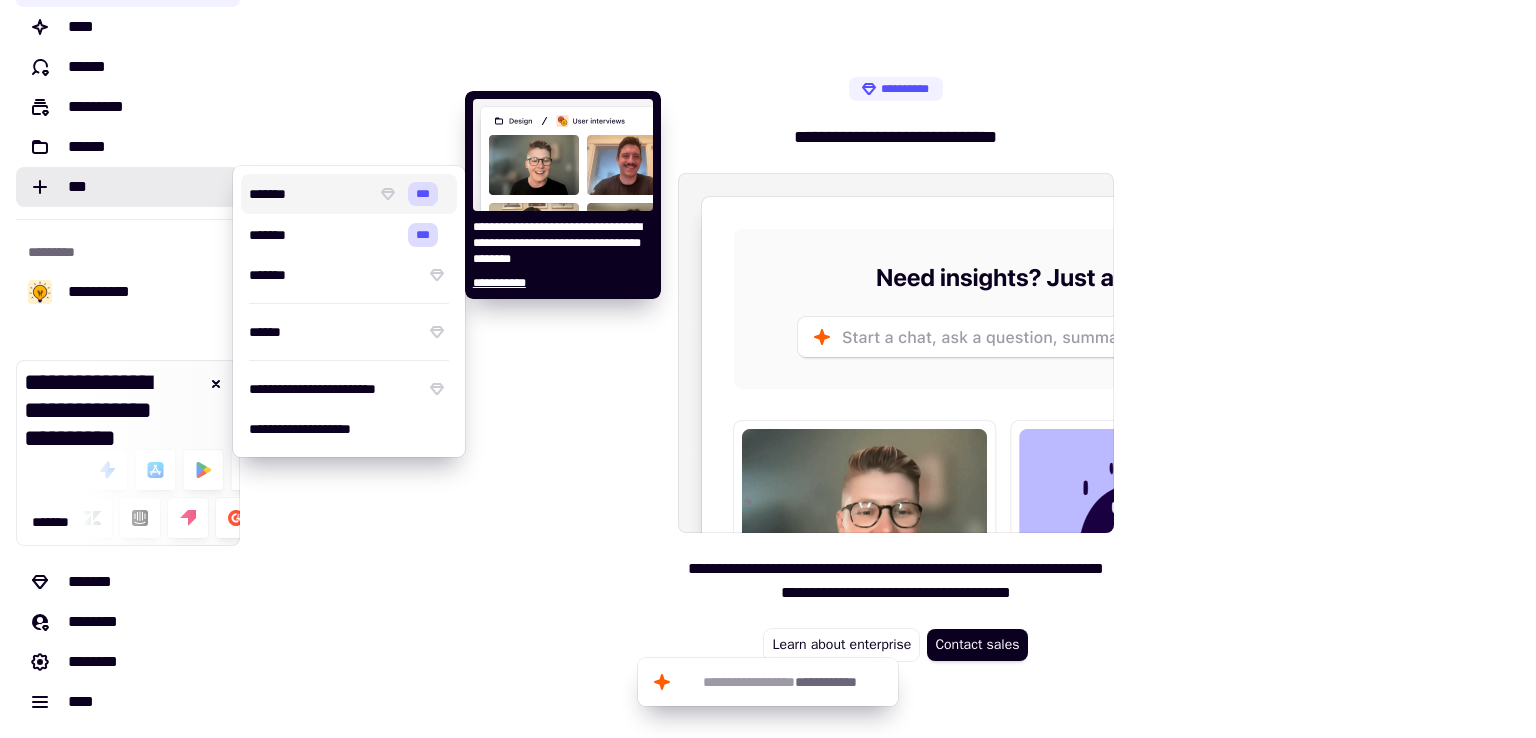 click on "*******" at bounding box center (308, 194) 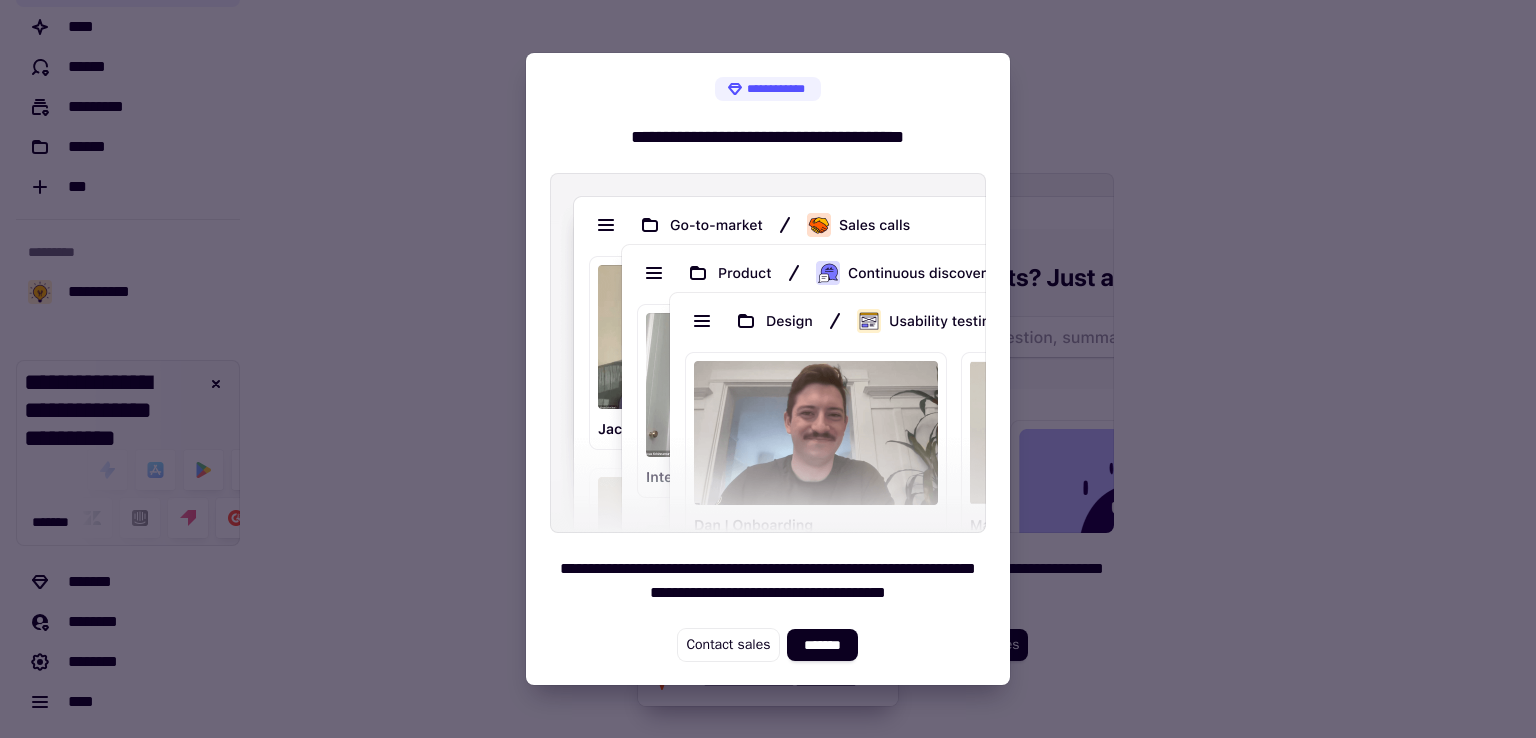 click at bounding box center [768, 369] 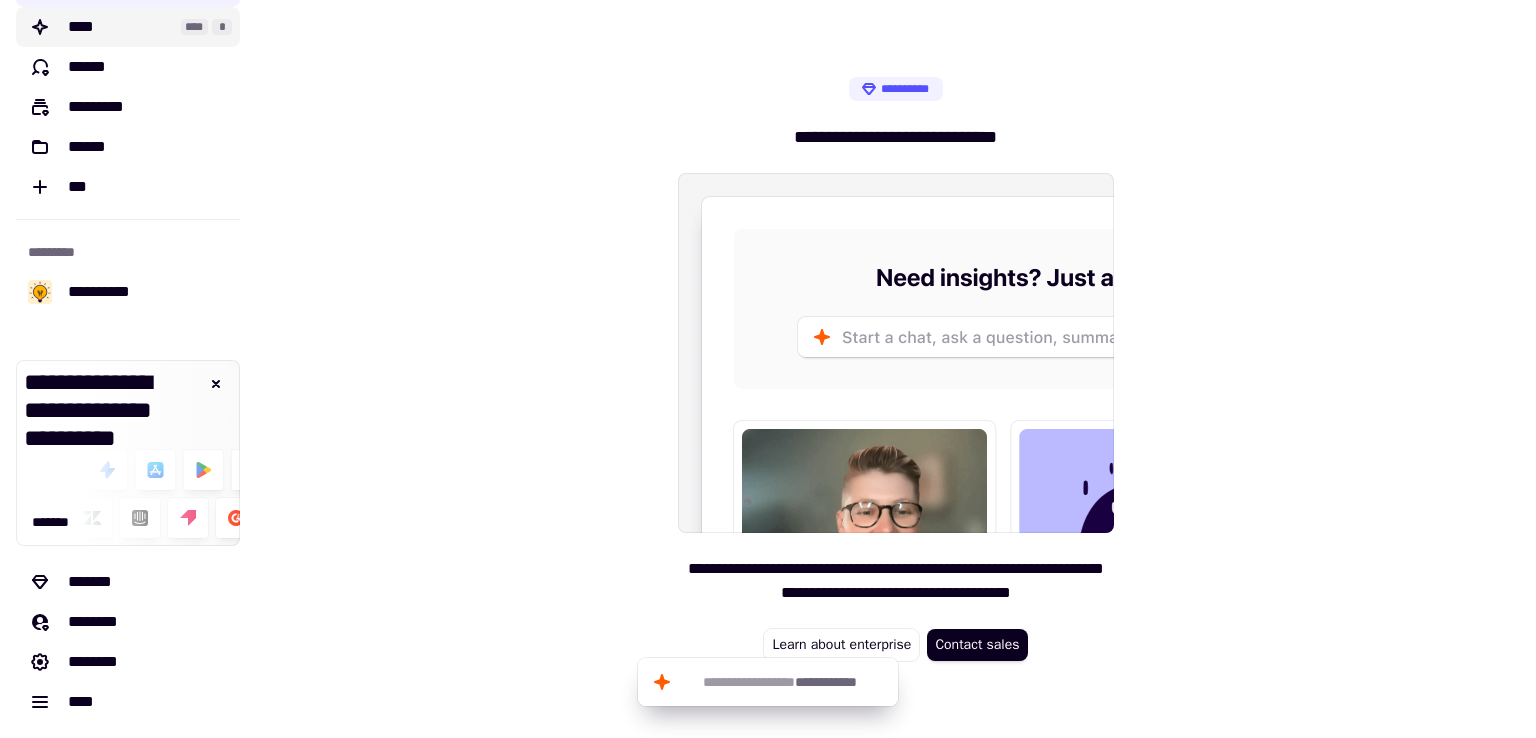 click on "****" 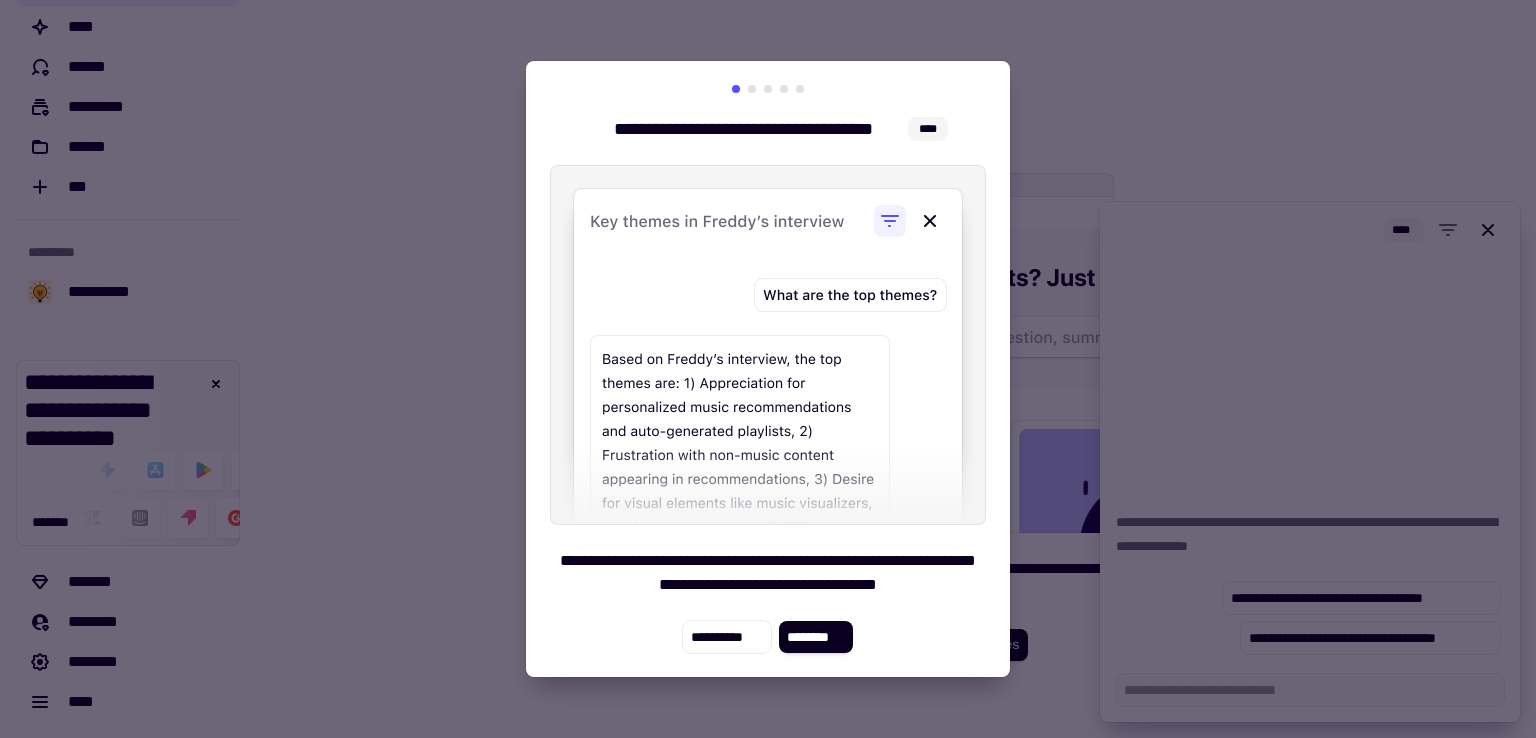 click at bounding box center (768, 369) 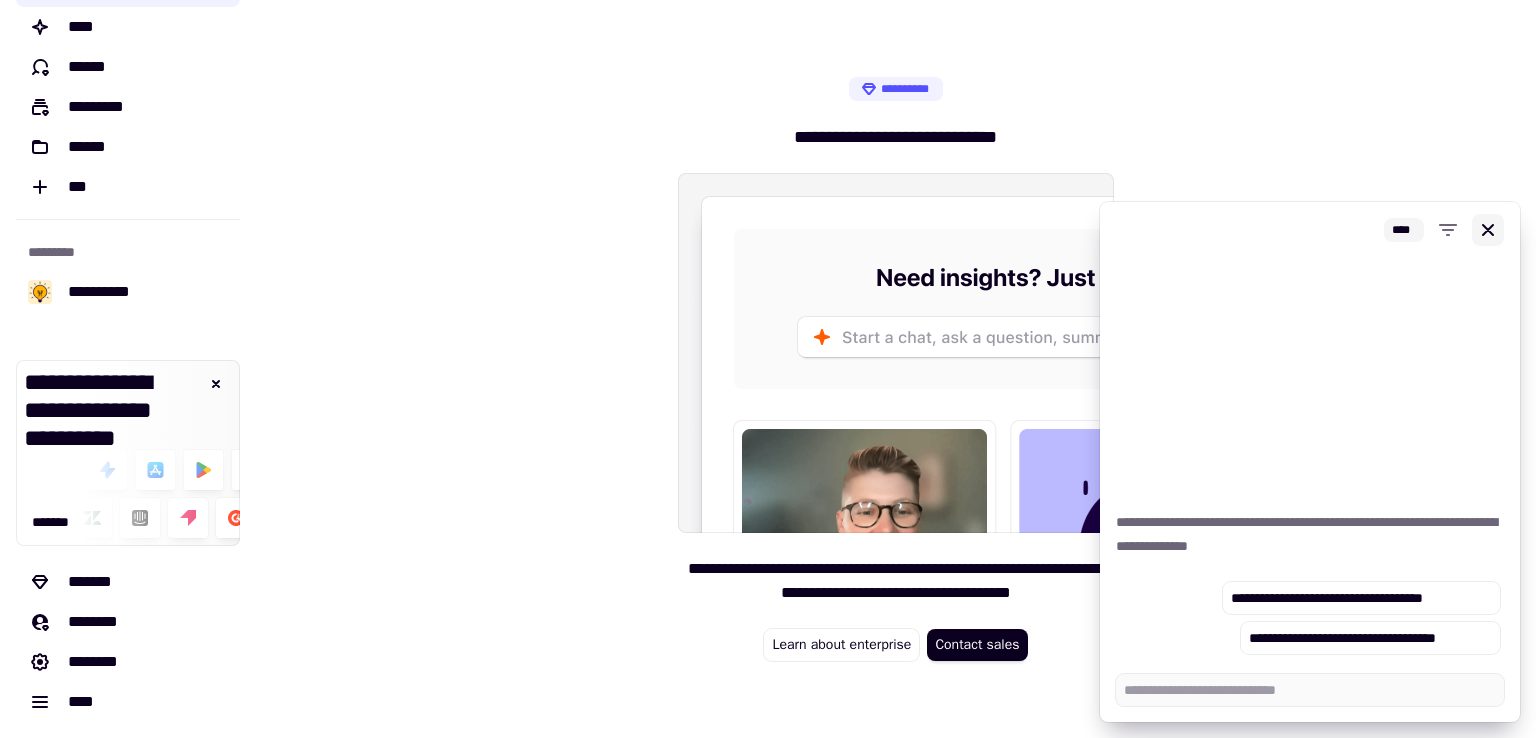 click 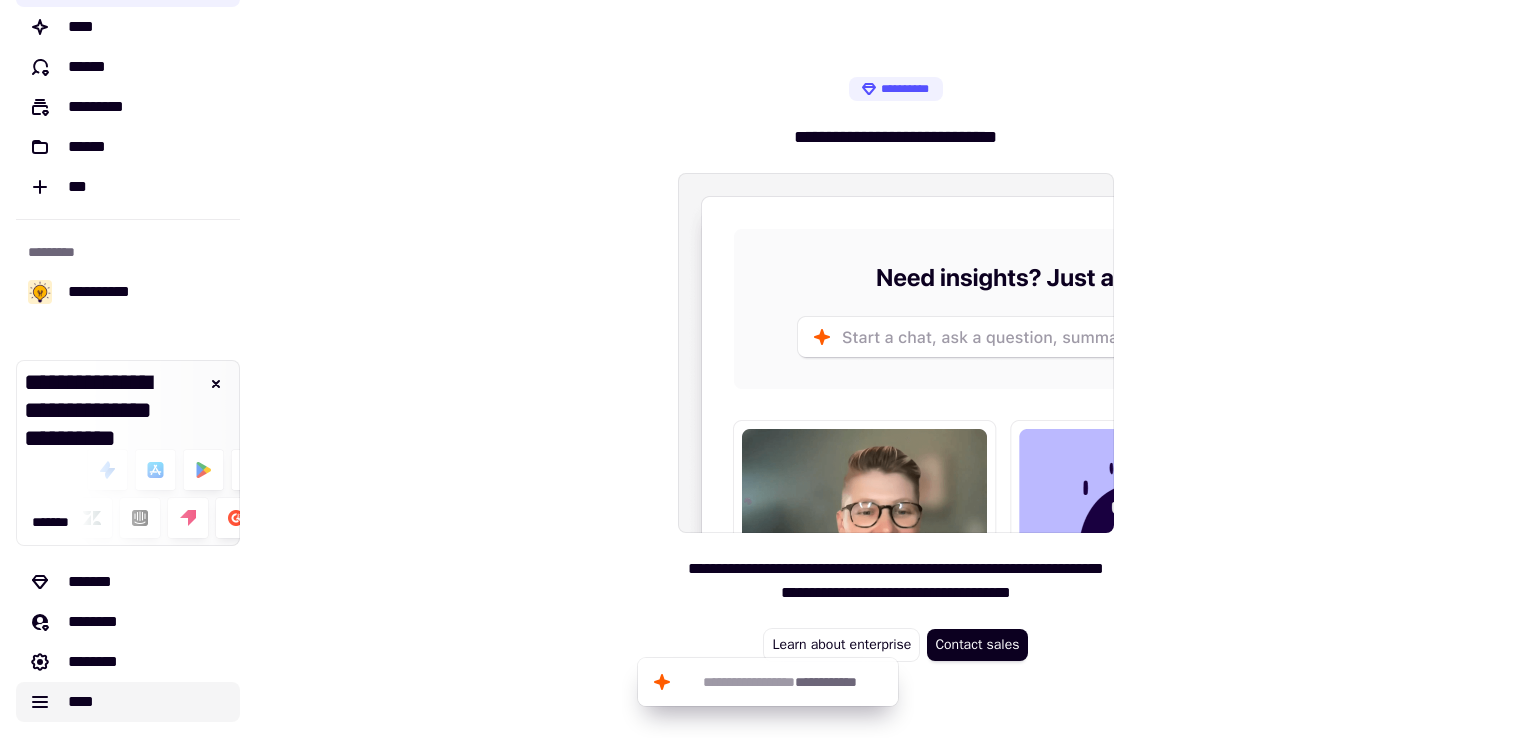click on "****" 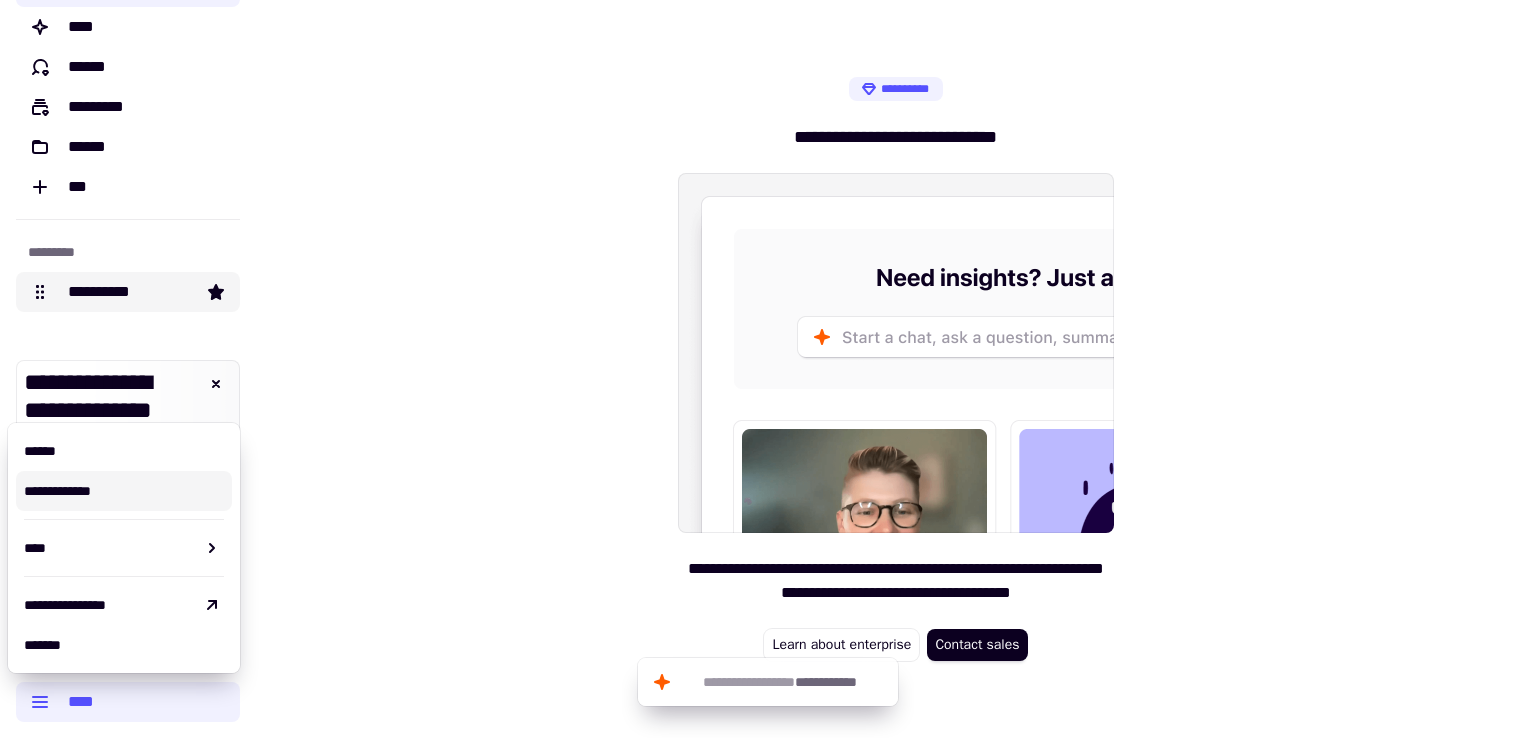 click on "**********" 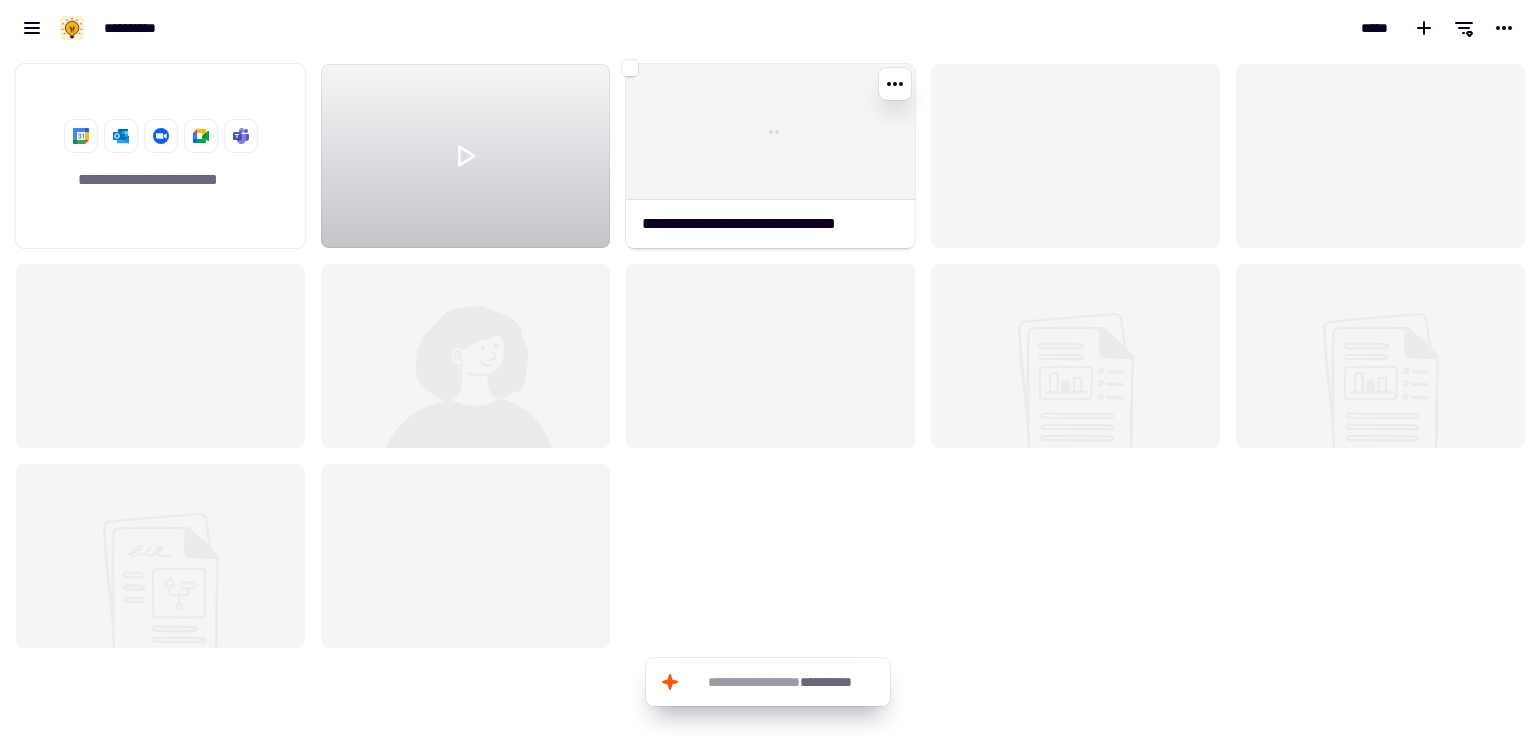 scroll, scrollTop: 16, scrollLeft: 16, axis: both 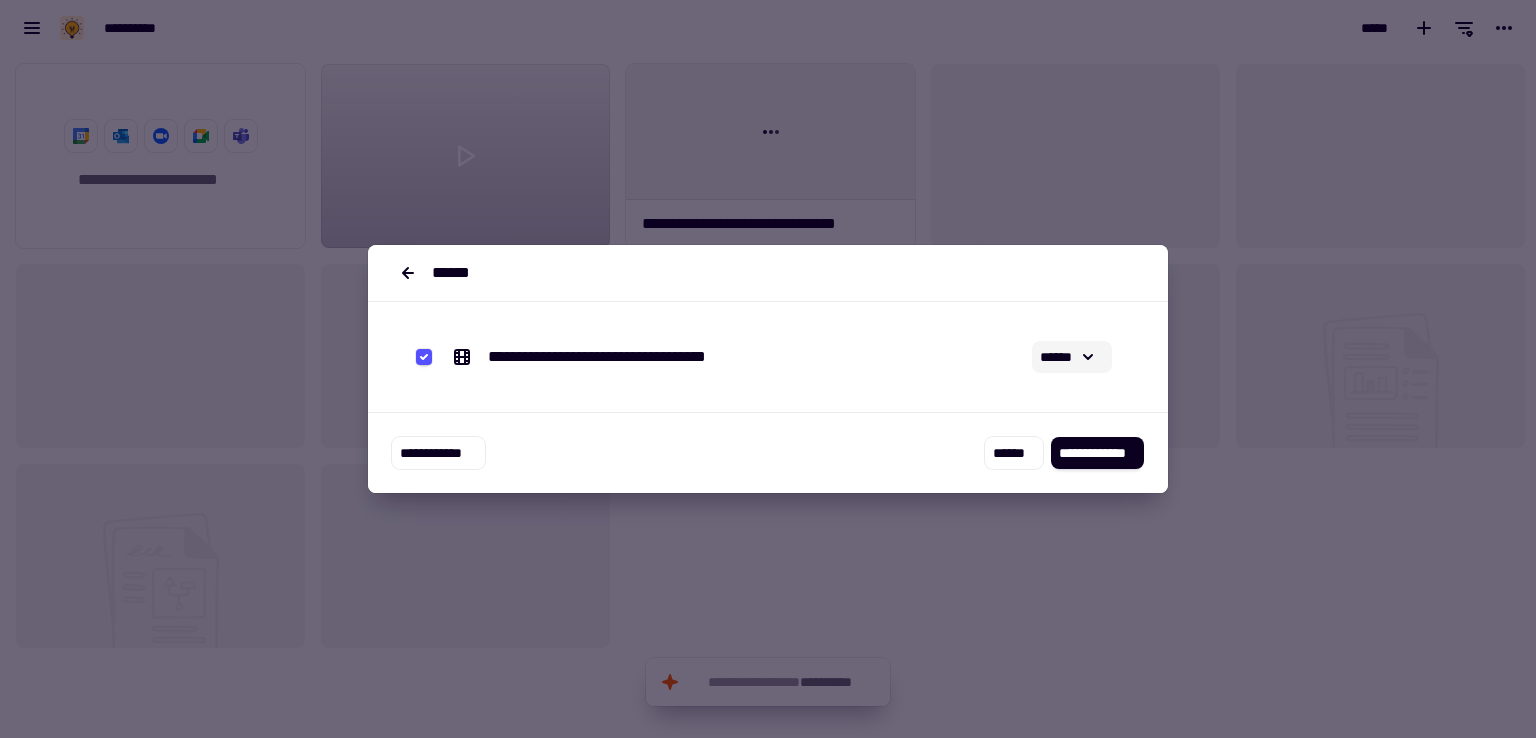 click on "******" 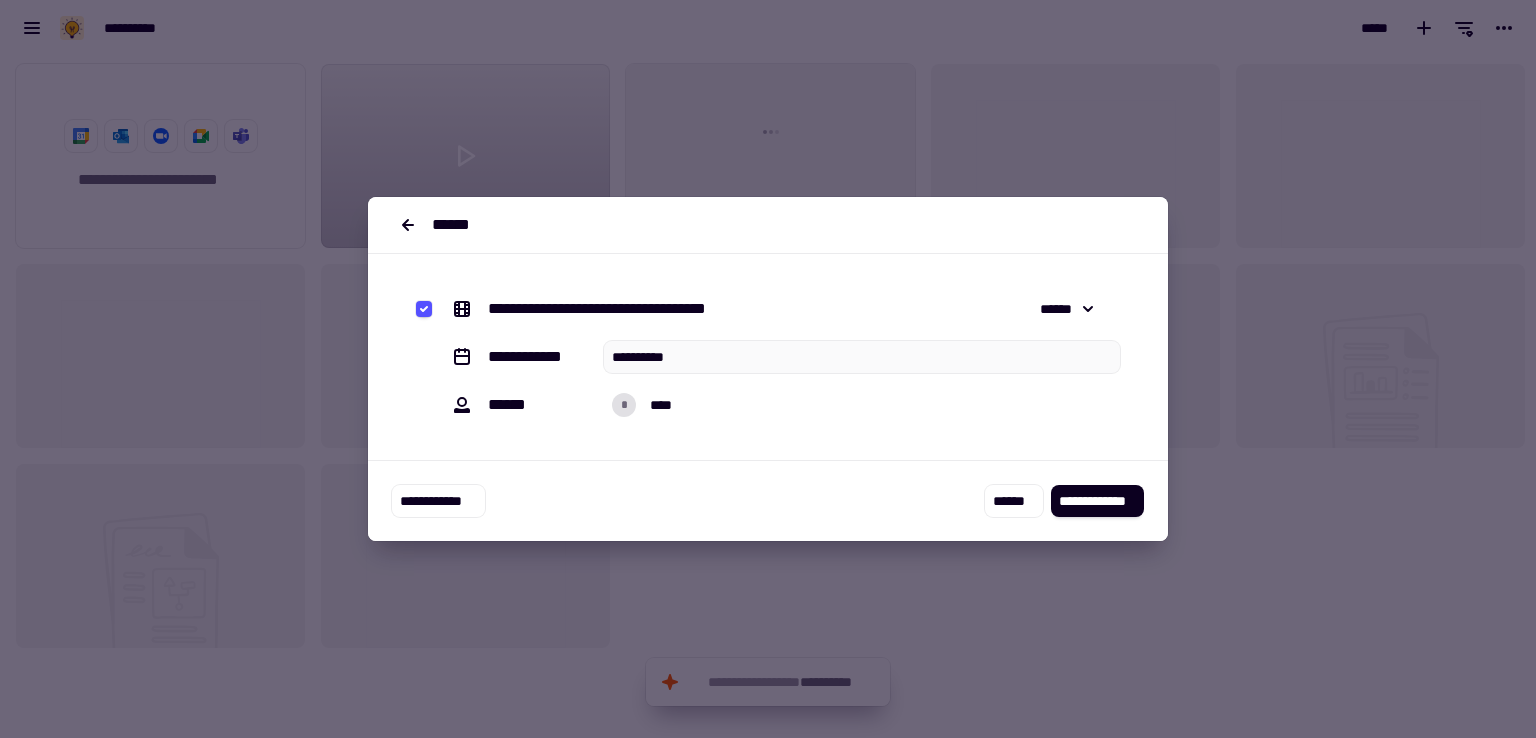 click on "**********" at bounding box center (768, 357) 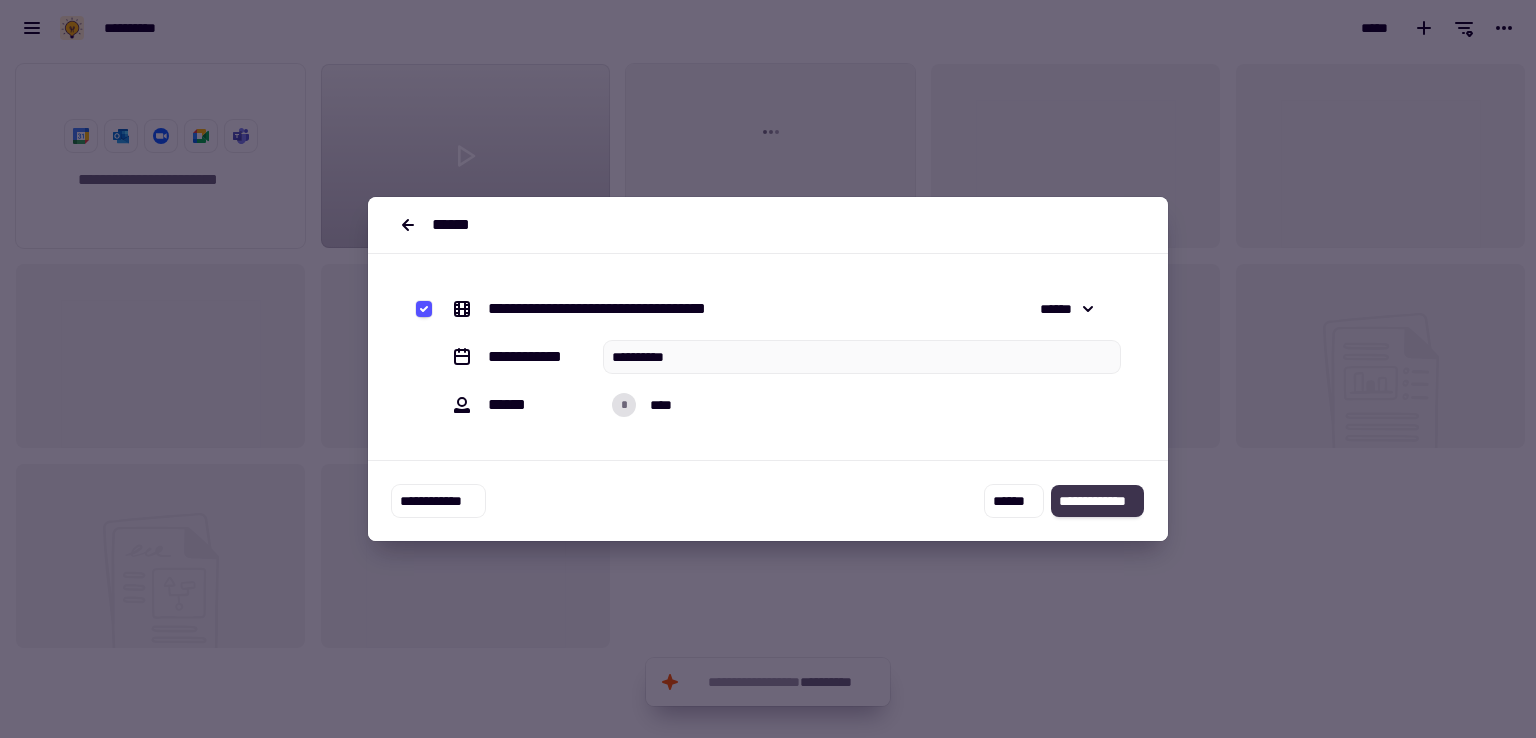 click on "**********" 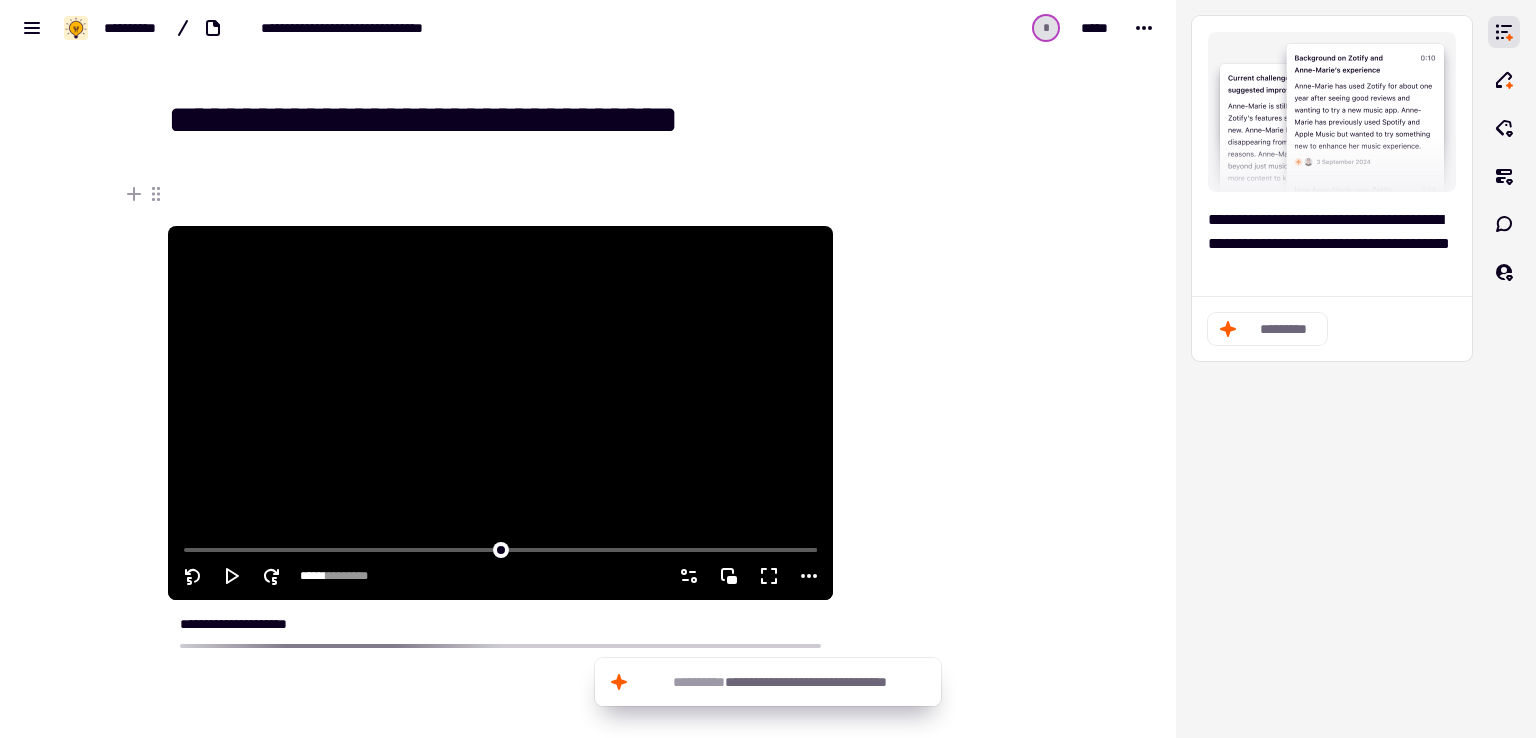 click 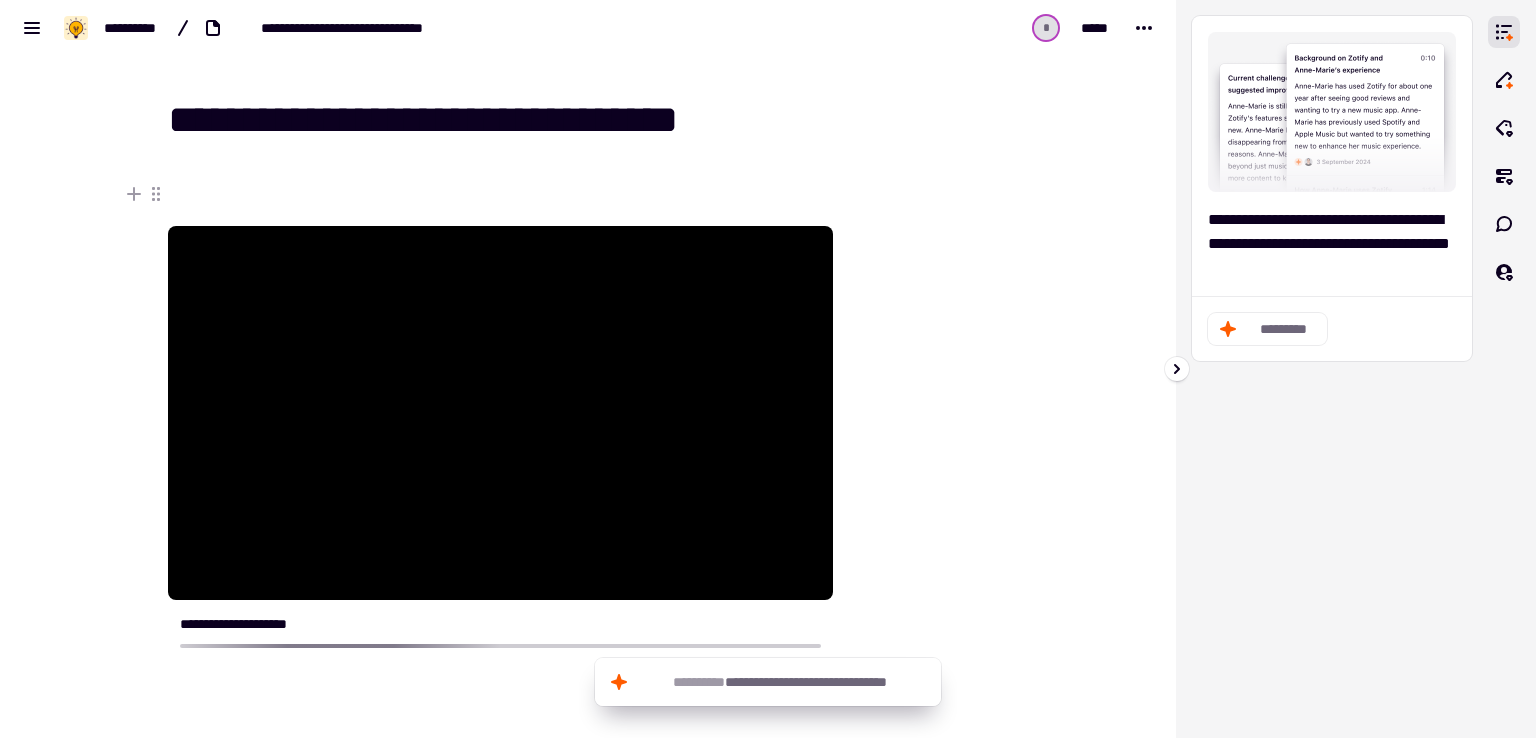 click on "*********" 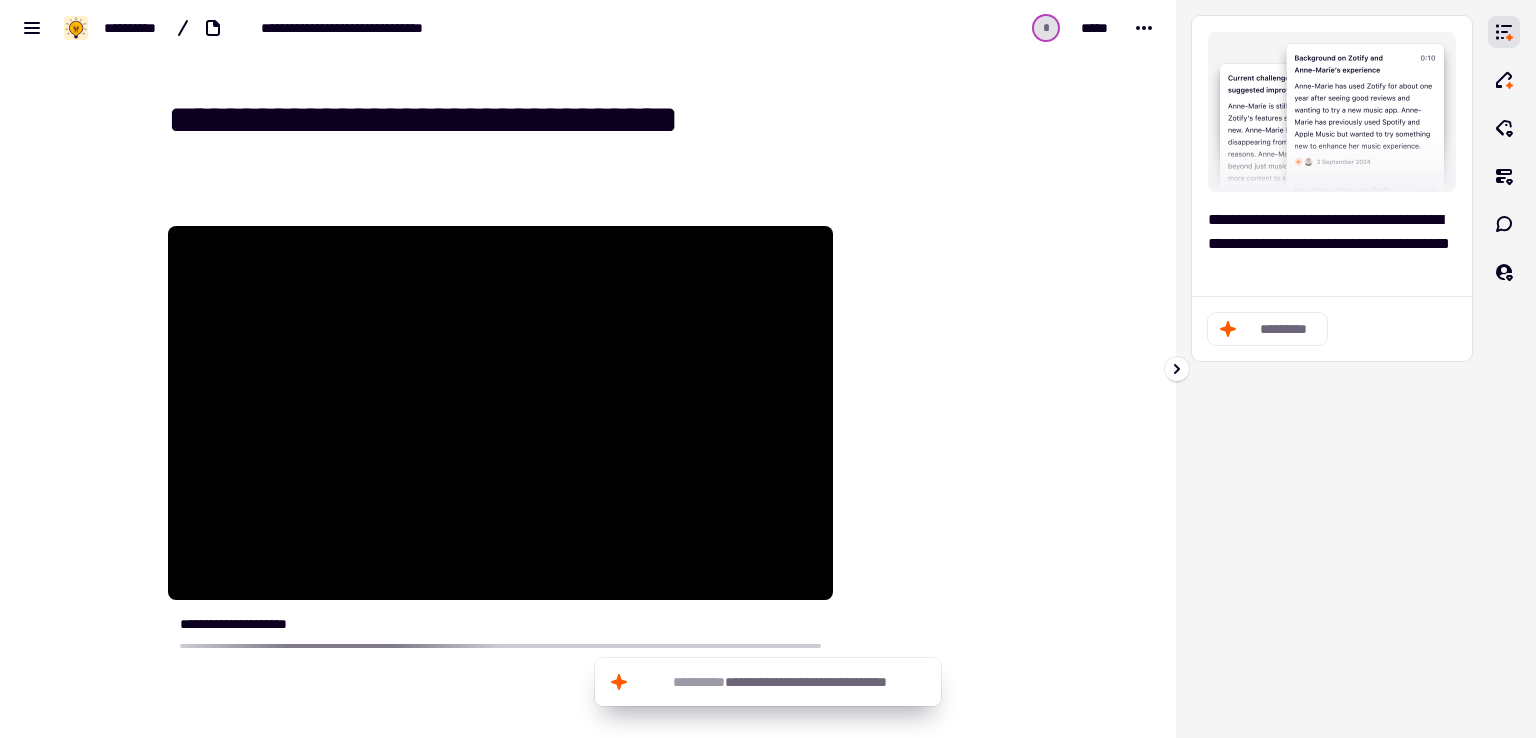 click at bounding box center [1332, 112] 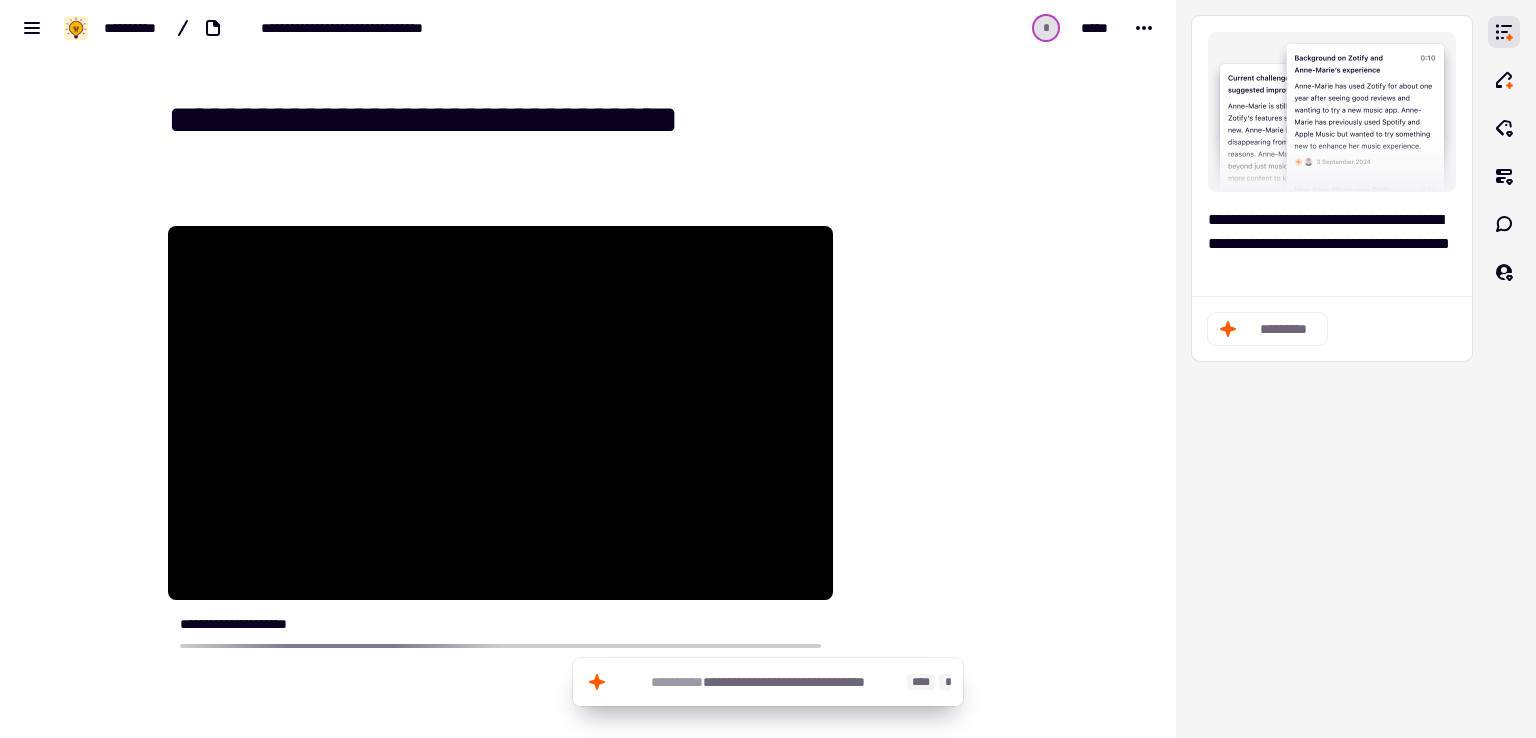 type on "*****" 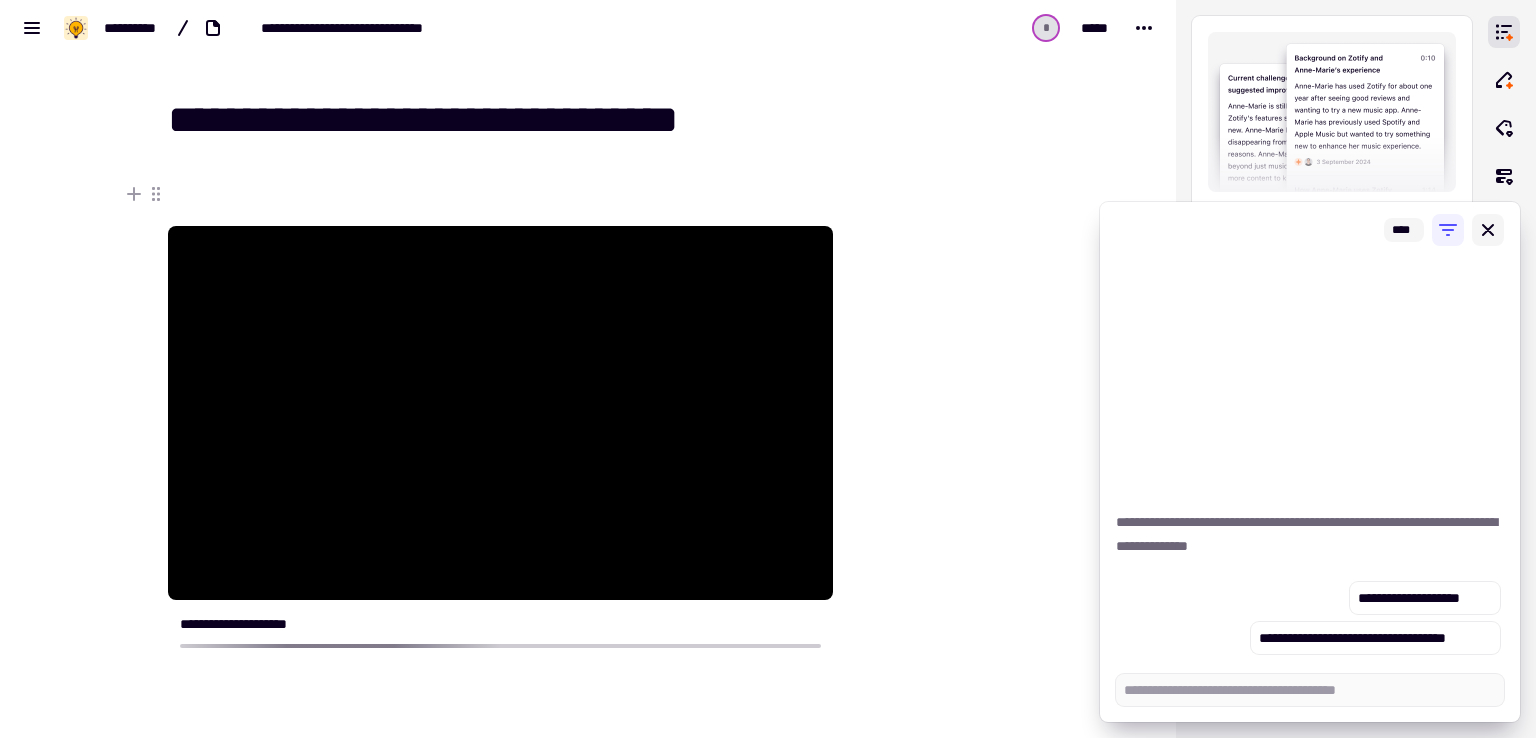 type on "*****" 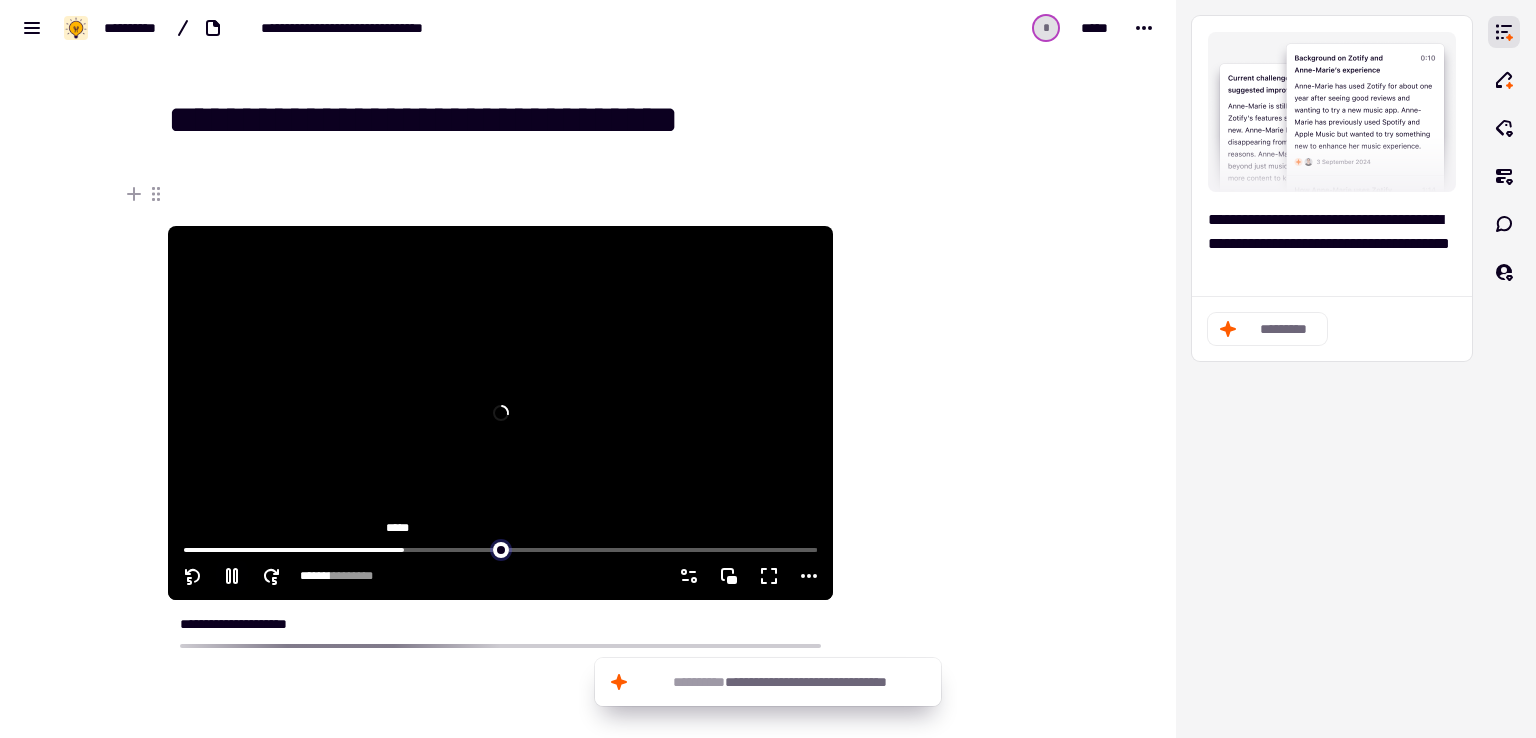 drag, startPoint x: 204, startPoint y: 545, endPoint x: 484, endPoint y: 560, distance: 280.4015 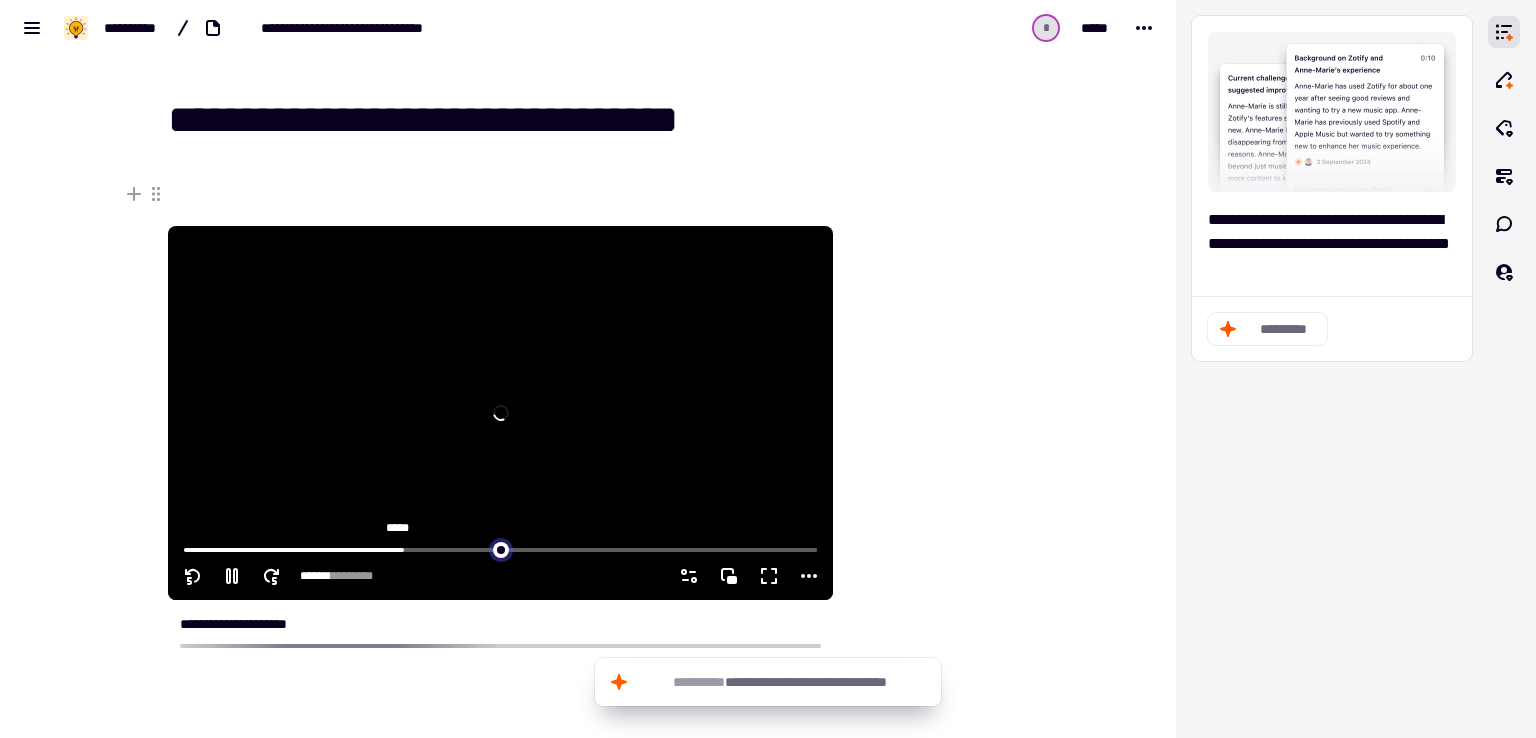click at bounding box center (500, 548) 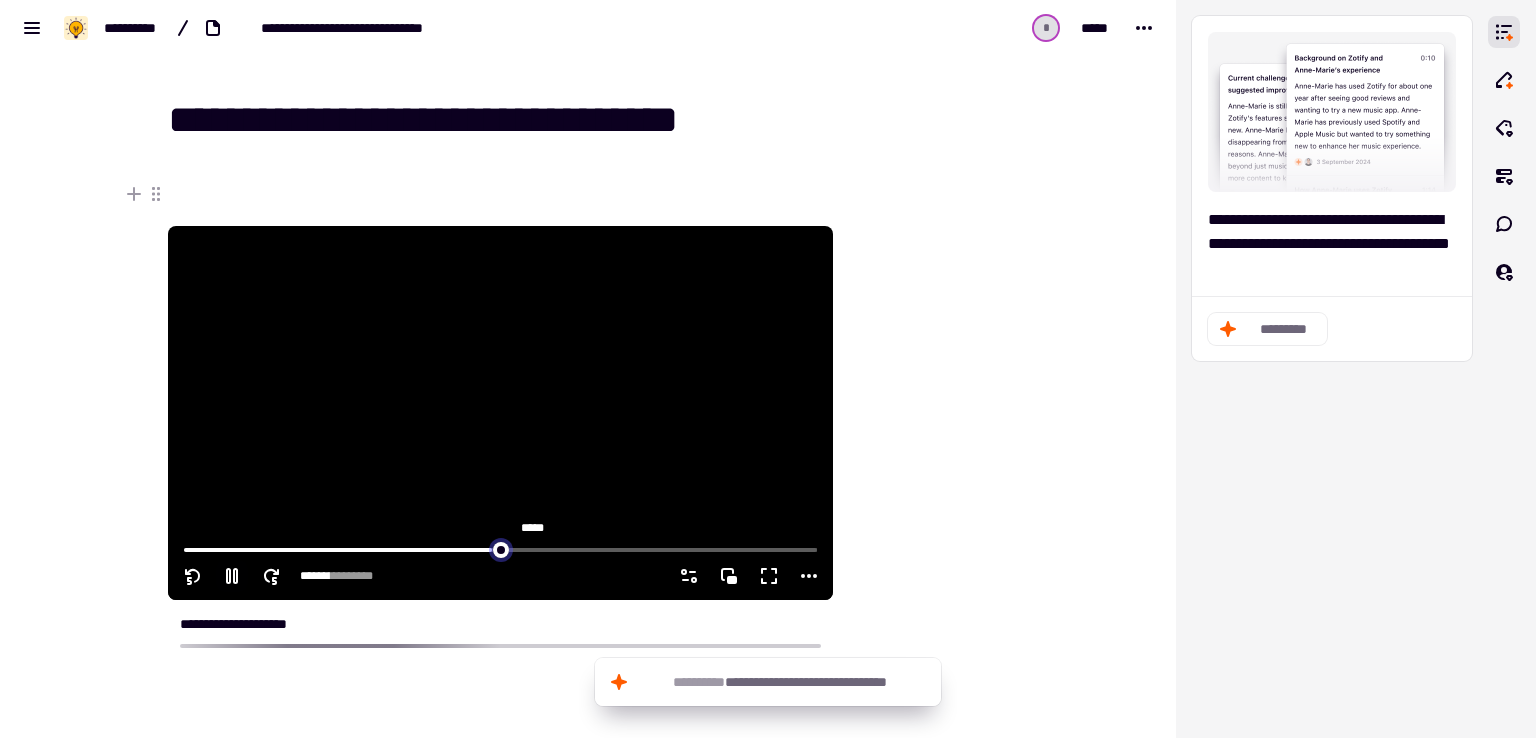 click at bounding box center (500, 548) 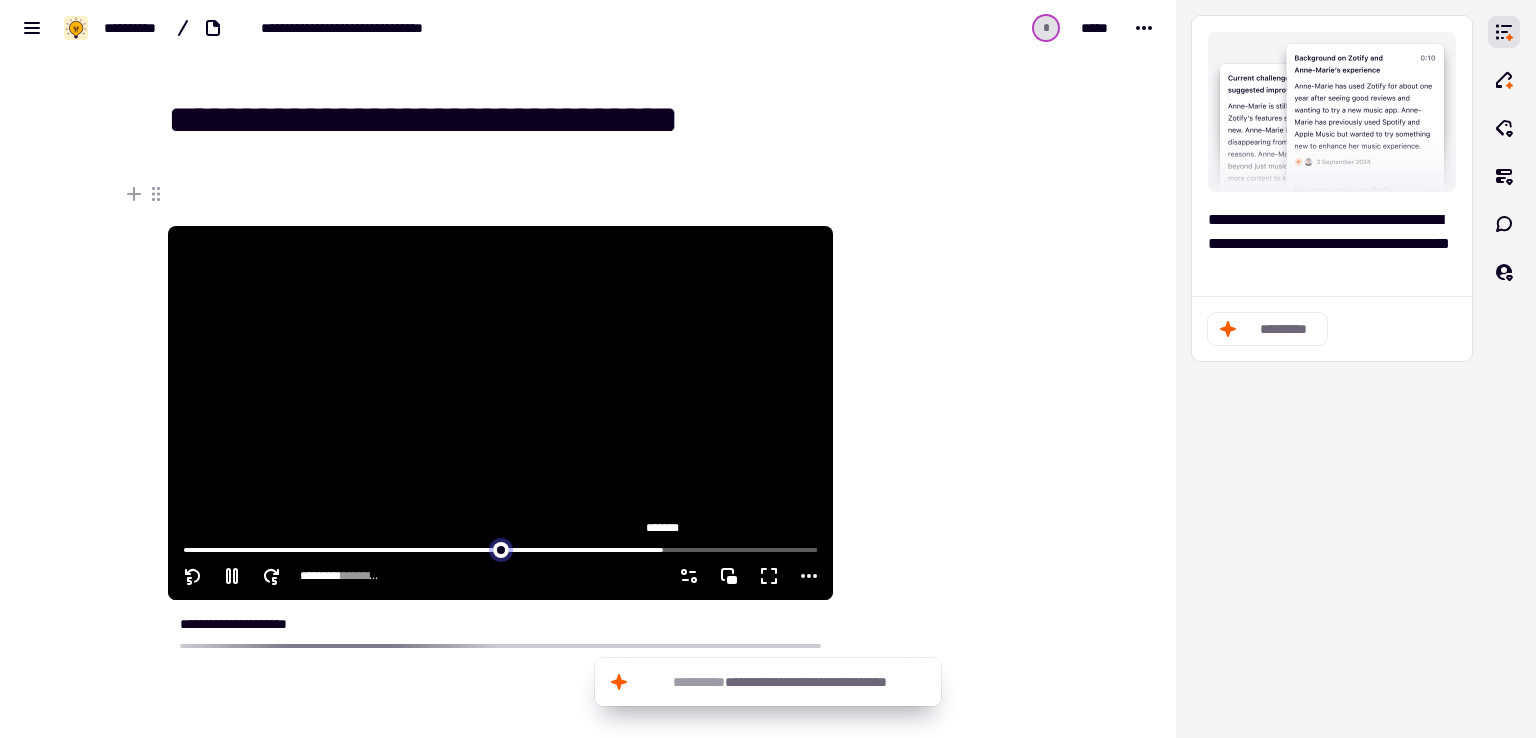 drag, startPoint x: 531, startPoint y: 546, endPoint x: 651, endPoint y: 546, distance: 120 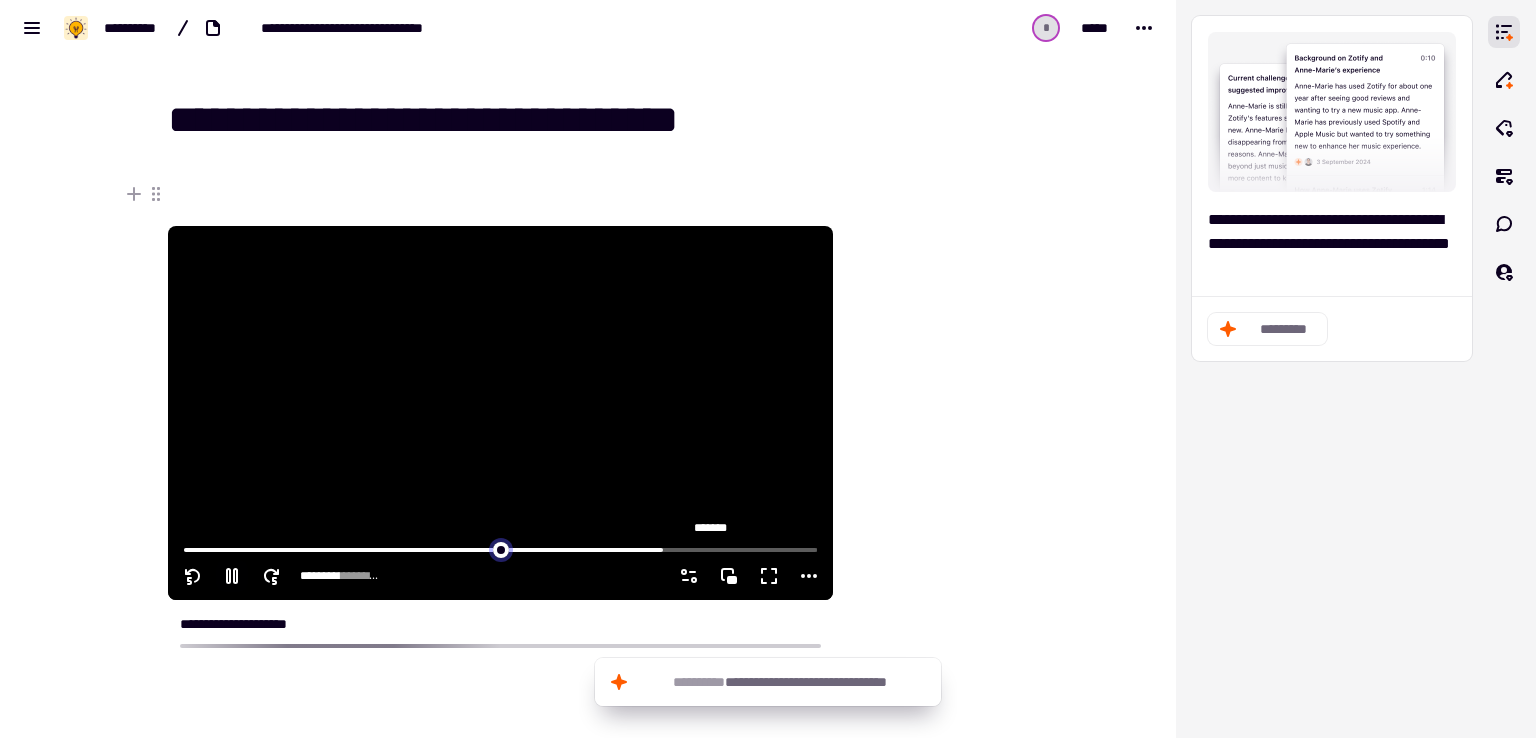 click at bounding box center (500, 548) 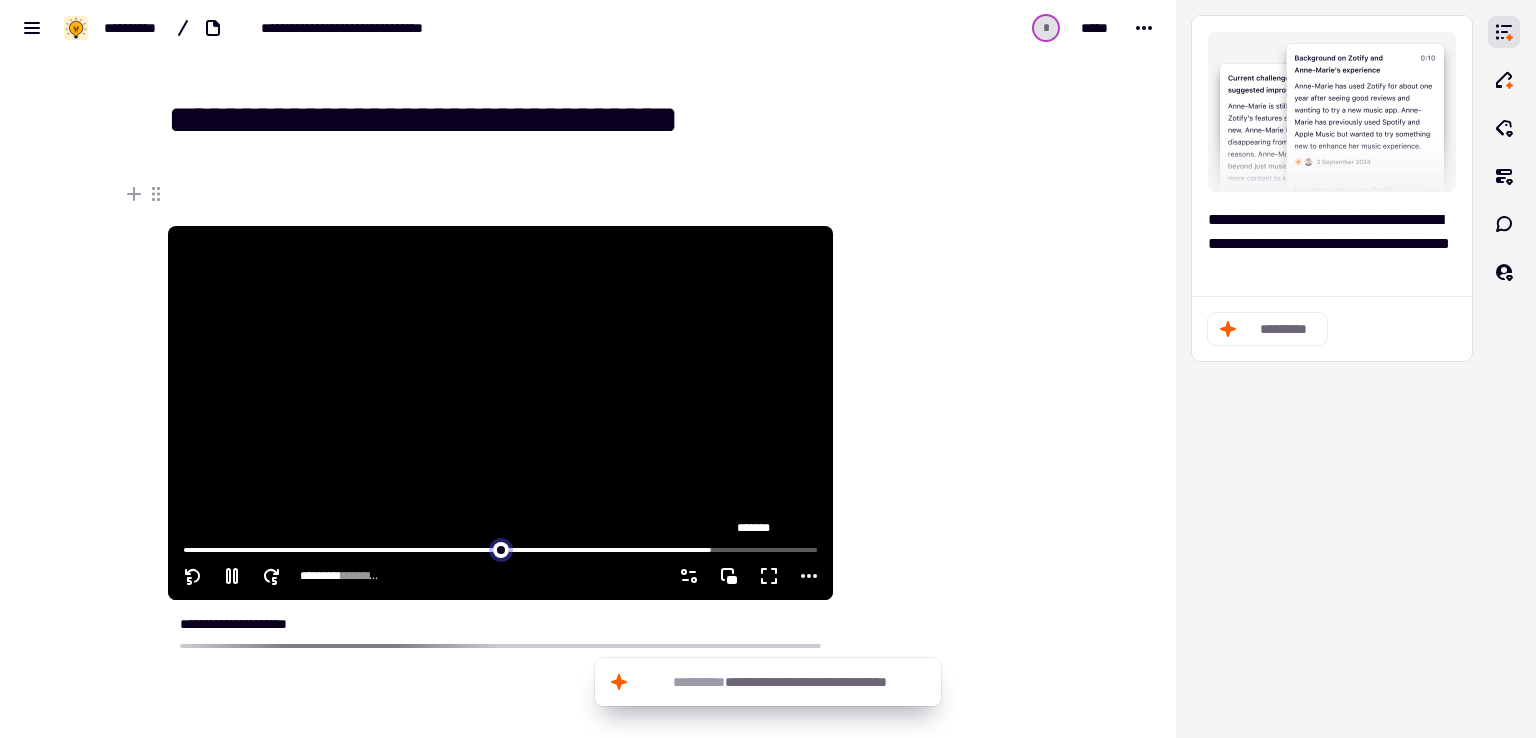 click at bounding box center [500, 548] 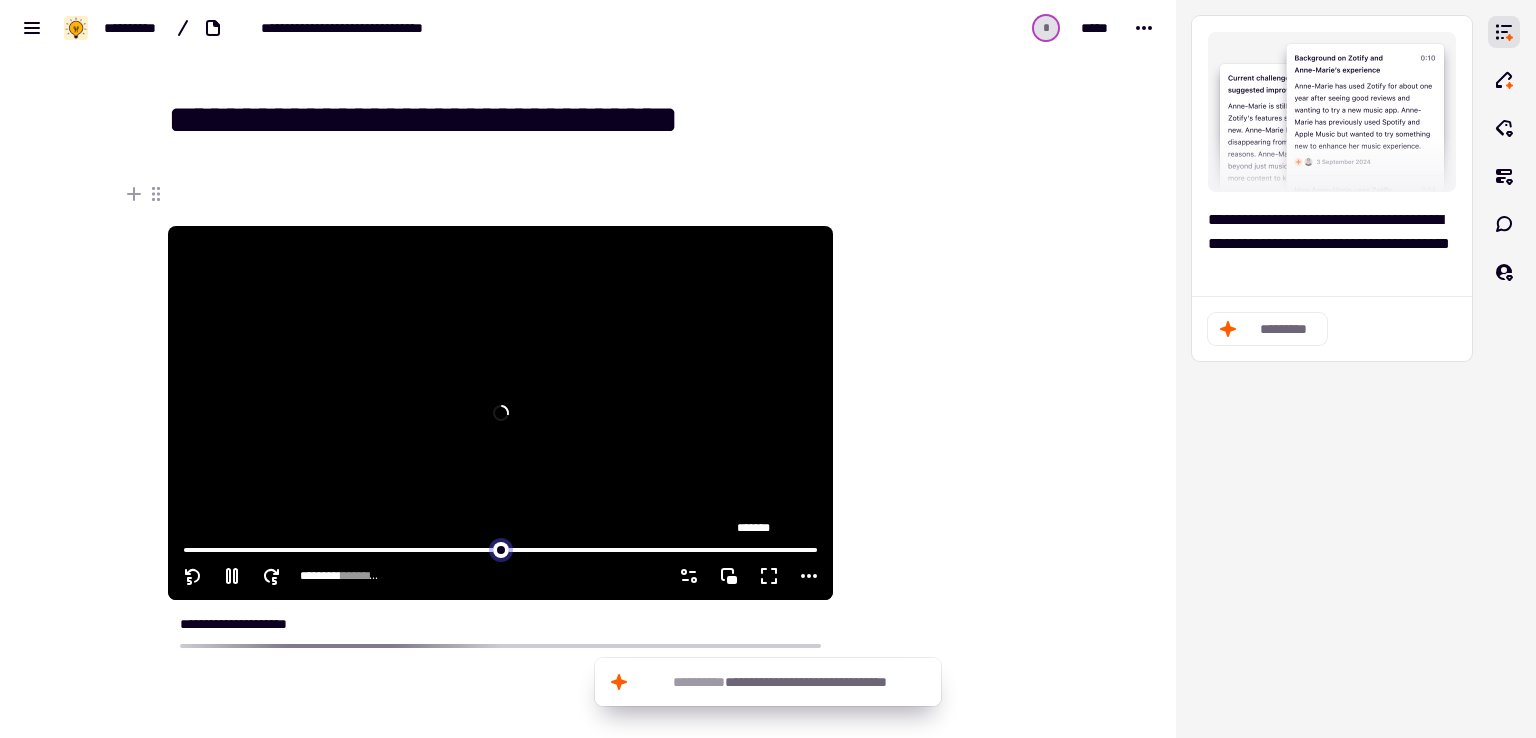 drag, startPoint x: 750, startPoint y: 544, endPoint x: 810, endPoint y: 549, distance: 60.207973 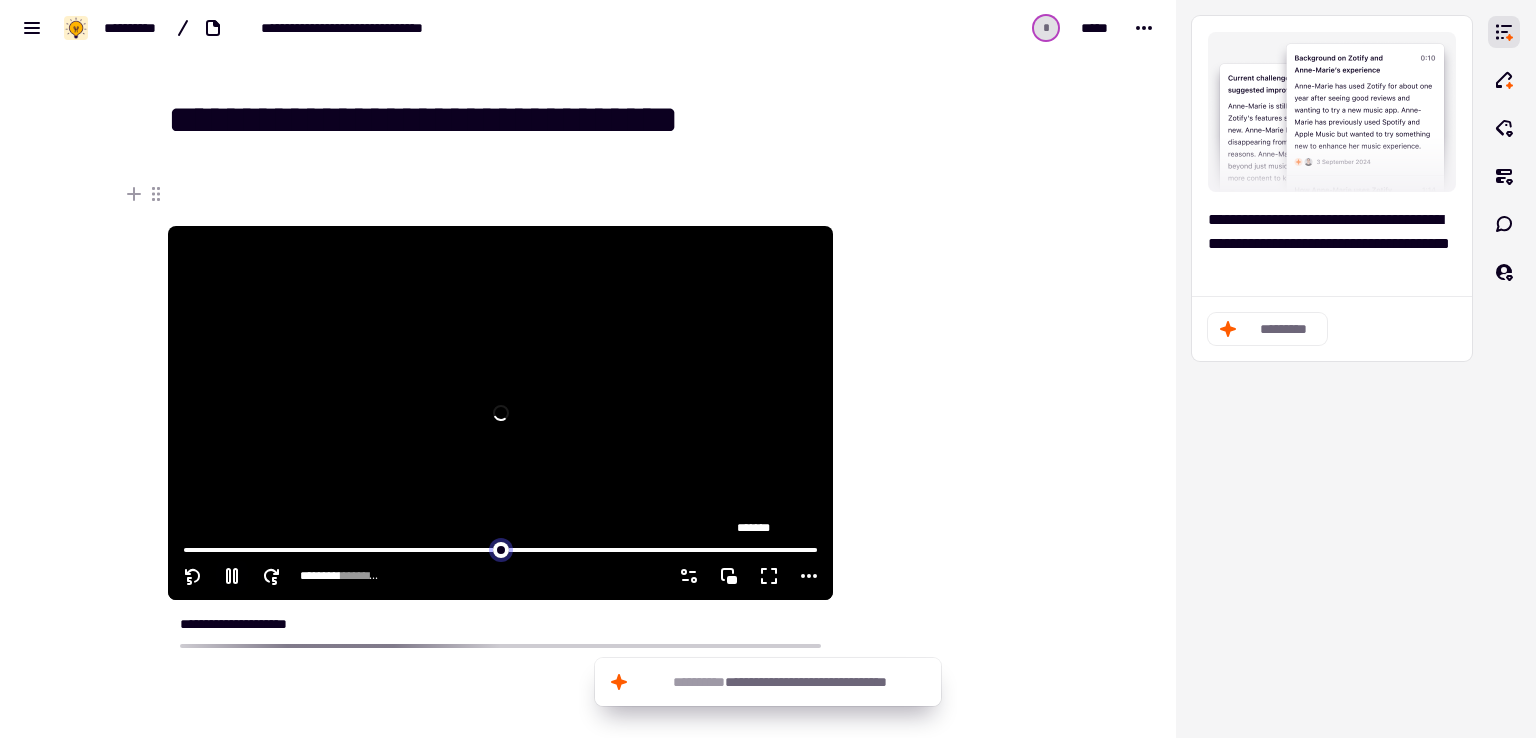 type on "*******" 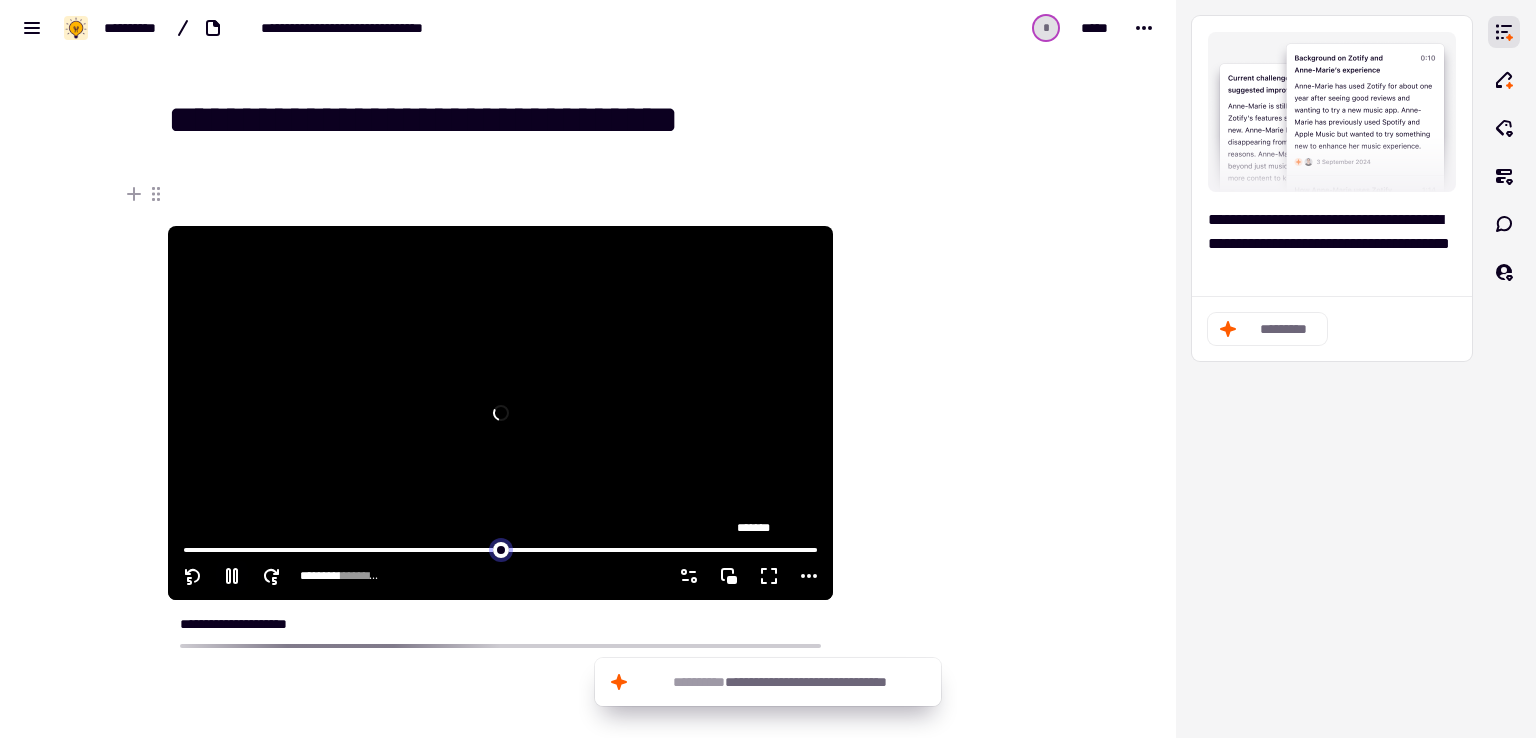 click at bounding box center [500, 548] 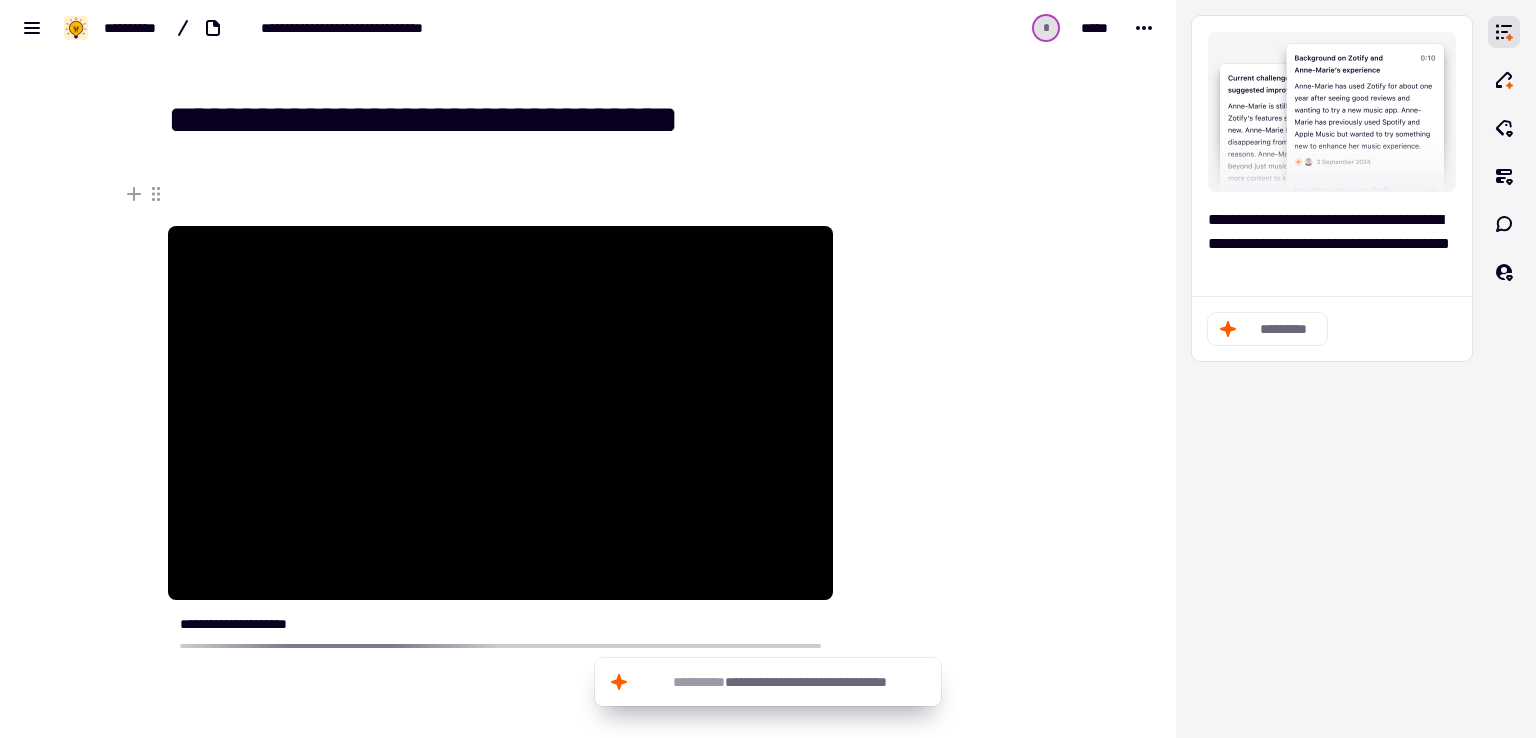 scroll, scrollTop: 233, scrollLeft: 0, axis: vertical 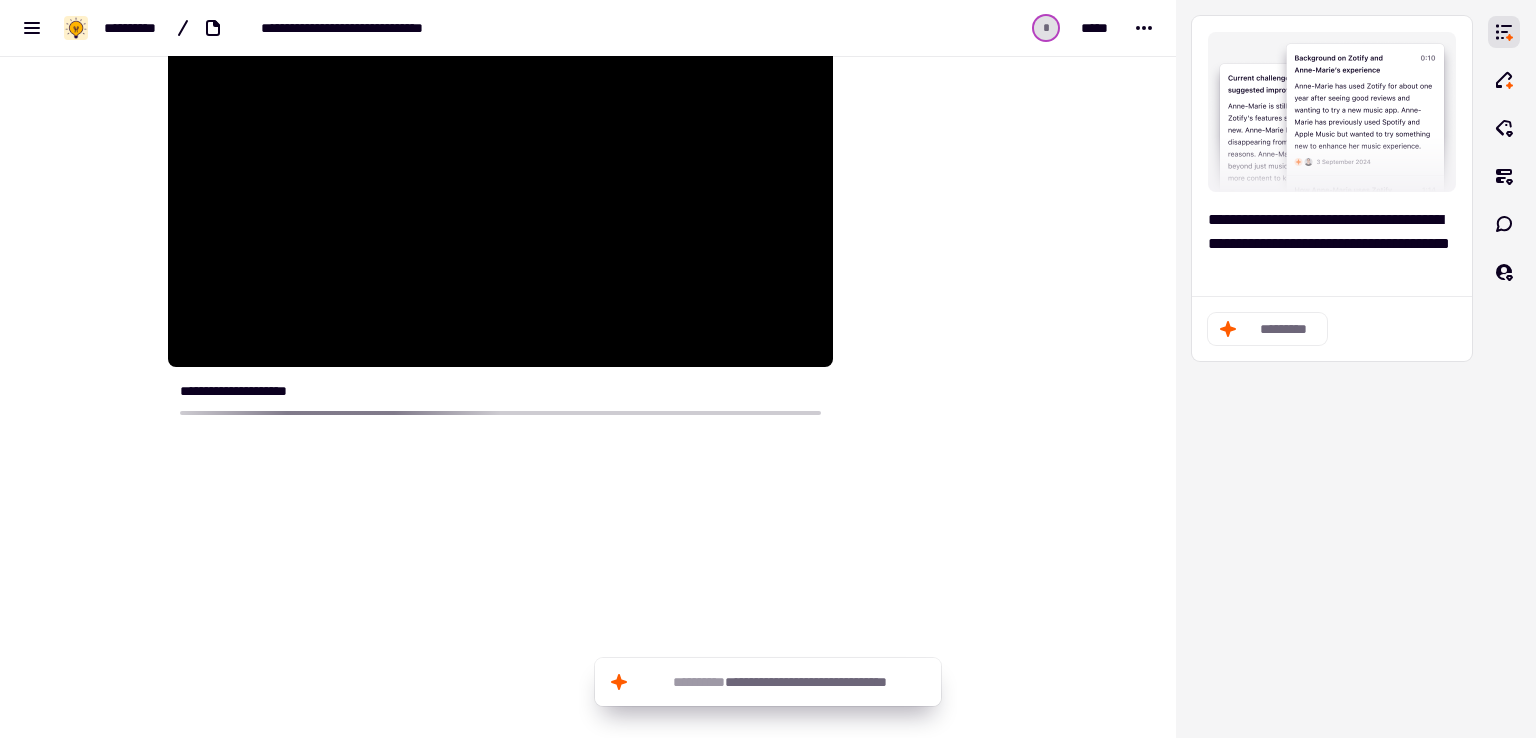 click on "**********" at bounding box center (500, 391) 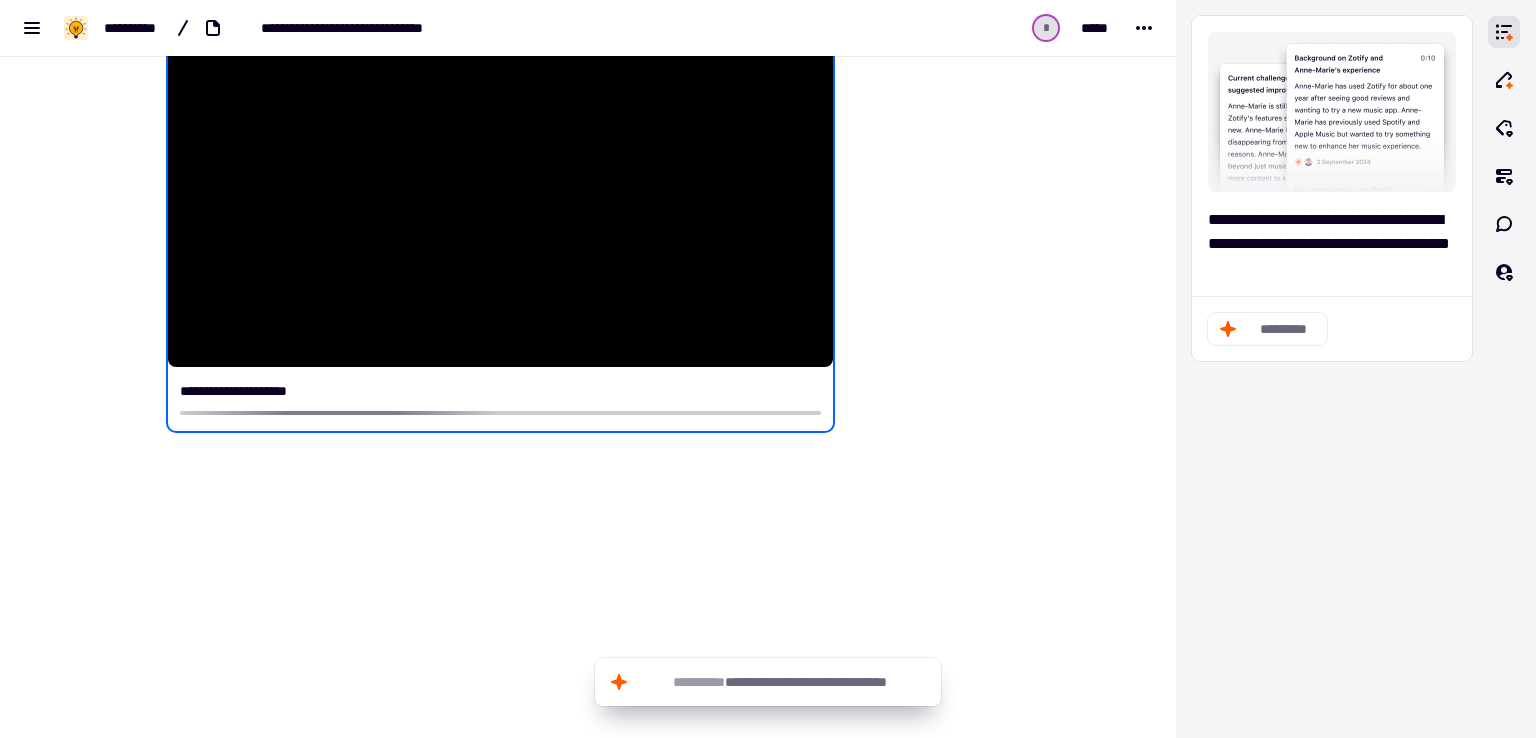 click on "**********" at bounding box center (500, 391) 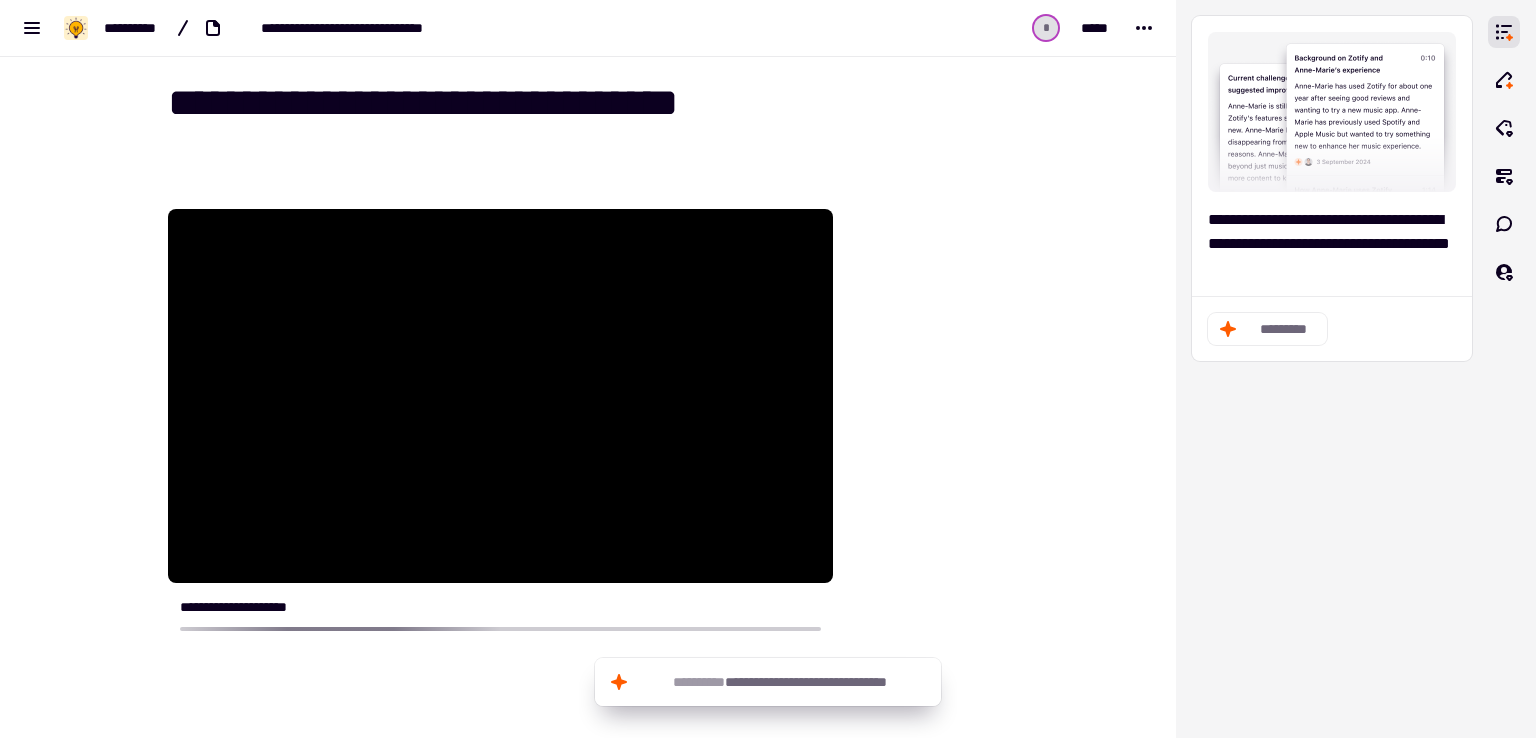 scroll, scrollTop: 0, scrollLeft: 0, axis: both 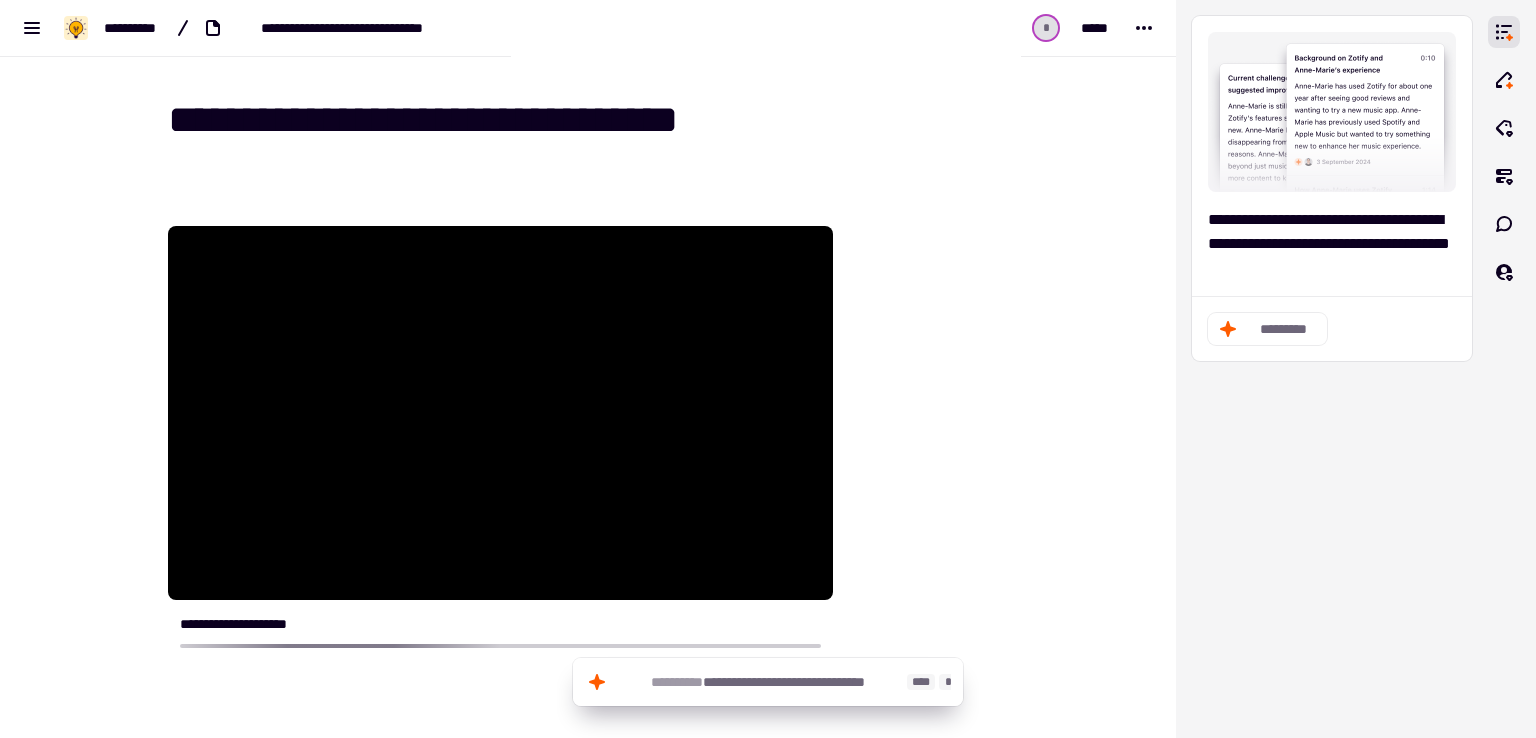 click on "**********" 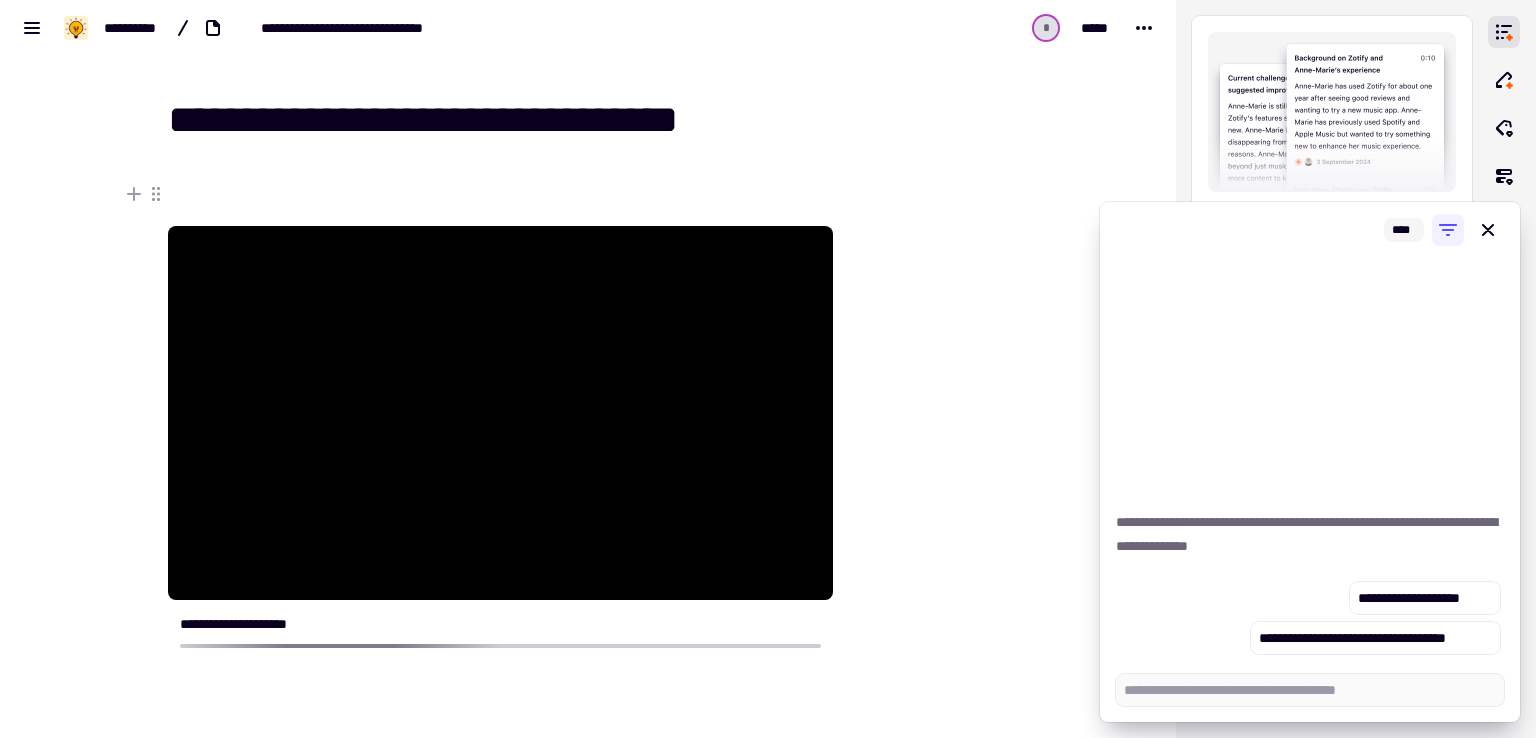 type on "*" 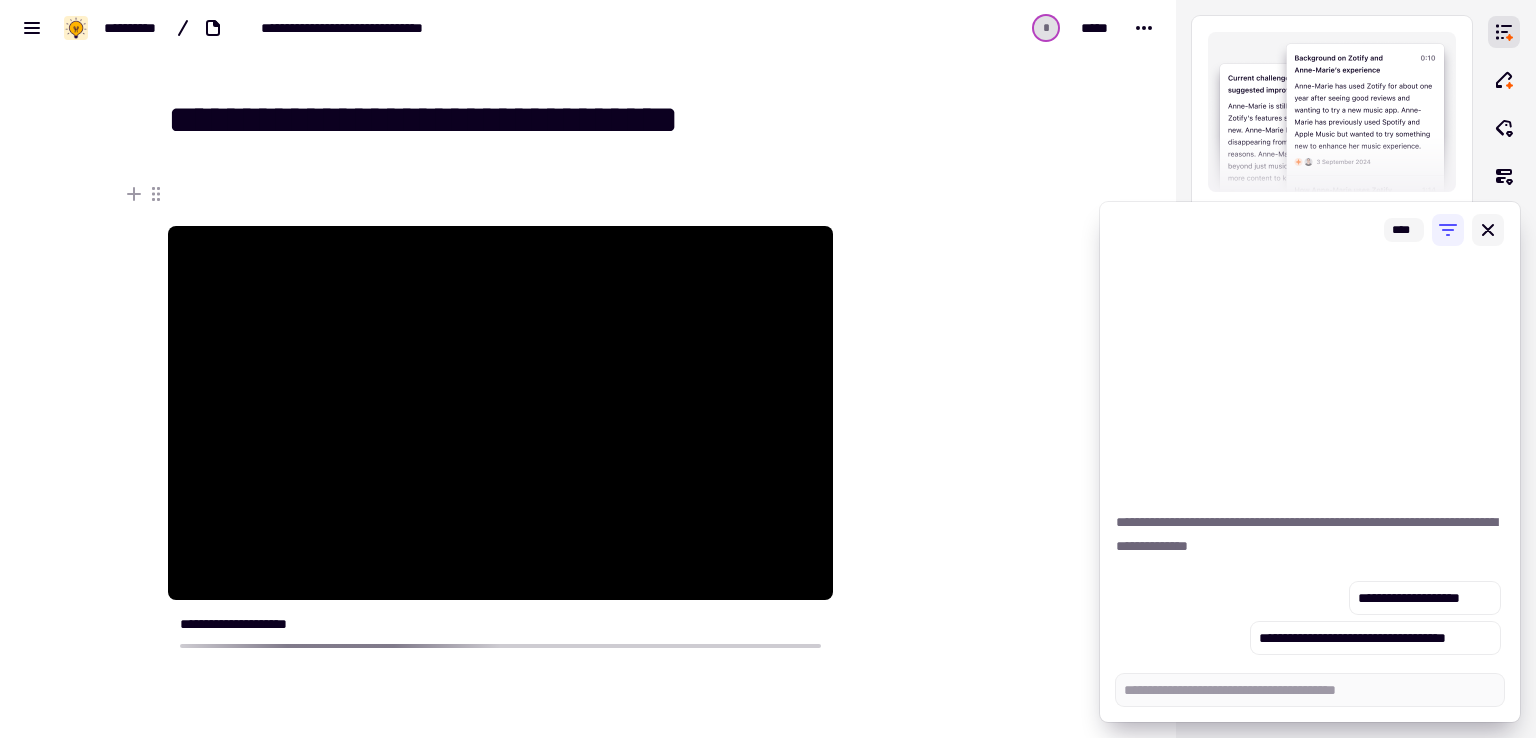 click 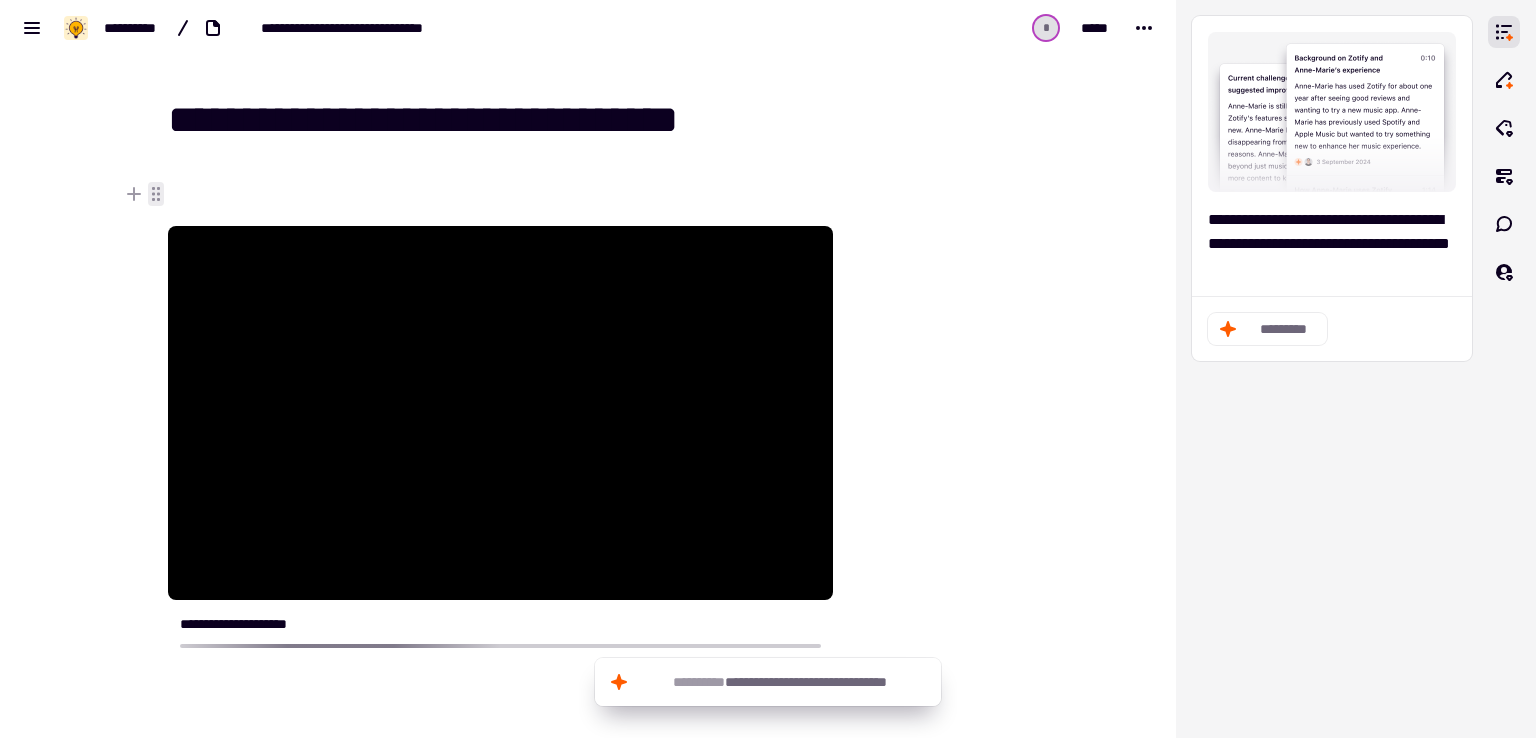 click 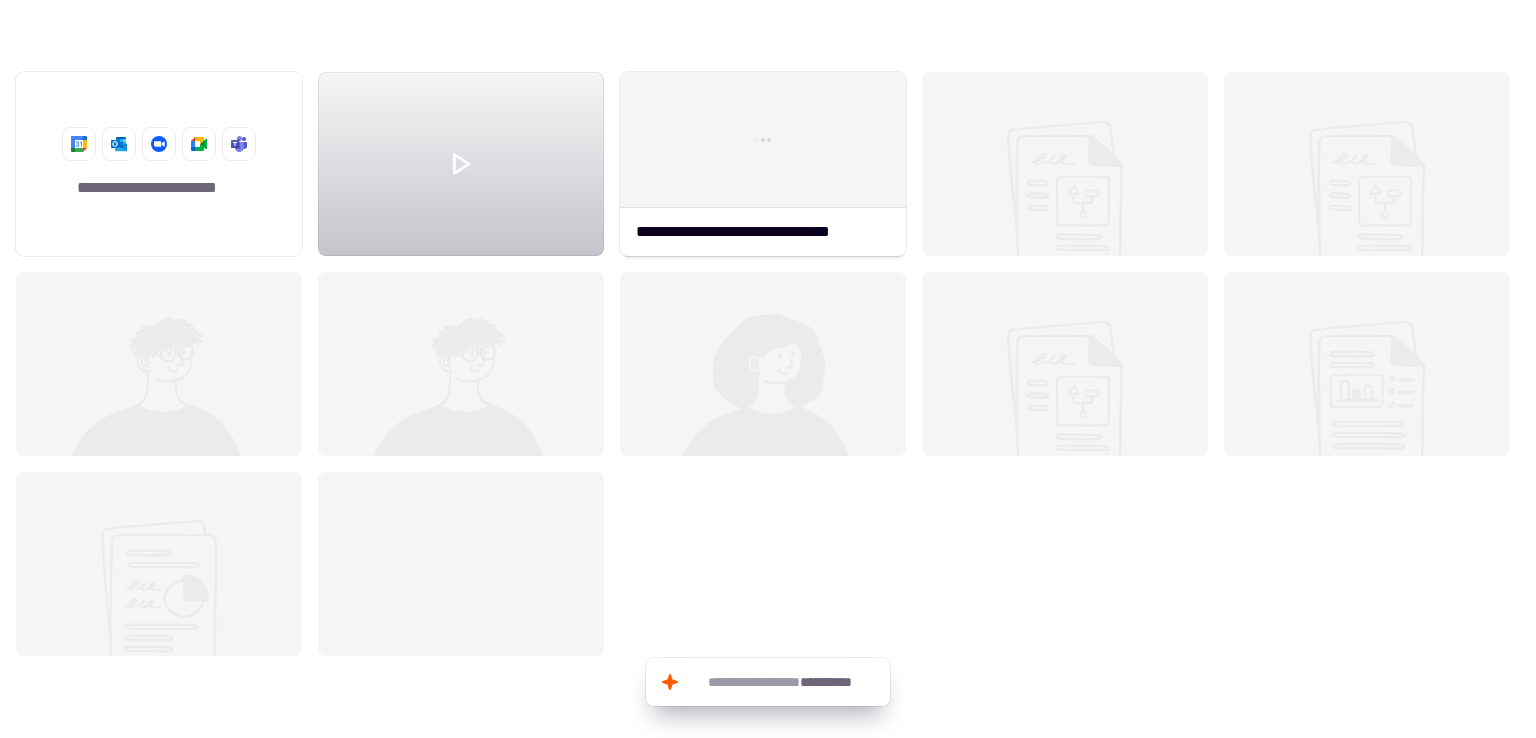 scroll, scrollTop: 16, scrollLeft: 16, axis: both 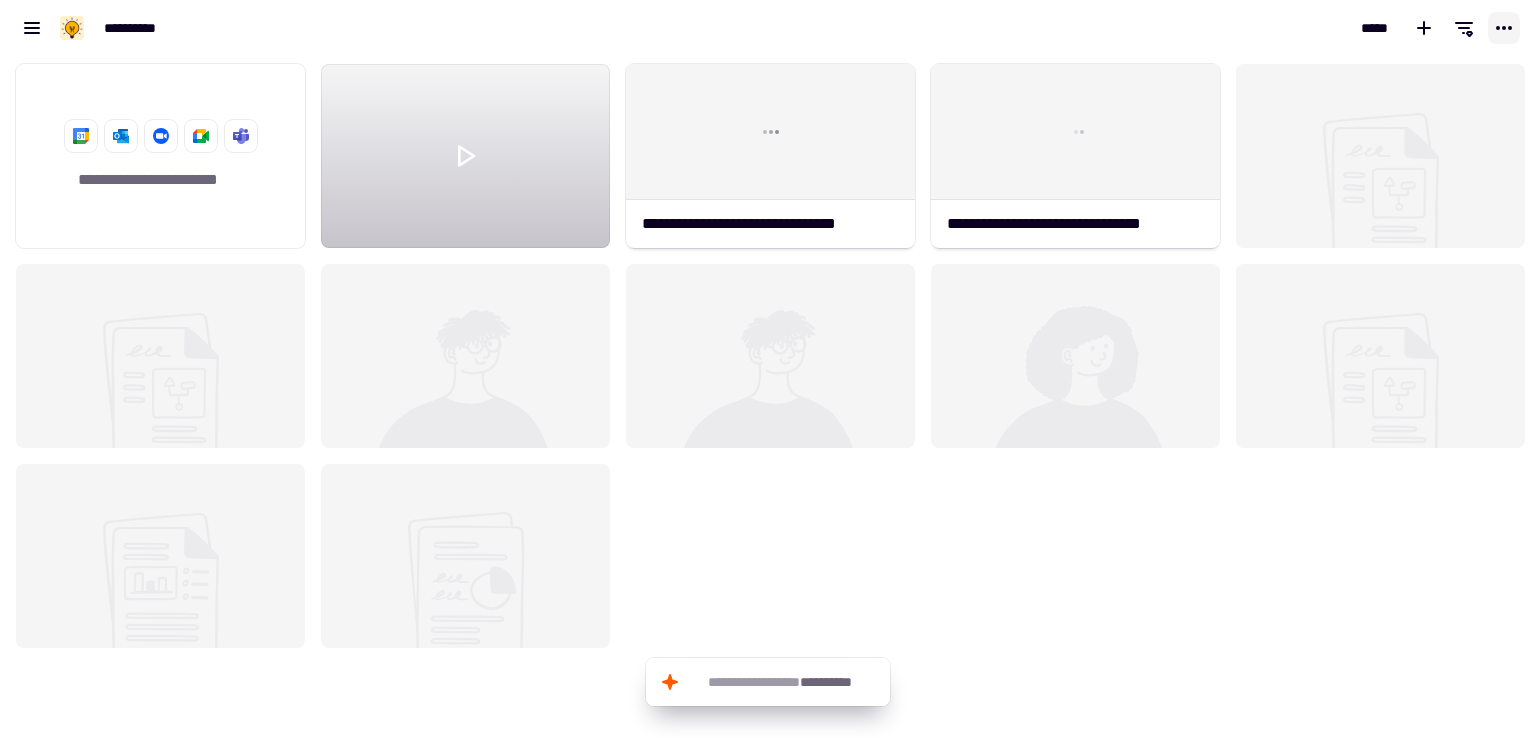 click 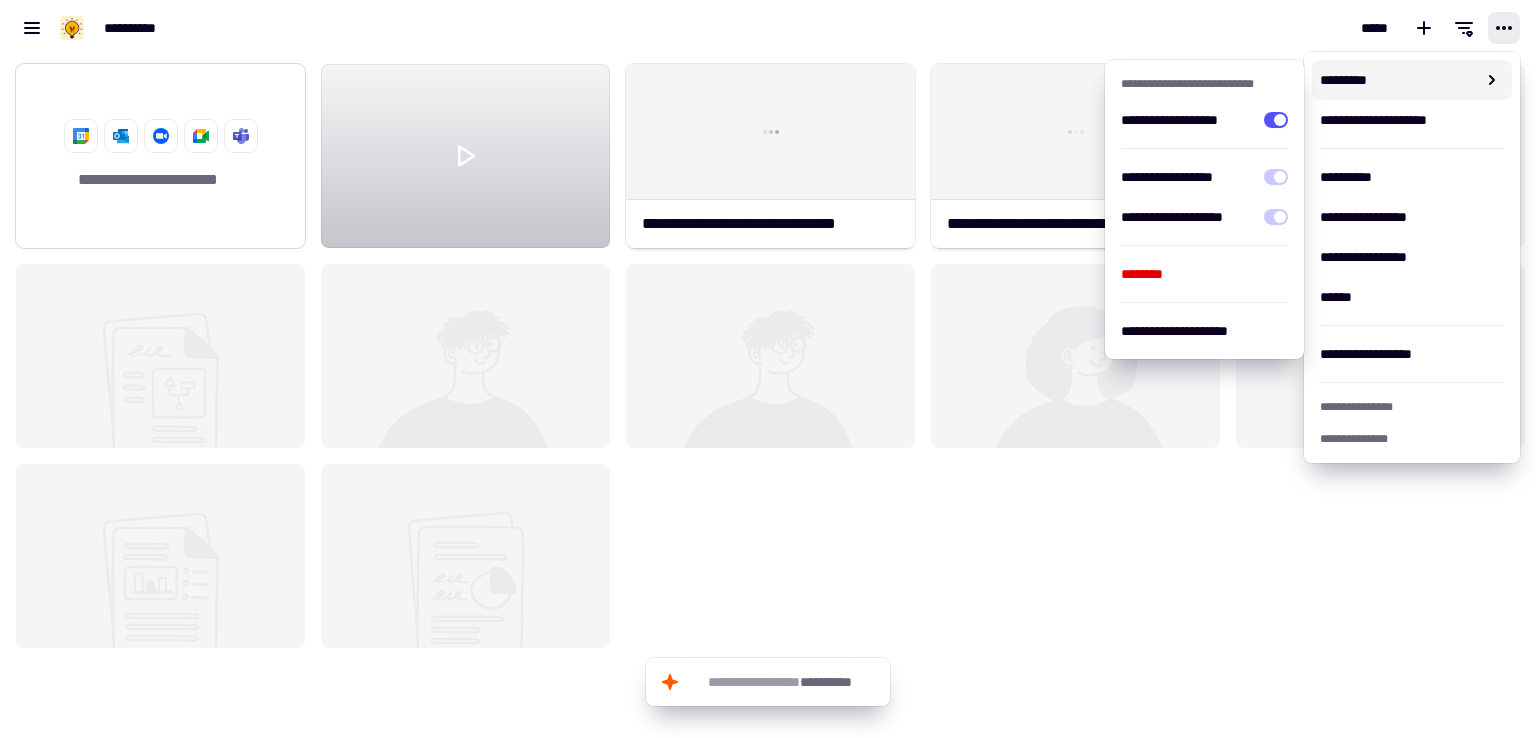click 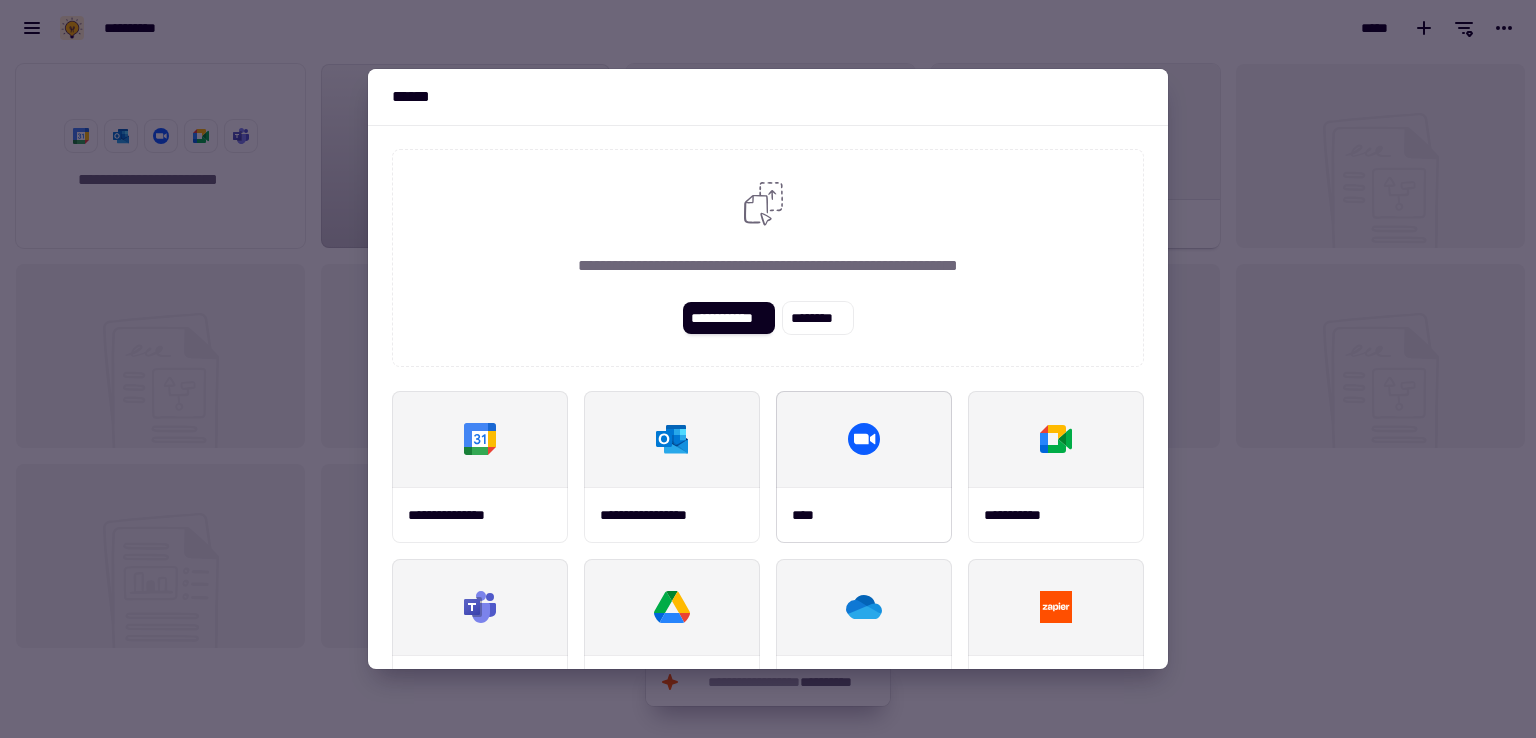 scroll, scrollTop: 257, scrollLeft: 0, axis: vertical 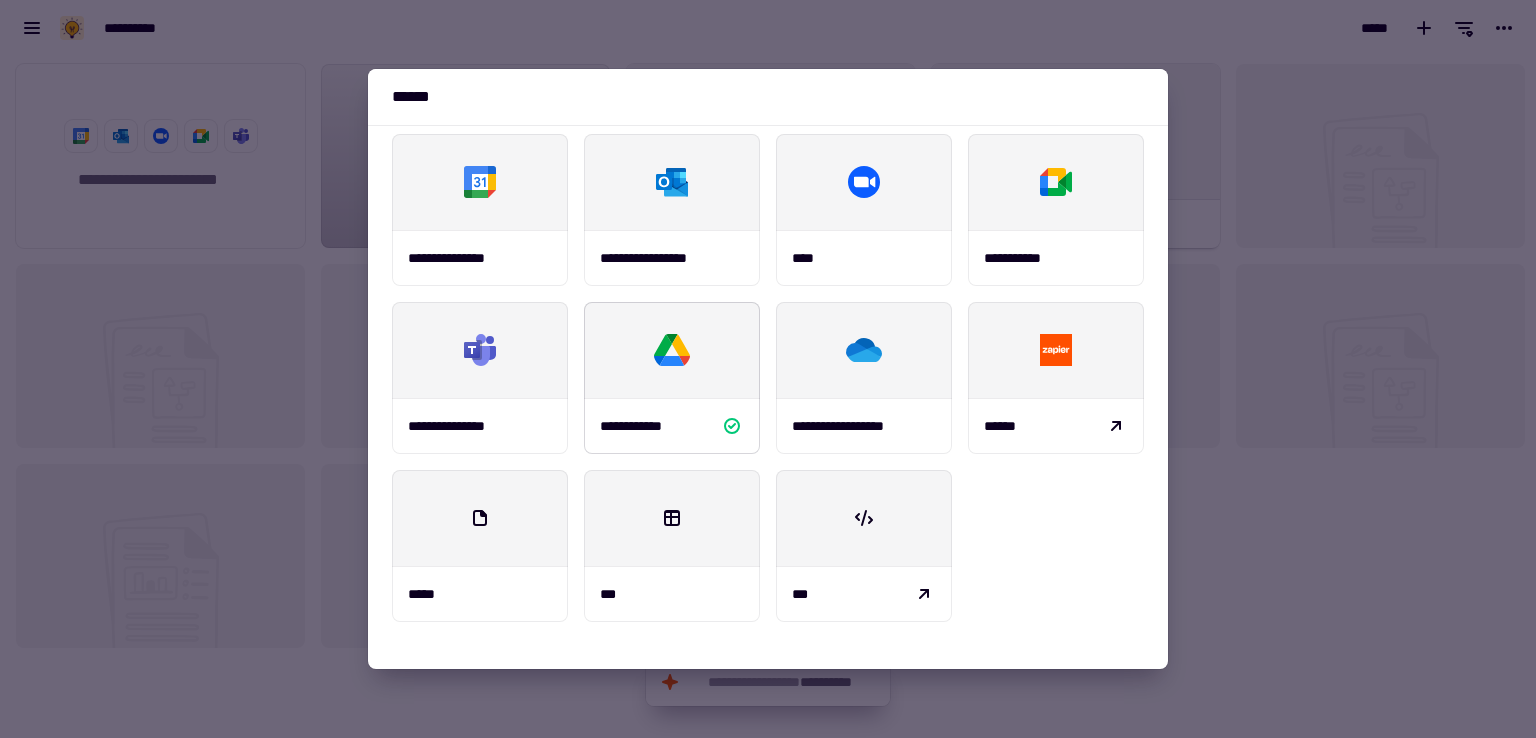 click 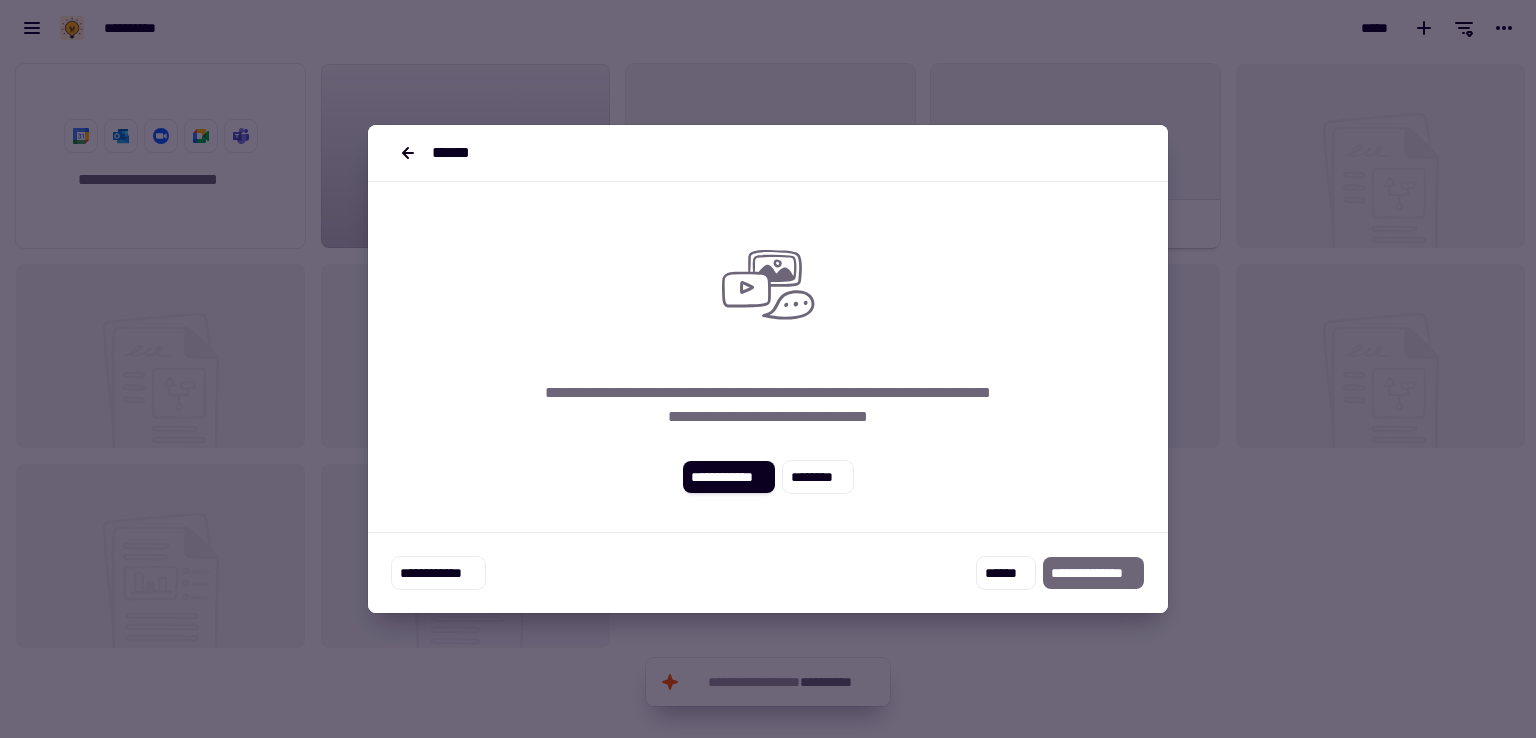 click on "**********" at bounding box center [768, 357] 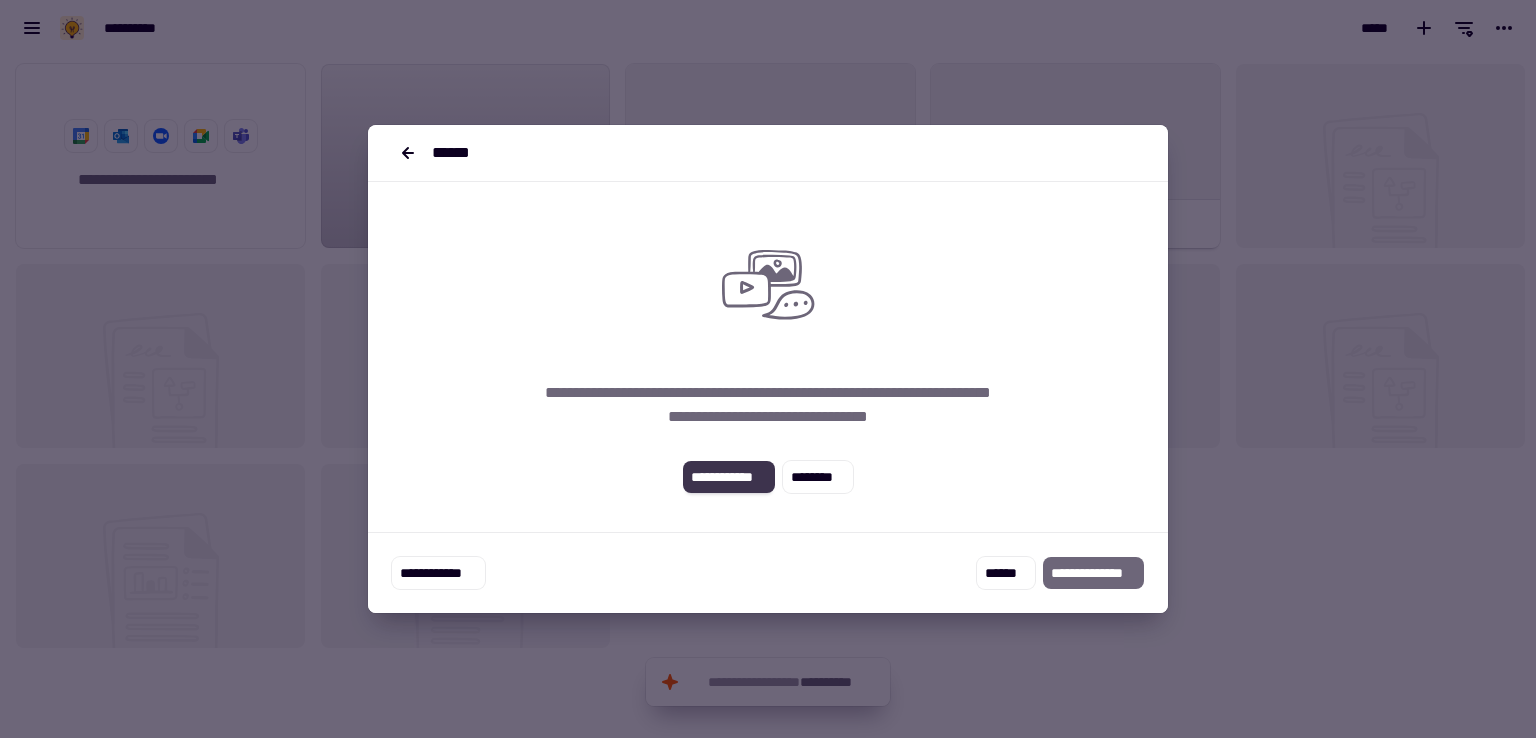 click on "**********" 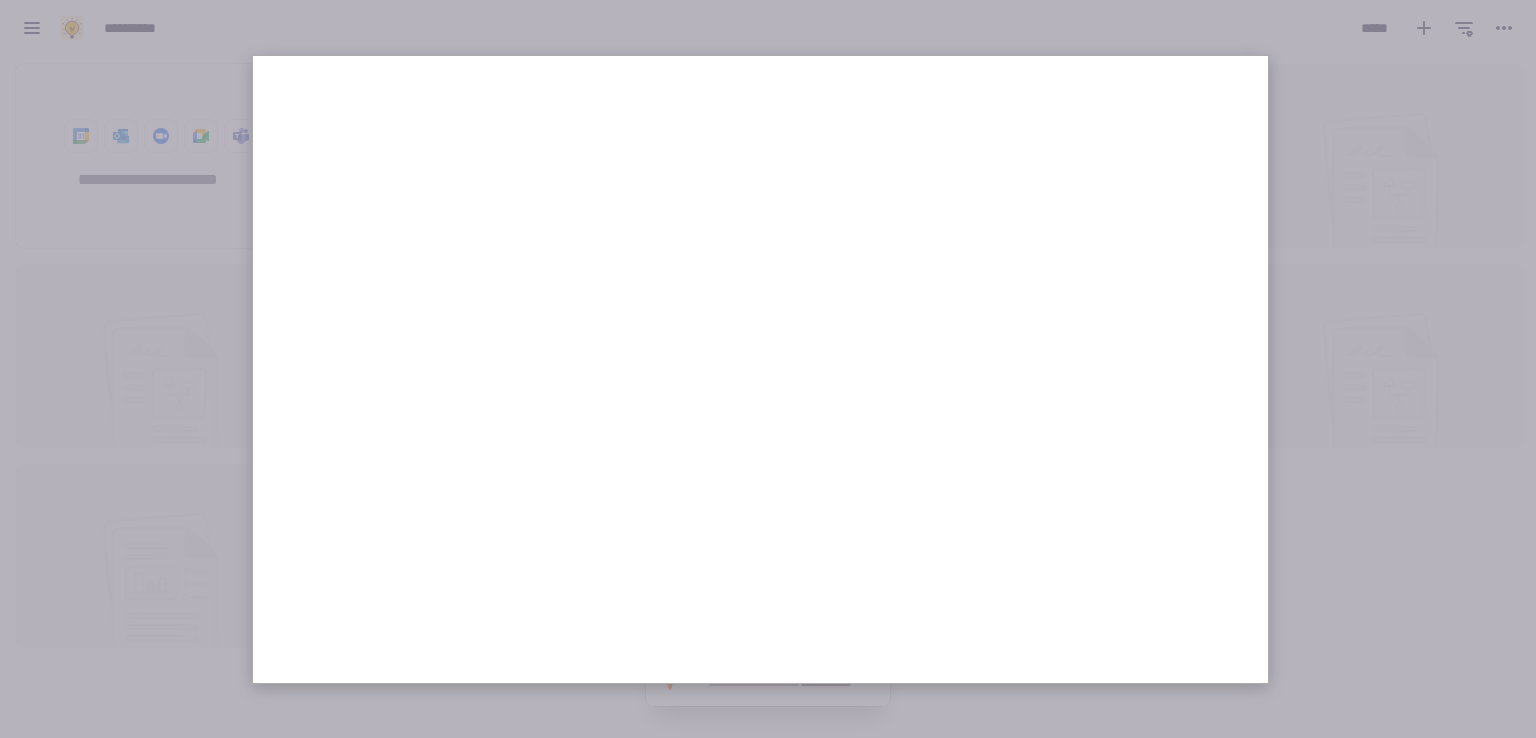click at bounding box center [768, 369] 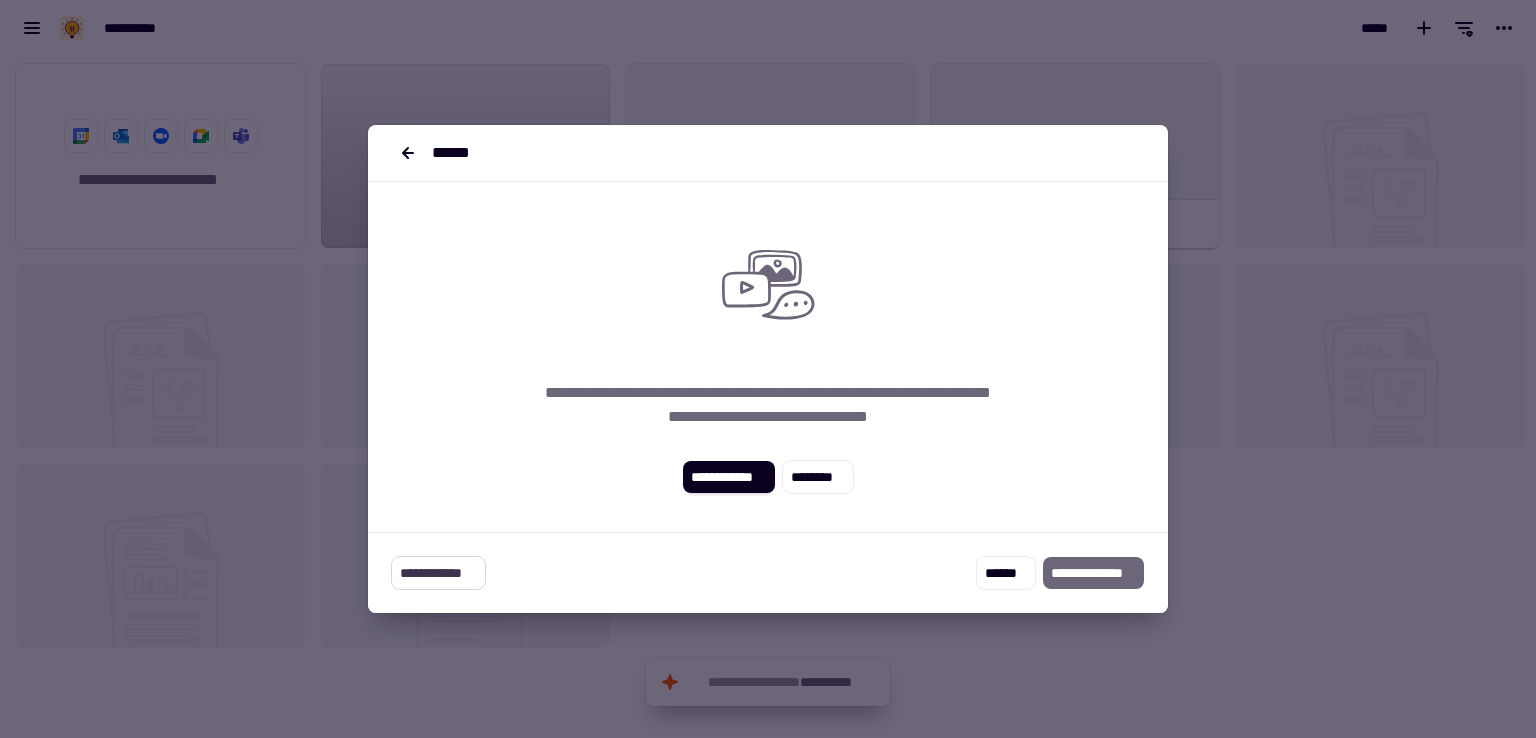 click on "**********" 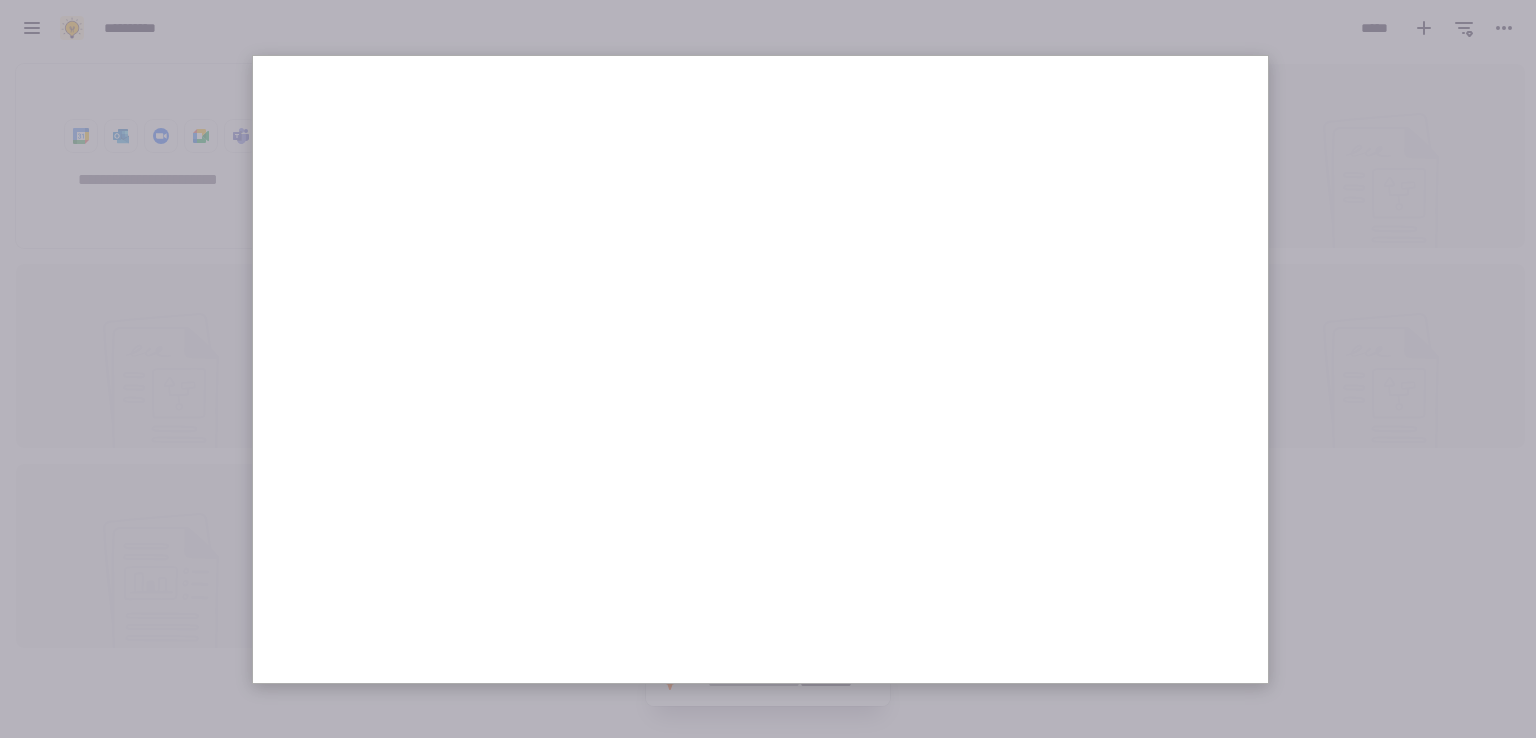 click at bounding box center (768, 369) 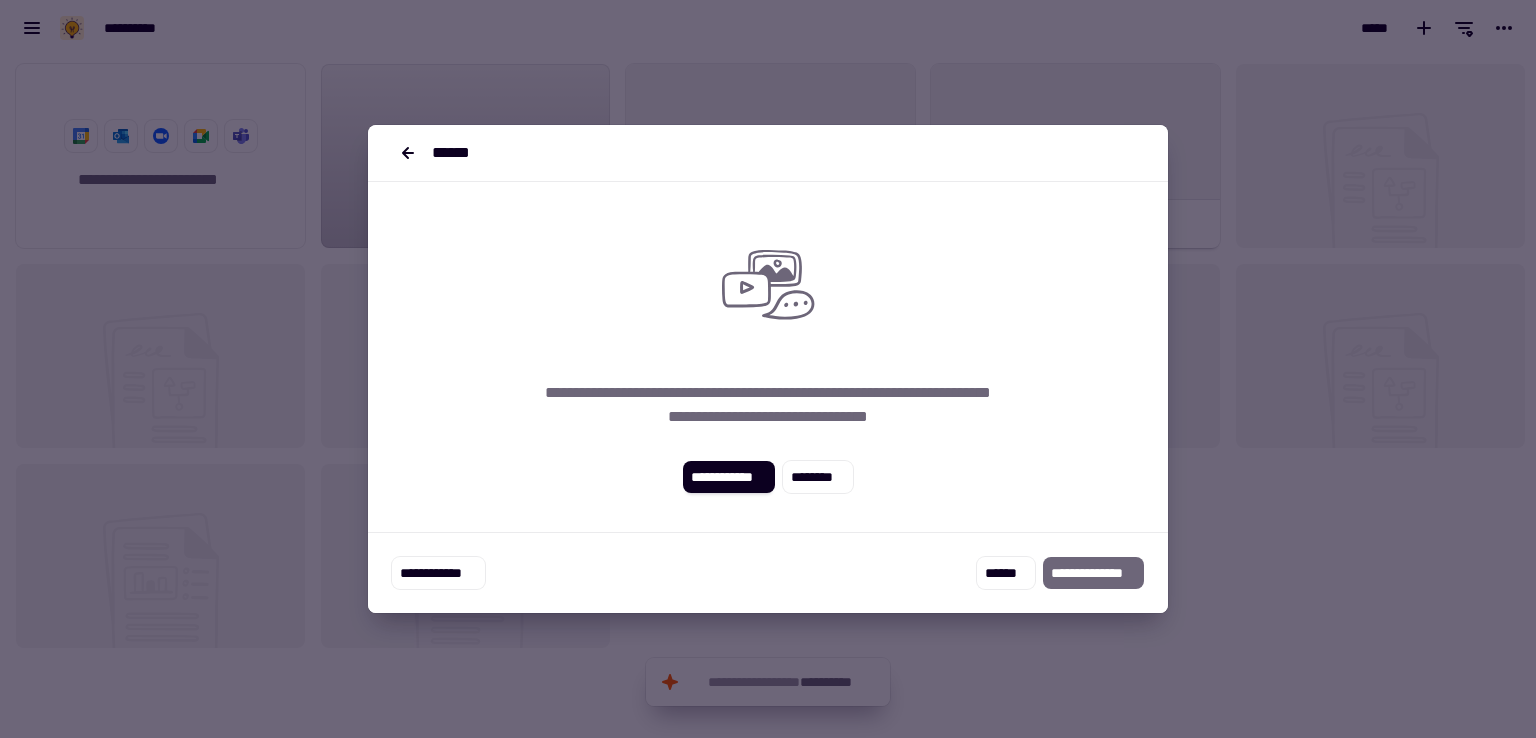 click at bounding box center [768, 369] 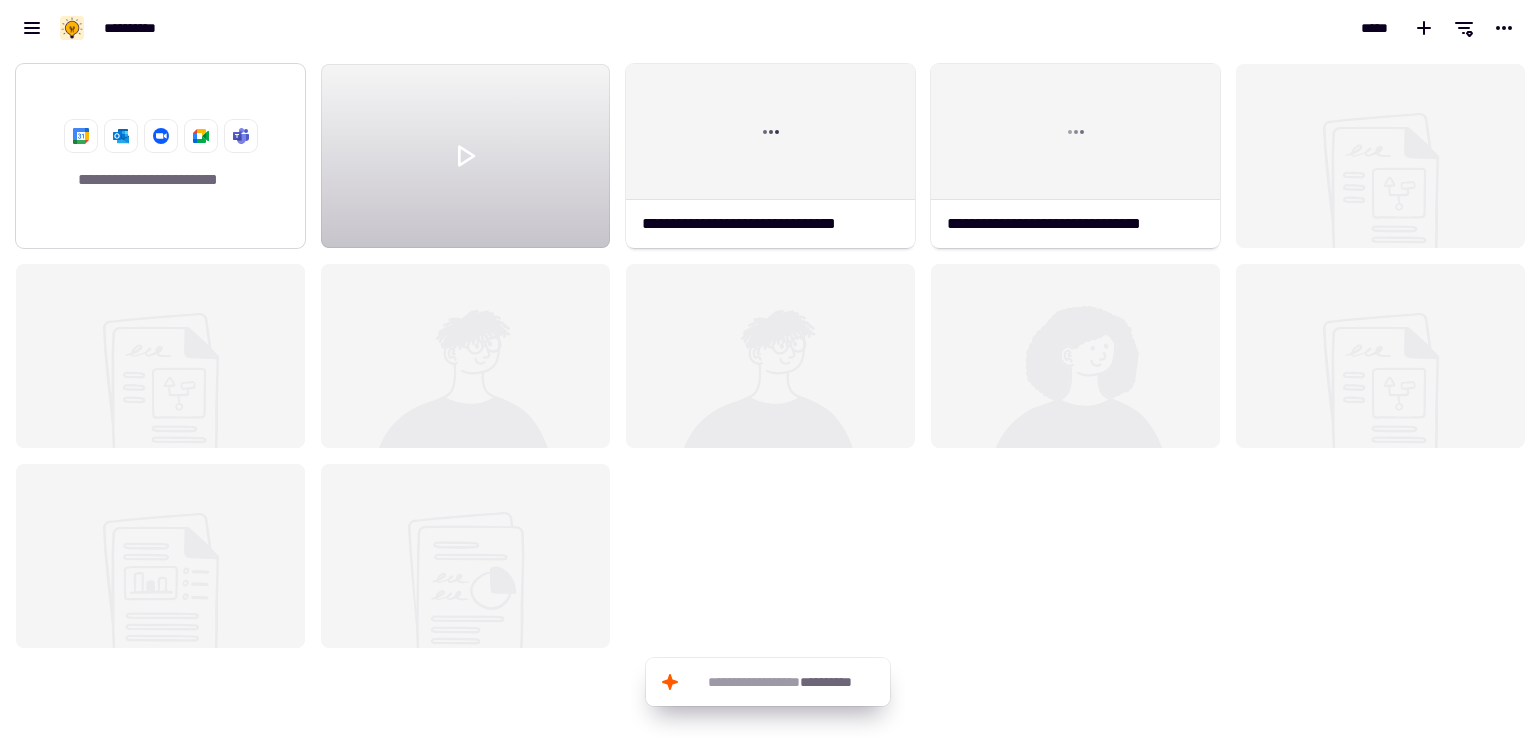click on "**********" 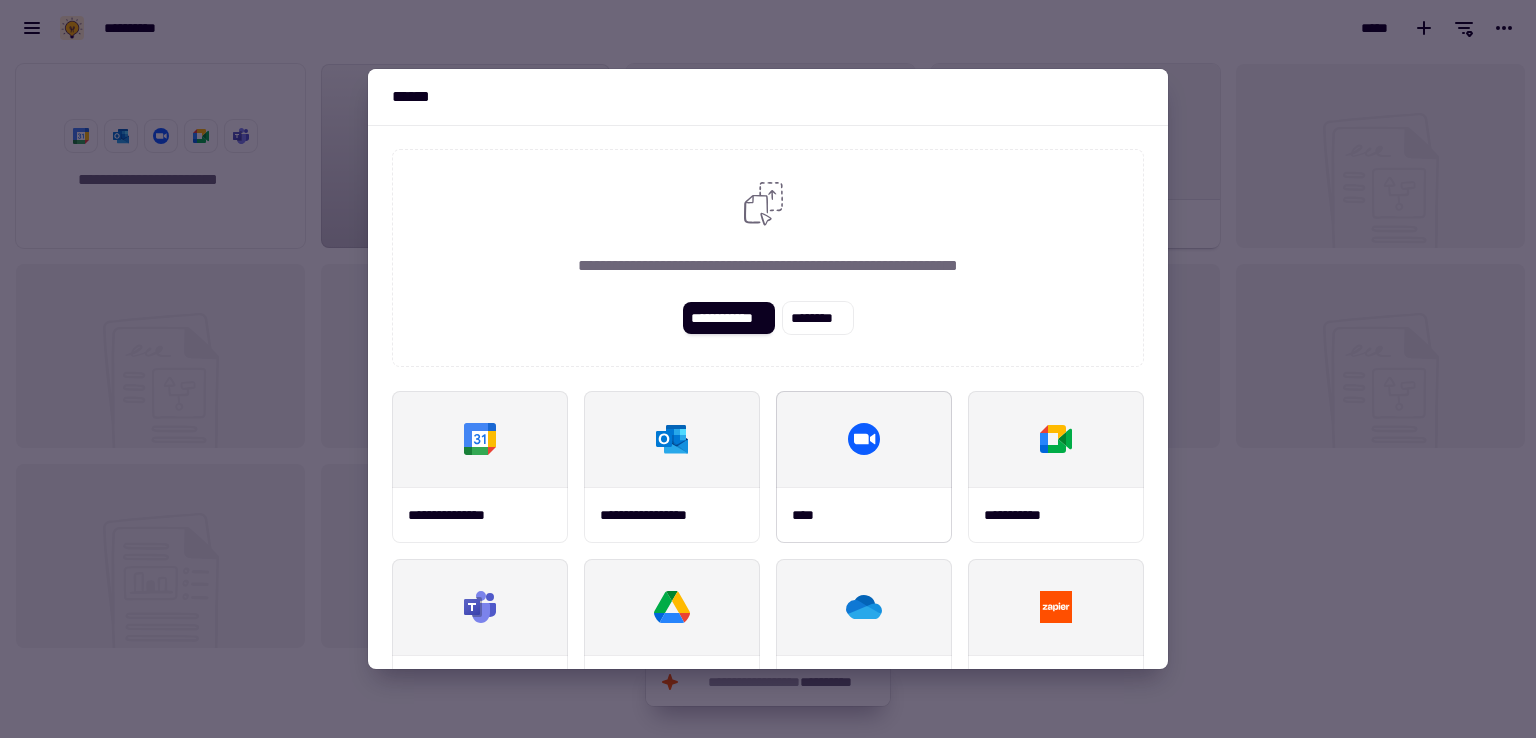 scroll, scrollTop: 100, scrollLeft: 0, axis: vertical 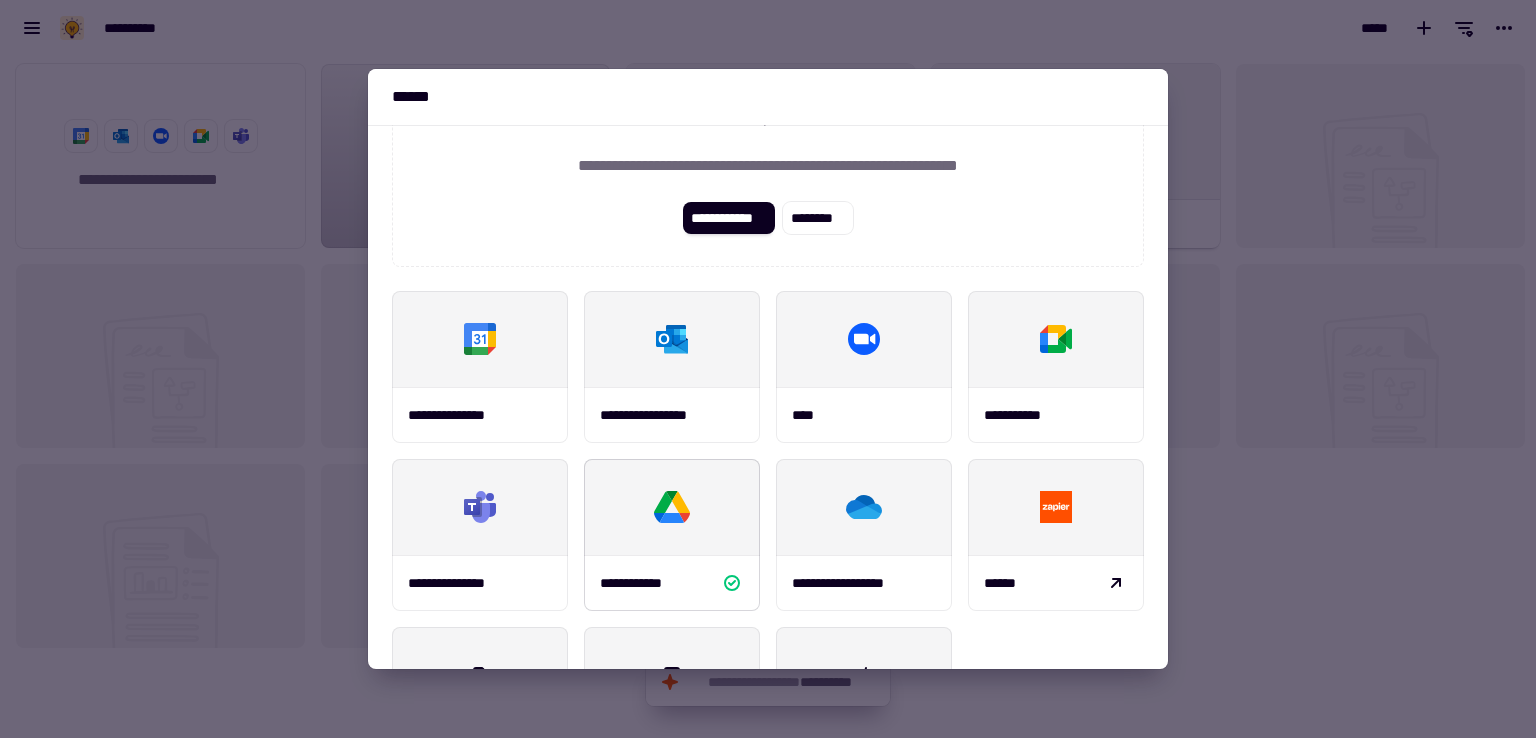 click 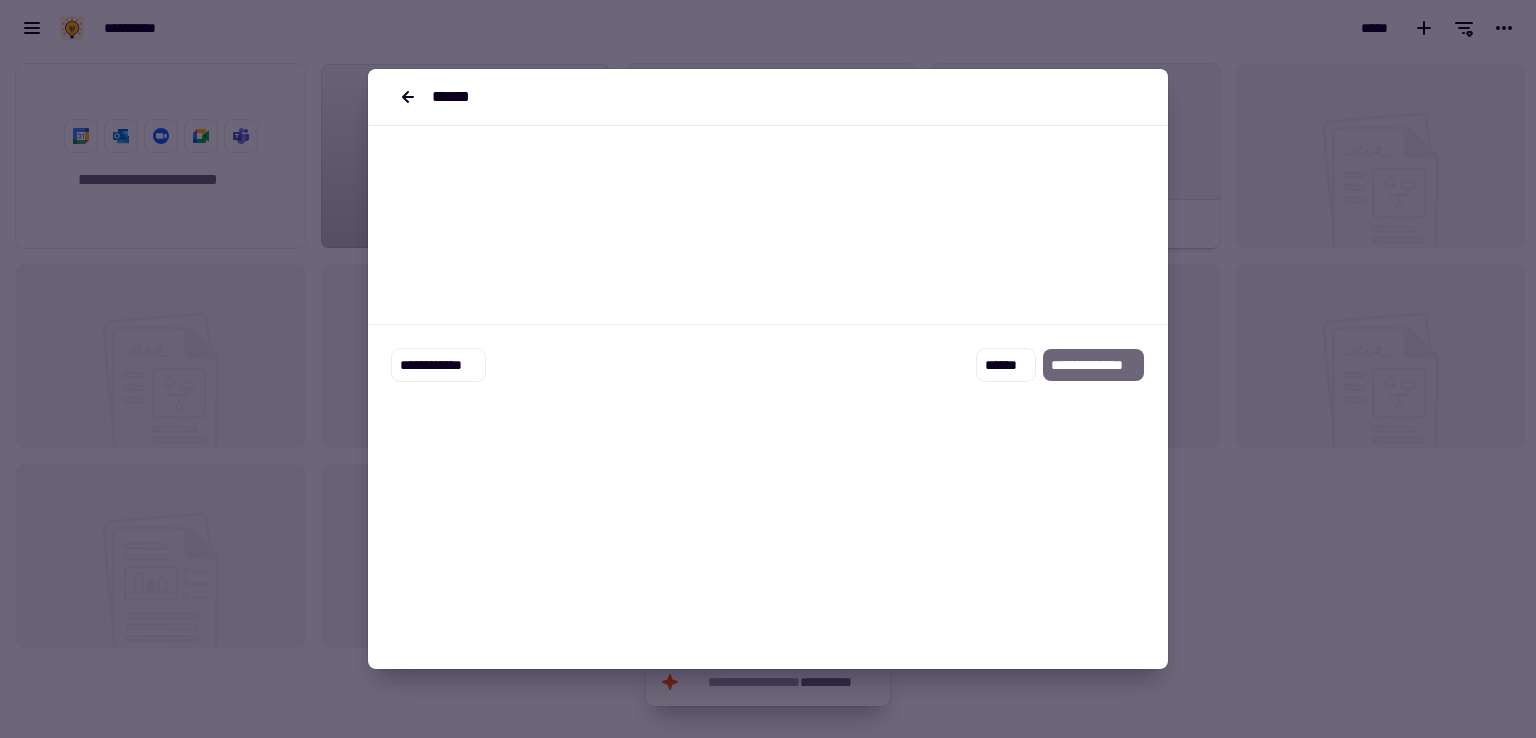 scroll, scrollTop: 0, scrollLeft: 0, axis: both 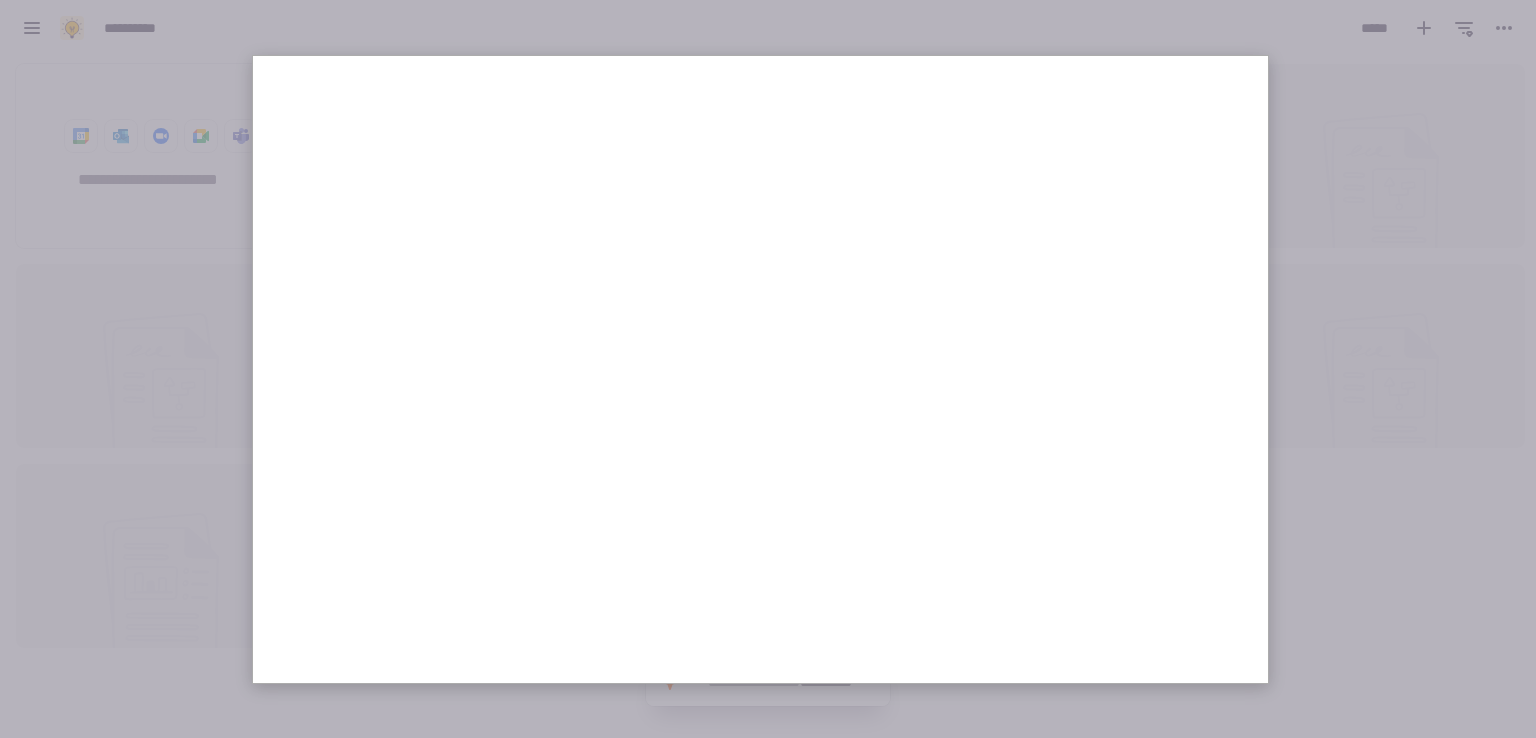 click at bounding box center [768, 369] 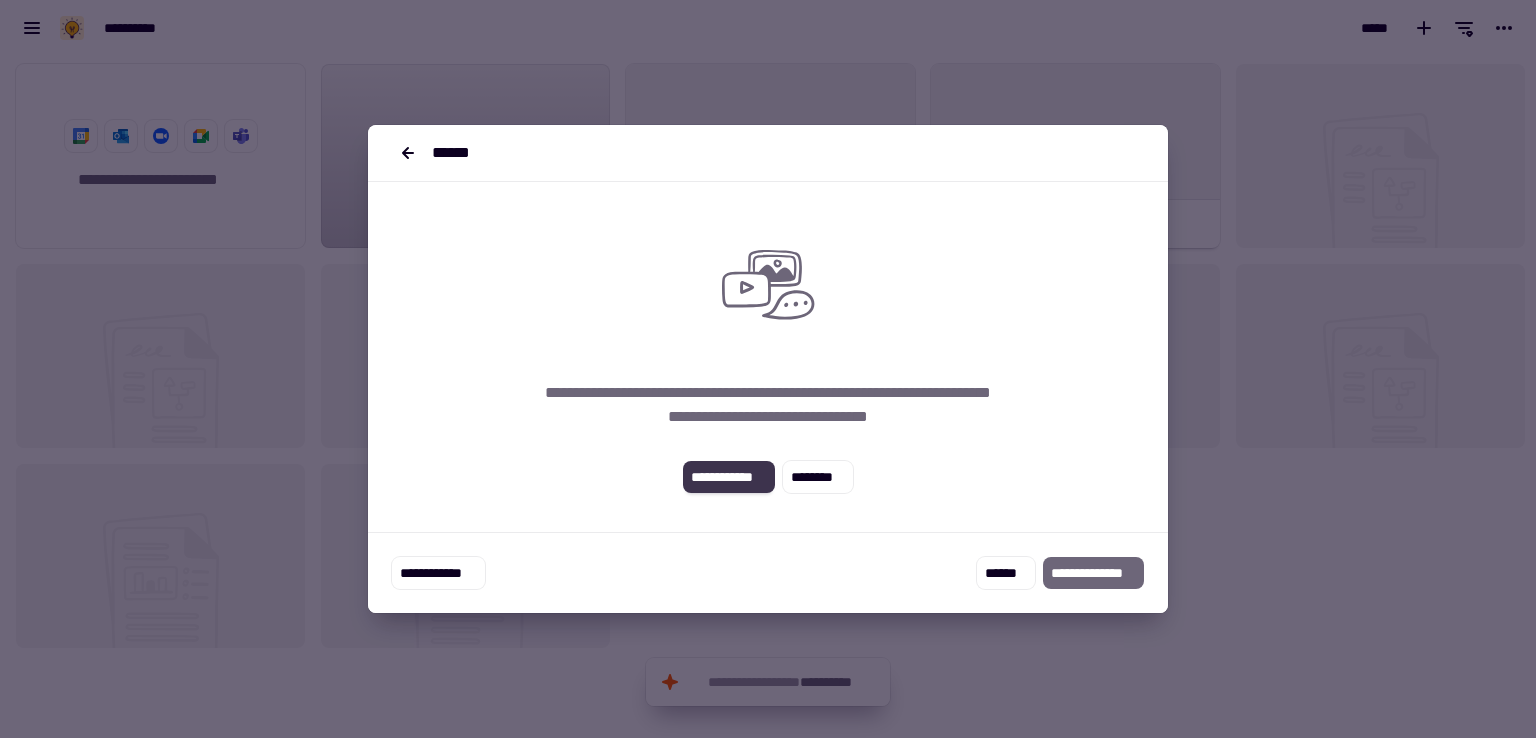 click on "**********" 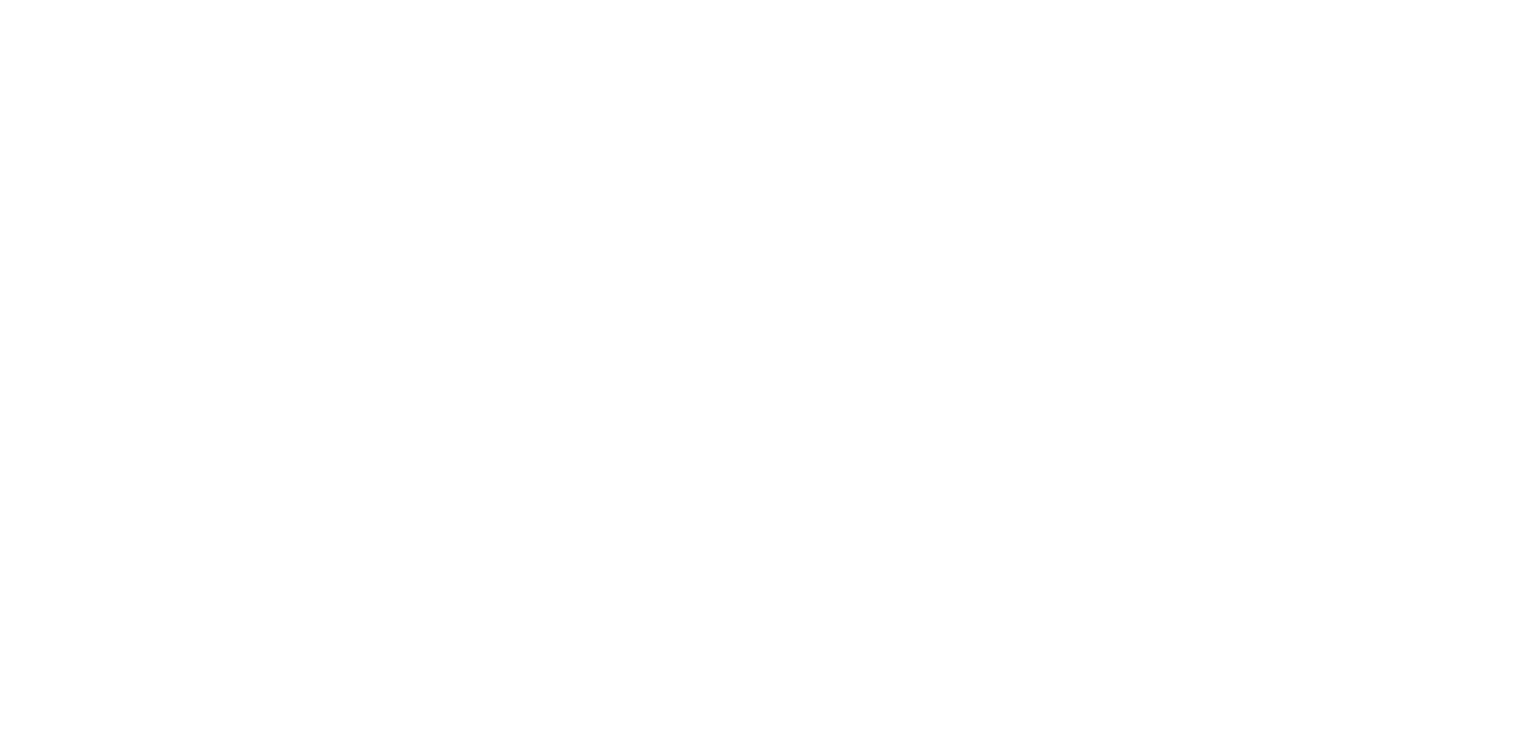 scroll, scrollTop: 0, scrollLeft: 0, axis: both 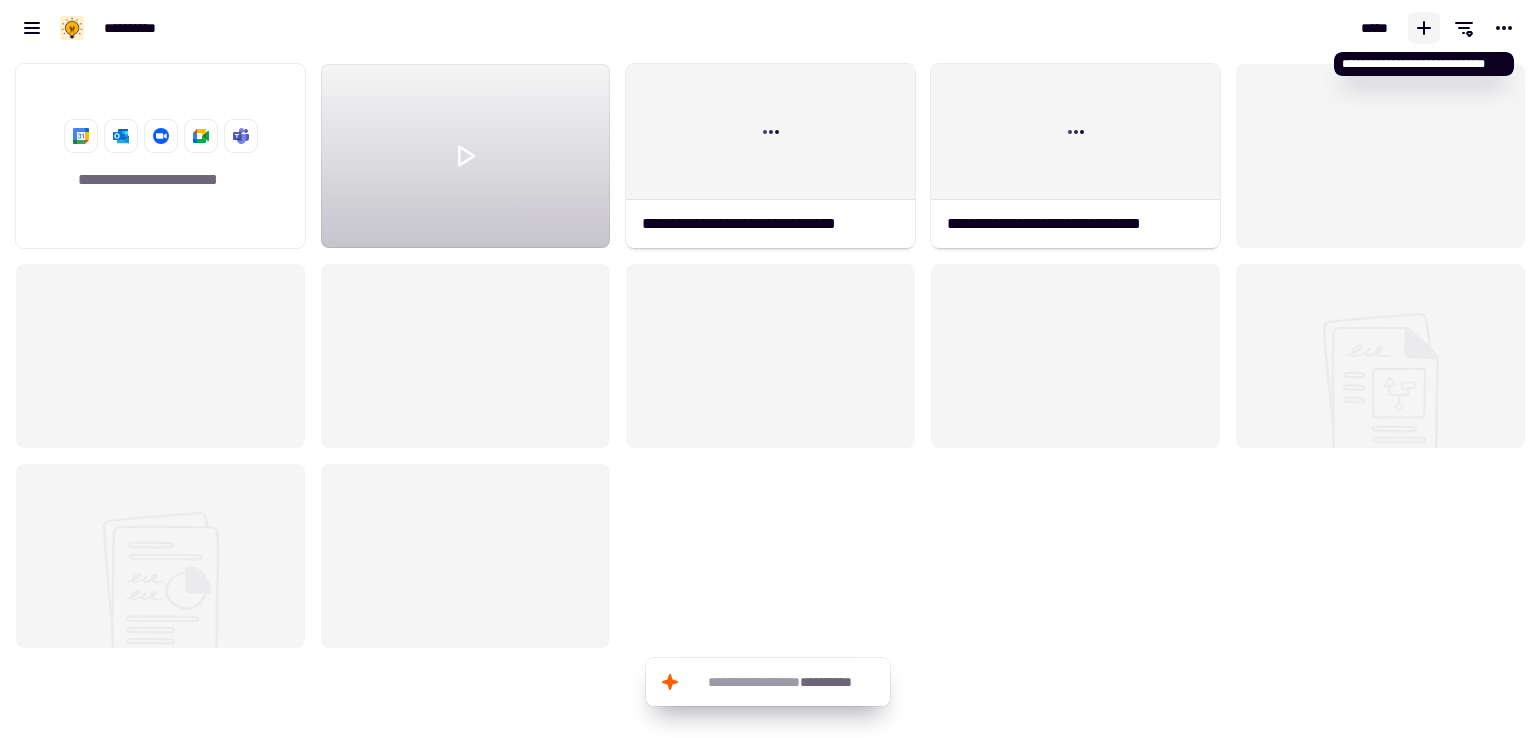 click 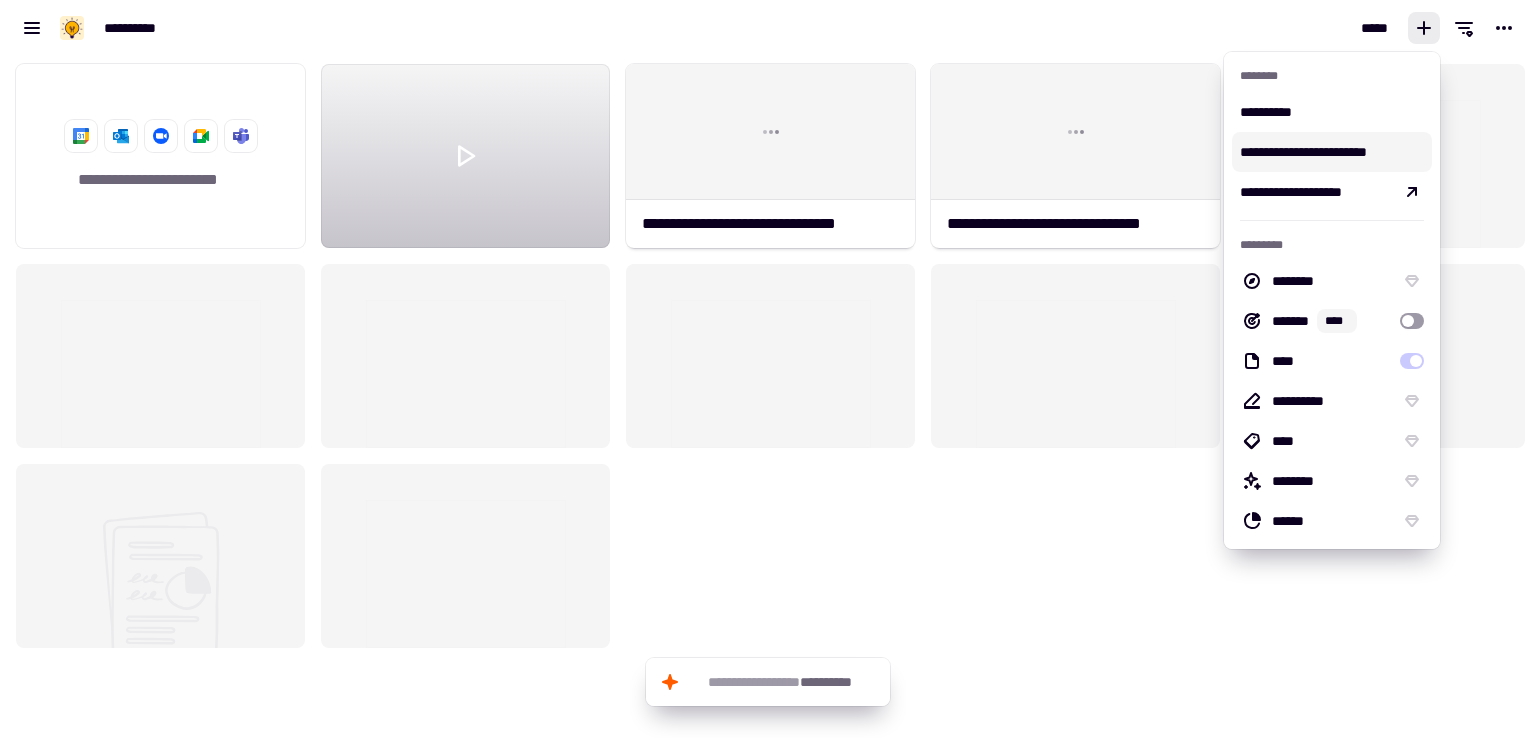 click on "**********" at bounding box center [1332, 152] 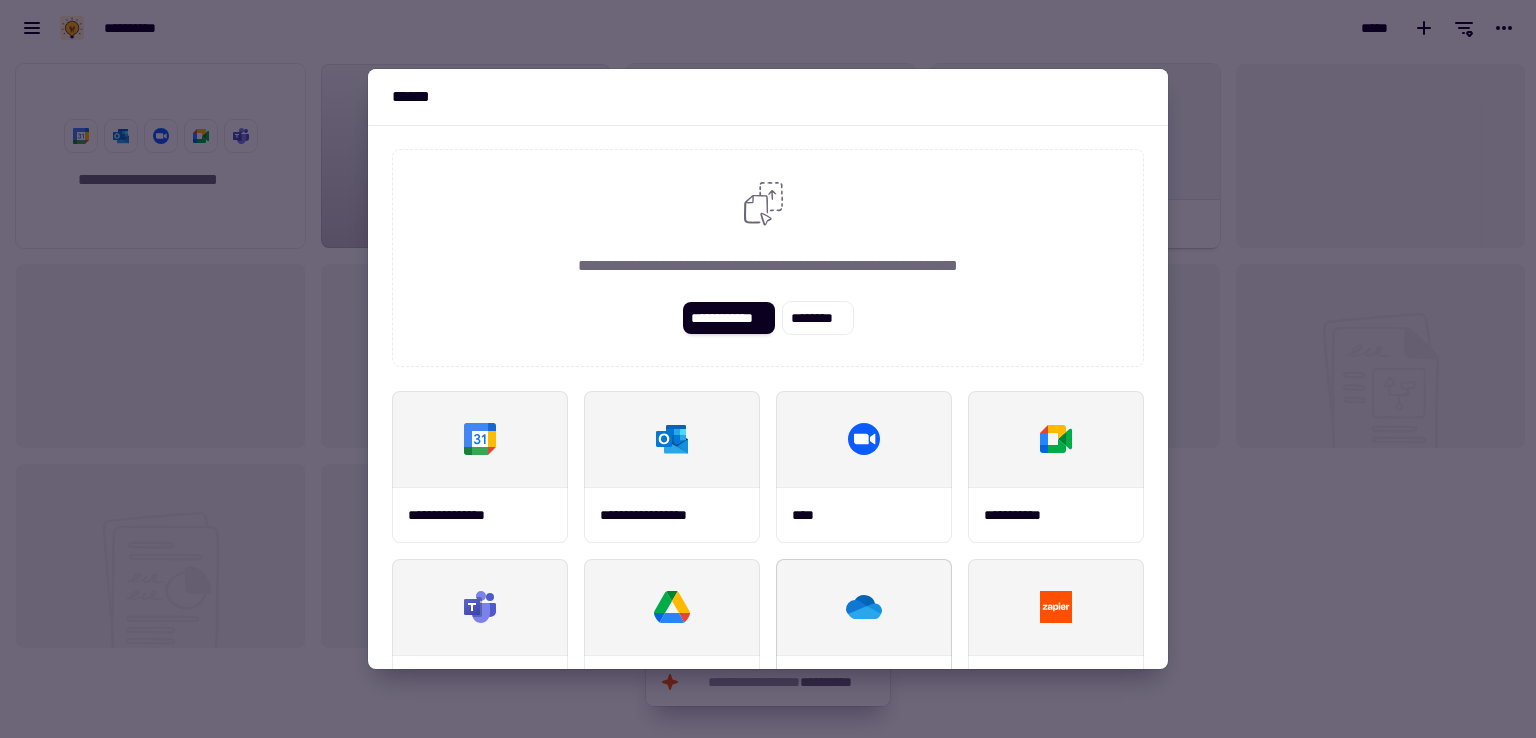 scroll, scrollTop: 200, scrollLeft: 0, axis: vertical 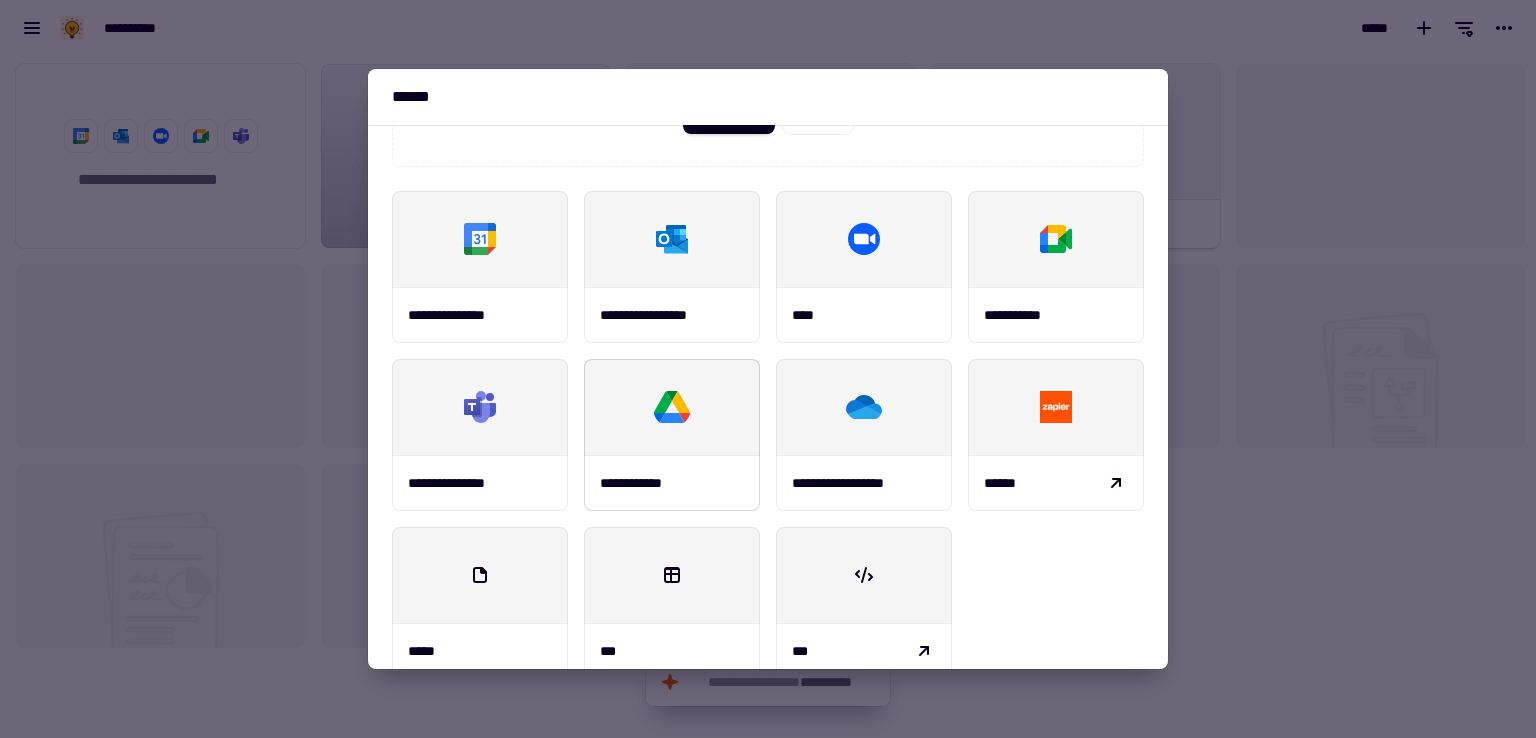 click at bounding box center [672, 407] 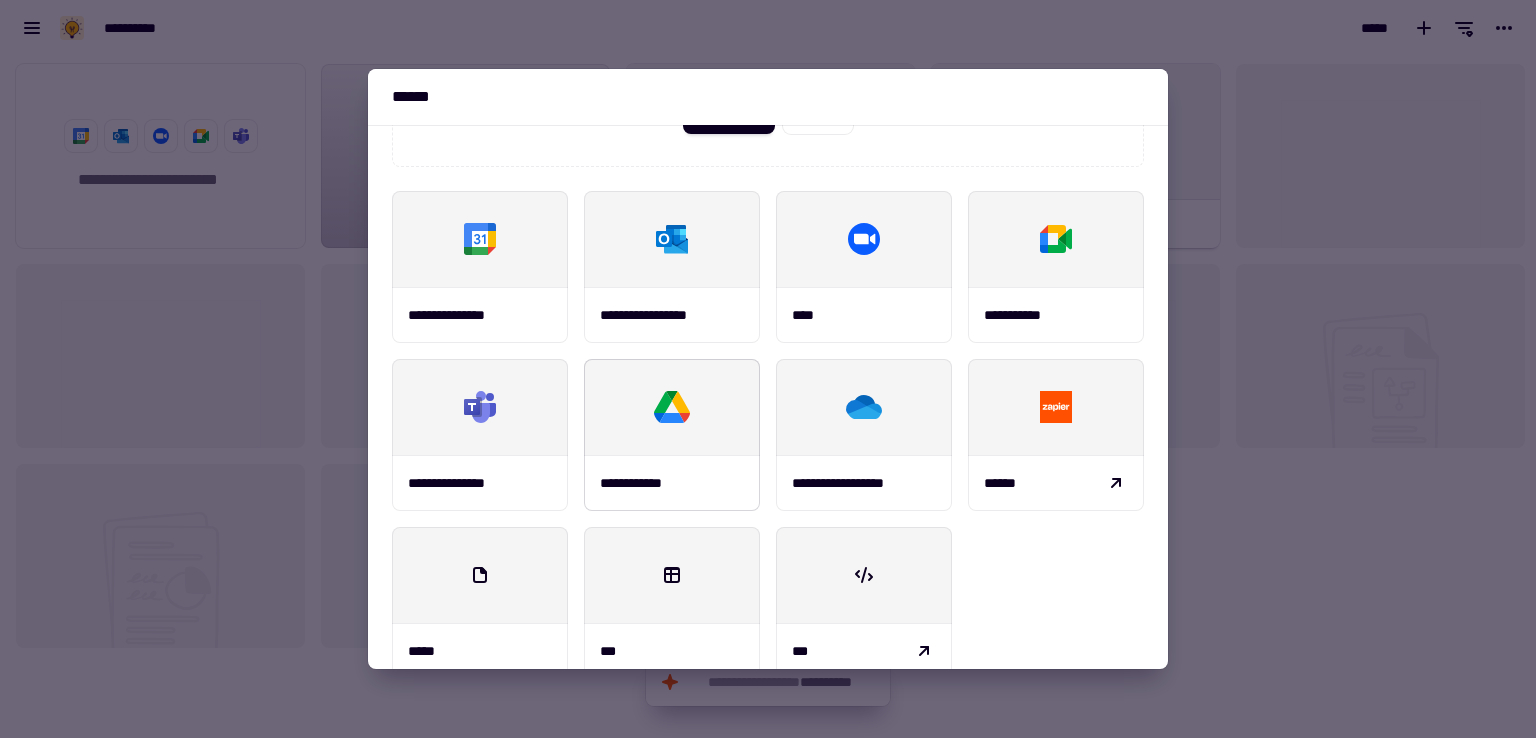 scroll, scrollTop: 0, scrollLeft: 0, axis: both 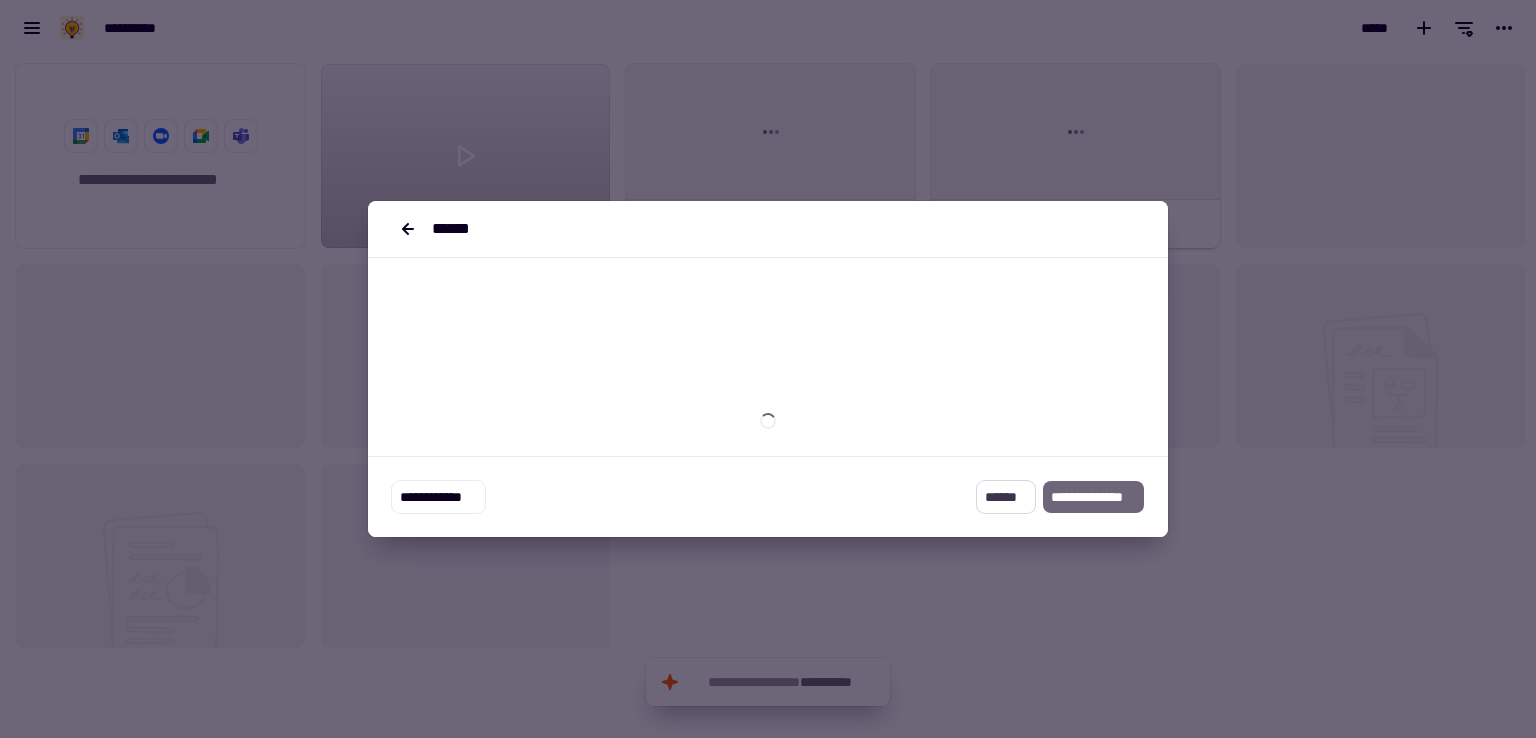 click on "******" 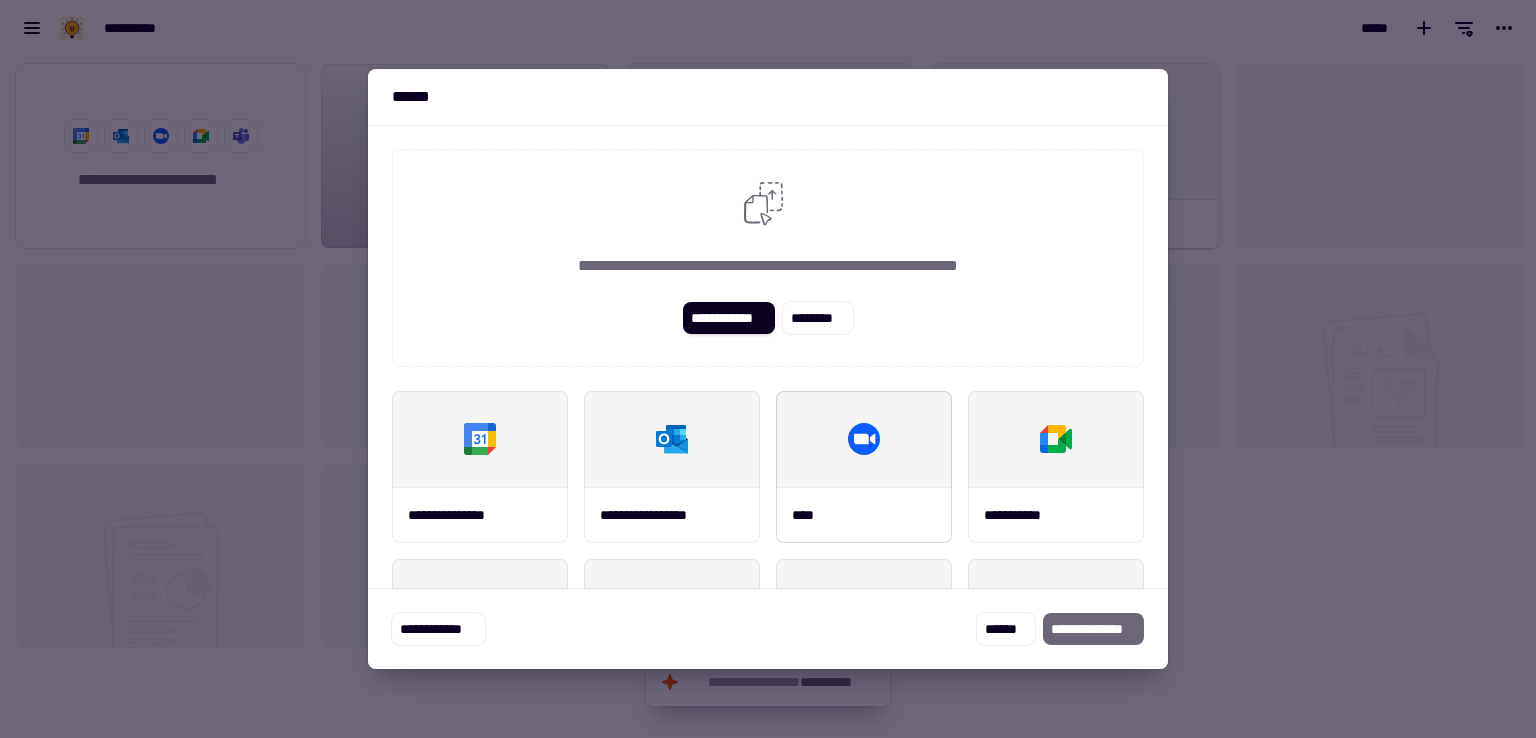 scroll, scrollTop: 337, scrollLeft: 0, axis: vertical 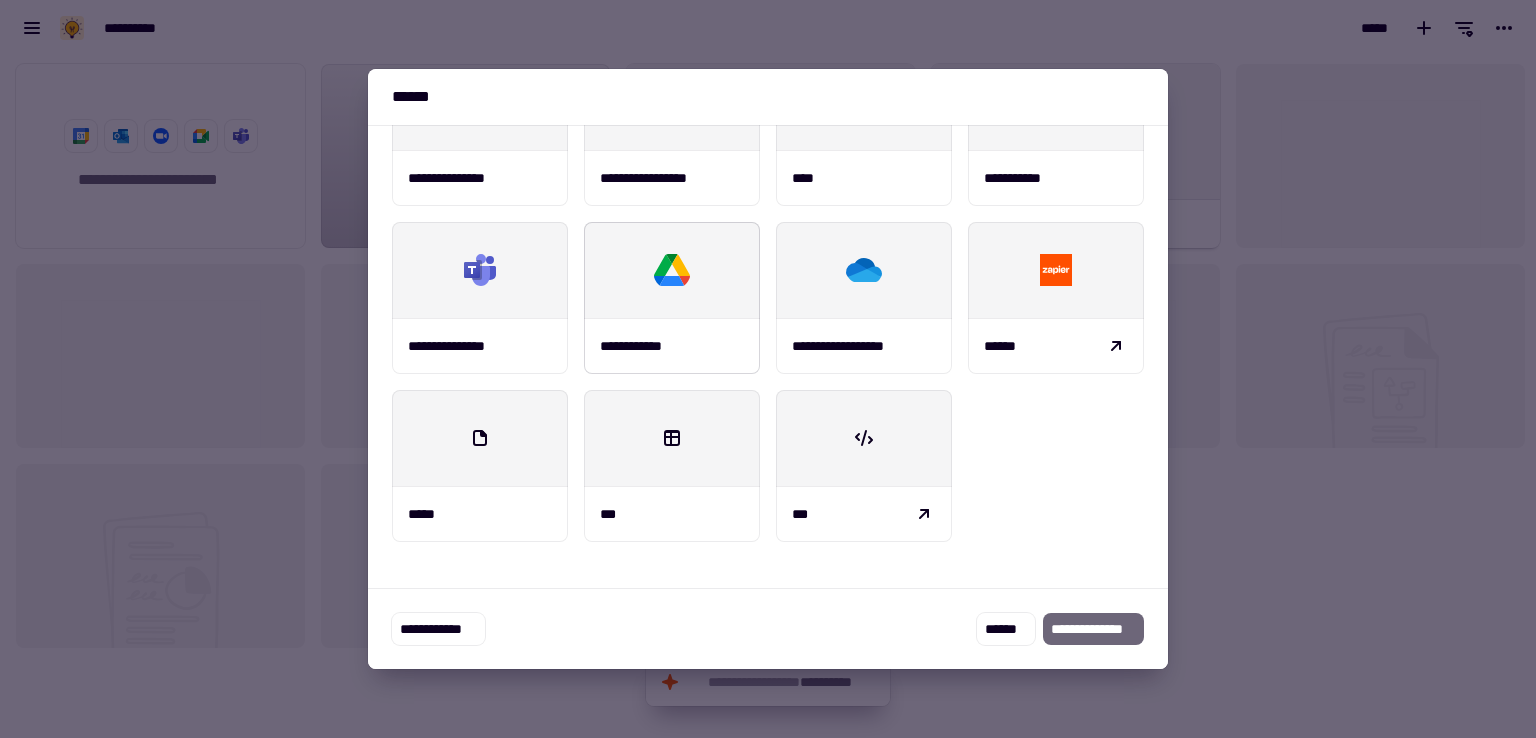 click at bounding box center [672, 270] 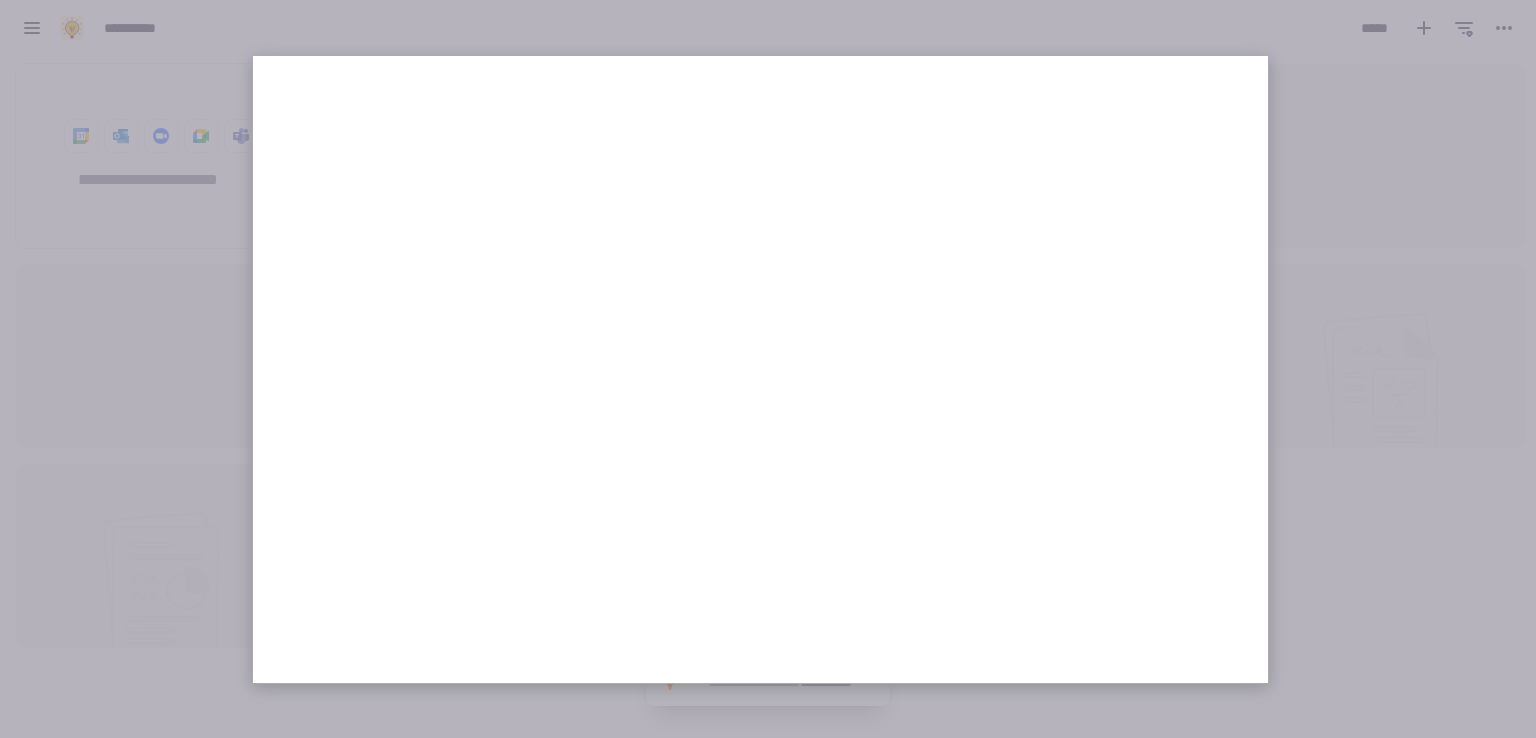 click at bounding box center (768, 369) 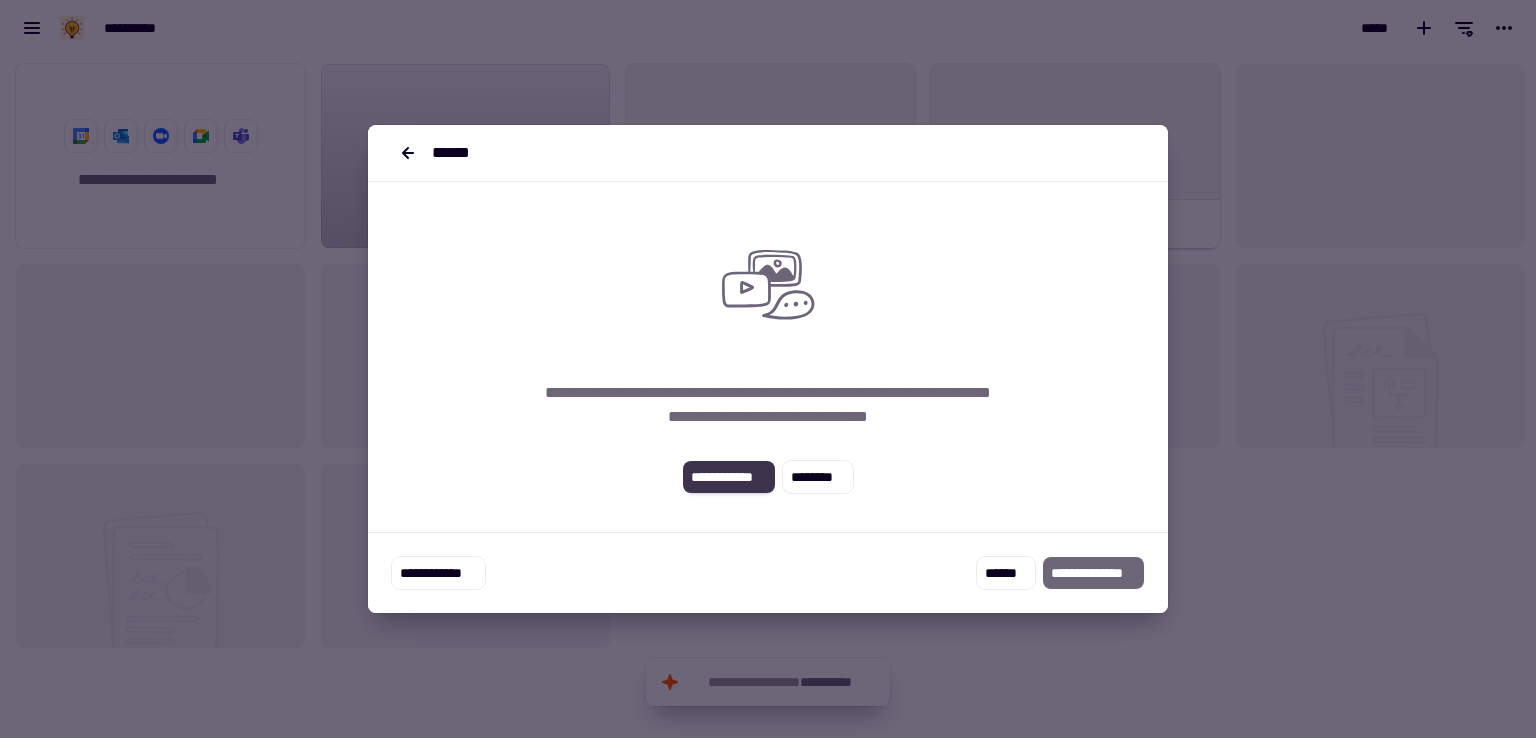click on "**********" 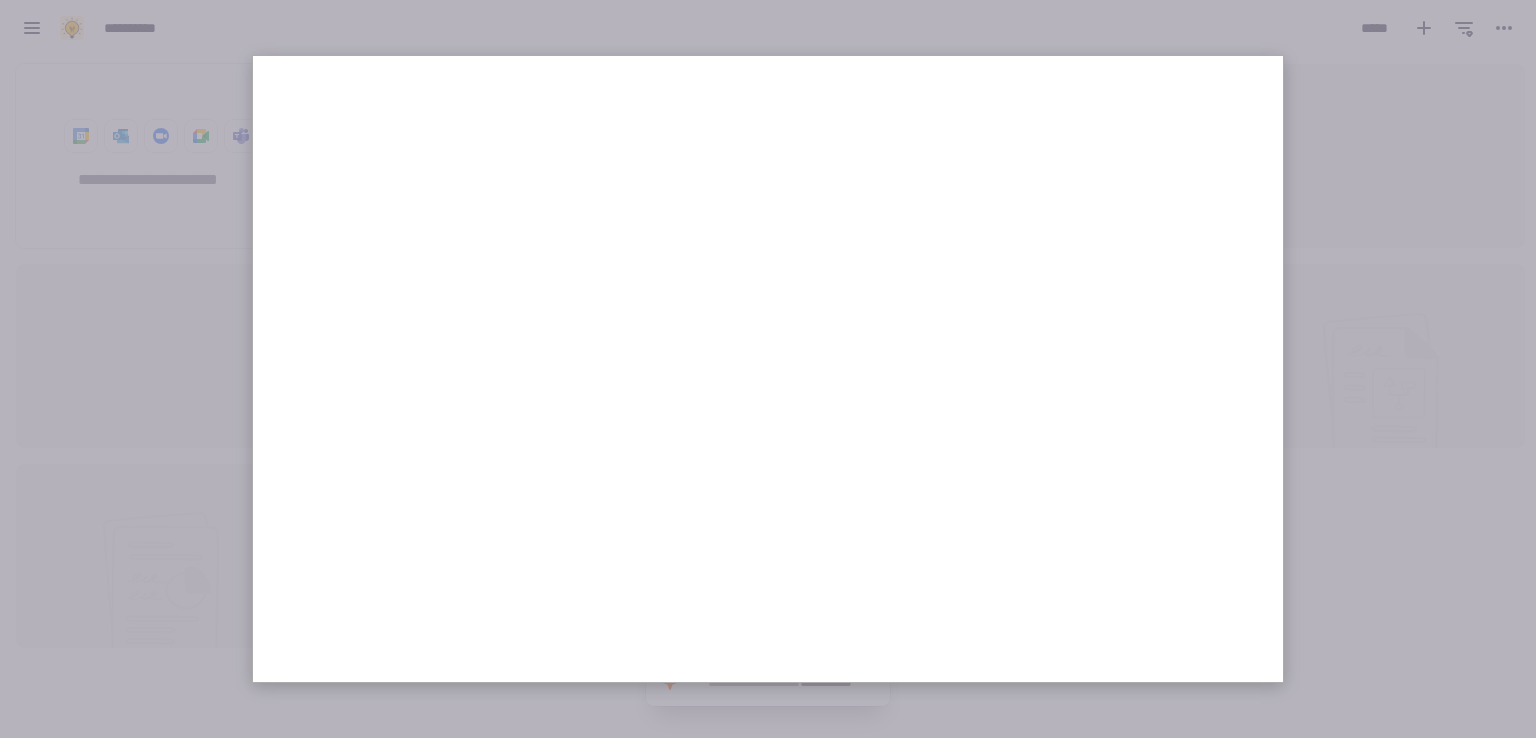 scroll, scrollTop: 12, scrollLeft: 0, axis: vertical 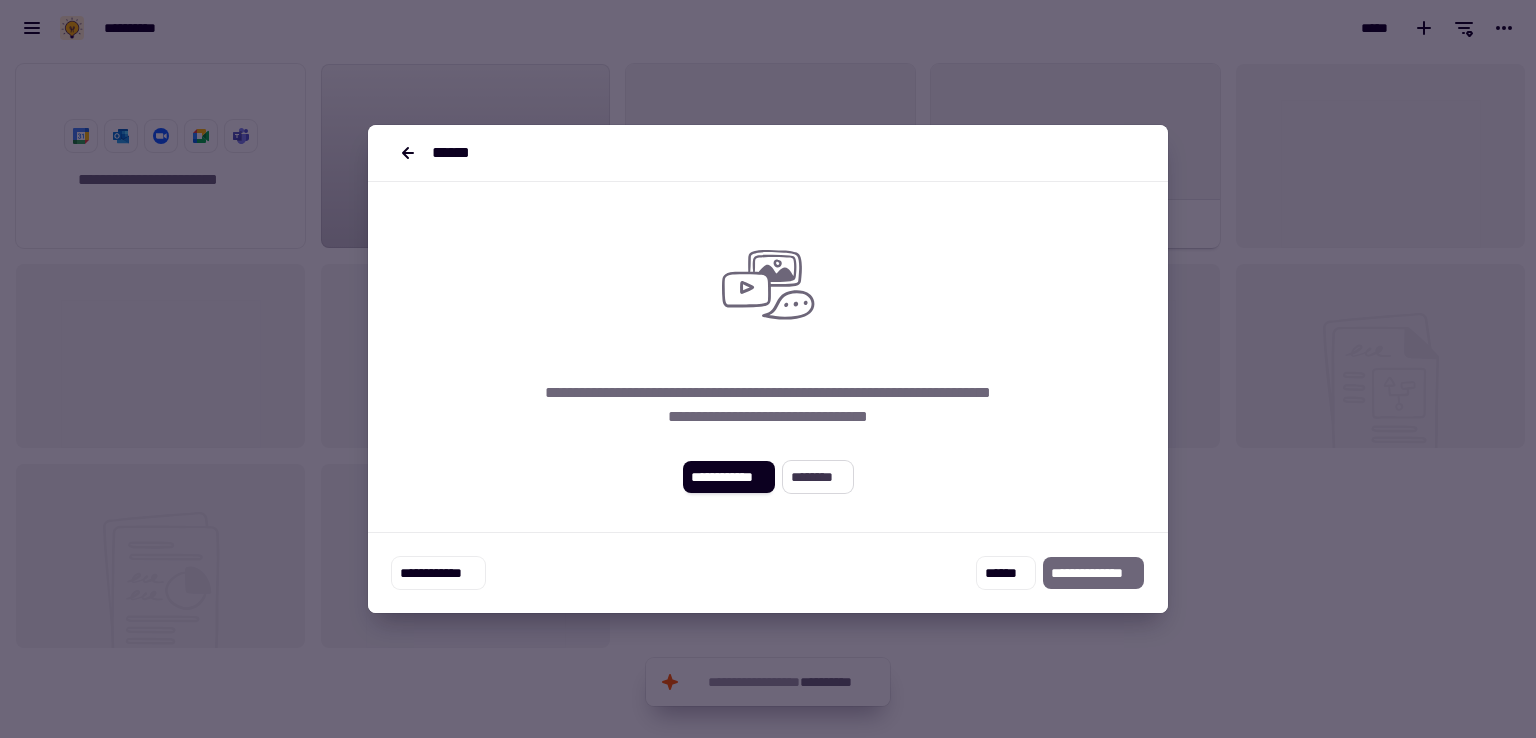 click on "********" 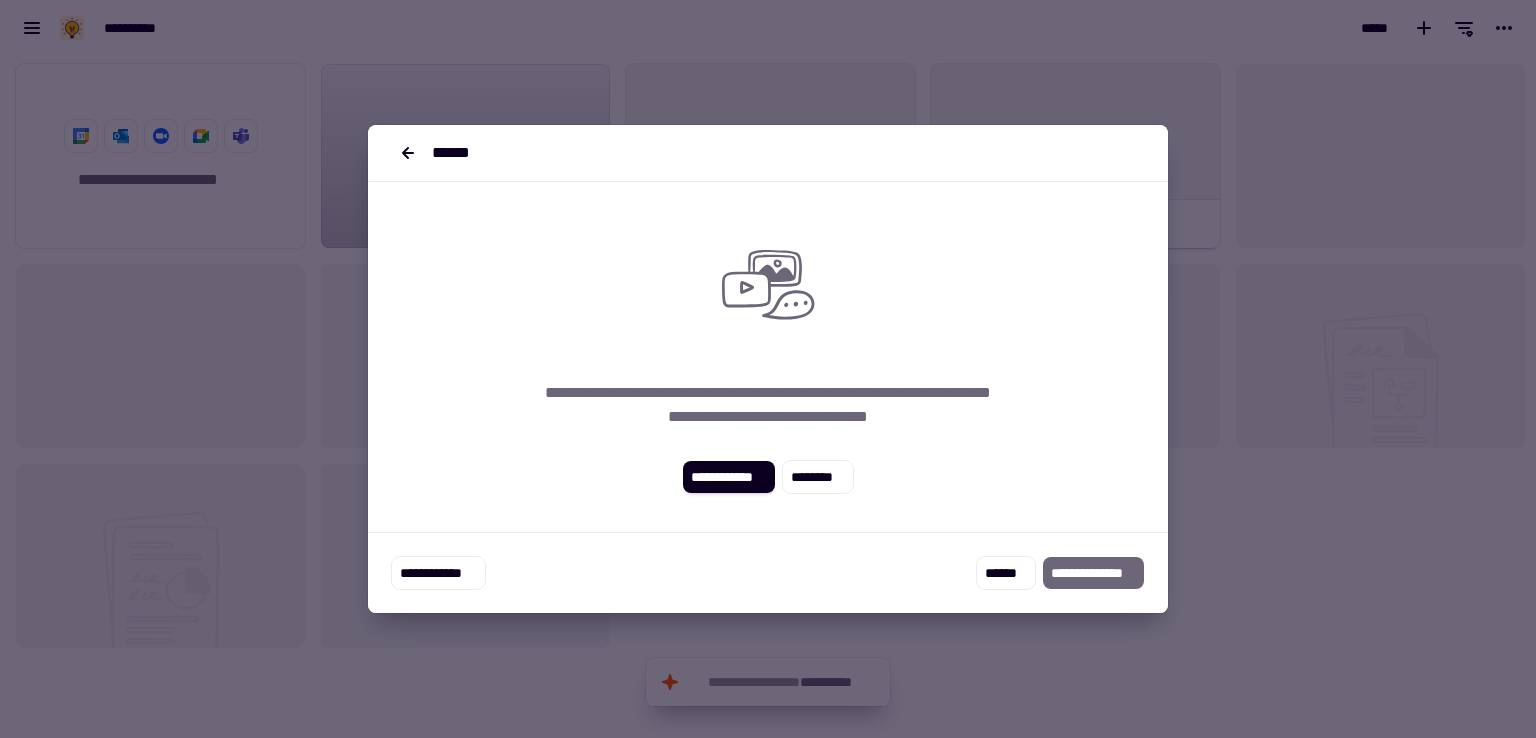 click at bounding box center [768, 369] 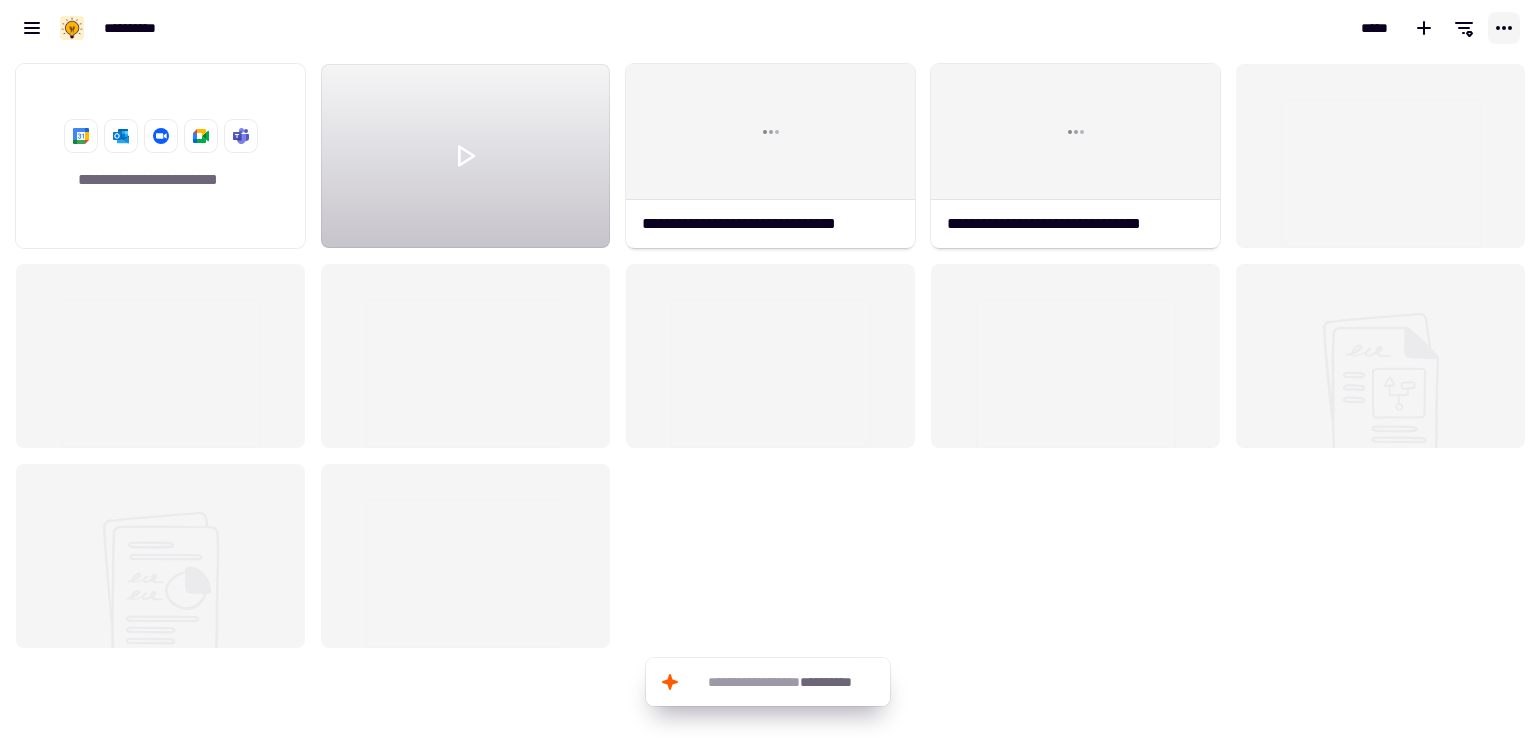 click 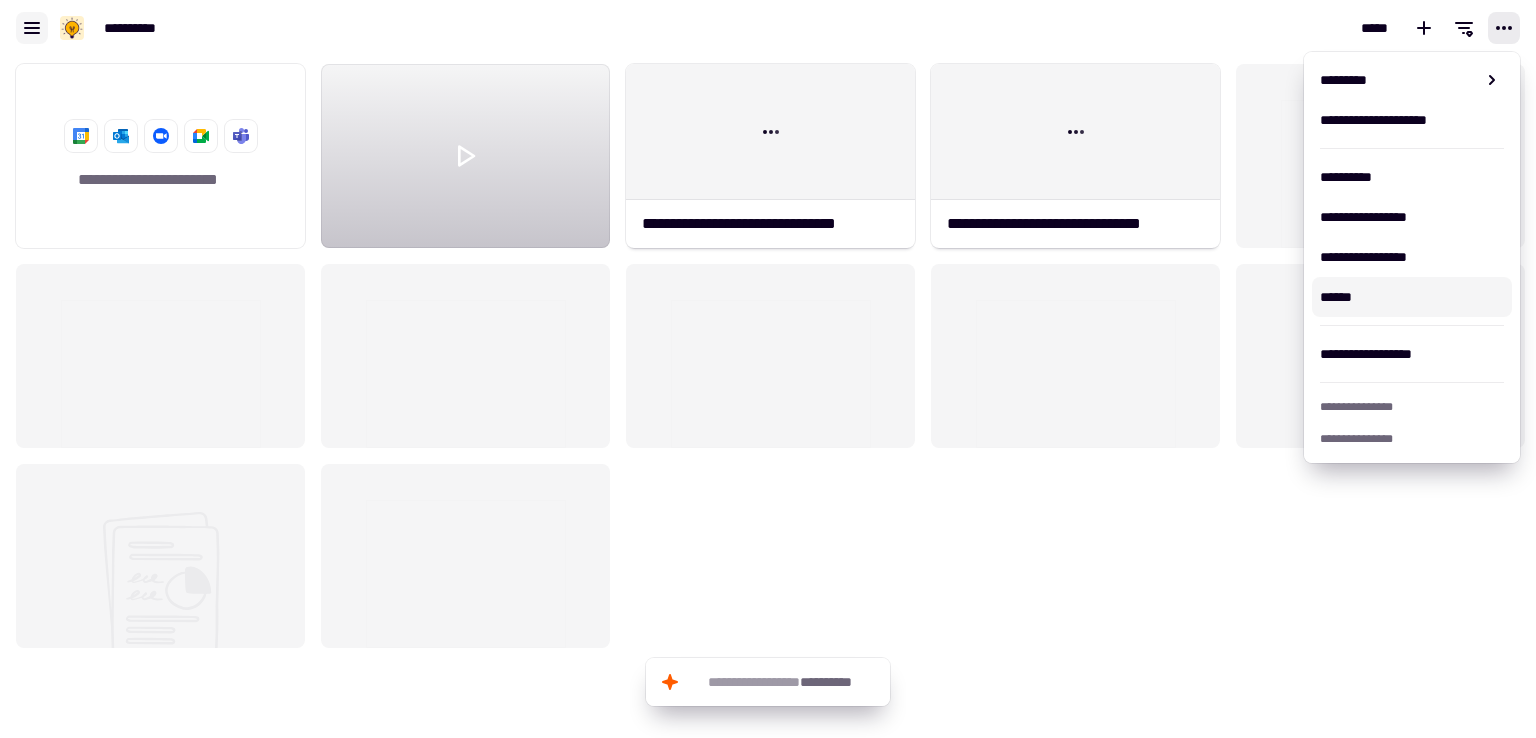click 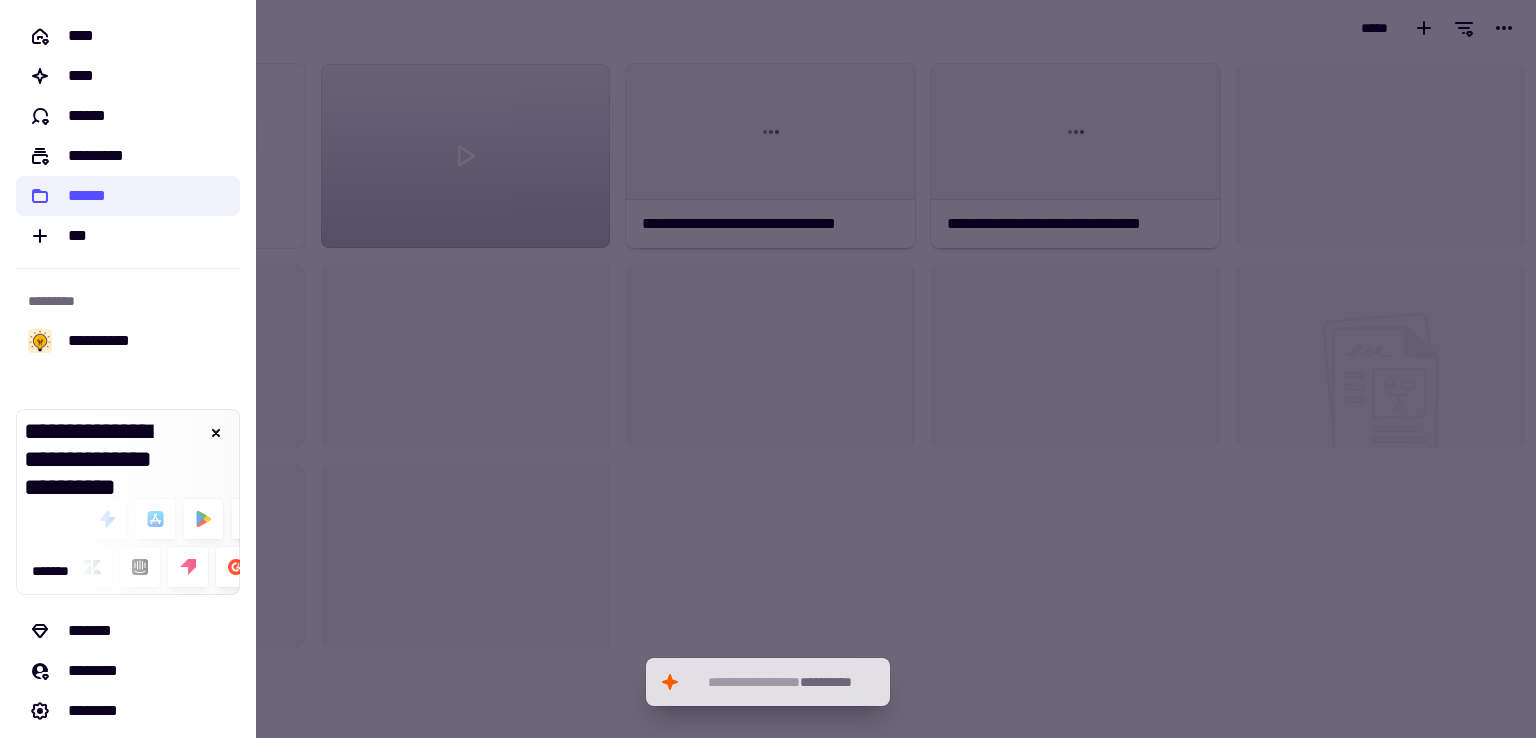 scroll, scrollTop: 49, scrollLeft: 0, axis: vertical 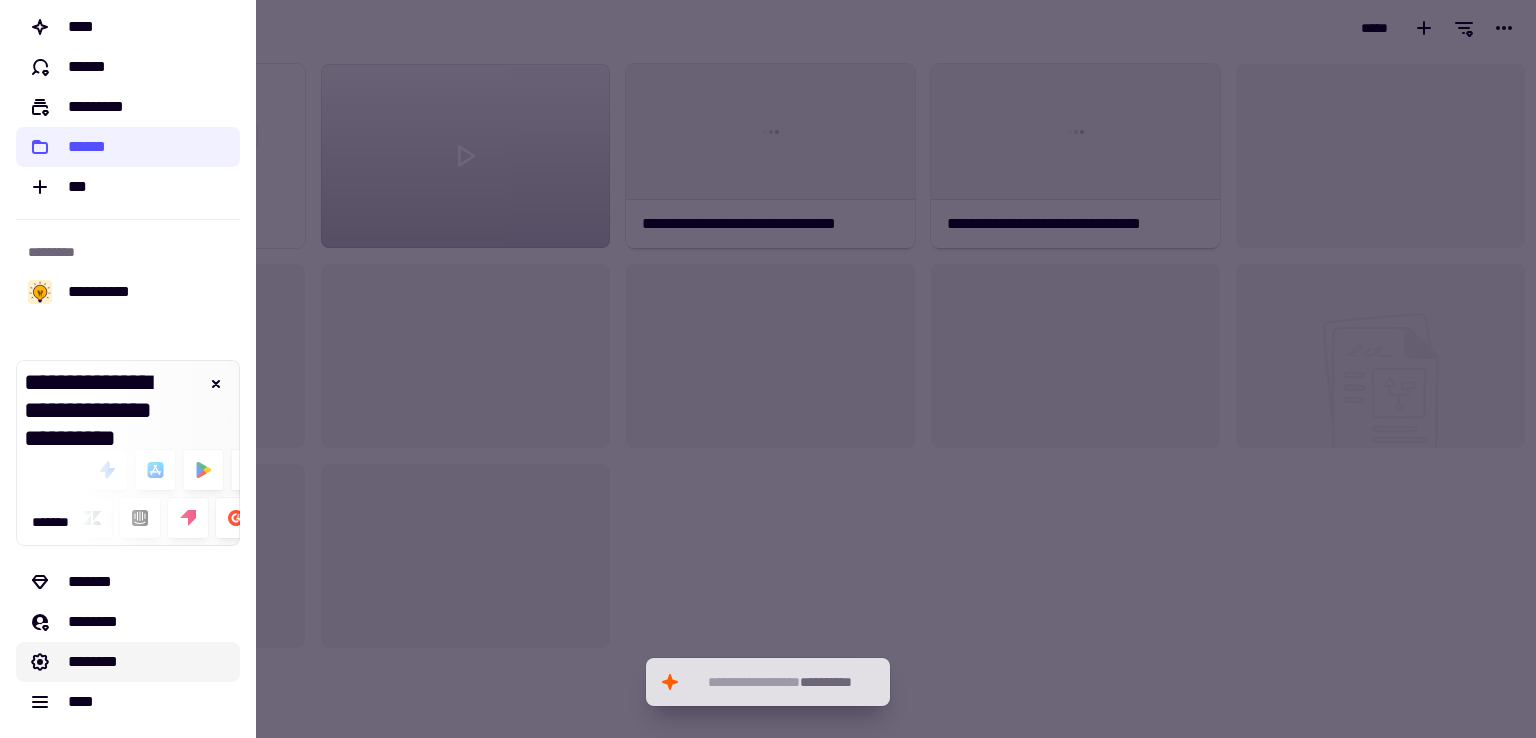 click on "********" 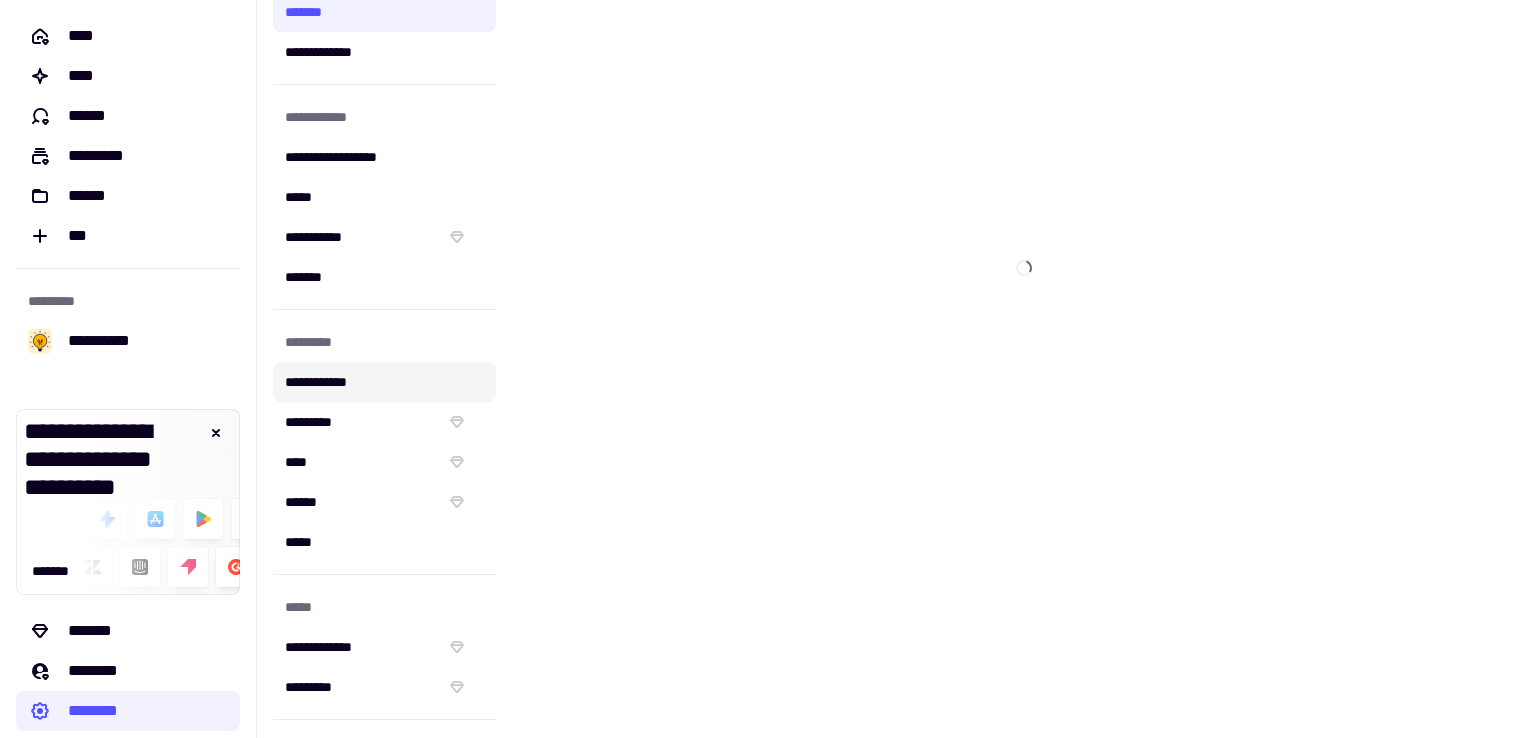 scroll, scrollTop: 100, scrollLeft: 0, axis: vertical 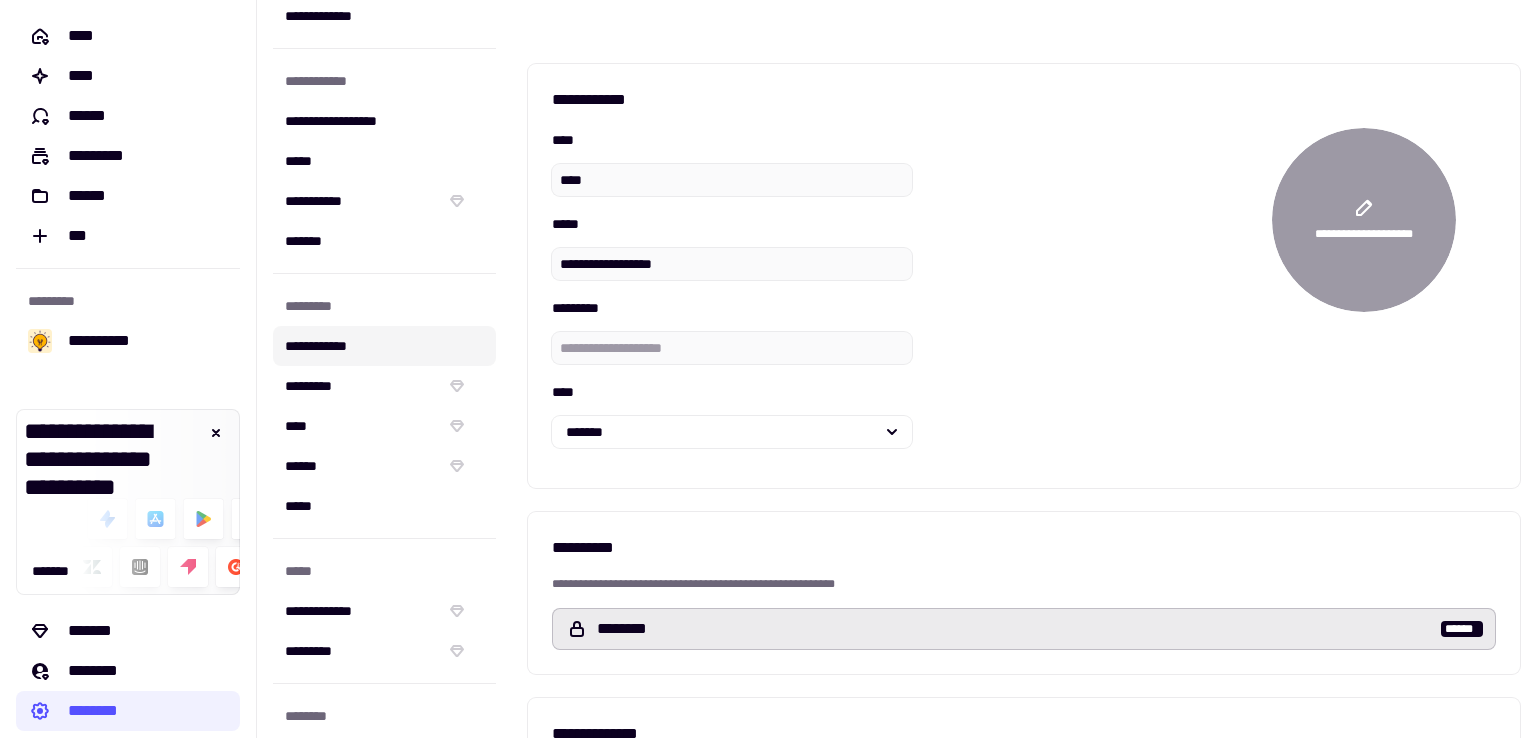 click on "**********" 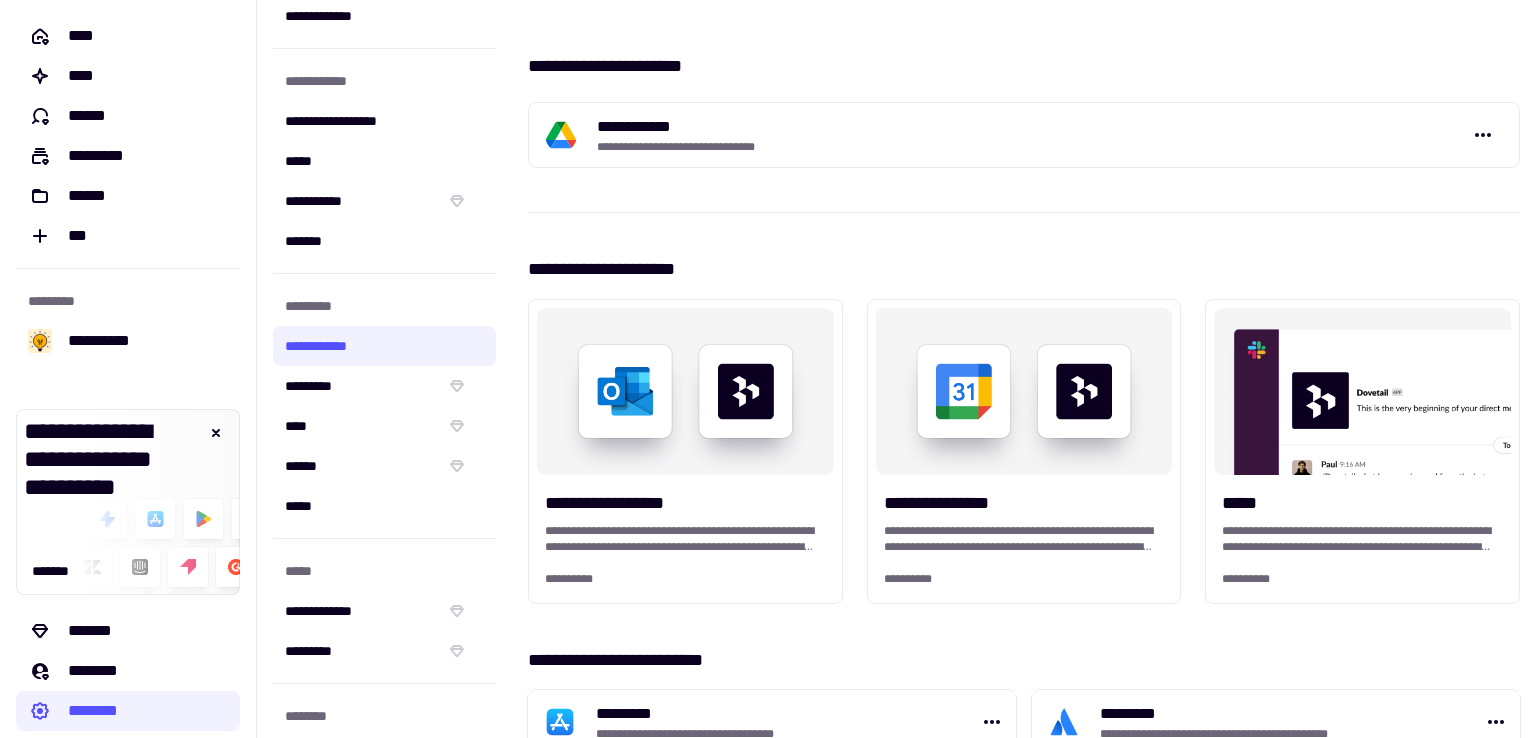 scroll, scrollTop: 0, scrollLeft: 0, axis: both 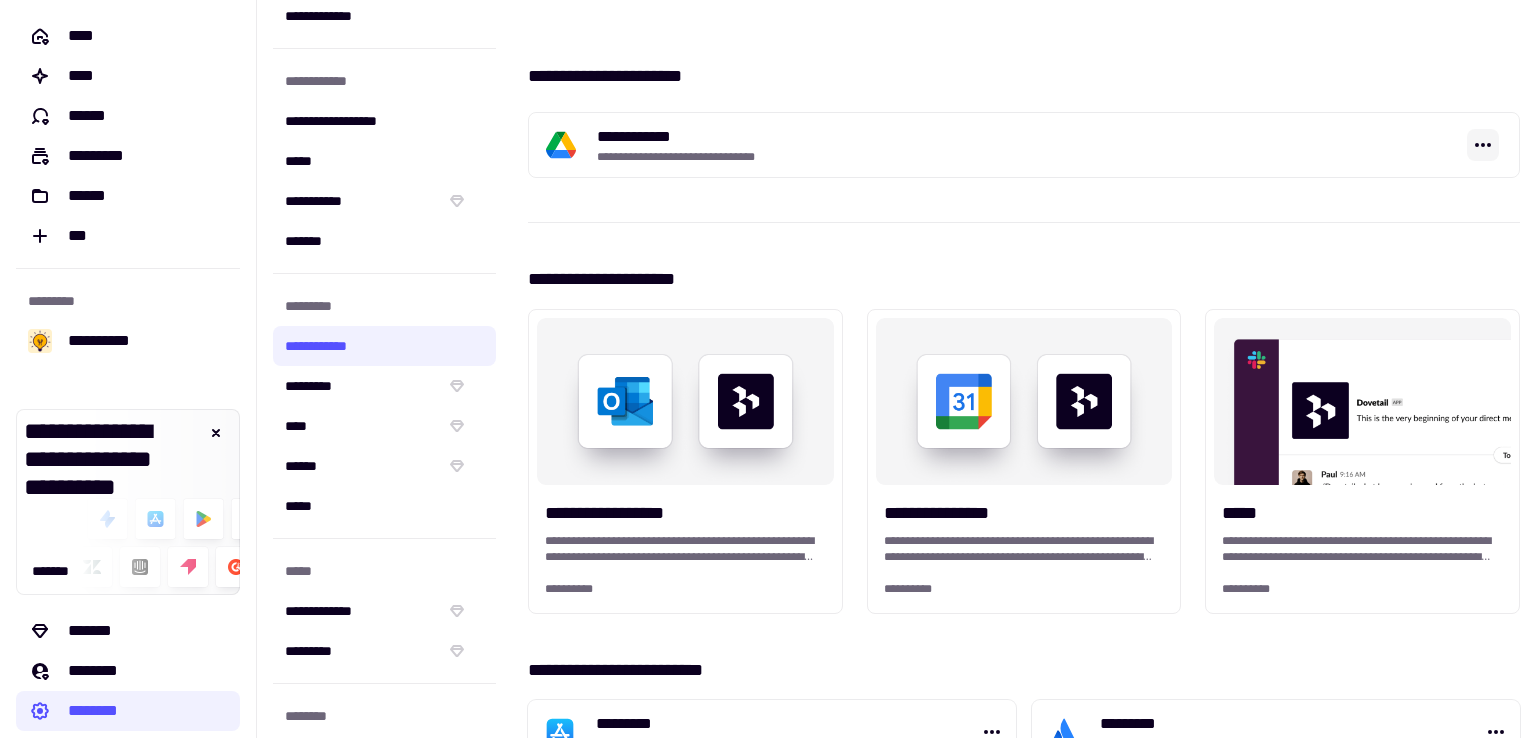 click 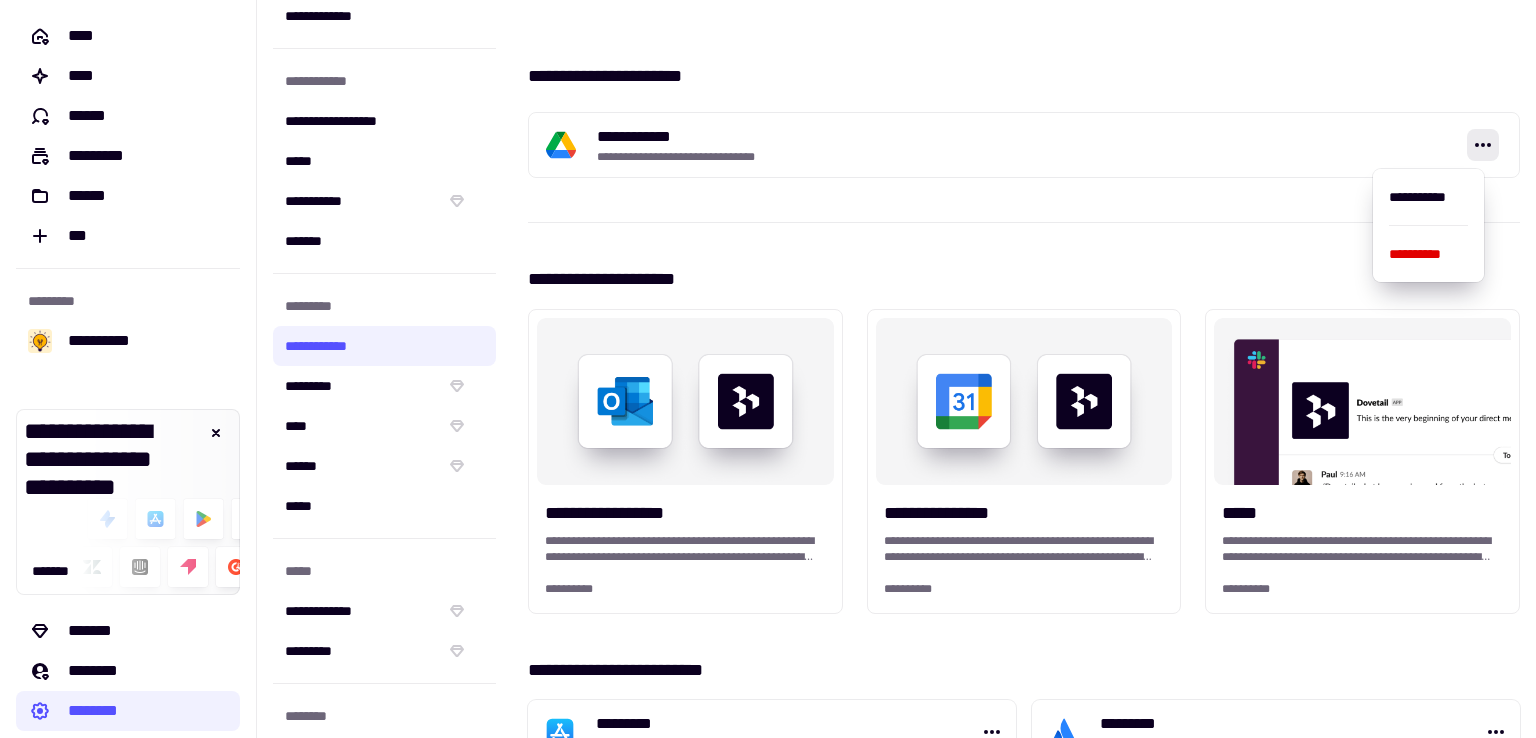 click on "**********" at bounding box center (969, 137) 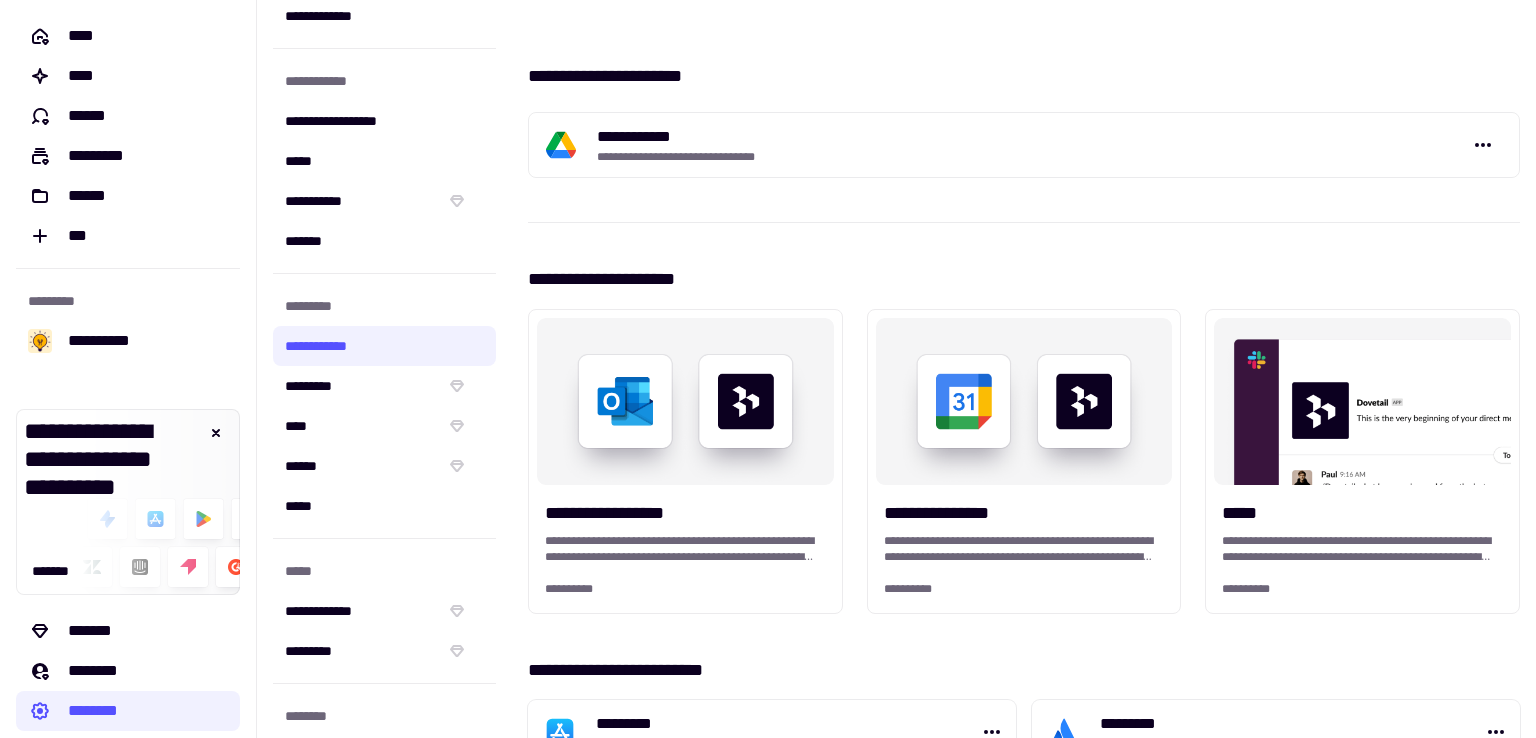 click on "**********" at bounding box center [969, 137] 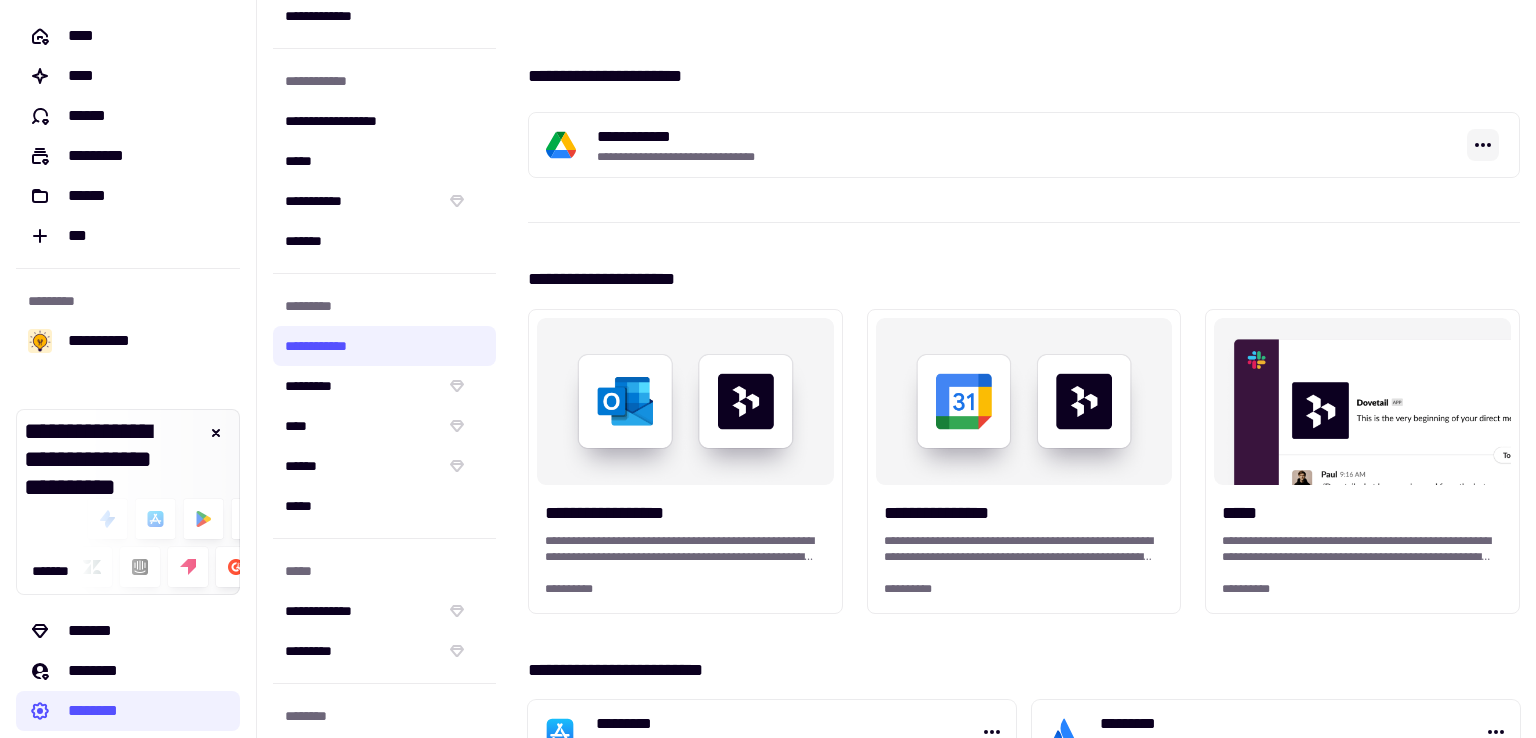 click 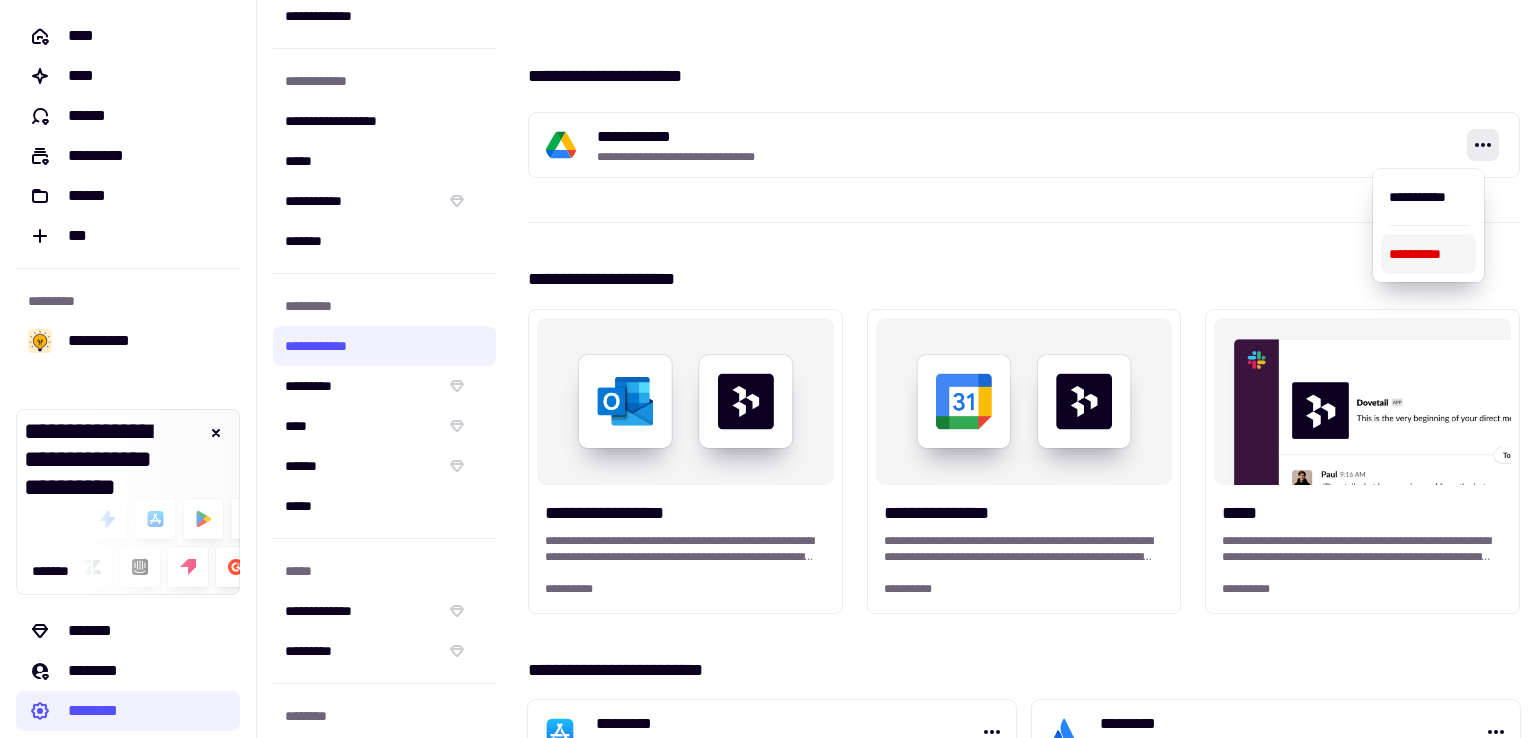click on "**********" at bounding box center (946, 145) 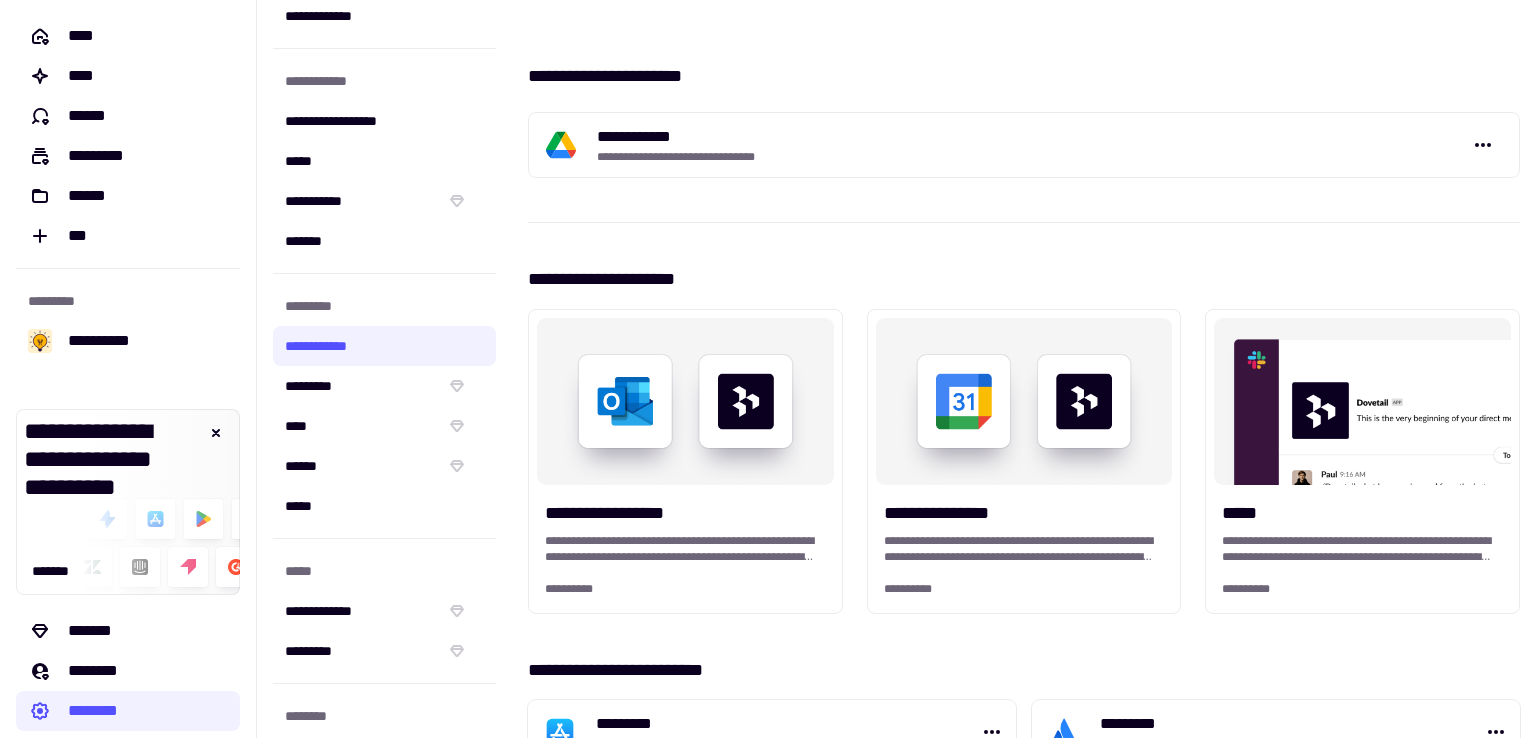 click on "**********" at bounding box center (969, 137) 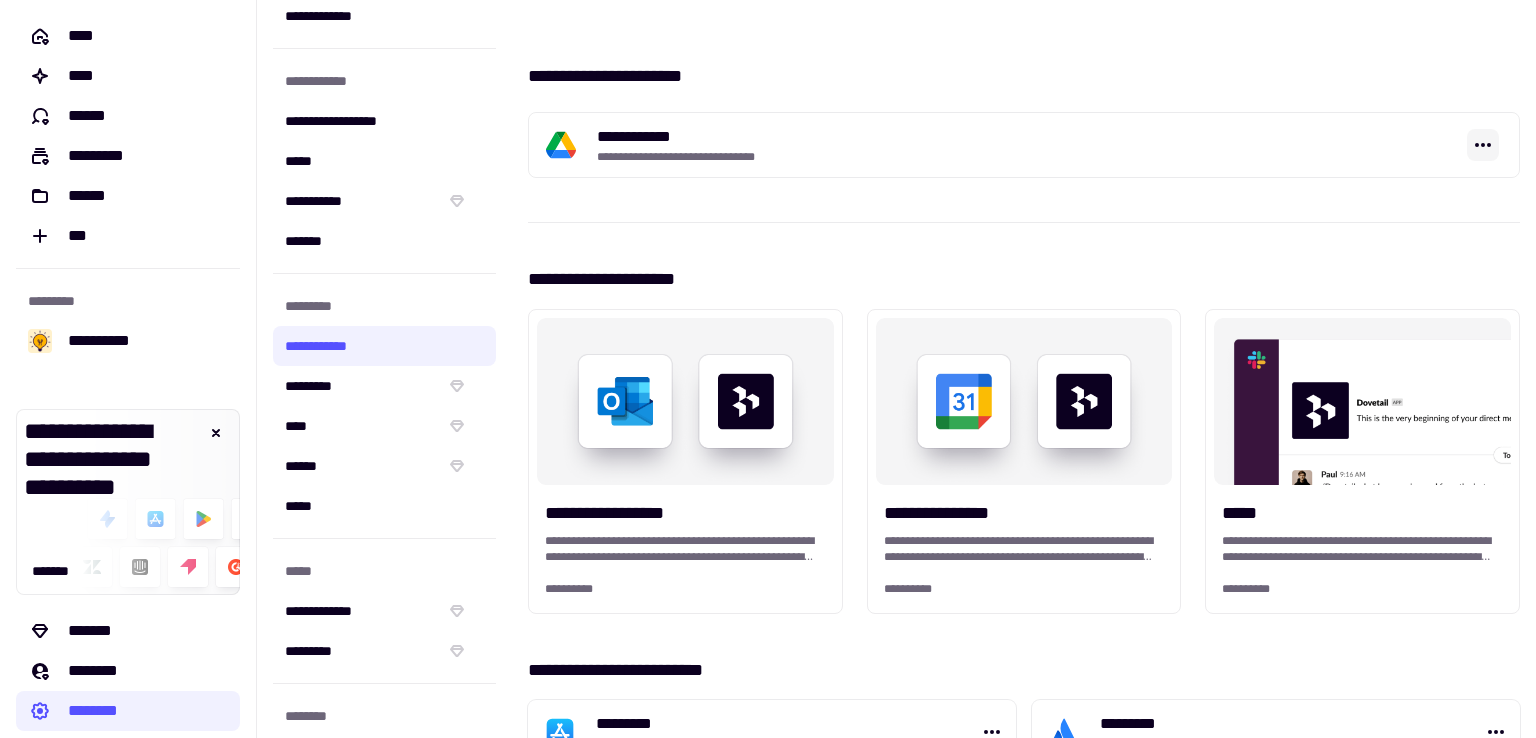 click 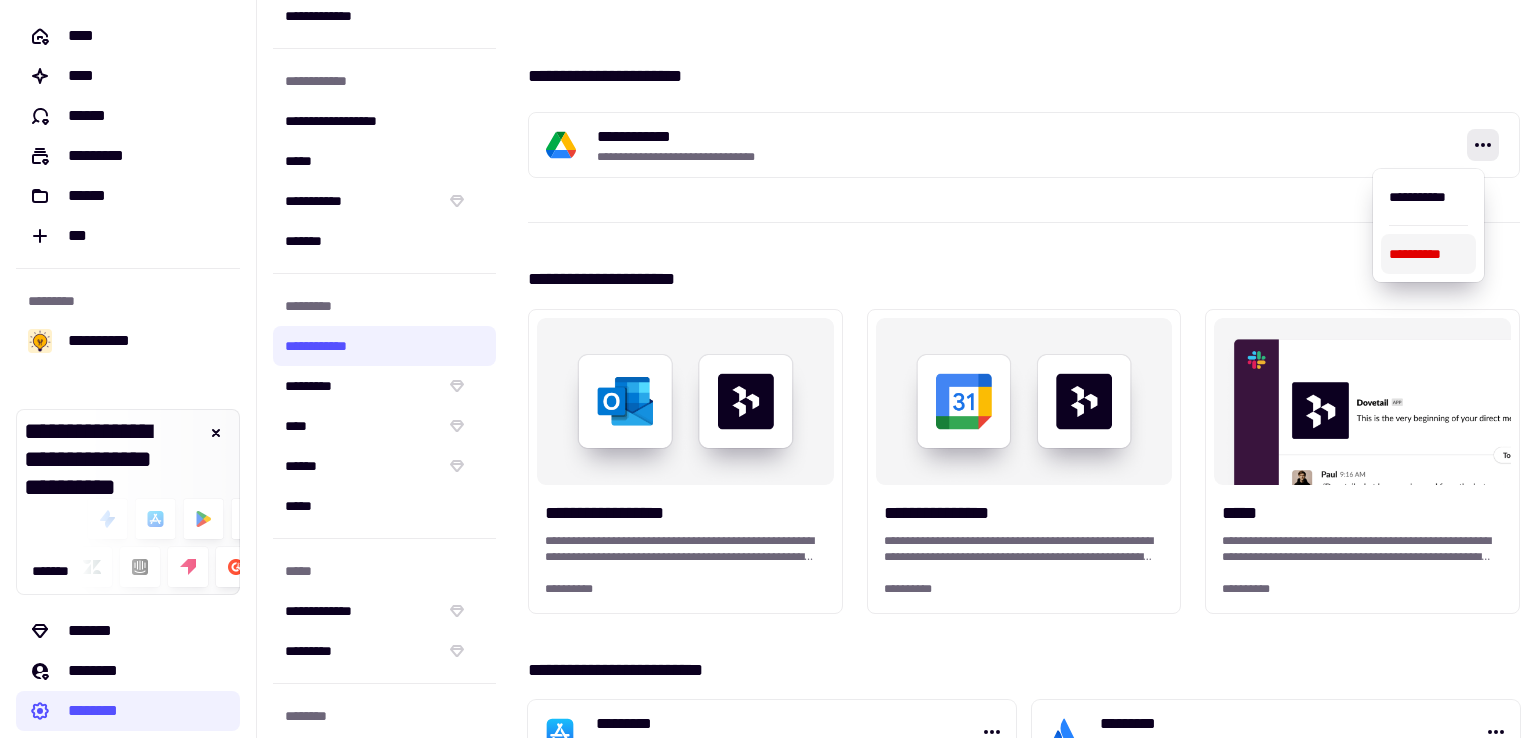 click on "**********" at bounding box center (1428, 254) 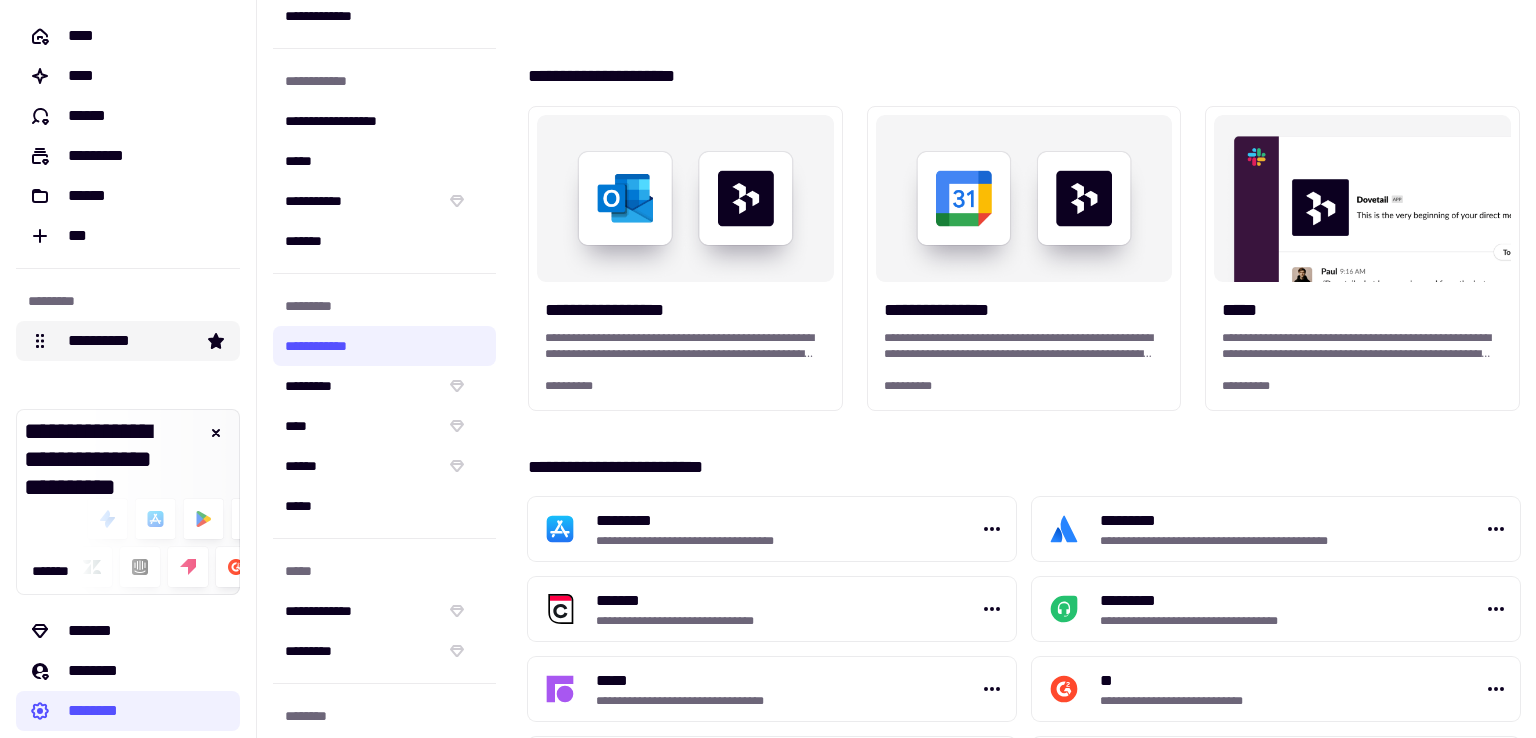 click on "**********" 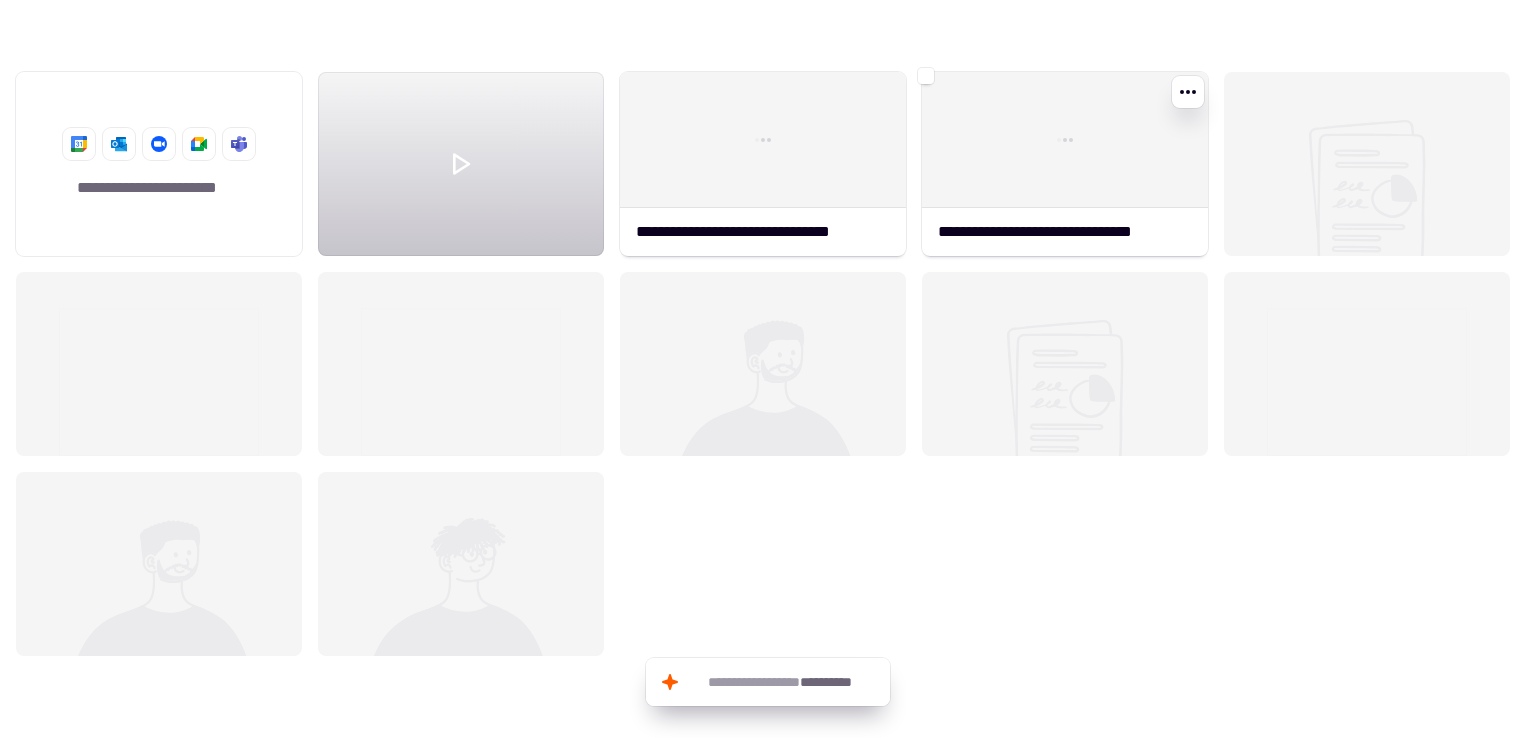 scroll, scrollTop: 16, scrollLeft: 16, axis: both 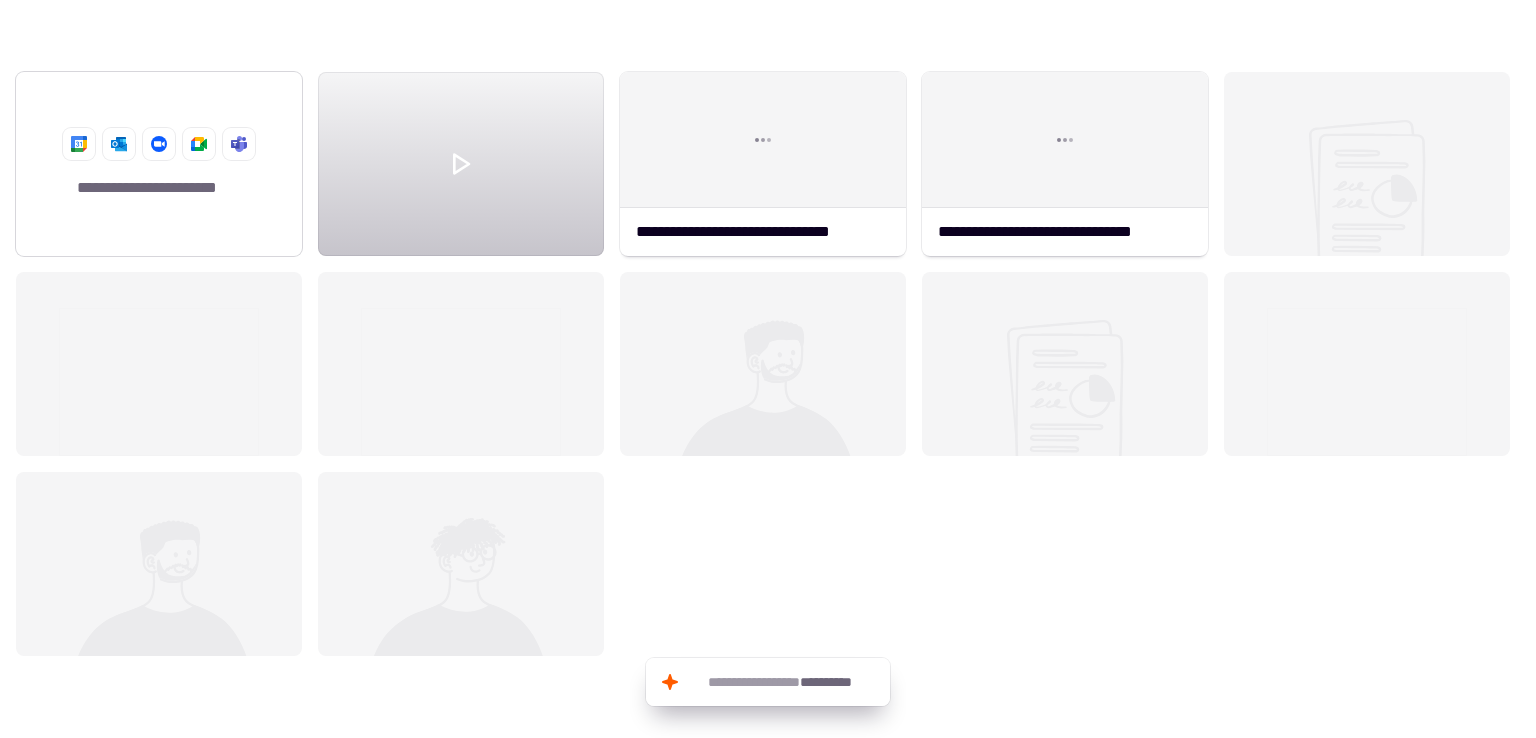 click on "**********" 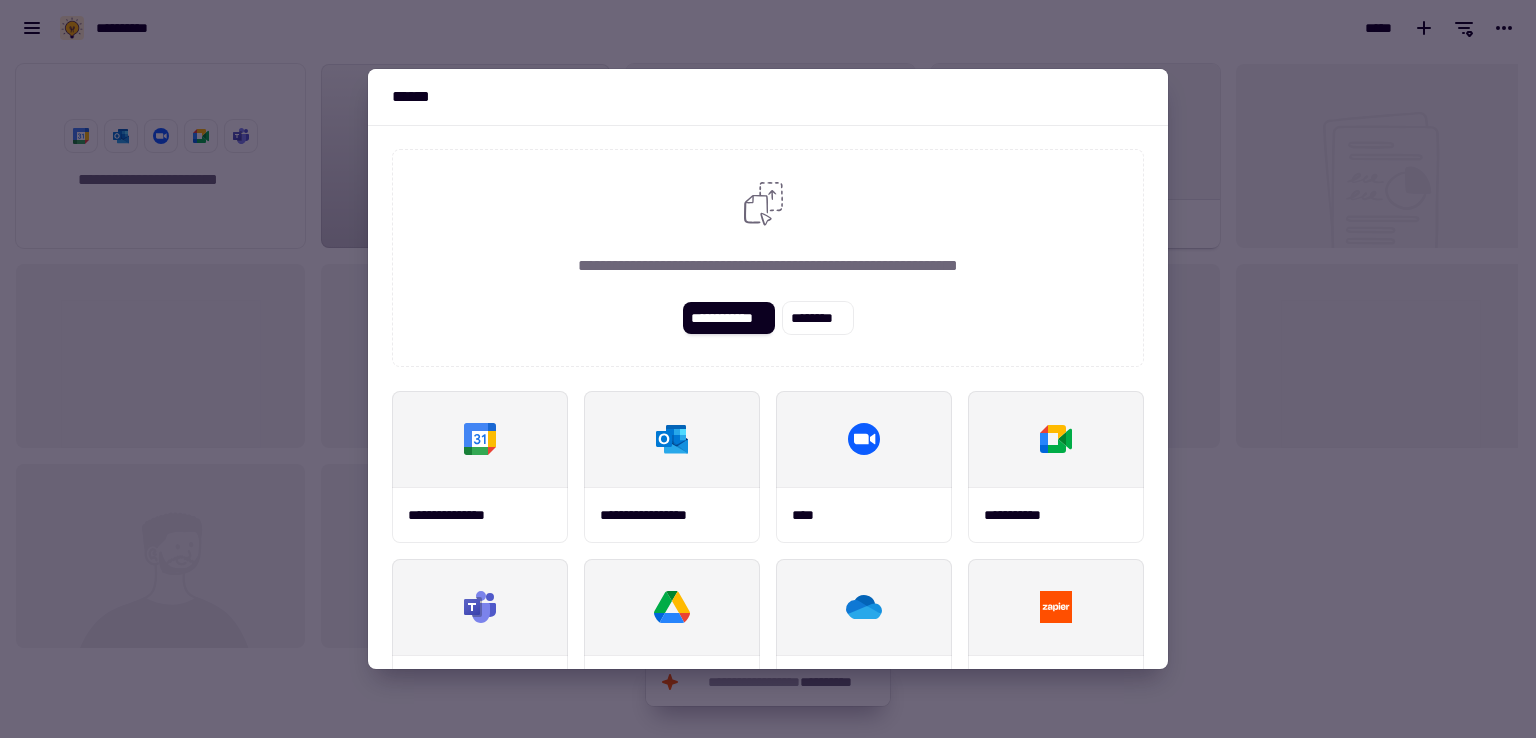 scroll, scrollTop: 100, scrollLeft: 0, axis: vertical 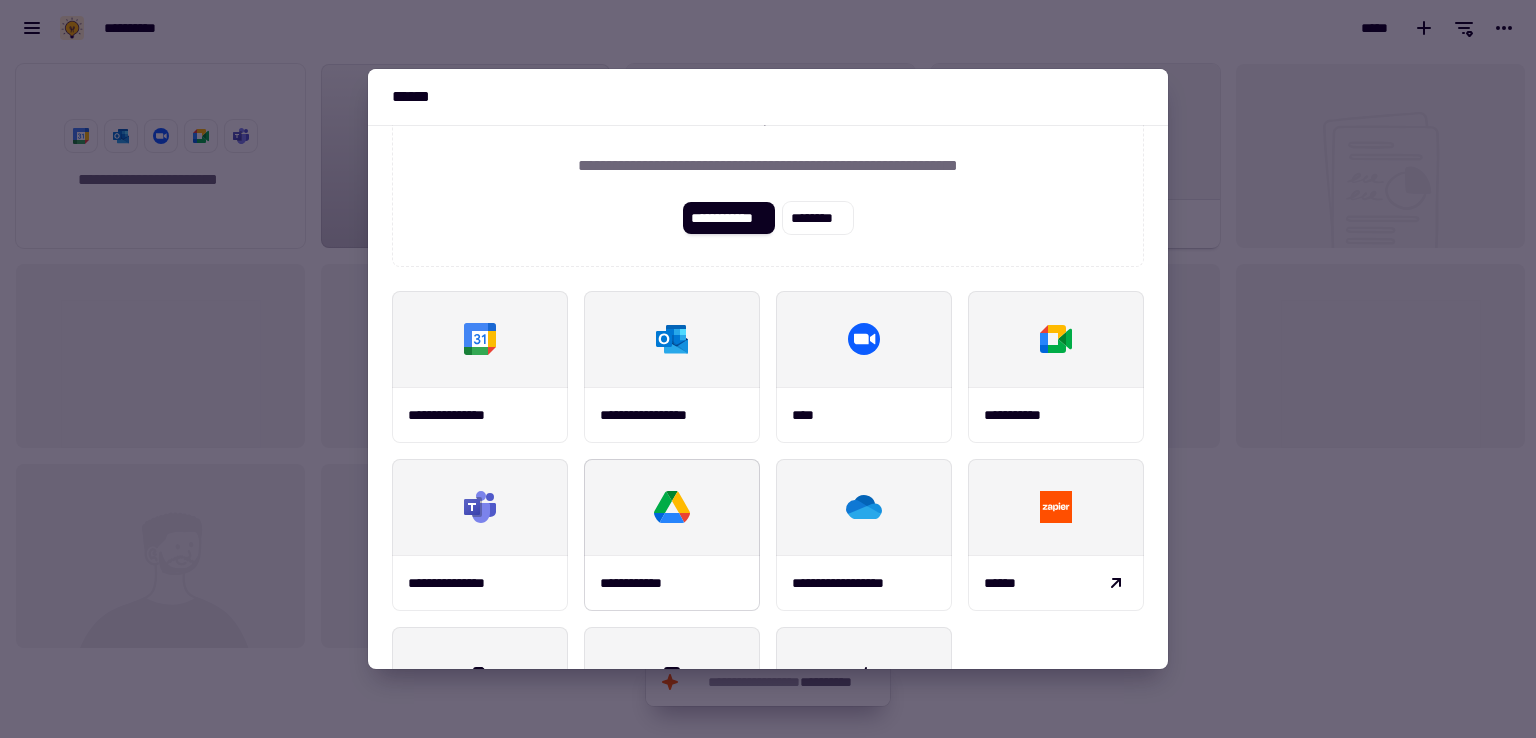 click 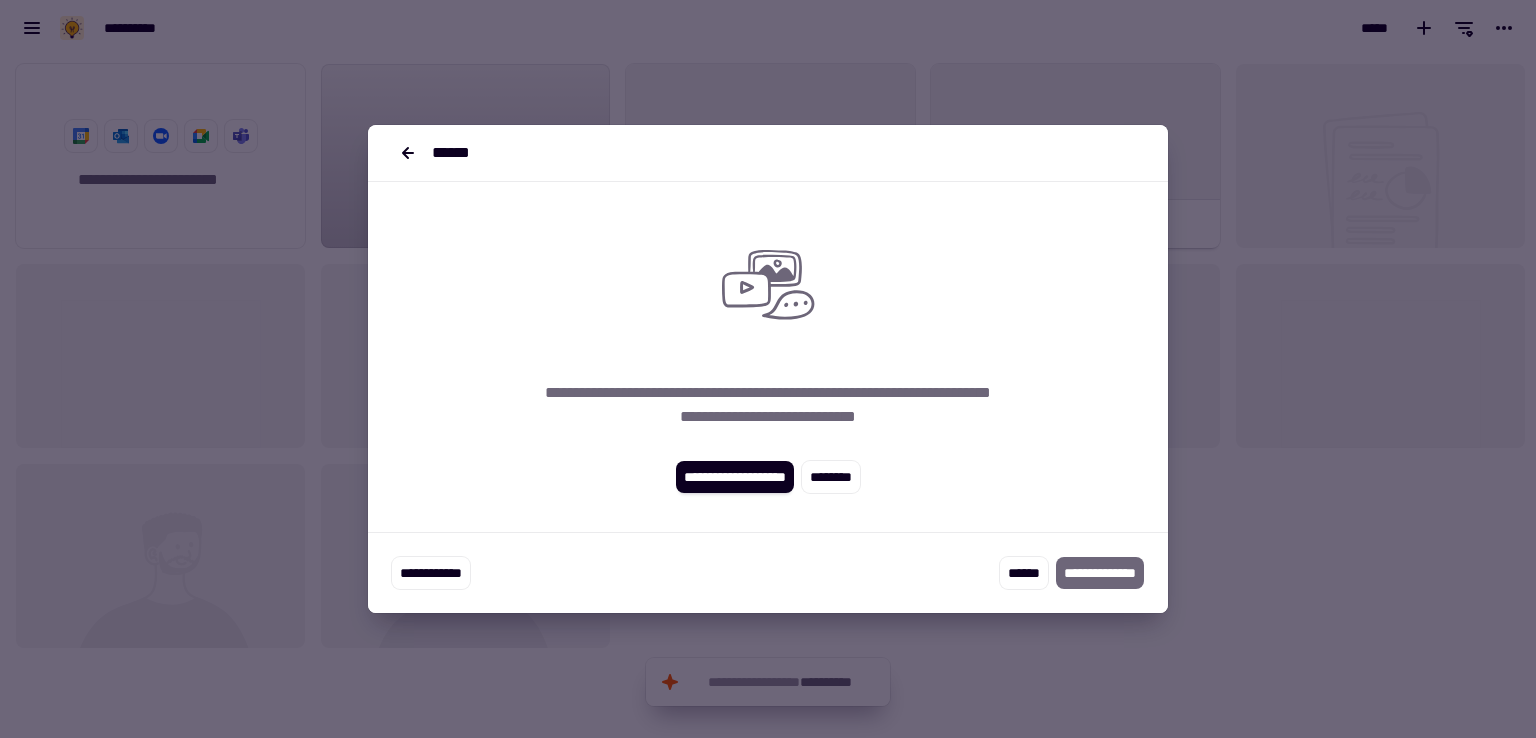scroll, scrollTop: 0, scrollLeft: 0, axis: both 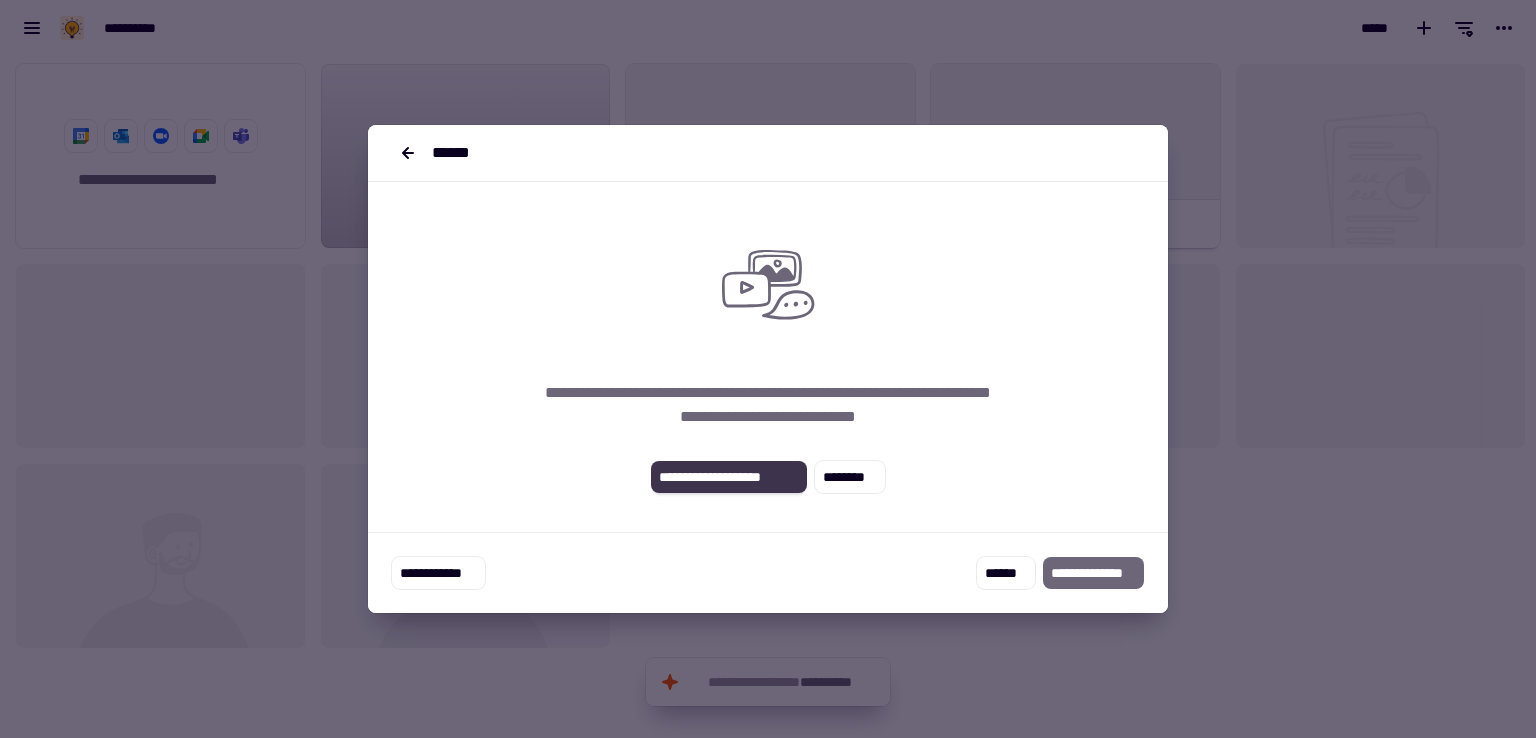 click on "**********" 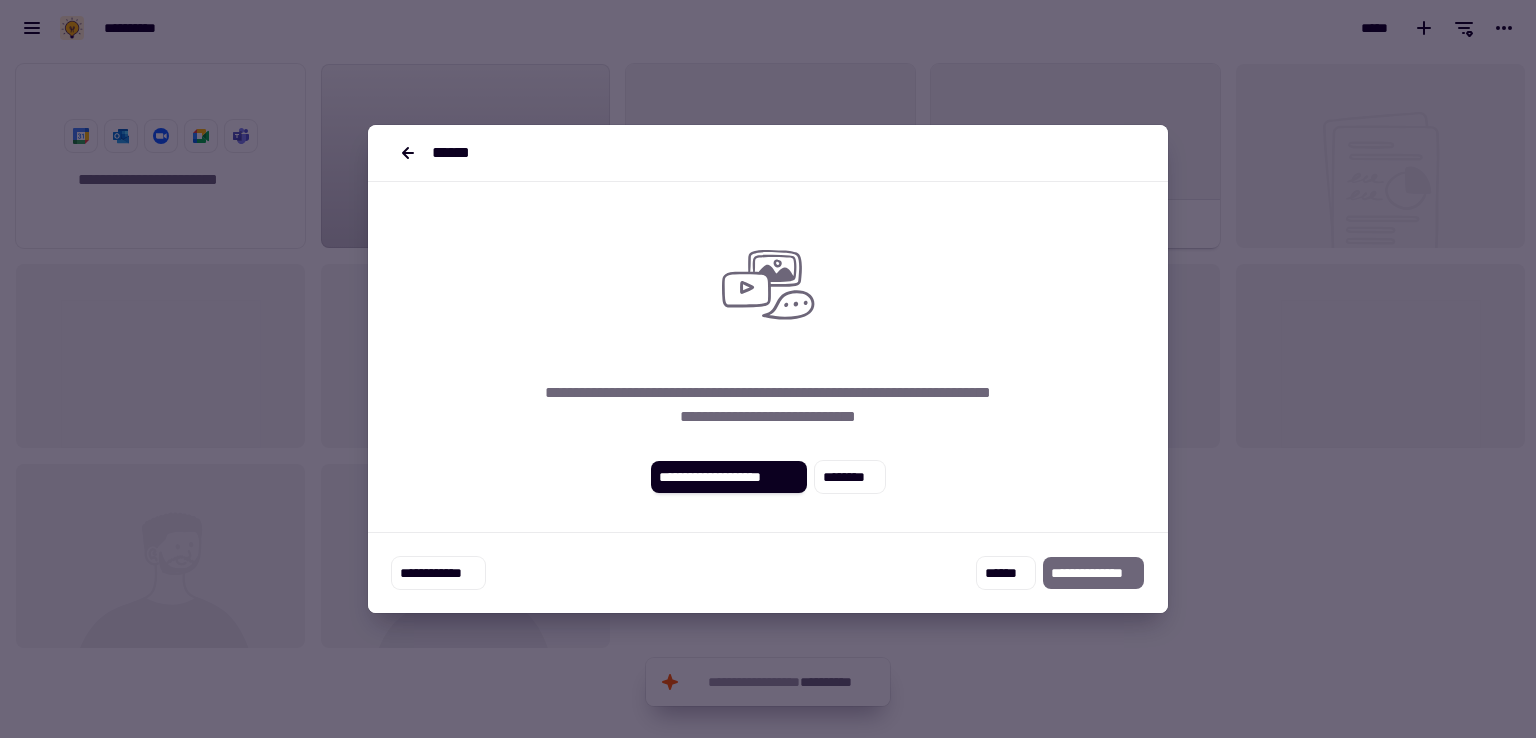 click at bounding box center [768, 369] 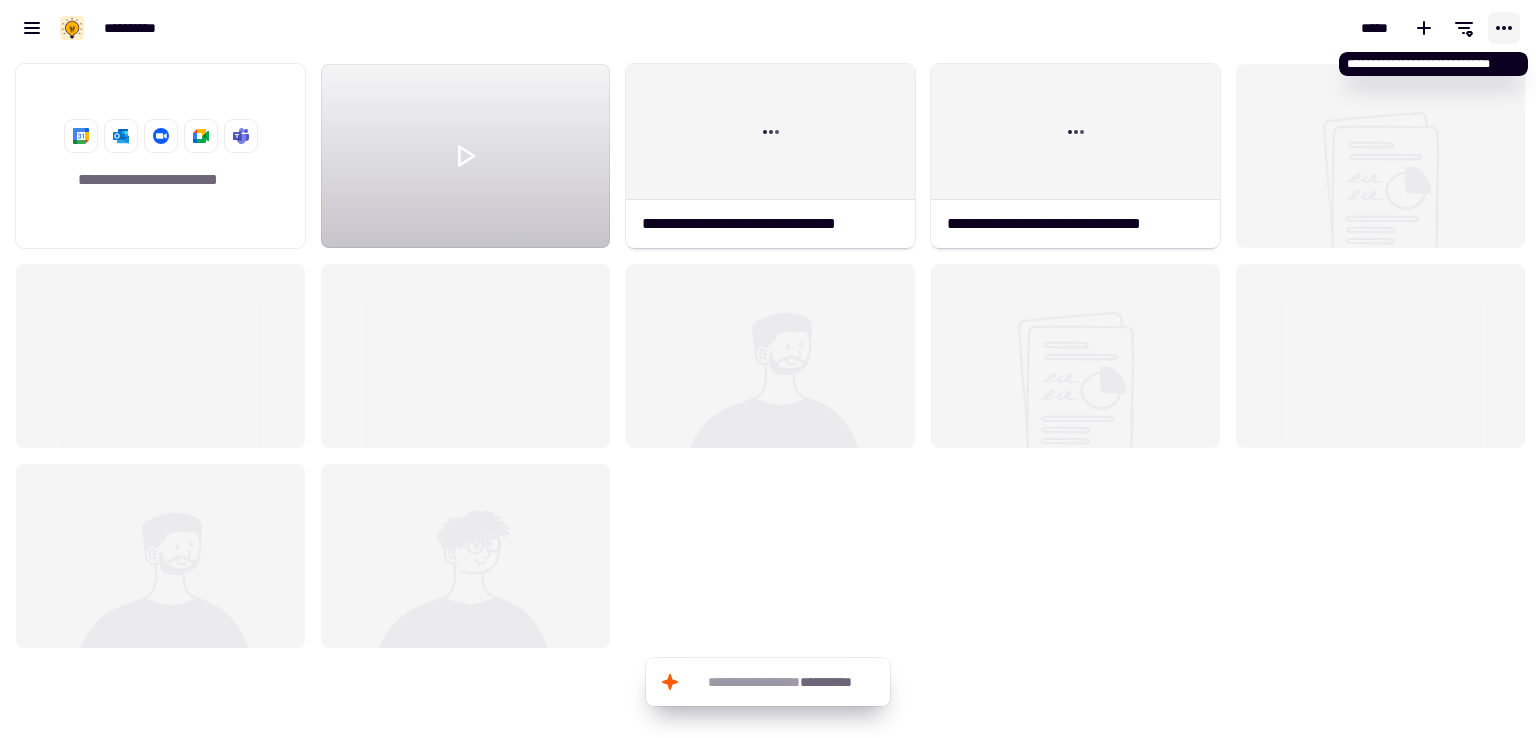 click 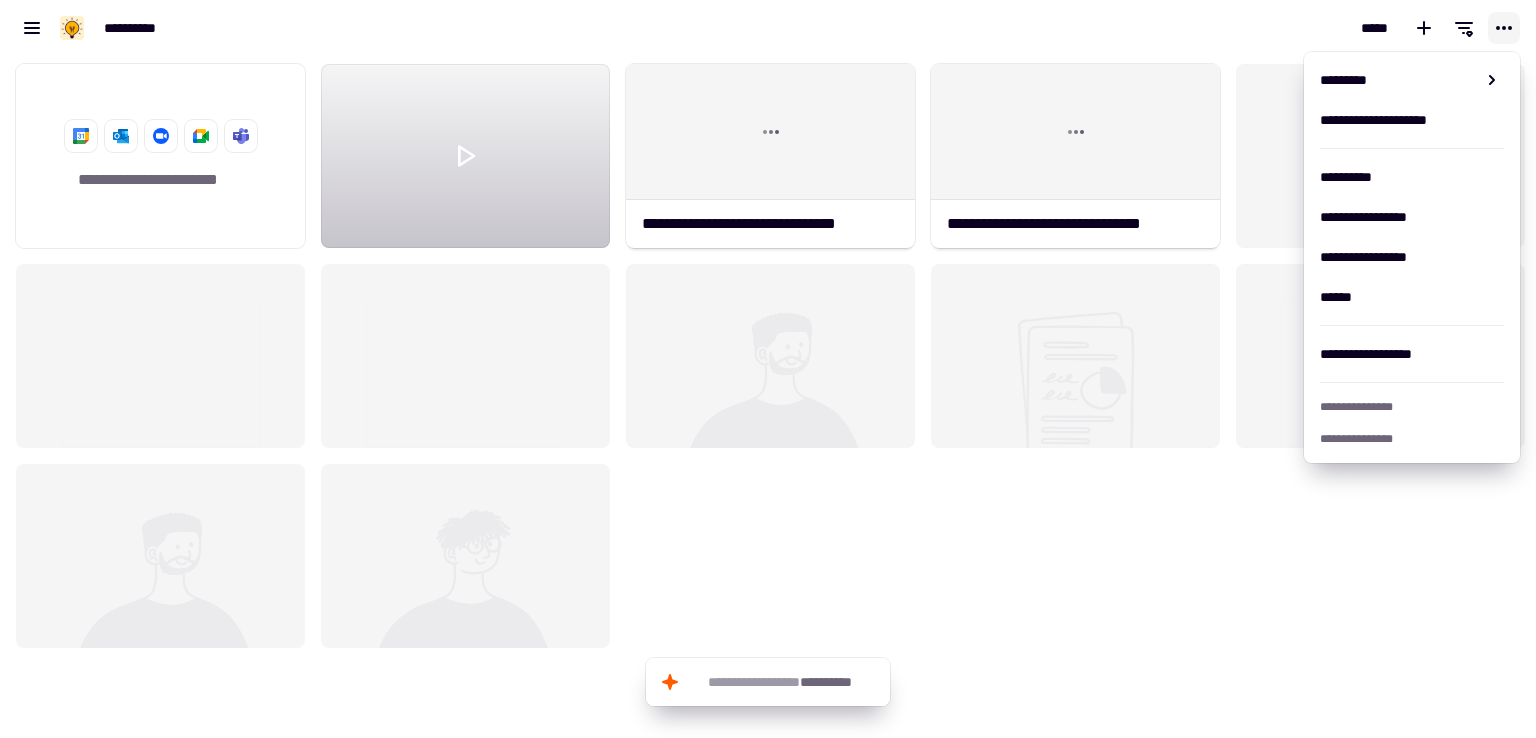 click 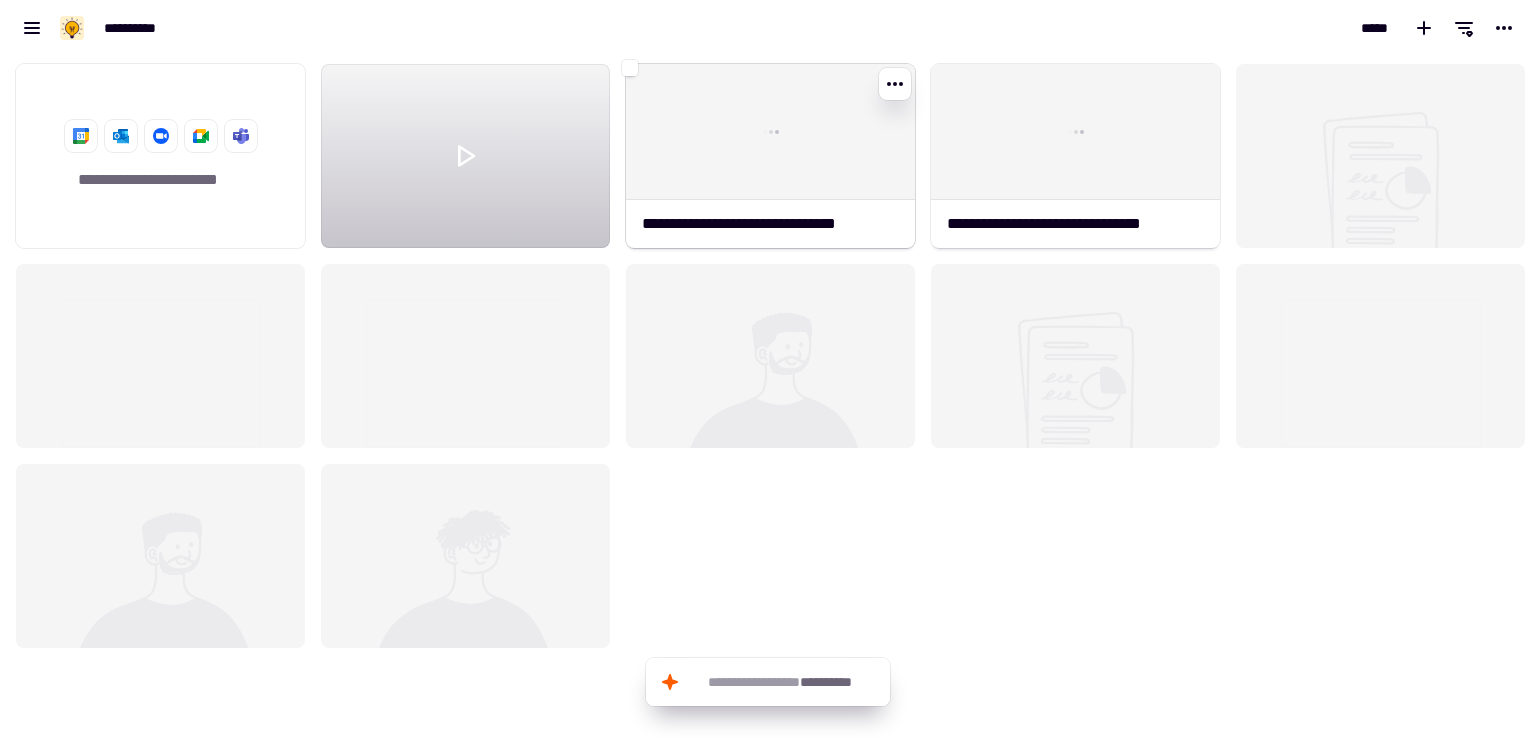 click 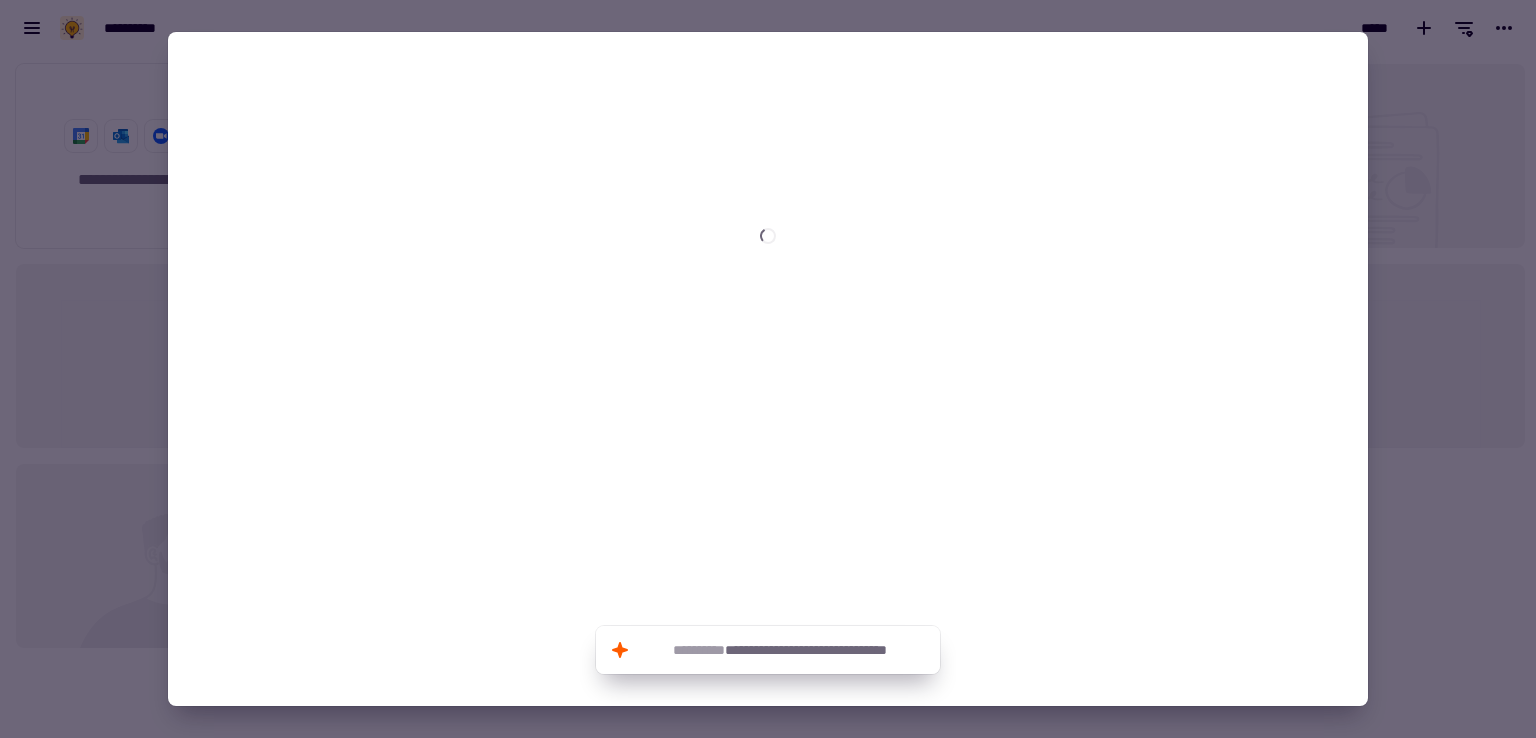 click at bounding box center (768, 369) 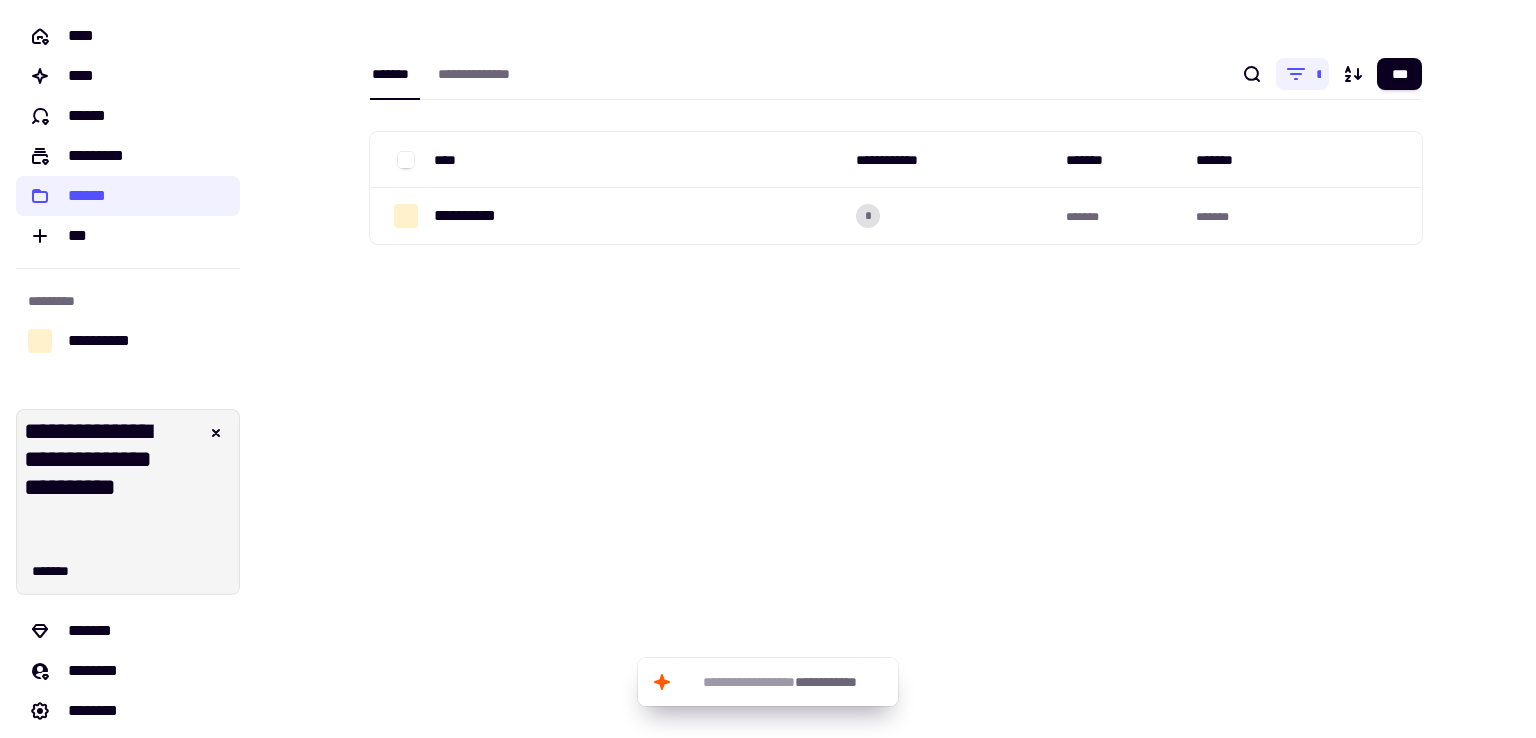 scroll, scrollTop: 0, scrollLeft: 0, axis: both 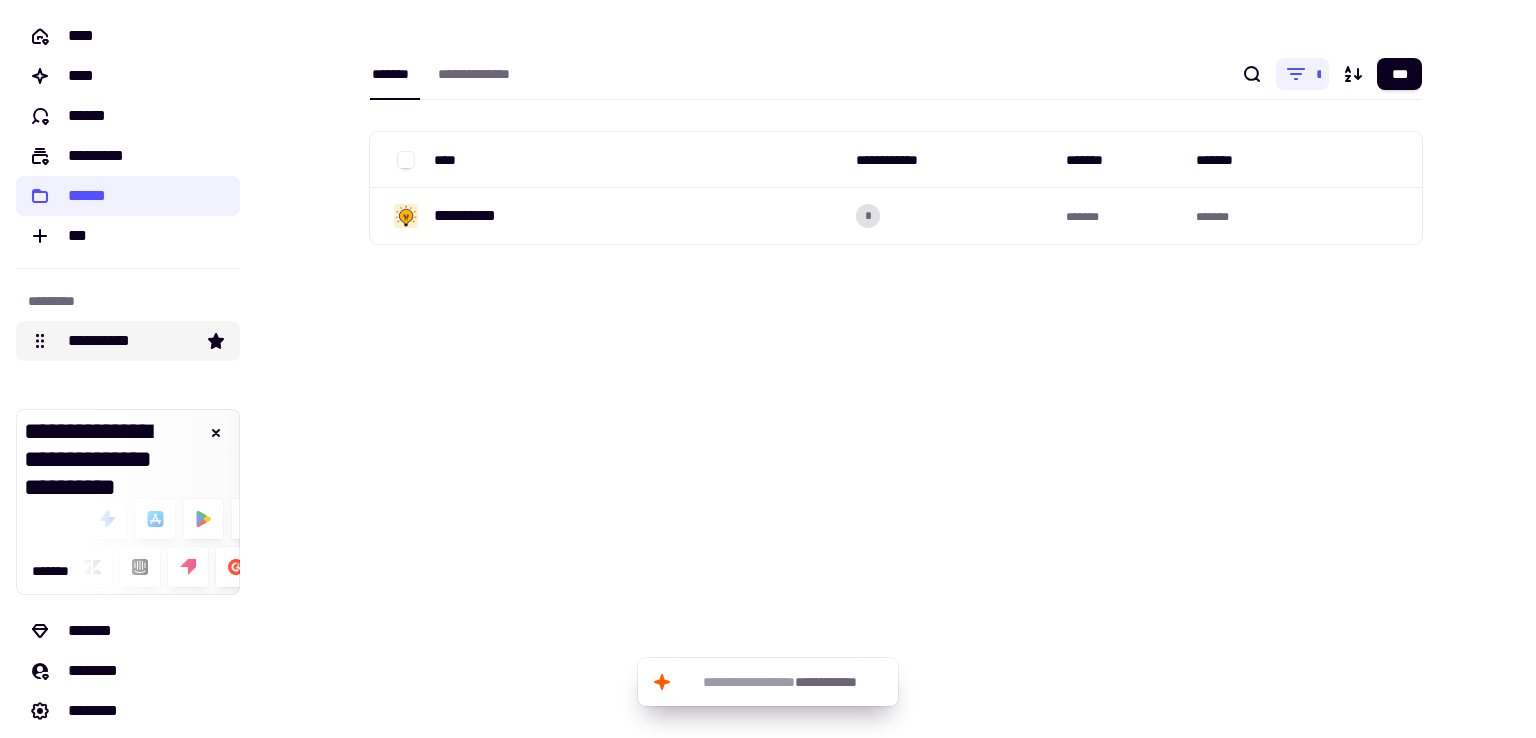 click on "**********" 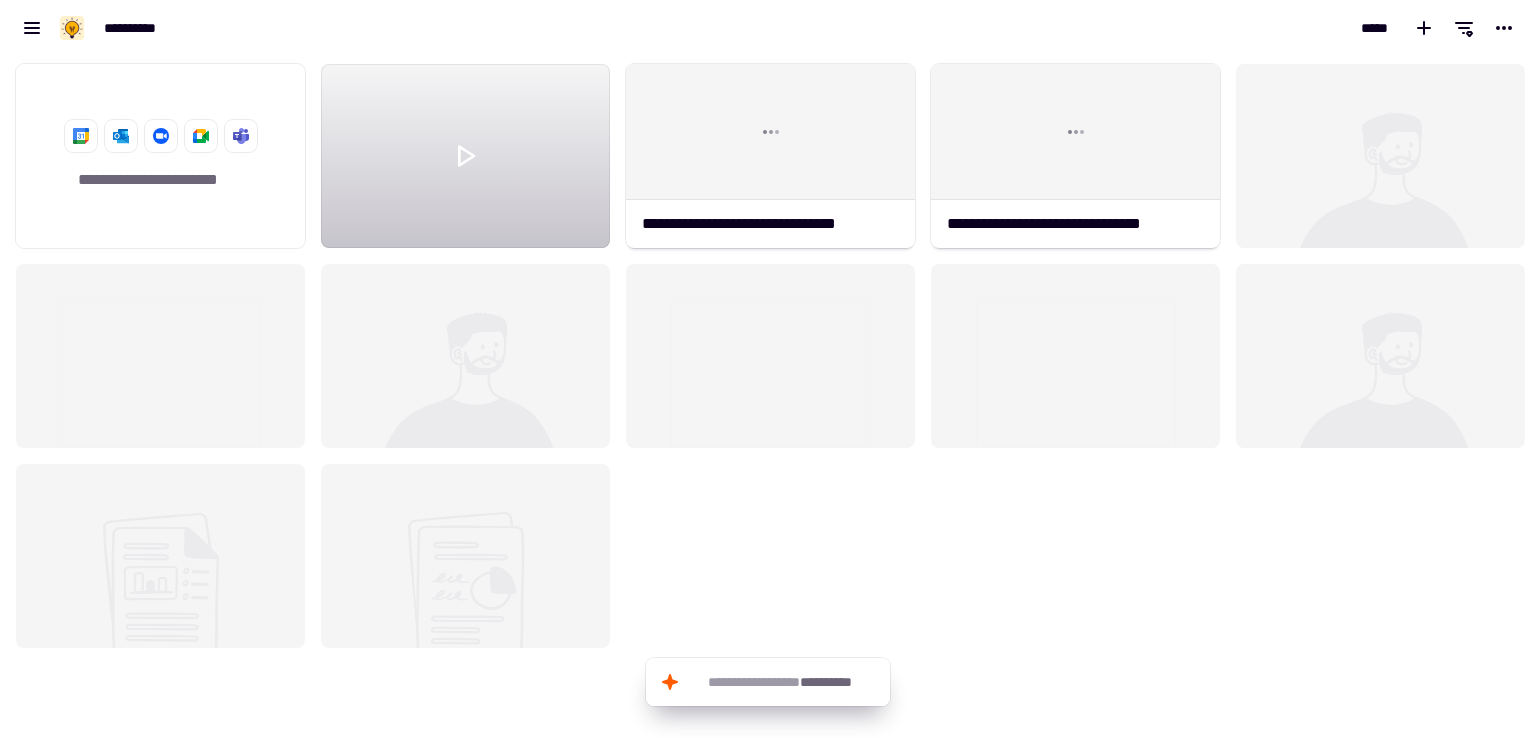 scroll, scrollTop: 16, scrollLeft: 16, axis: both 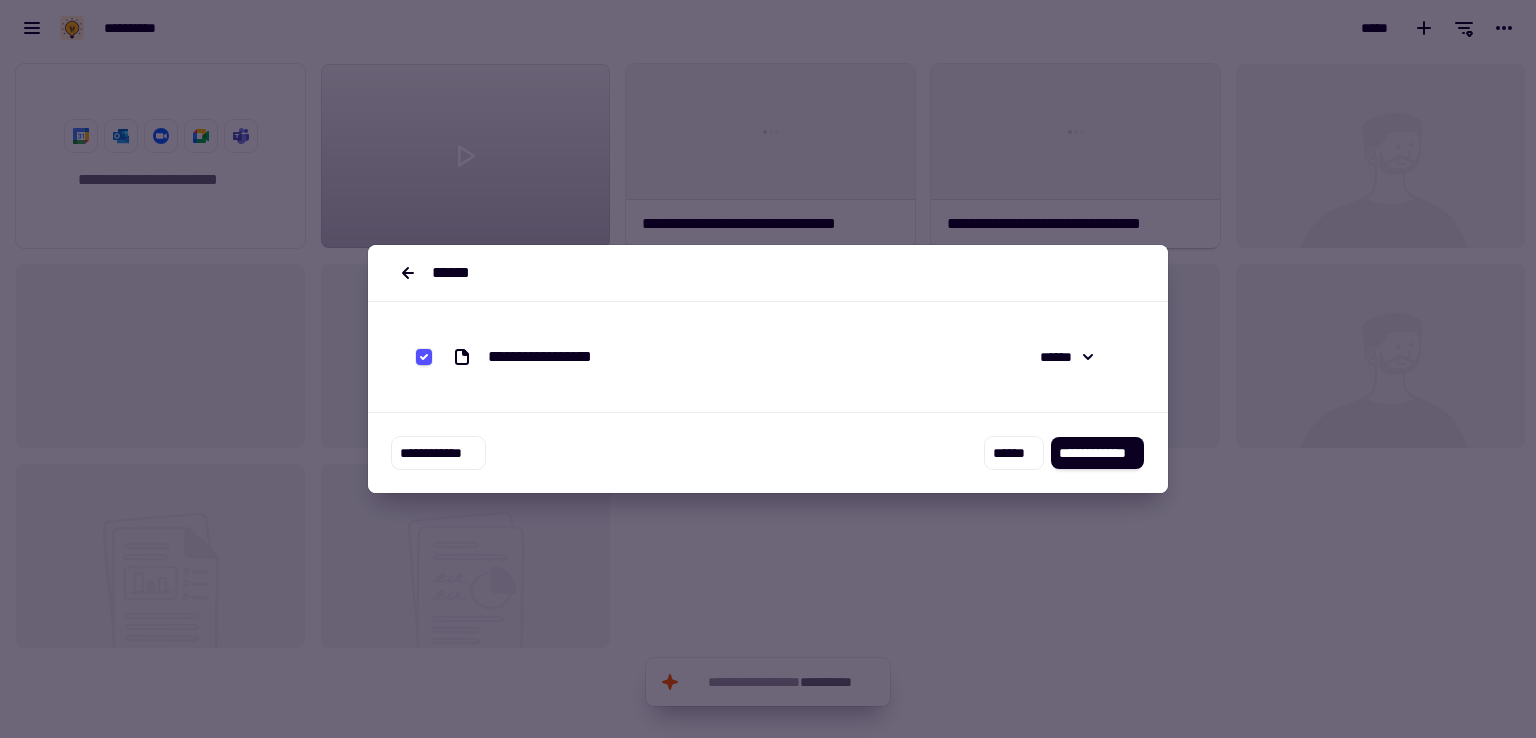 click on "**********" at bounding box center [768, 357] 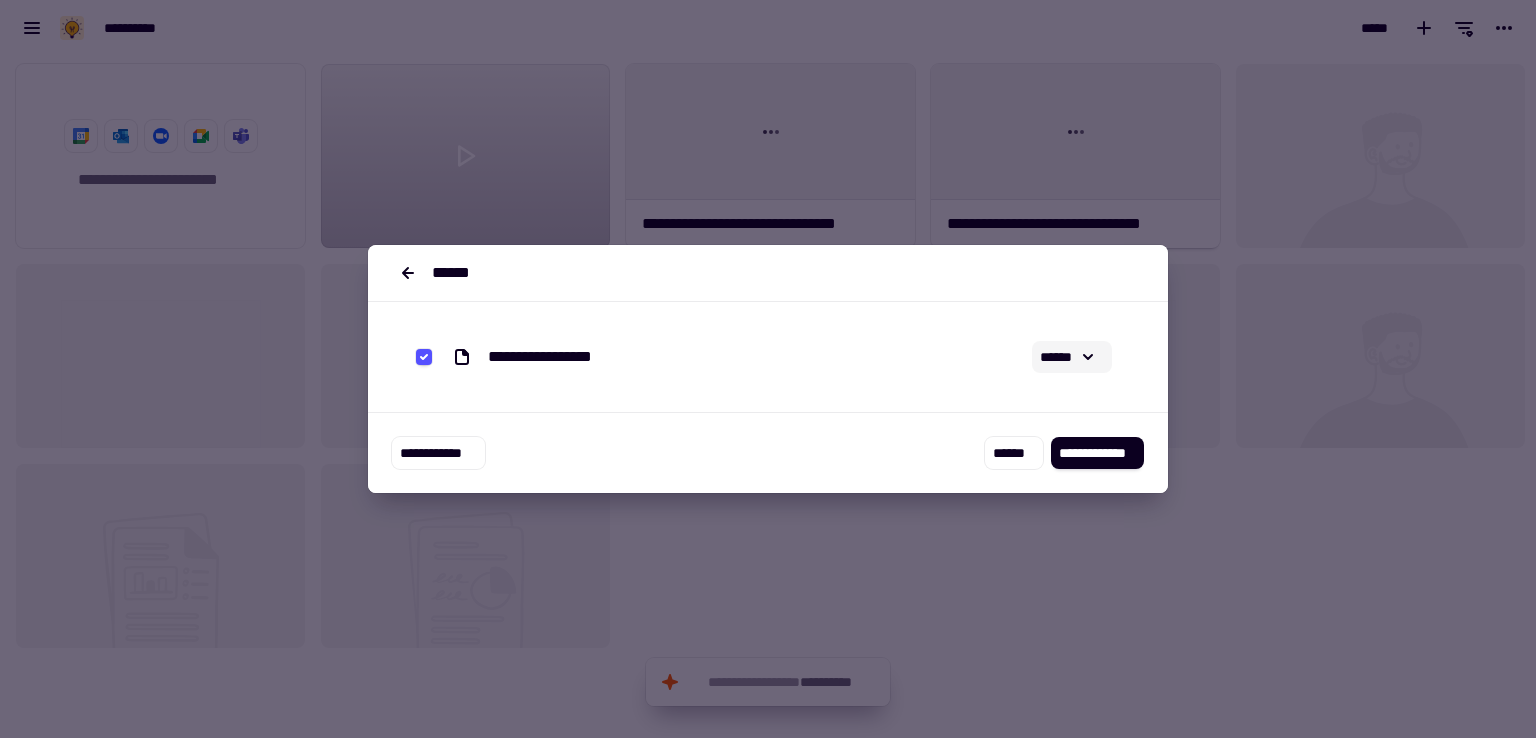 click on "******" 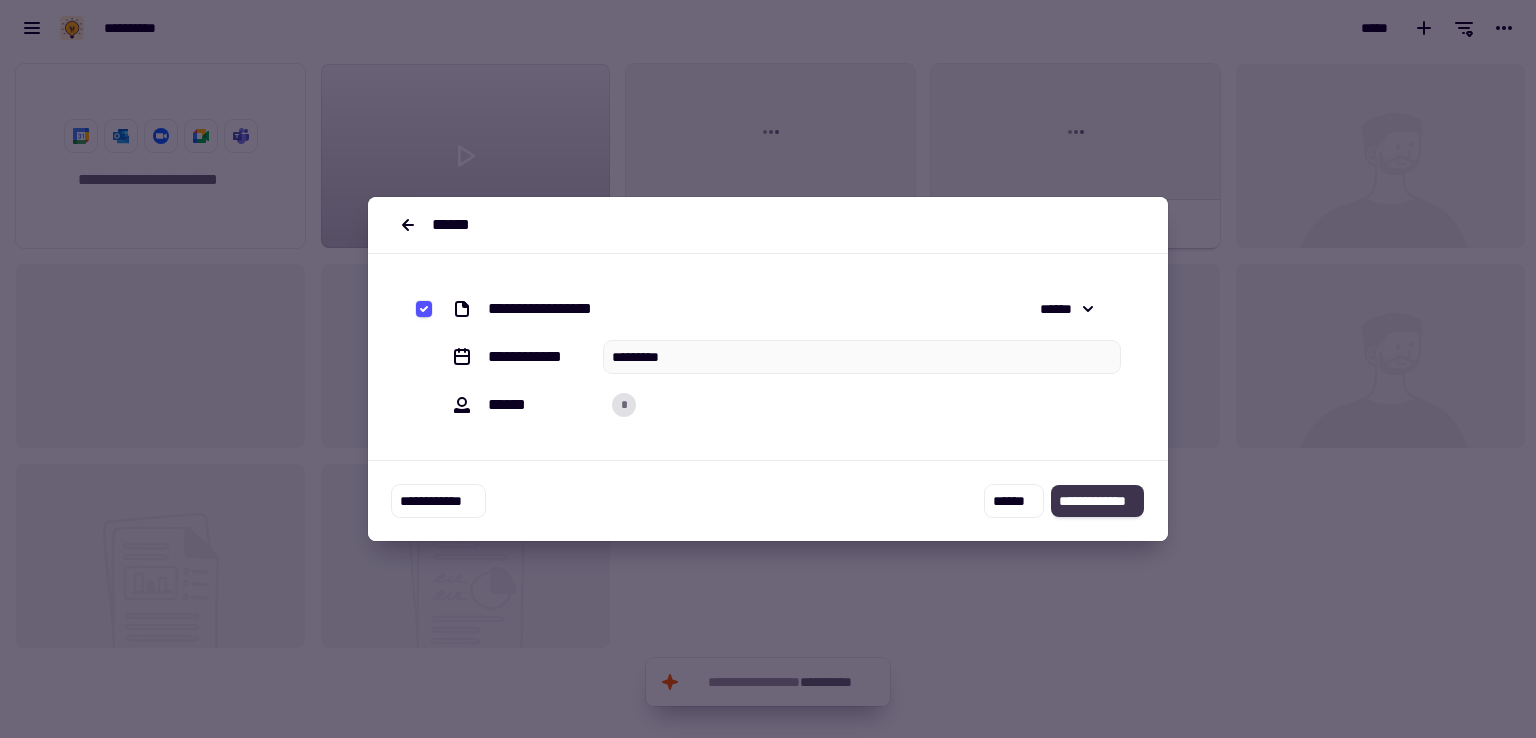 click on "**********" 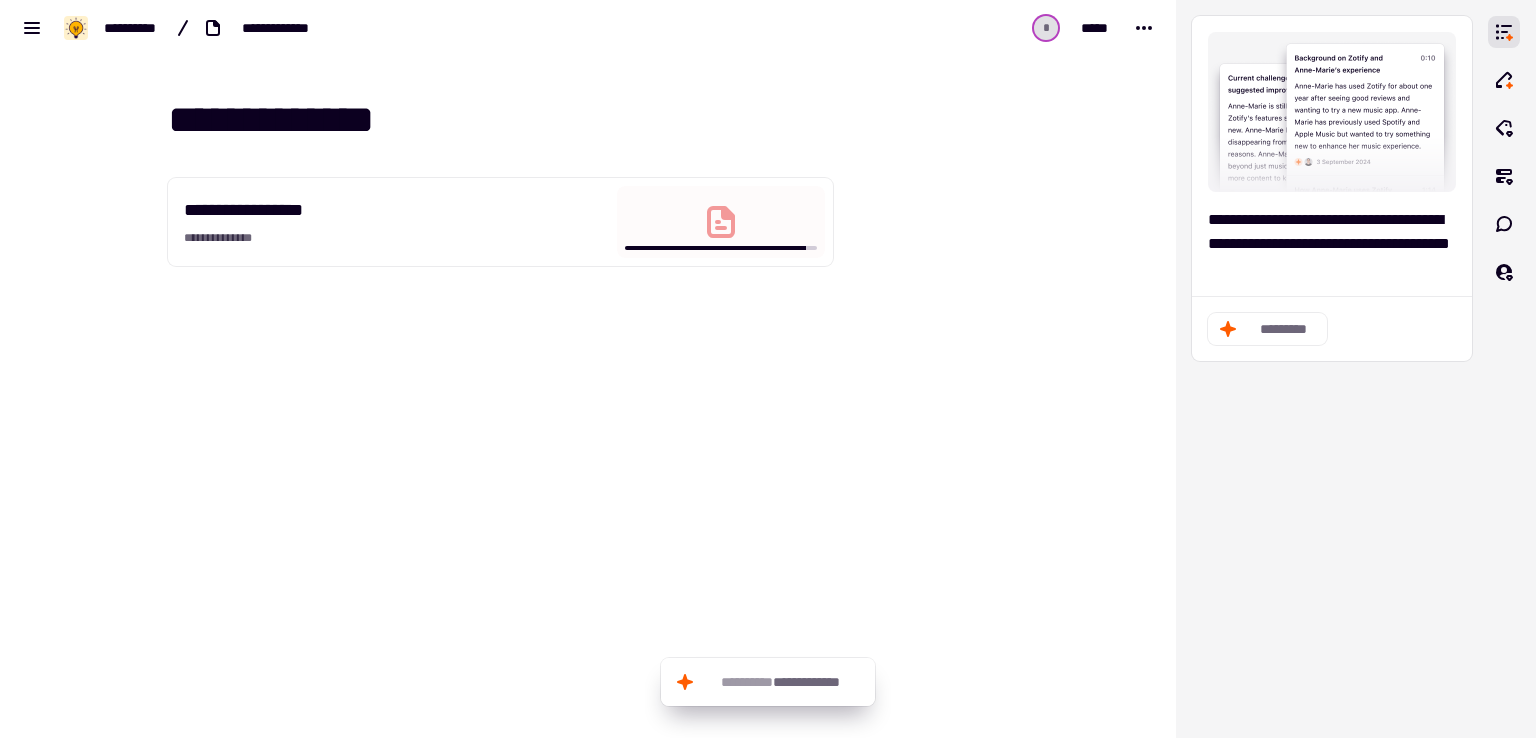 click on "**********" at bounding box center [500, 222] 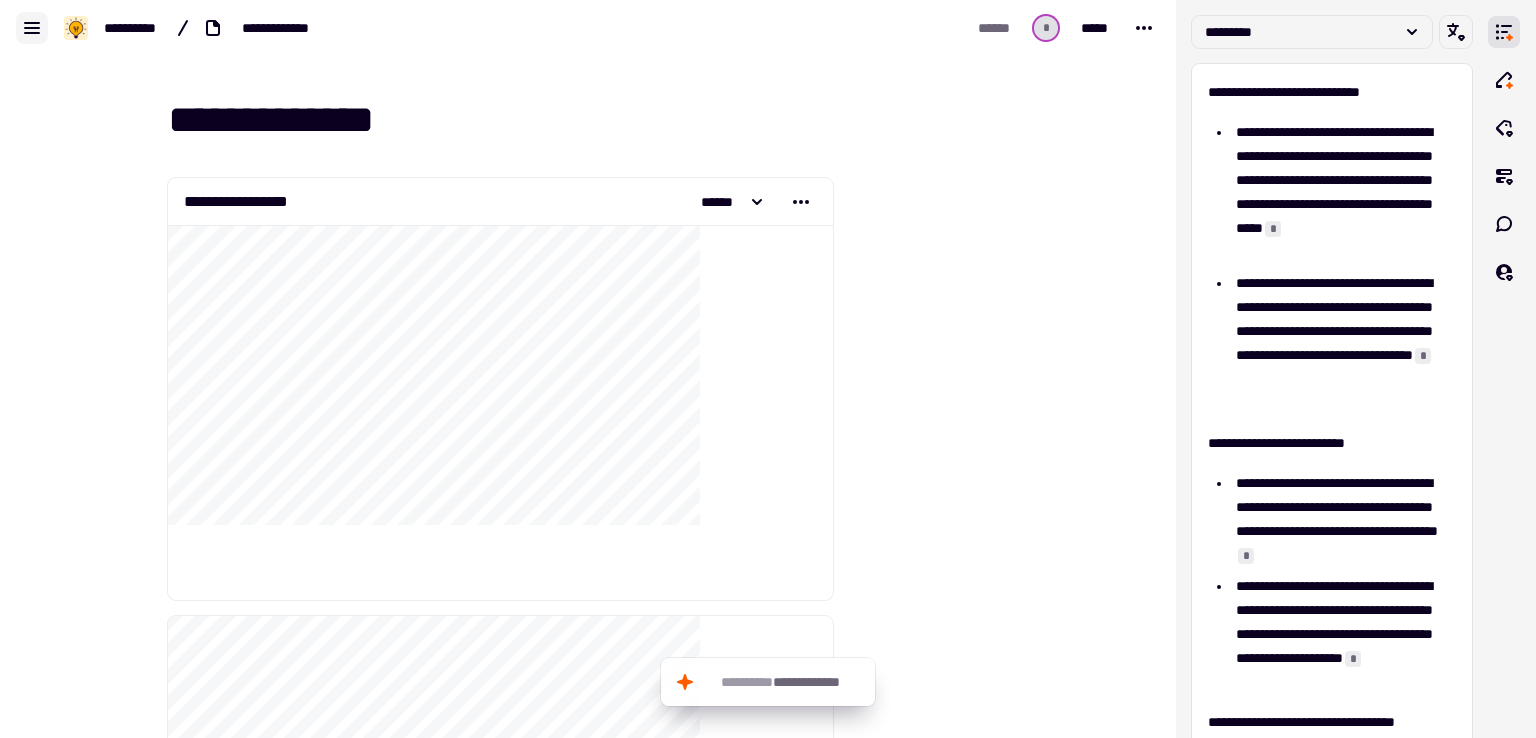 click 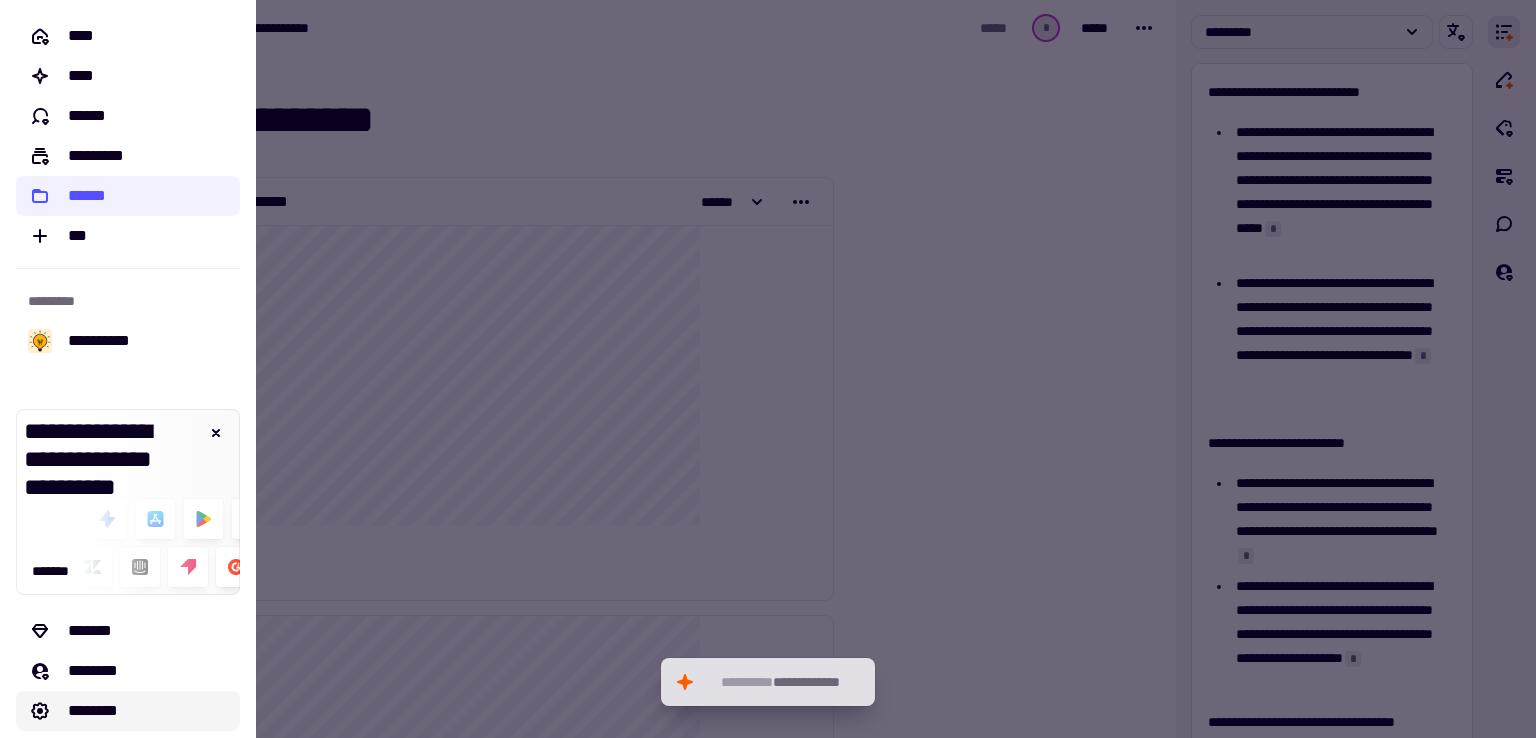 click on "********" 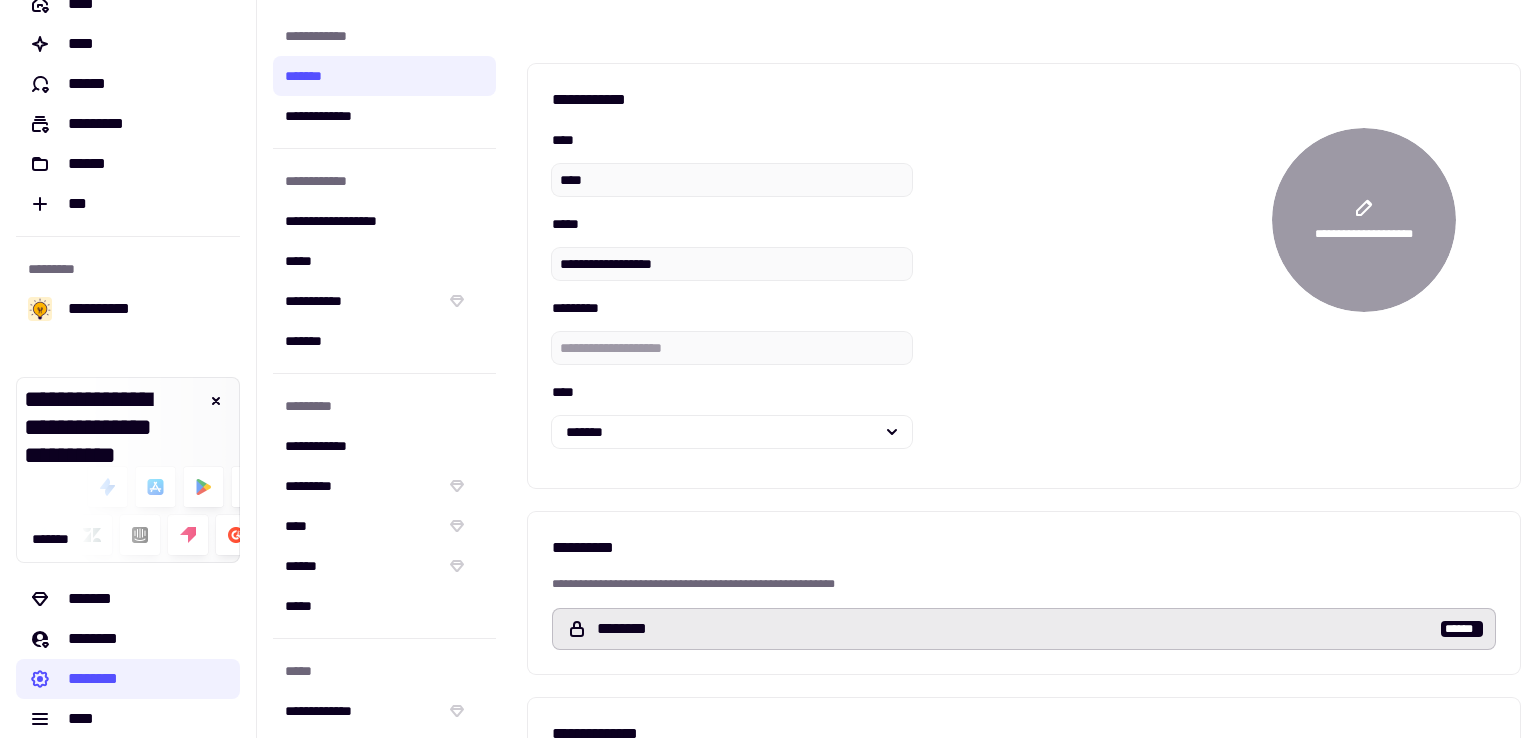 scroll, scrollTop: 49, scrollLeft: 0, axis: vertical 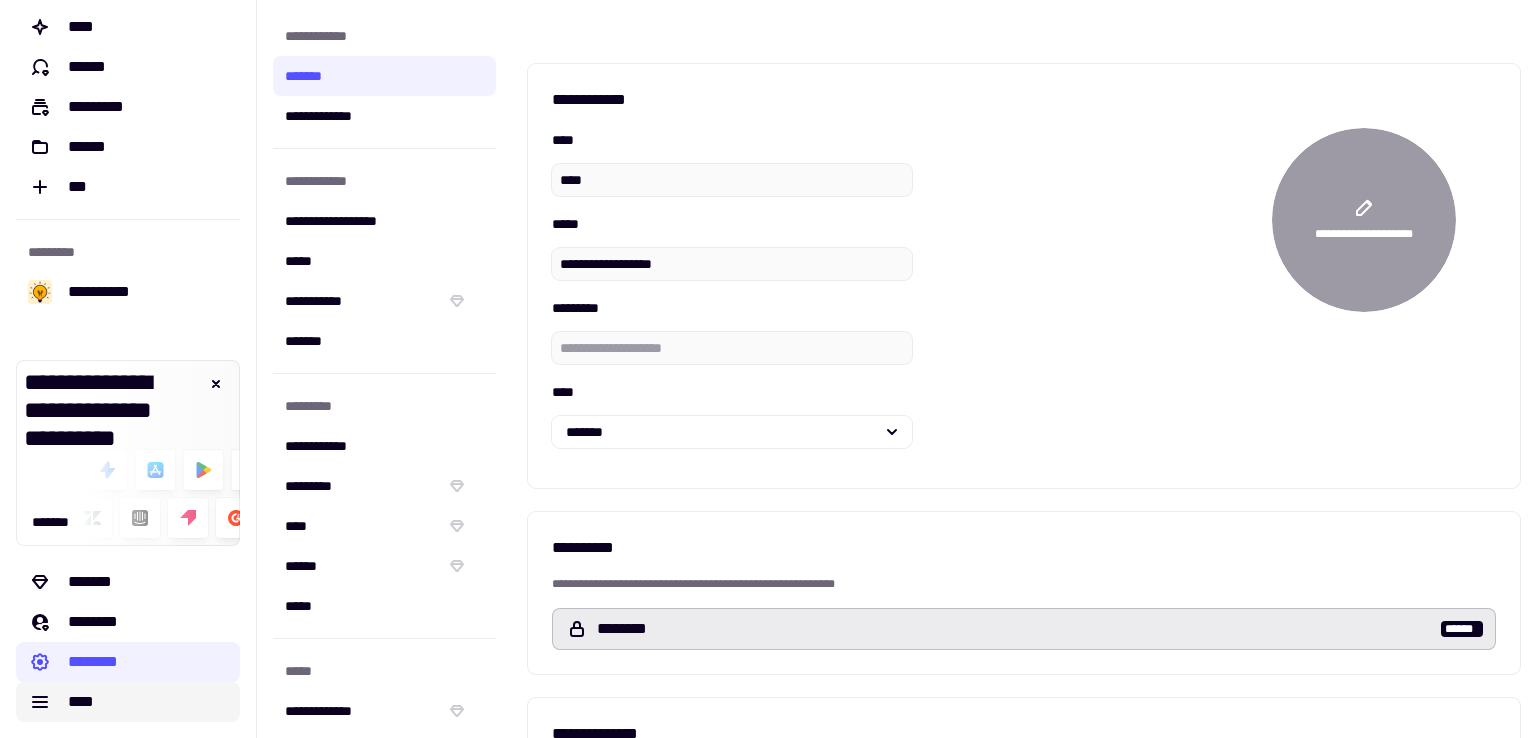 click on "****" 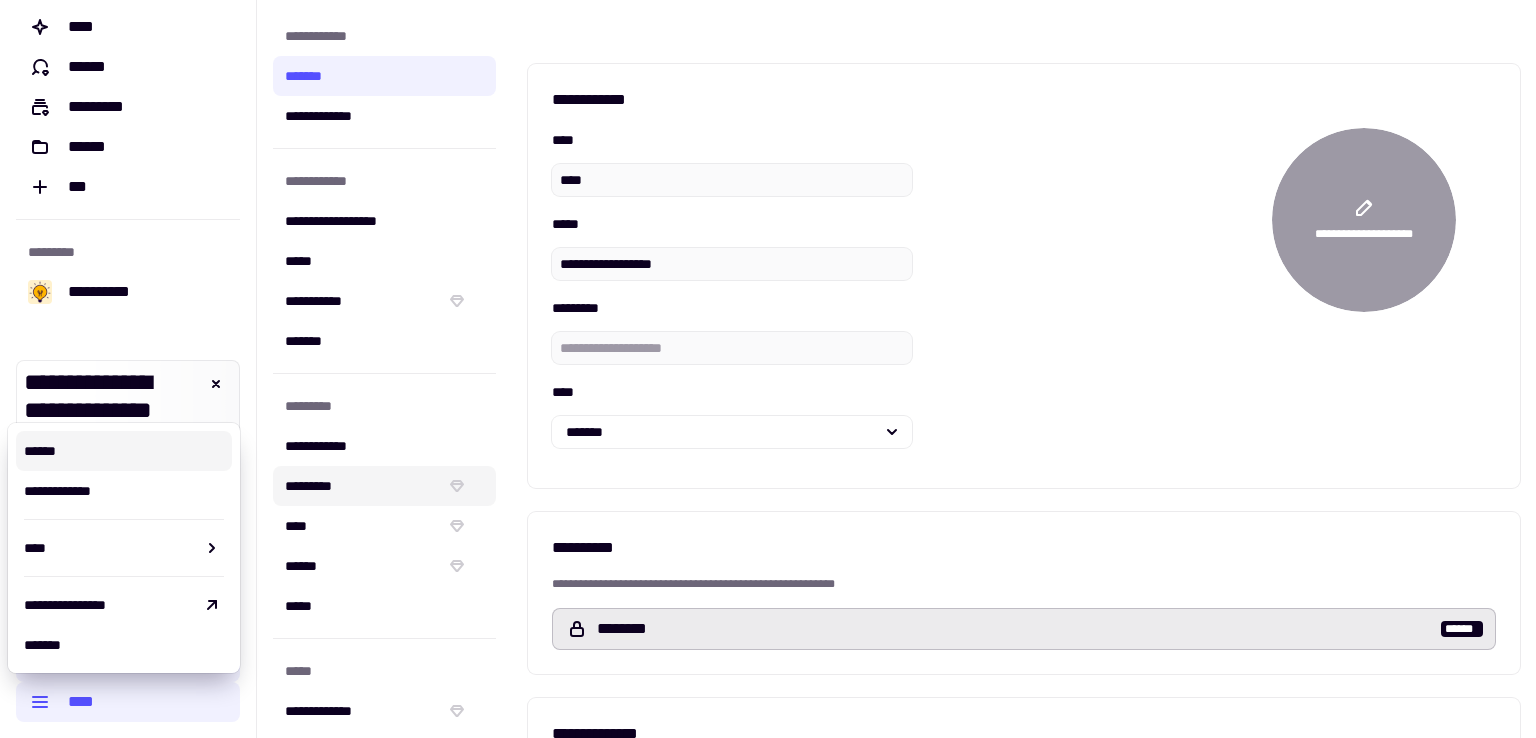 click on "*********" 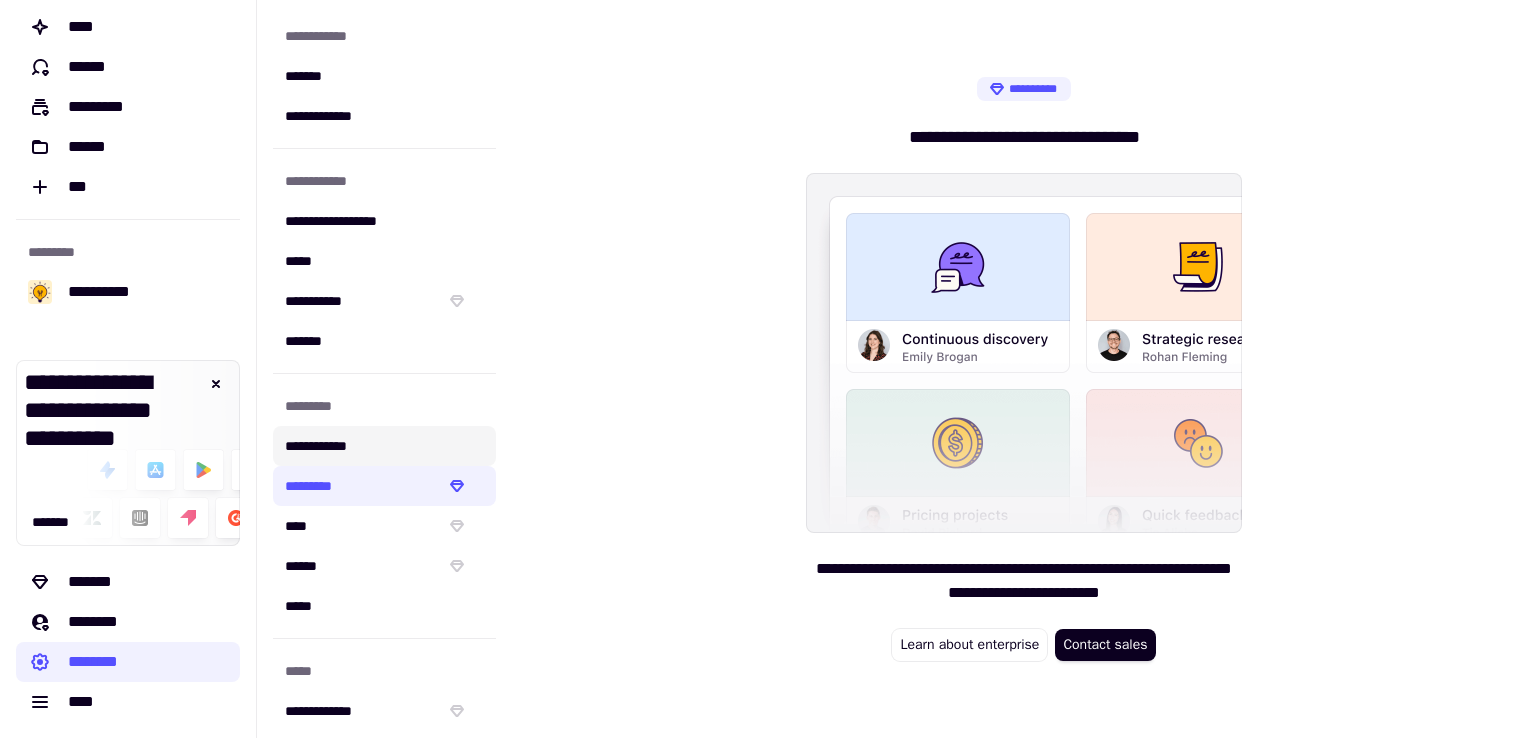 click on "**********" 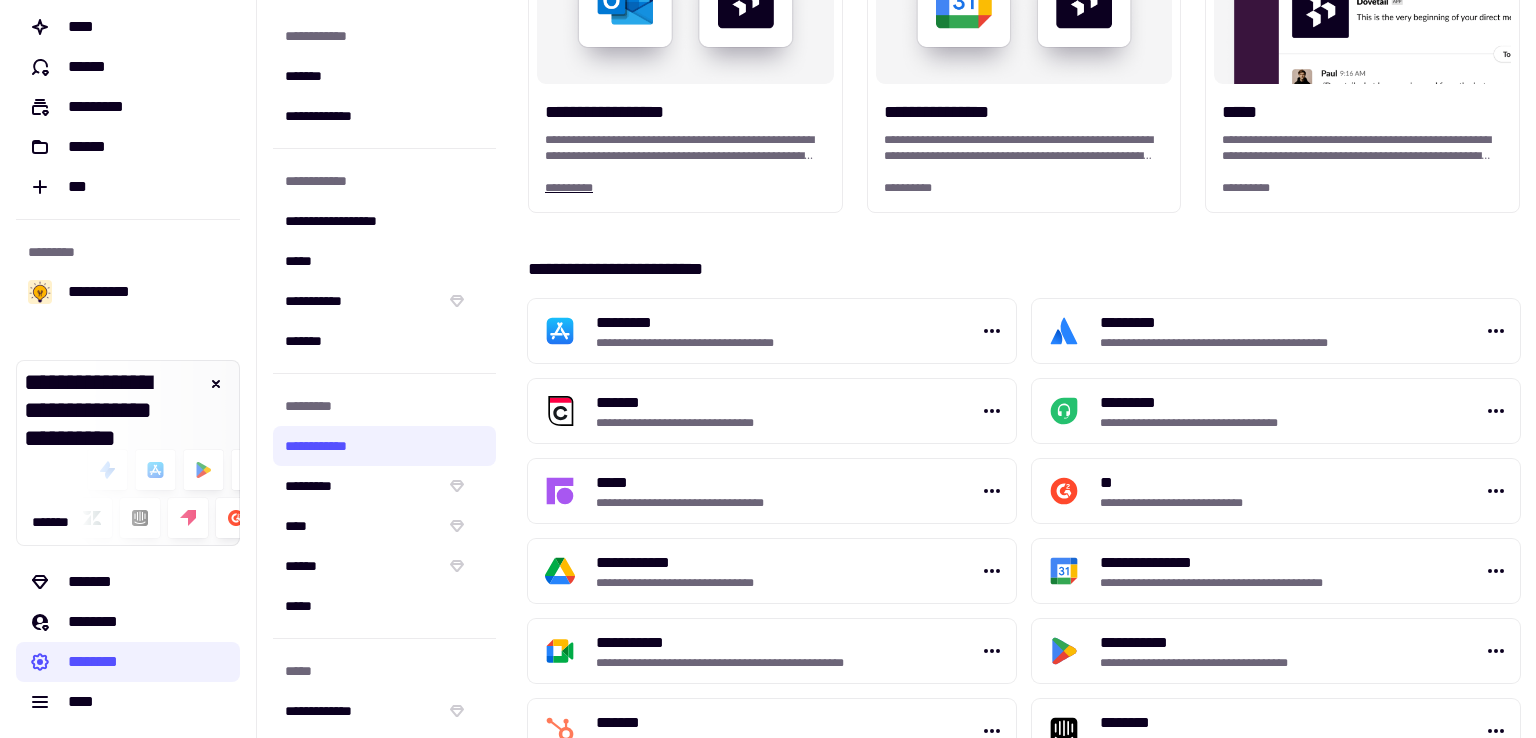 scroll, scrollTop: 200, scrollLeft: 0, axis: vertical 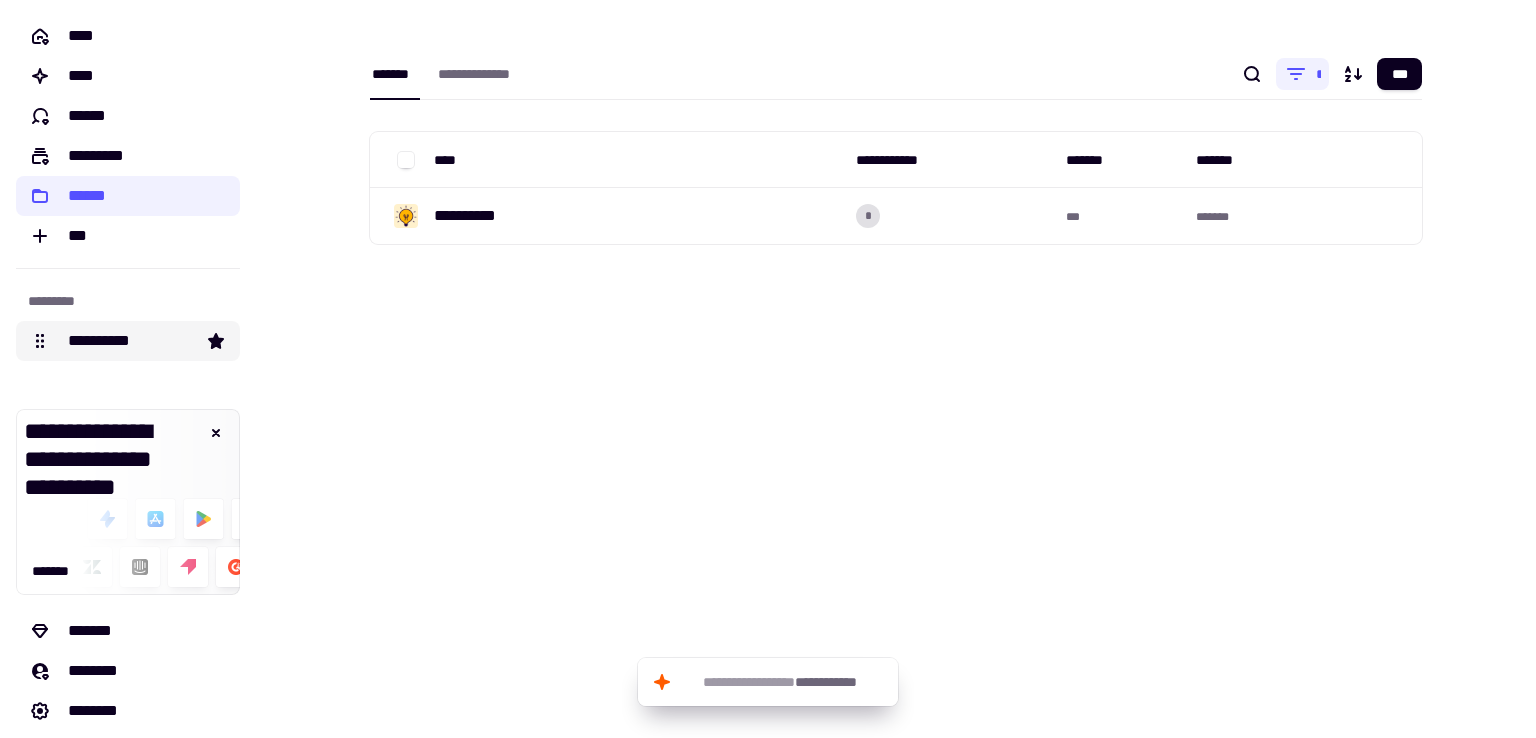 click on "**********" 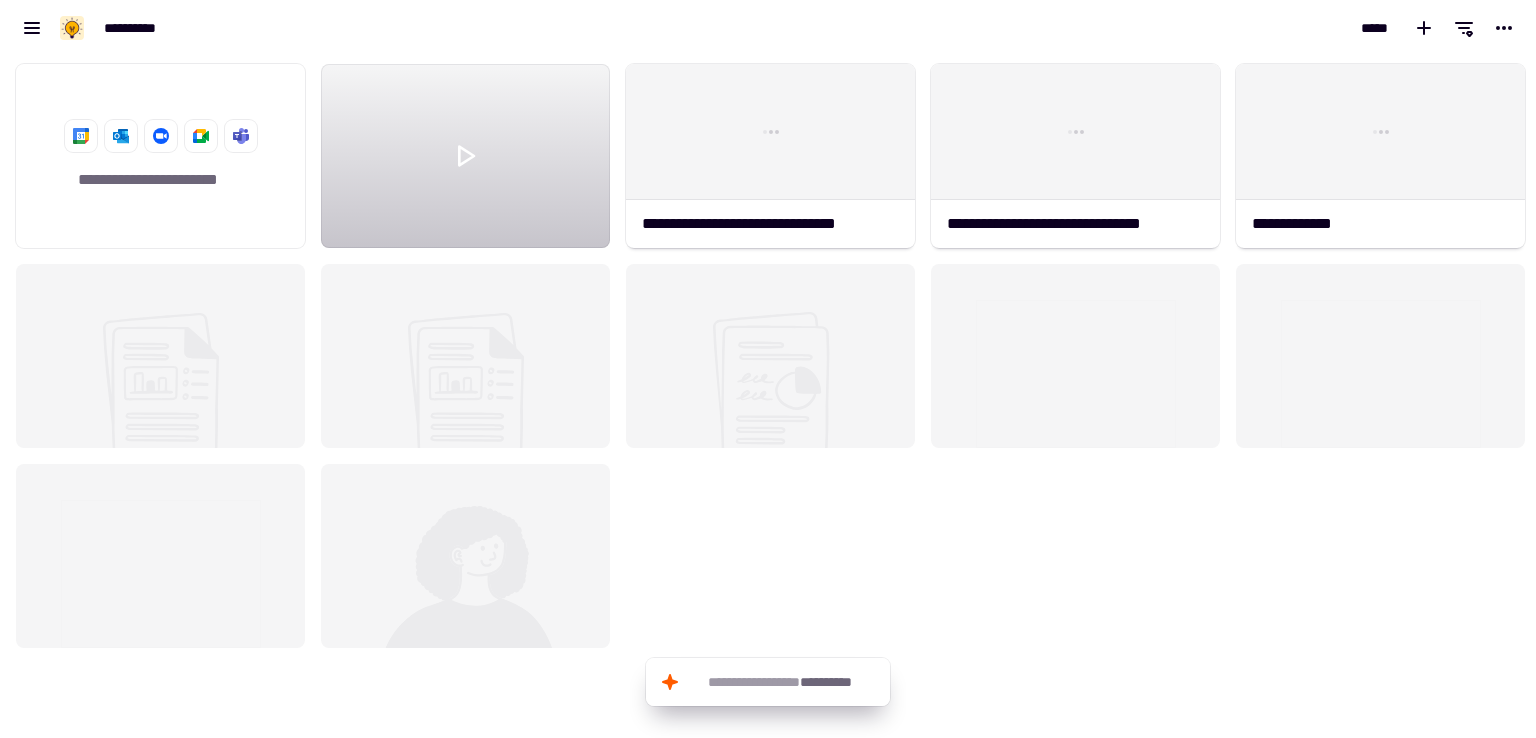 scroll, scrollTop: 16, scrollLeft: 16, axis: both 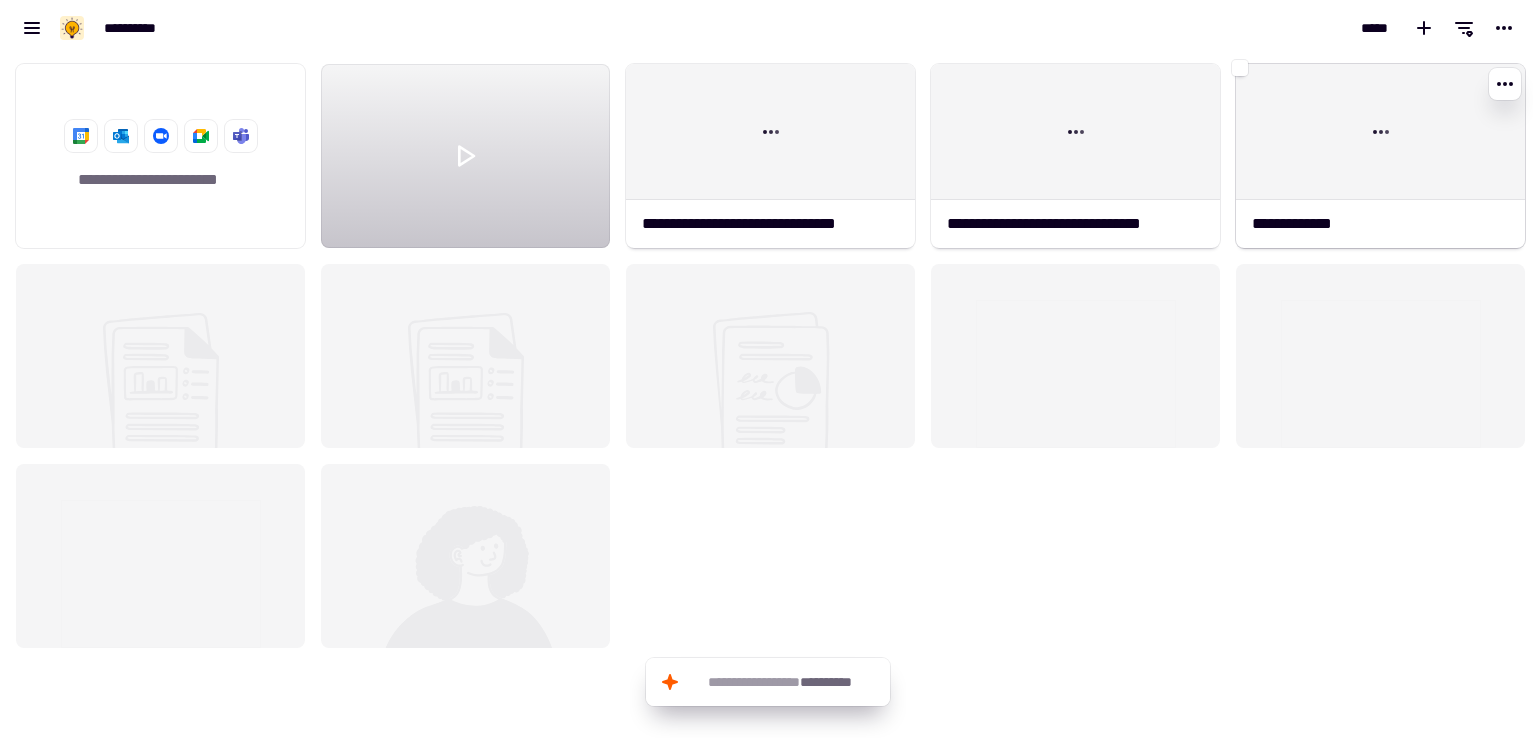 click 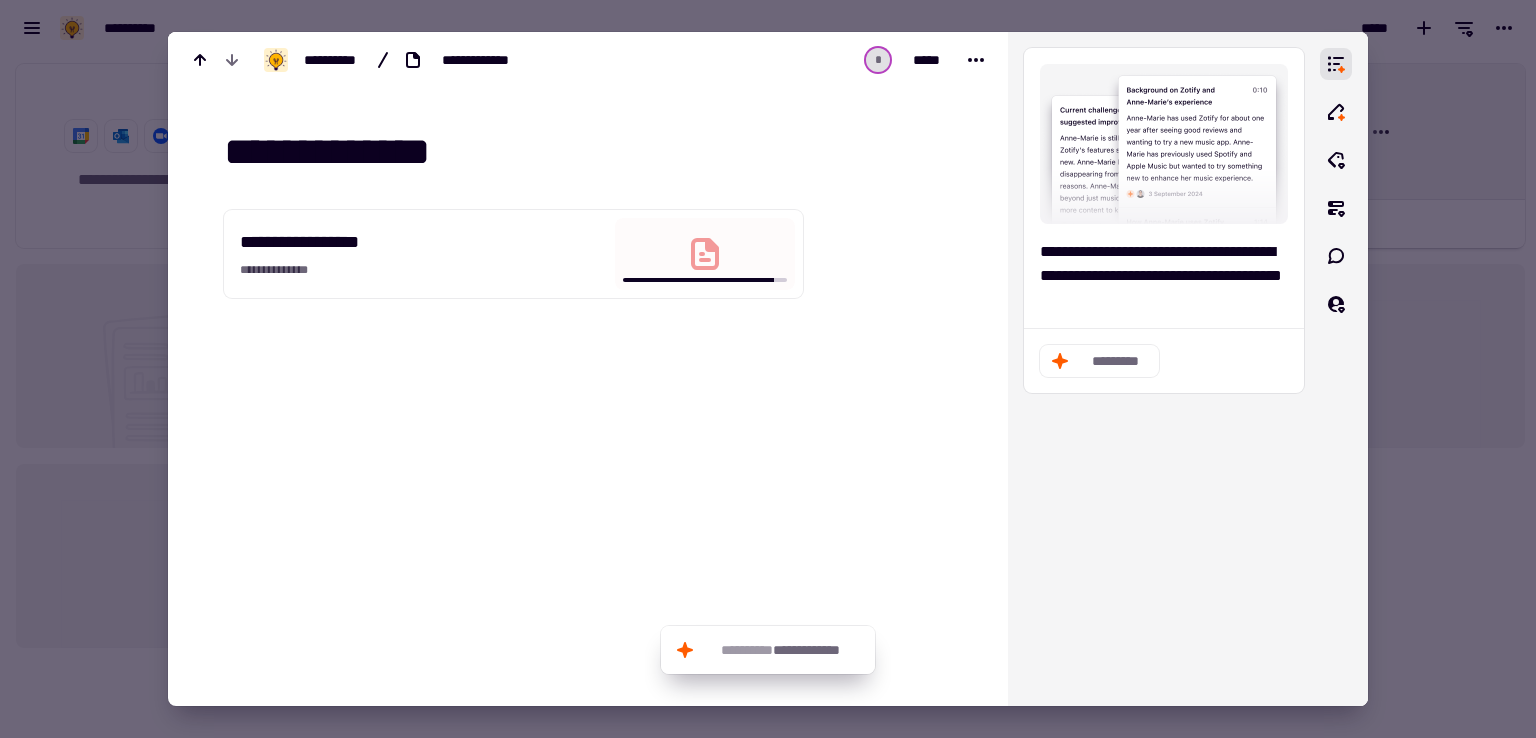 click at bounding box center [768, 369] 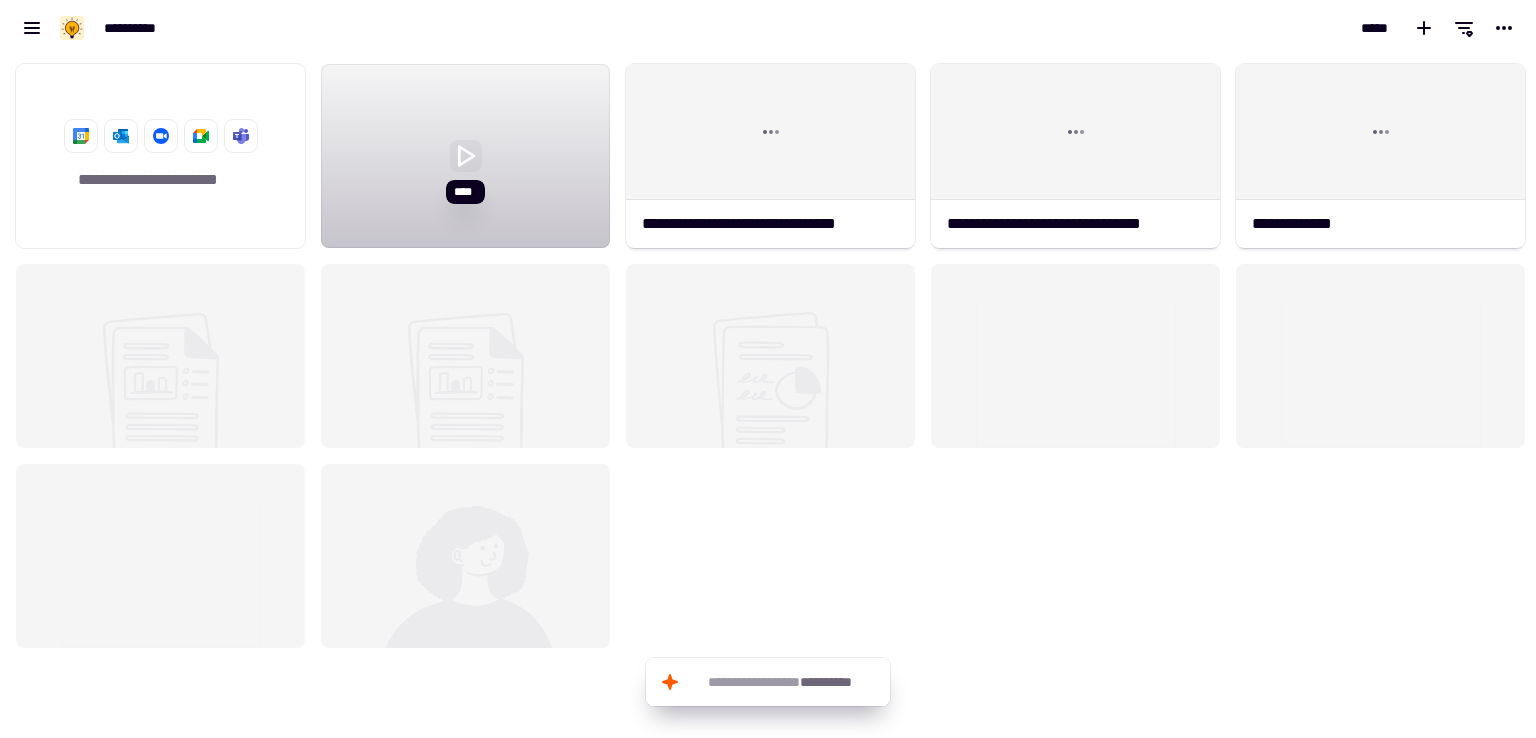 click 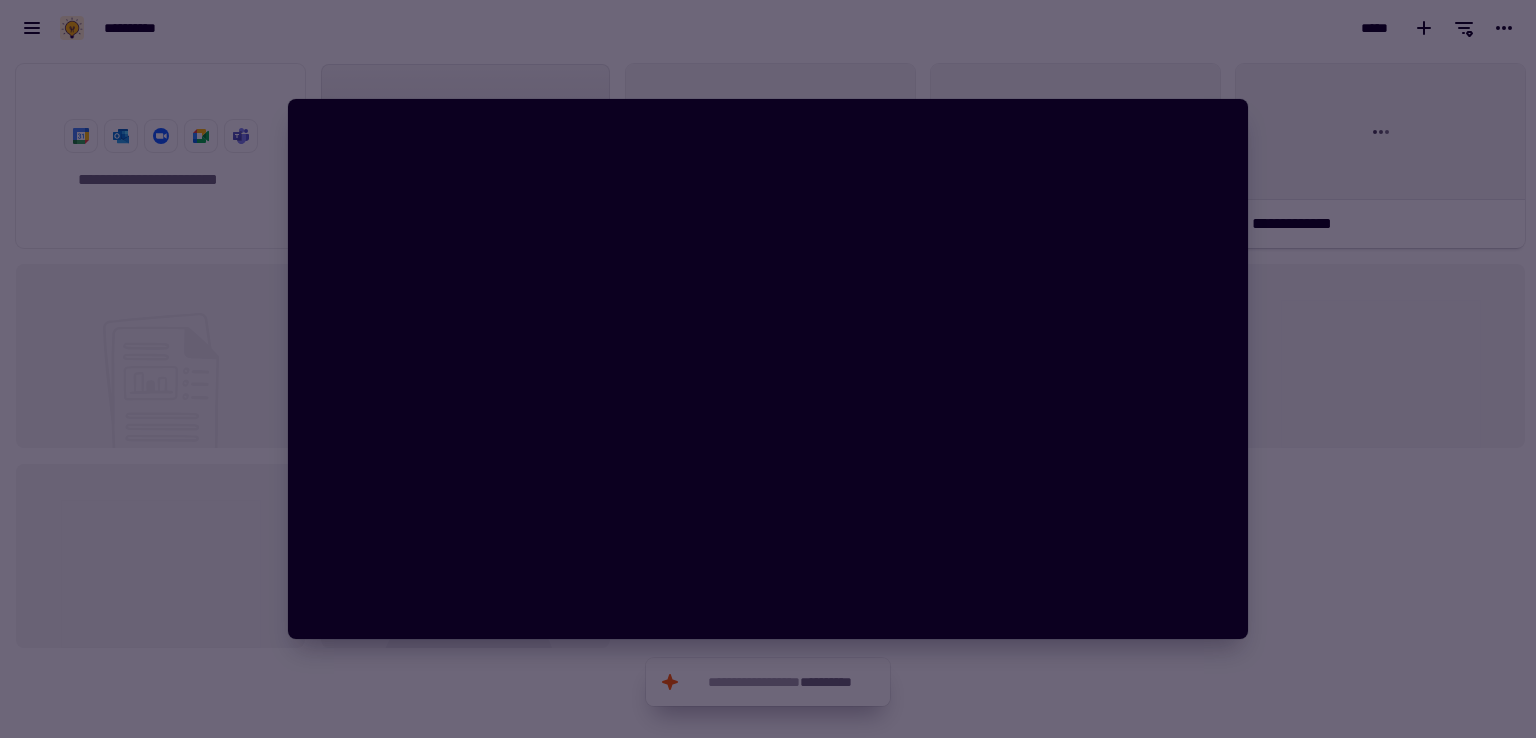 click at bounding box center (768, 369) 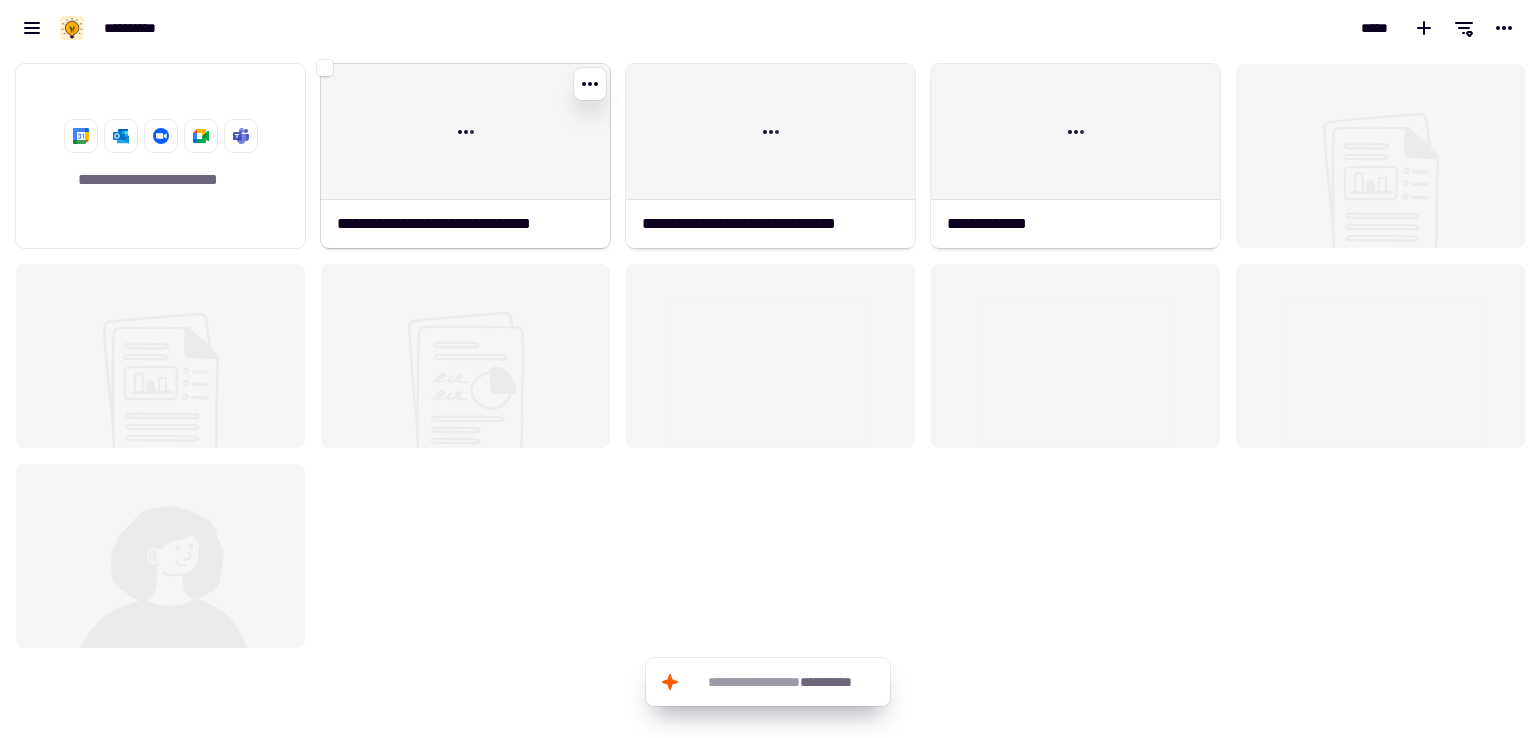 click 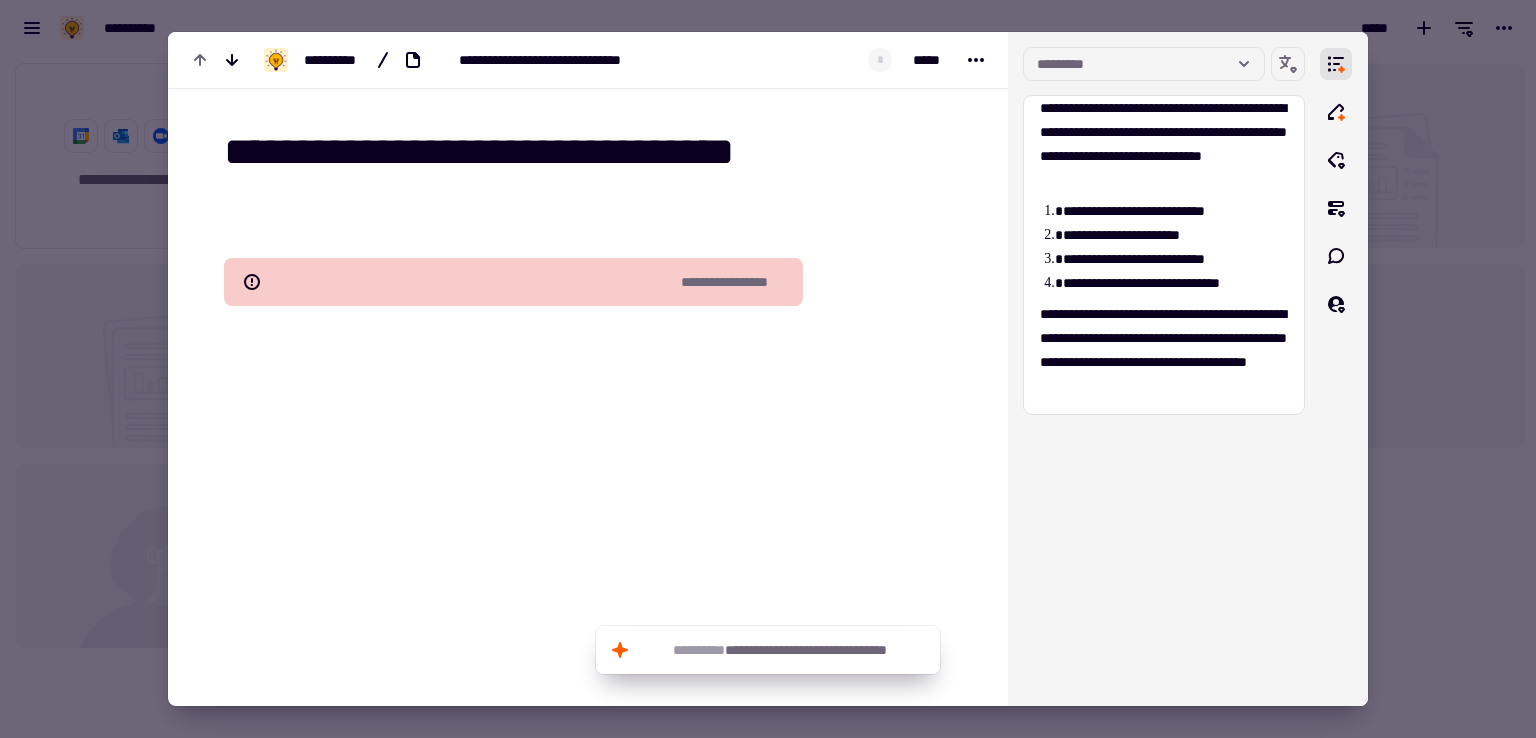 scroll, scrollTop: 0, scrollLeft: 0, axis: both 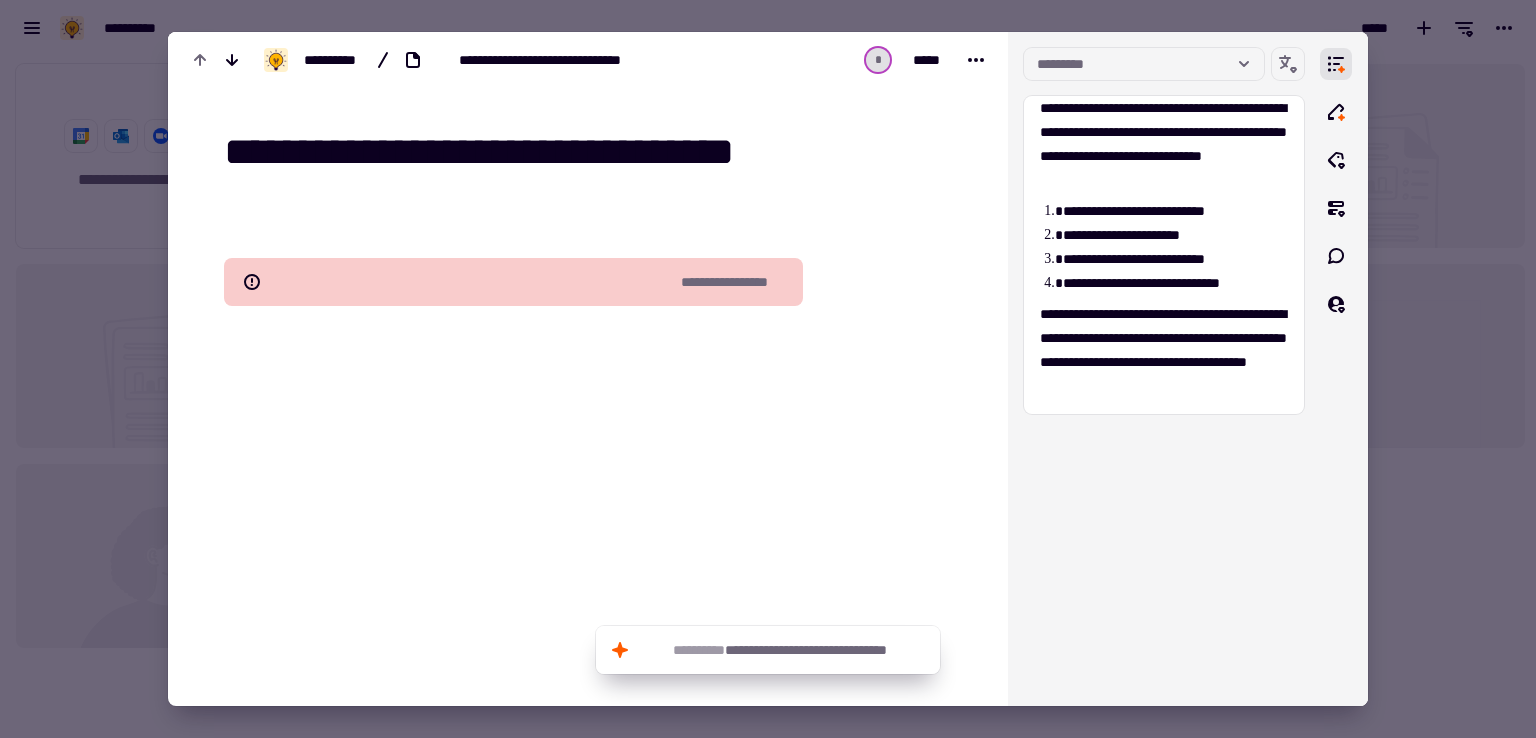 click at bounding box center [768, 369] 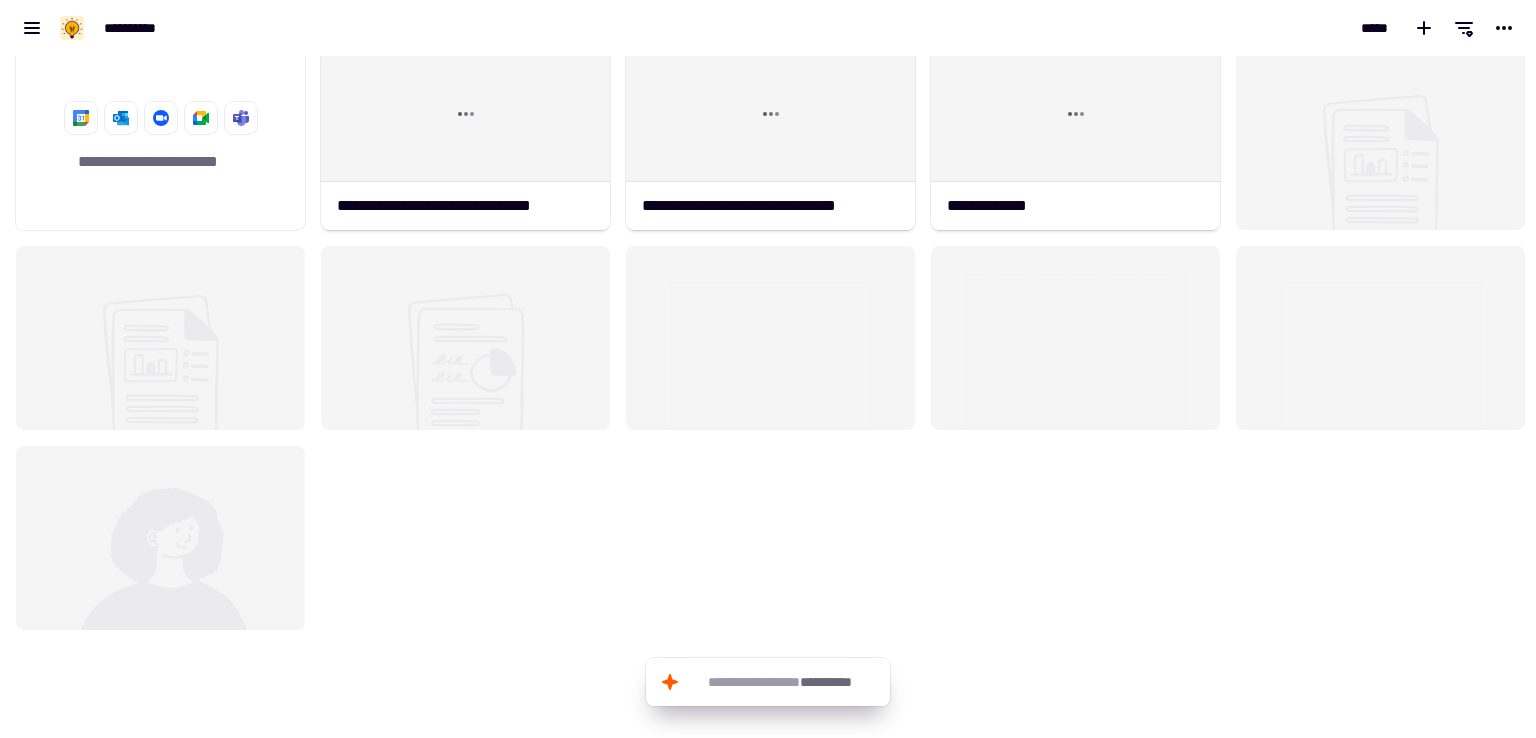 scroll, scrollTop: 0, scrollLeft: 0, axis: both 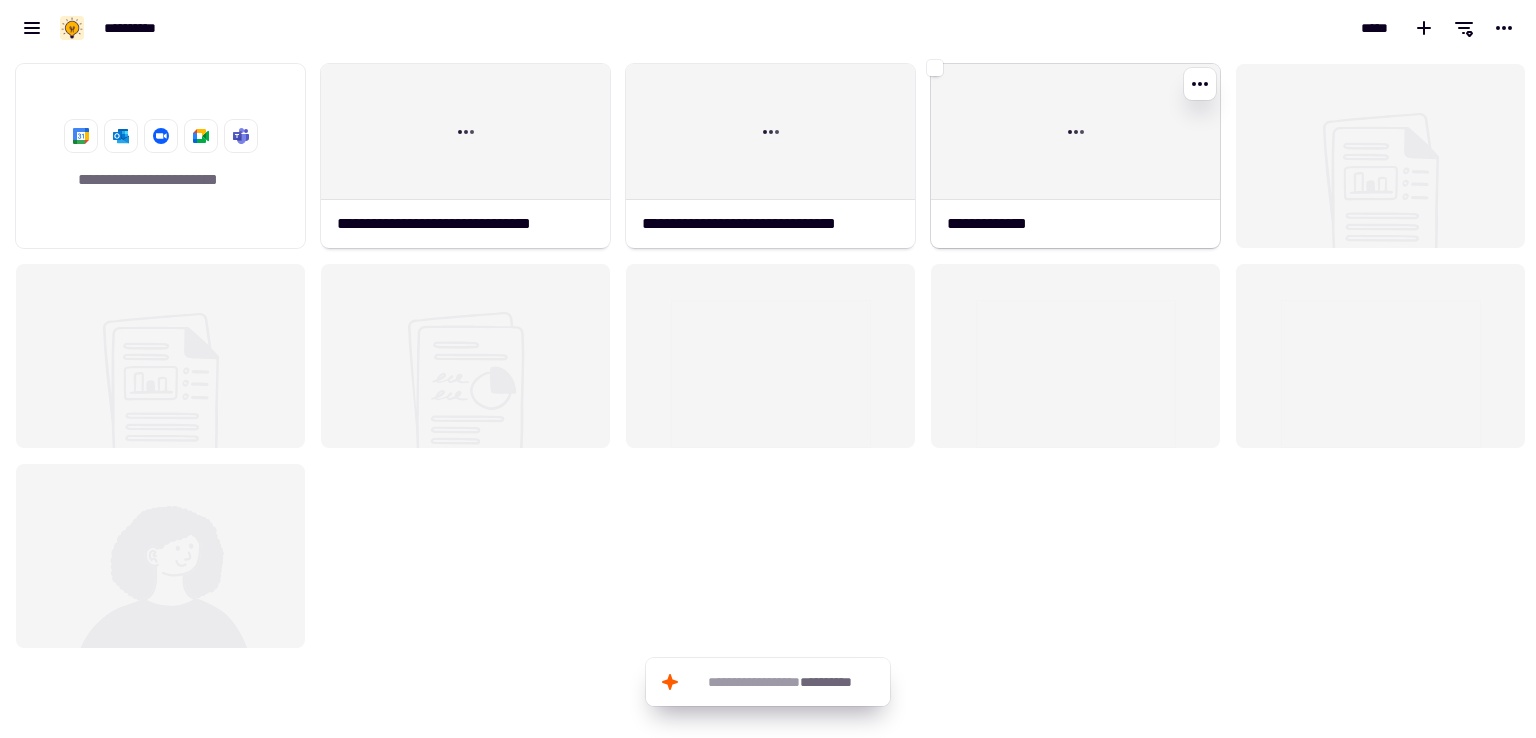 click 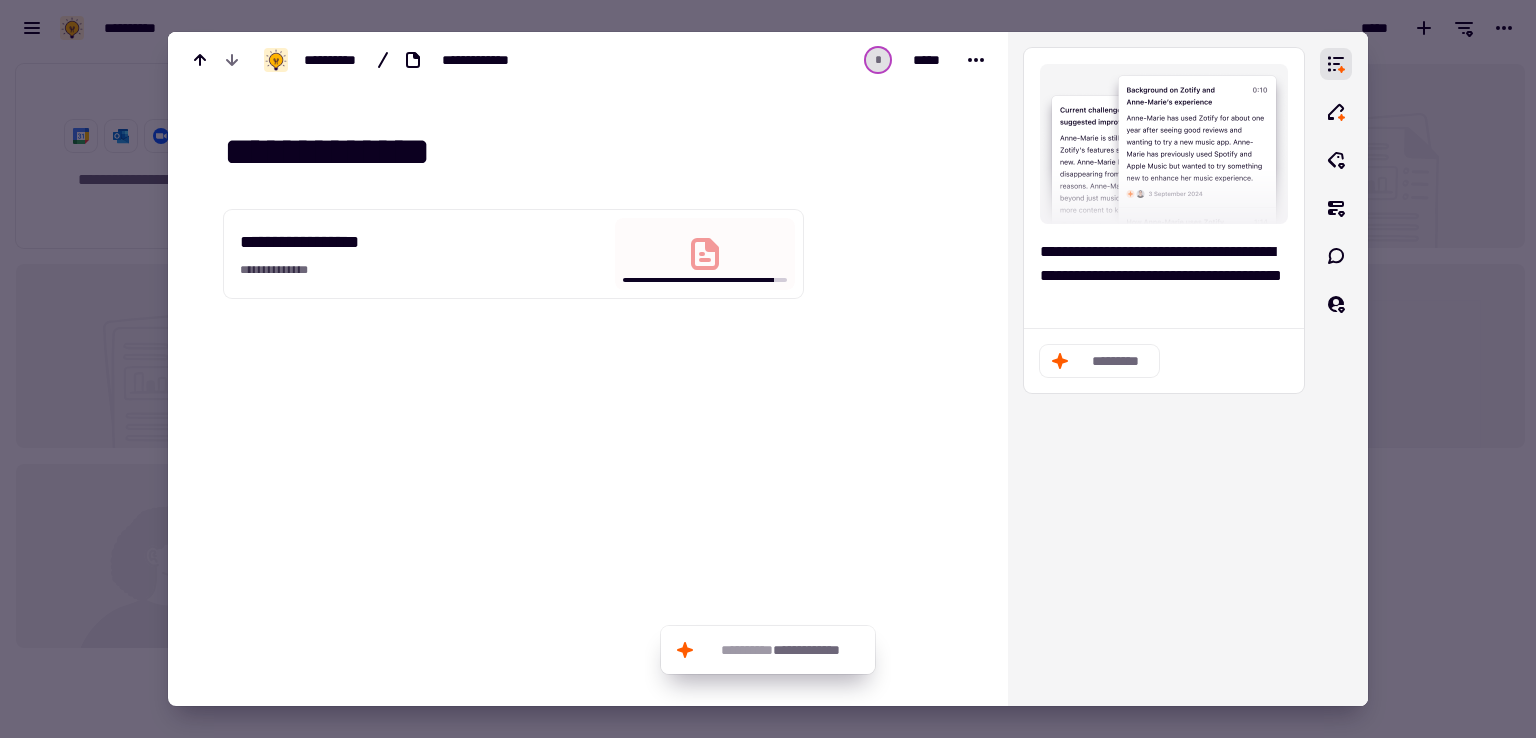 click at bounding box center (705, 254) 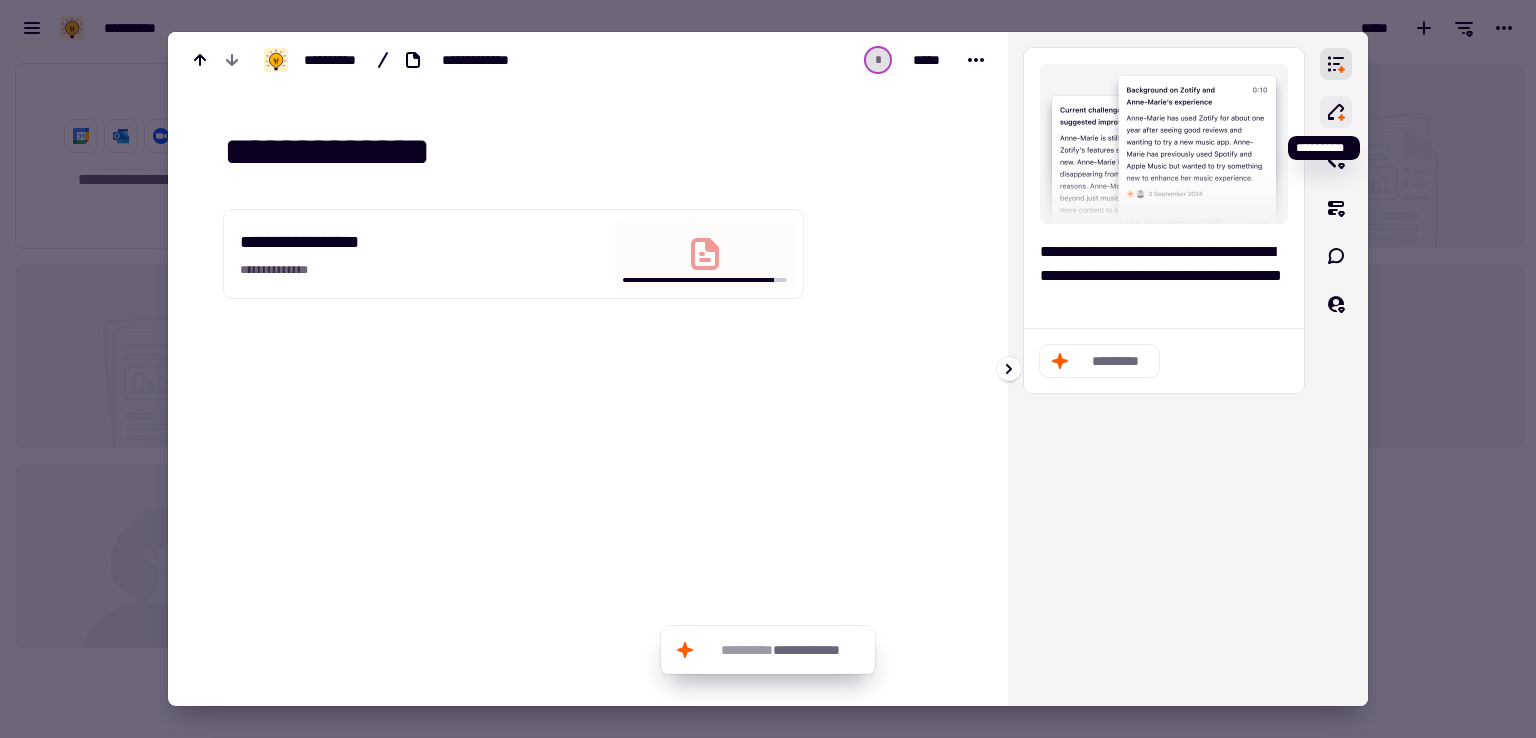 click 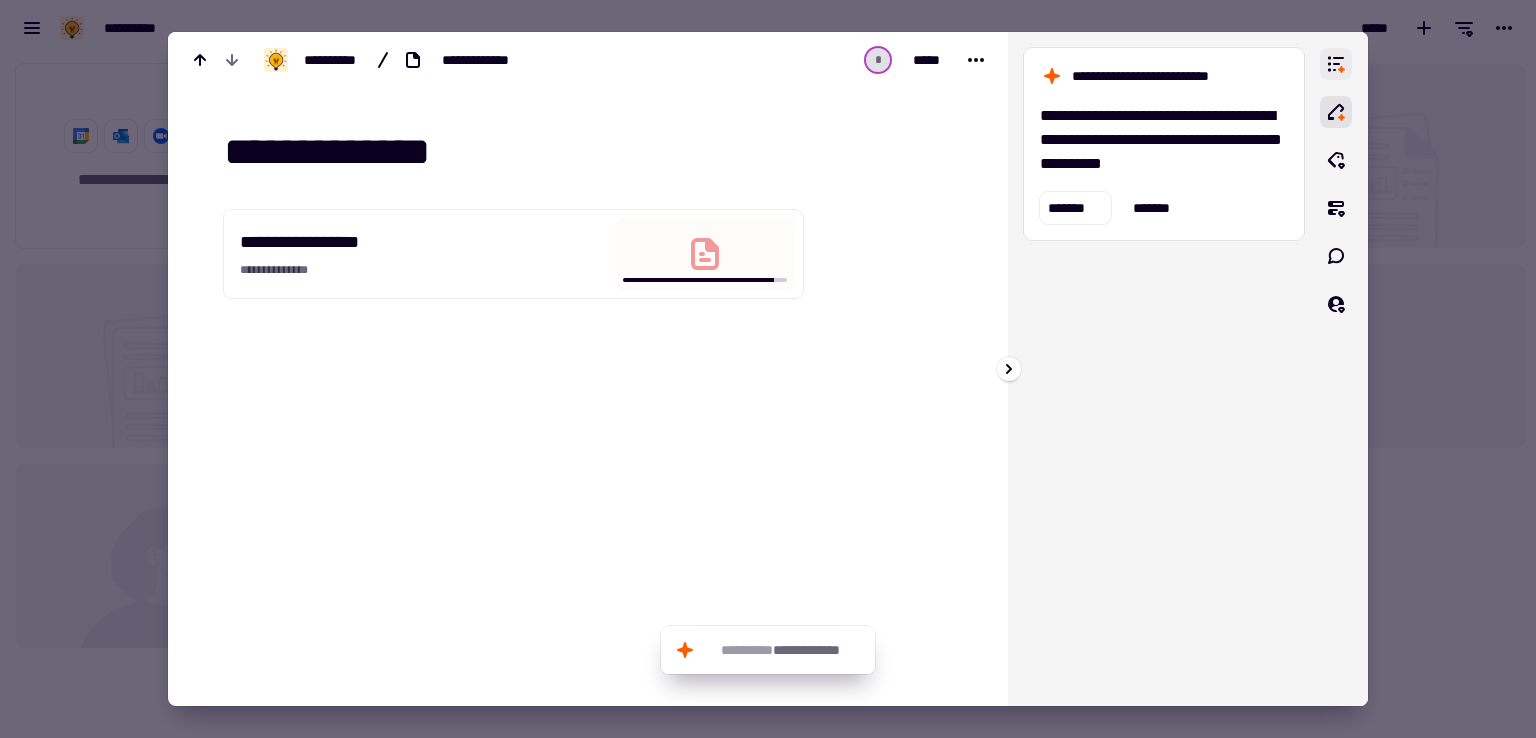 click 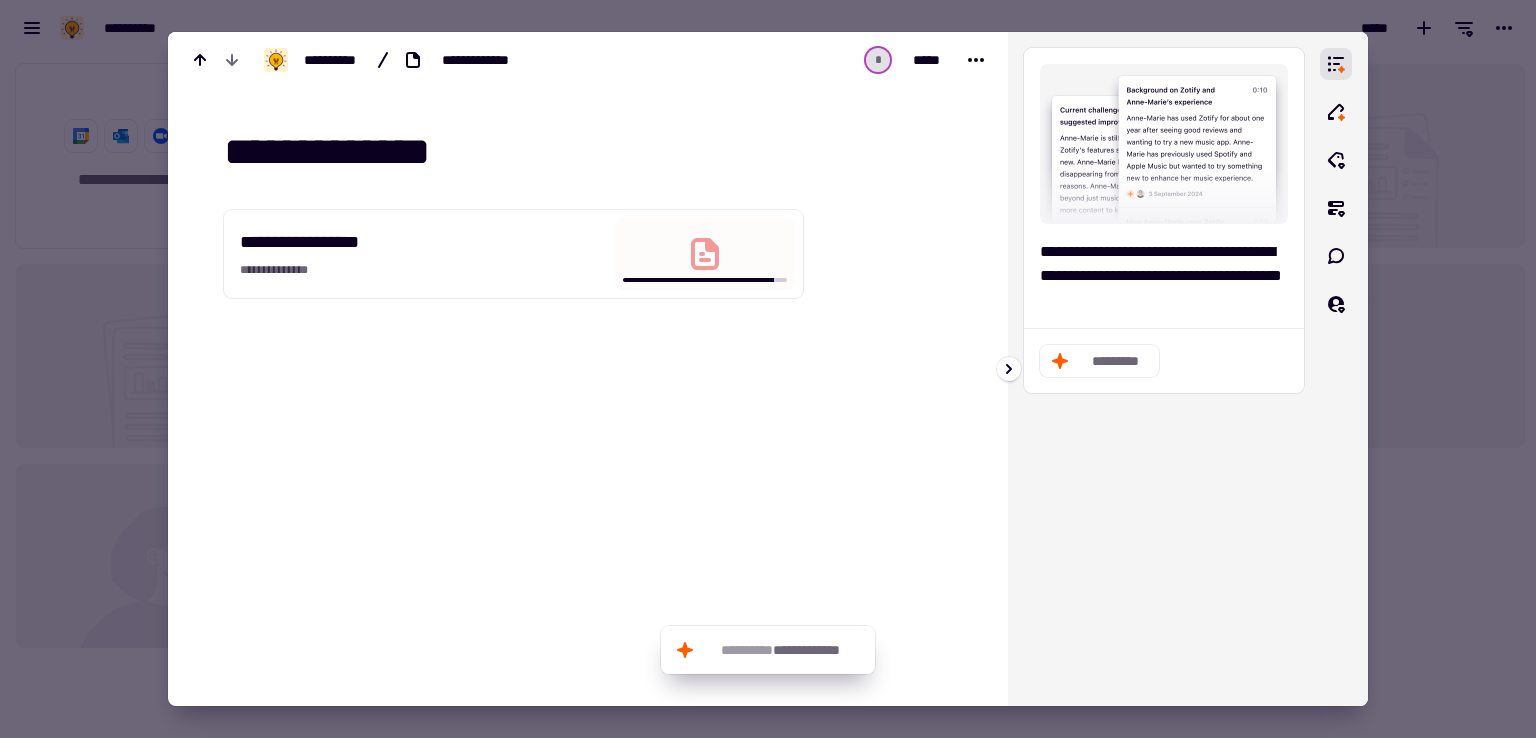 click on "*********" 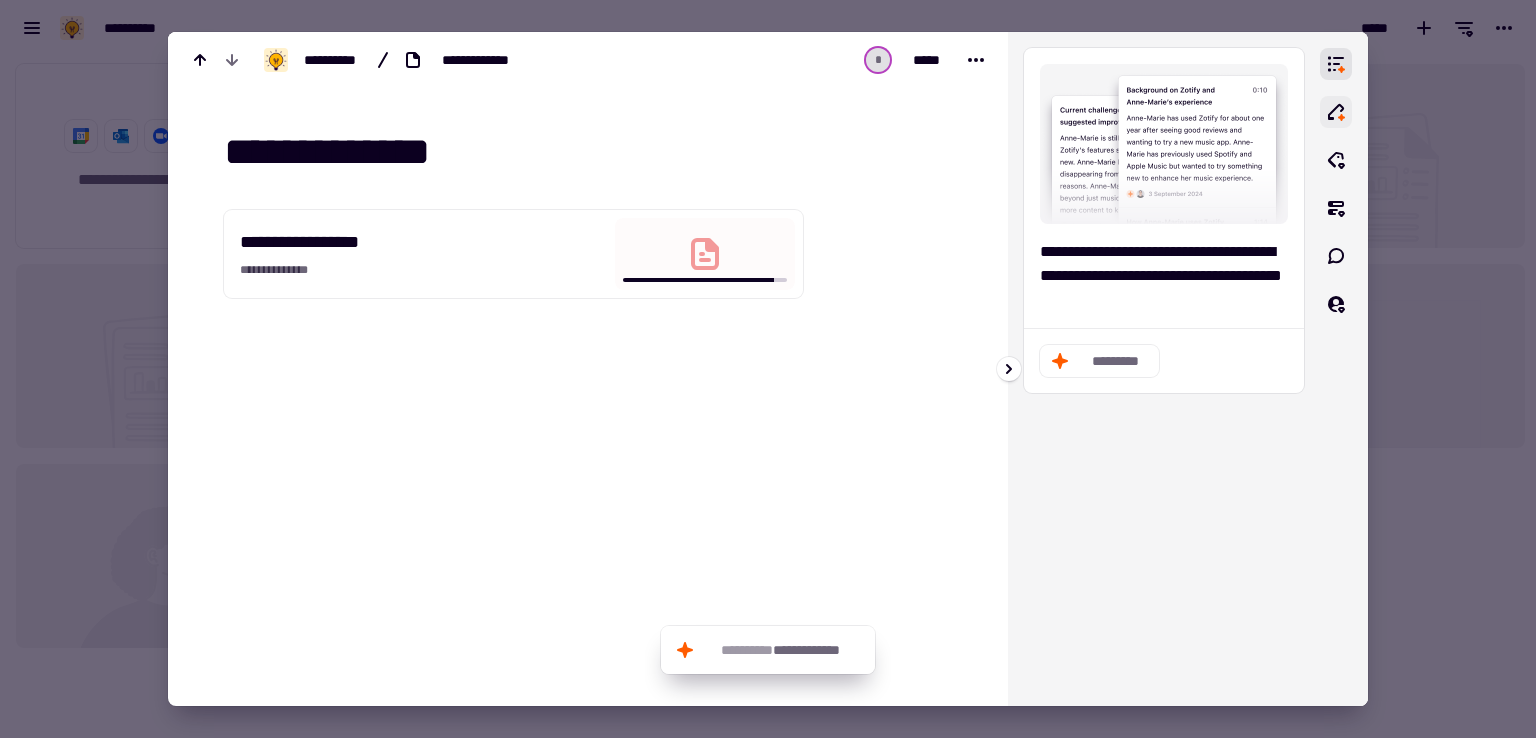 click 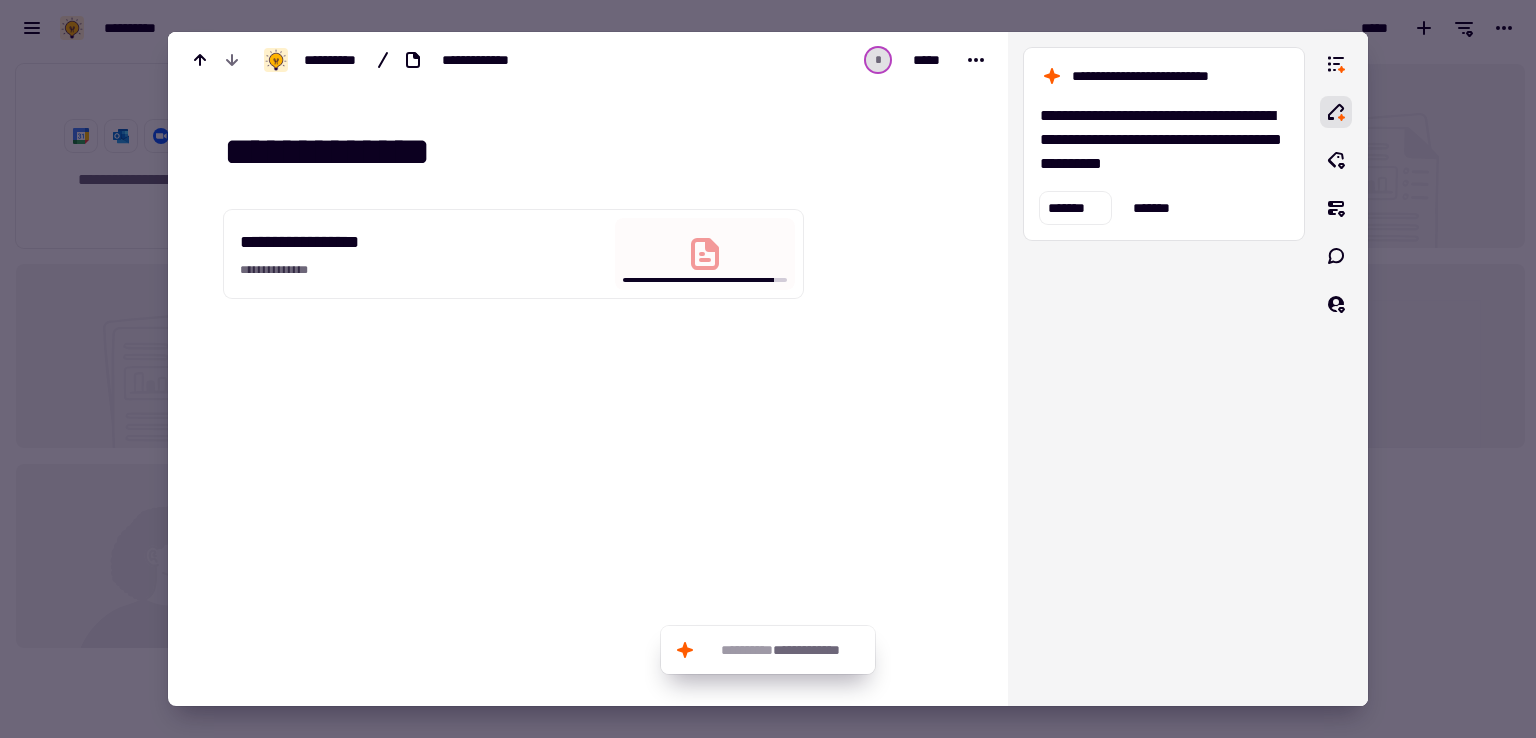 click at bounding box center [768, 369] 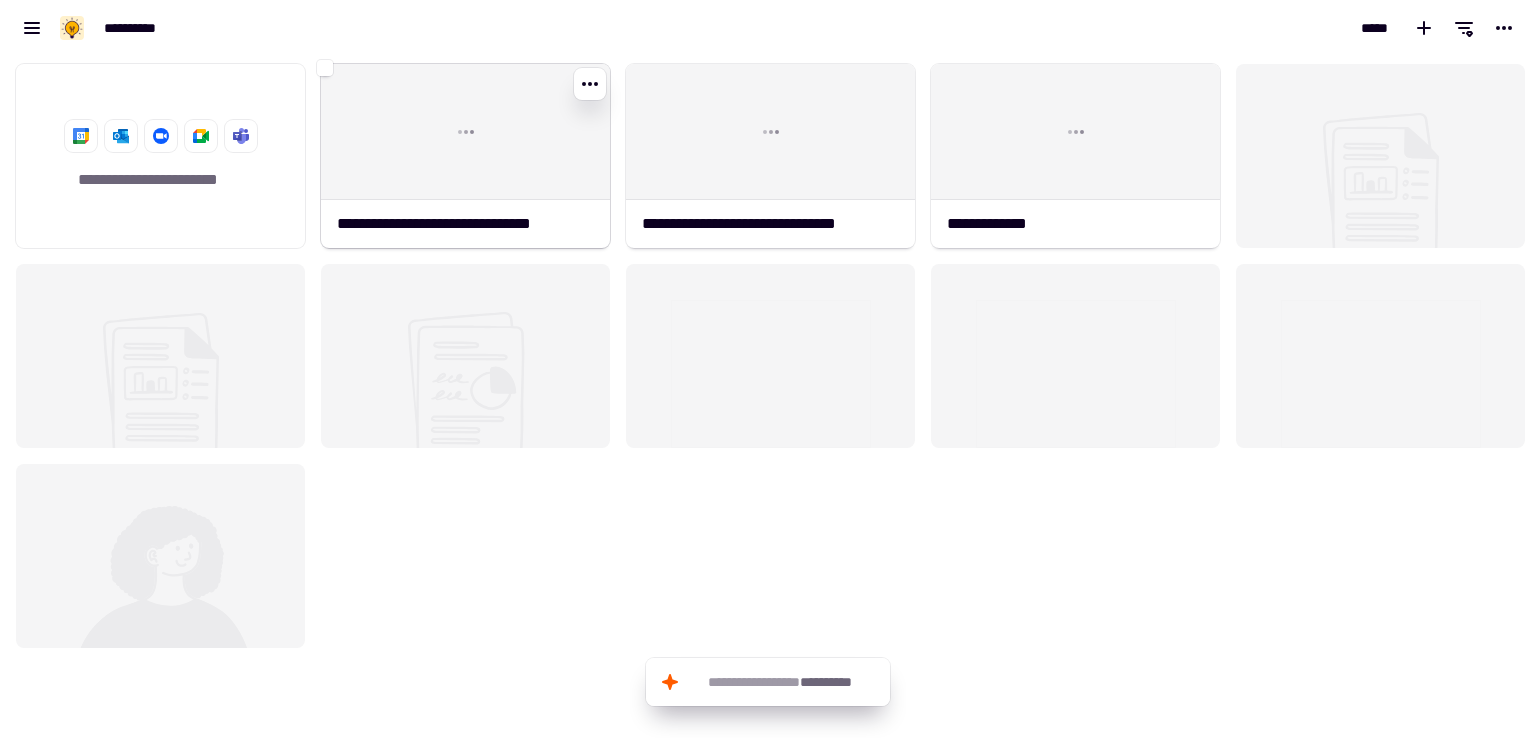 click 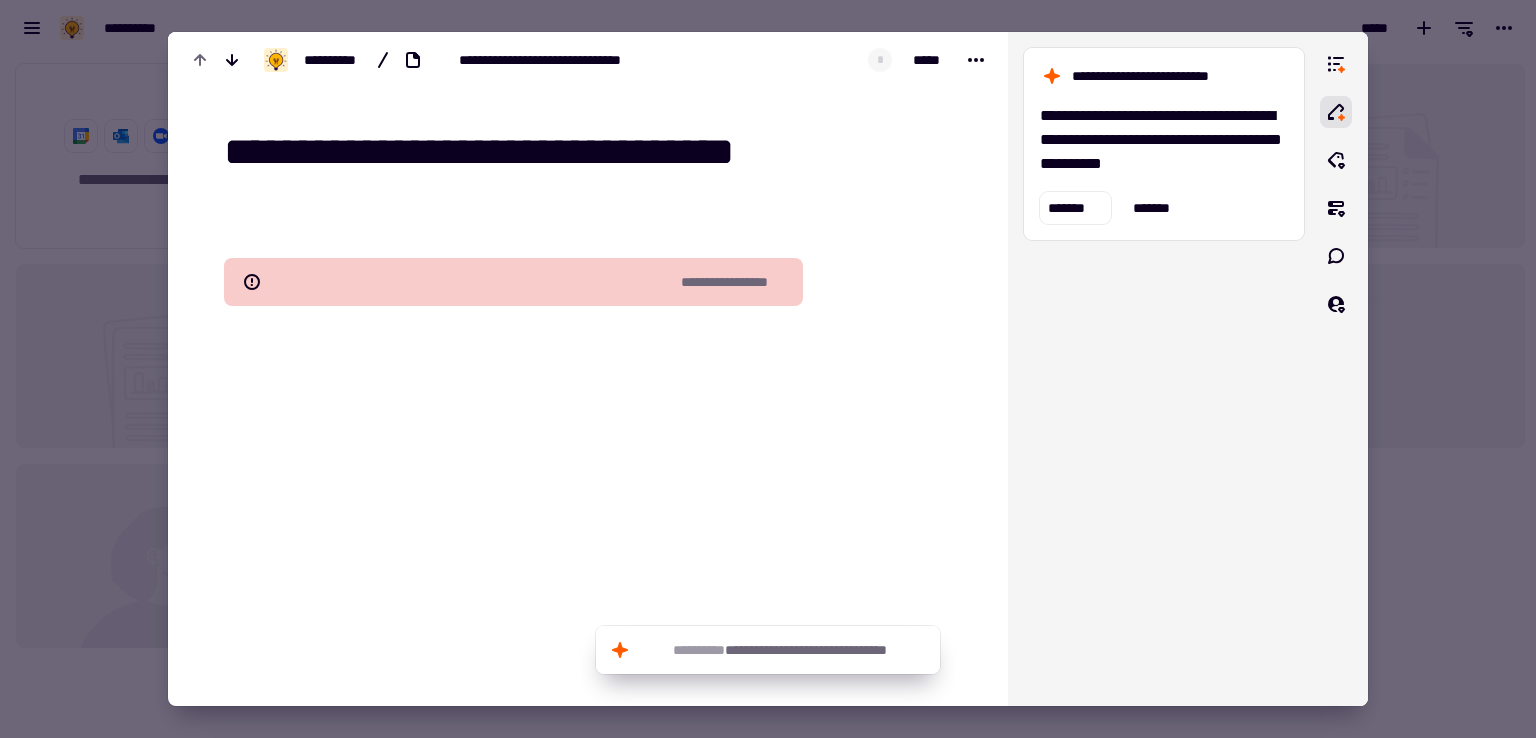 click at bounding box center (768, 369) 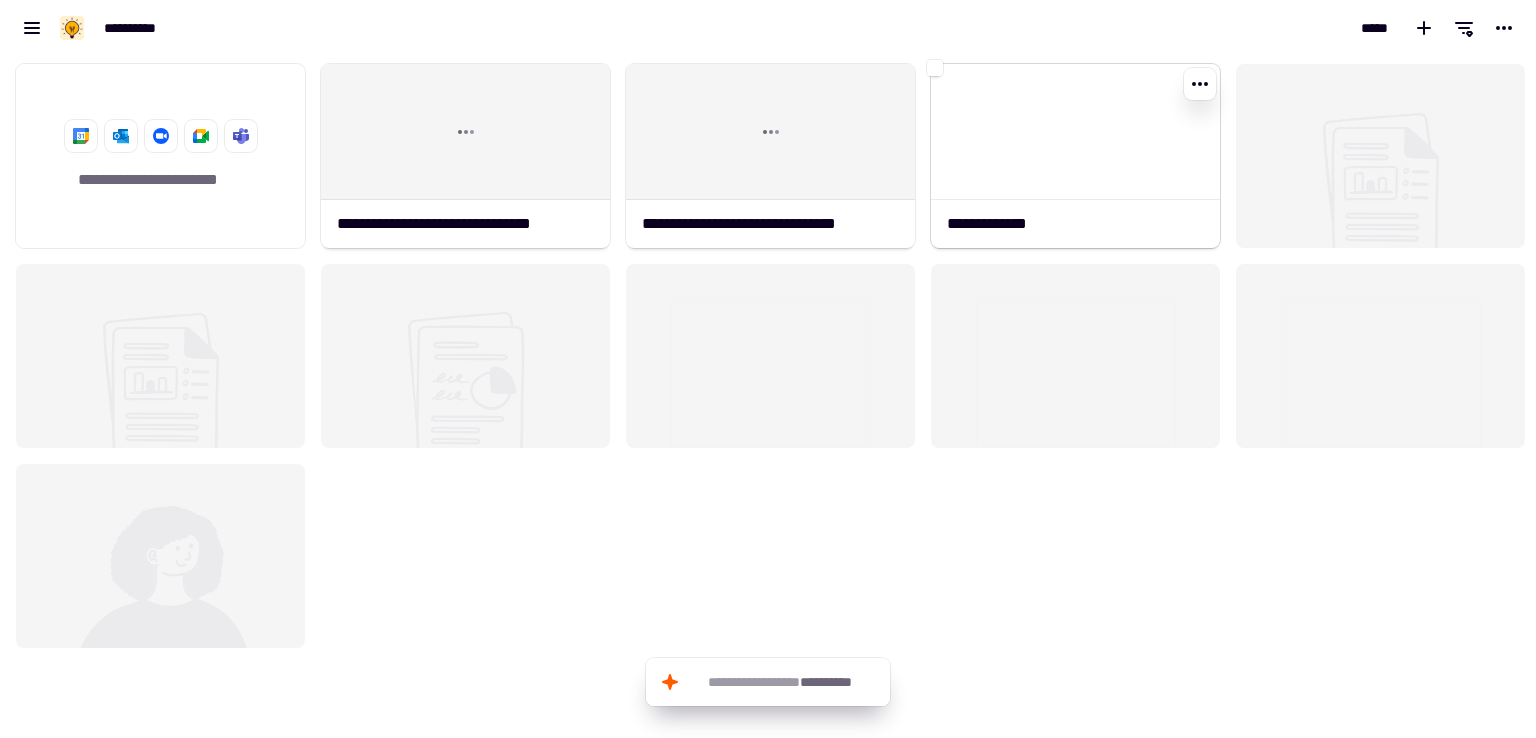 click 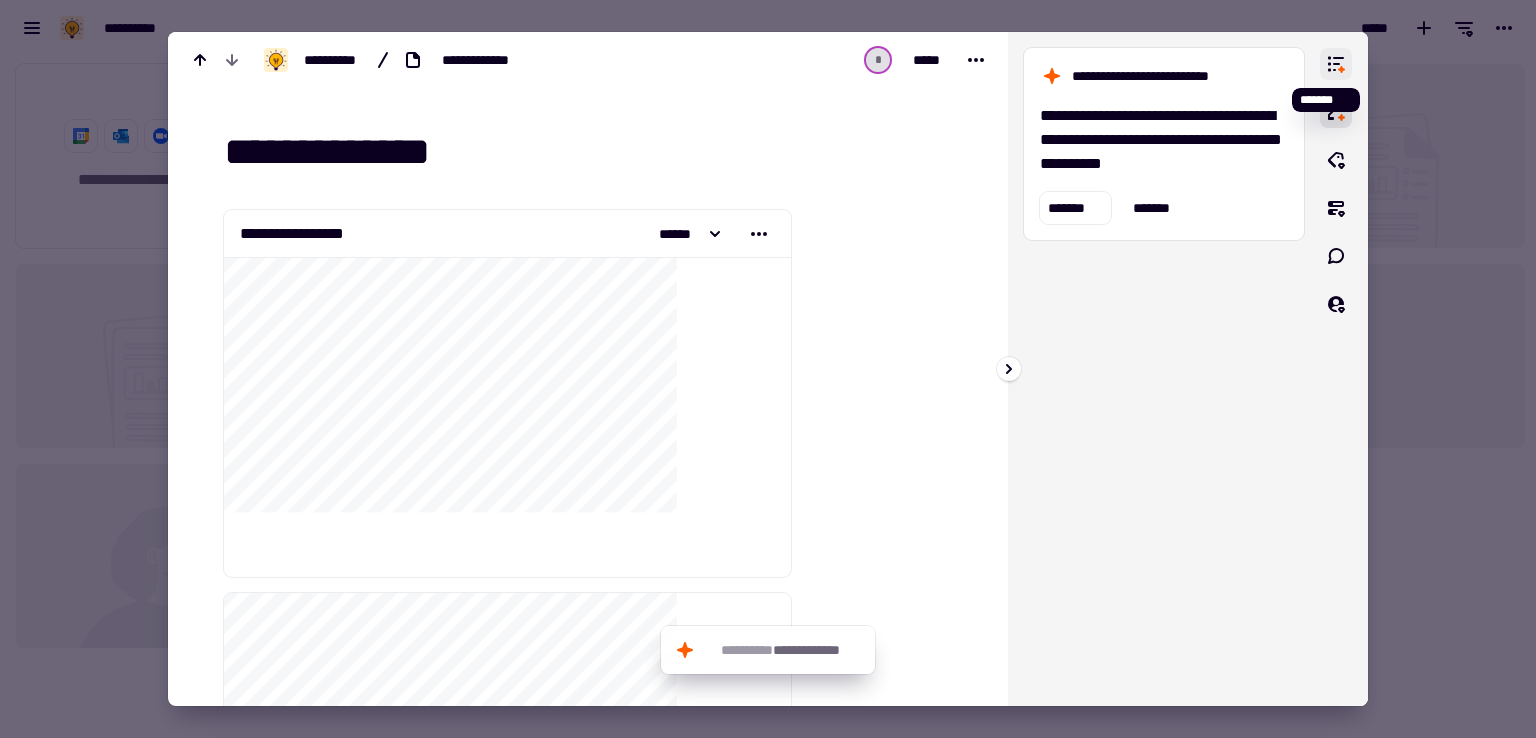 click 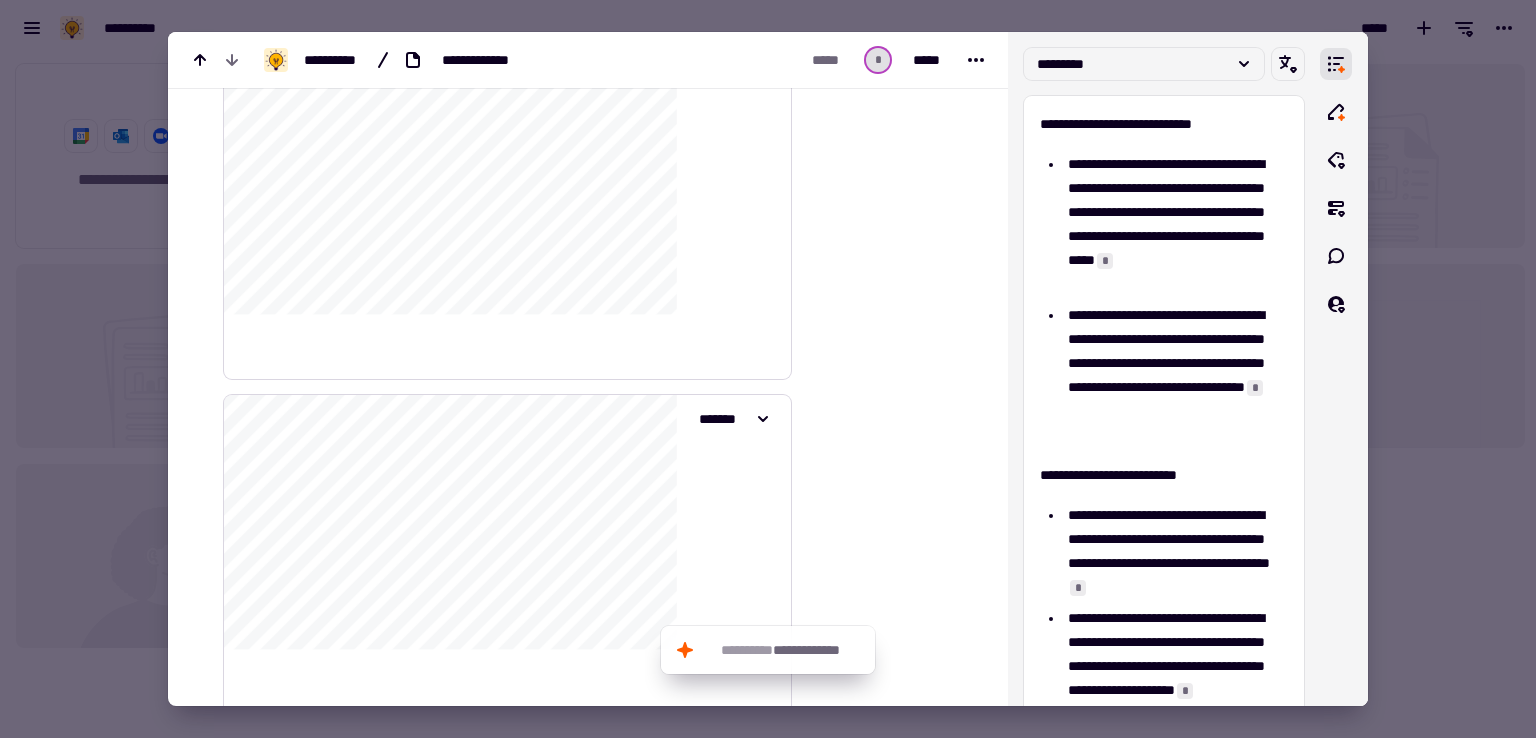 scroll, scrollTop: 7000, scrollLeft: 0, axis: vertical 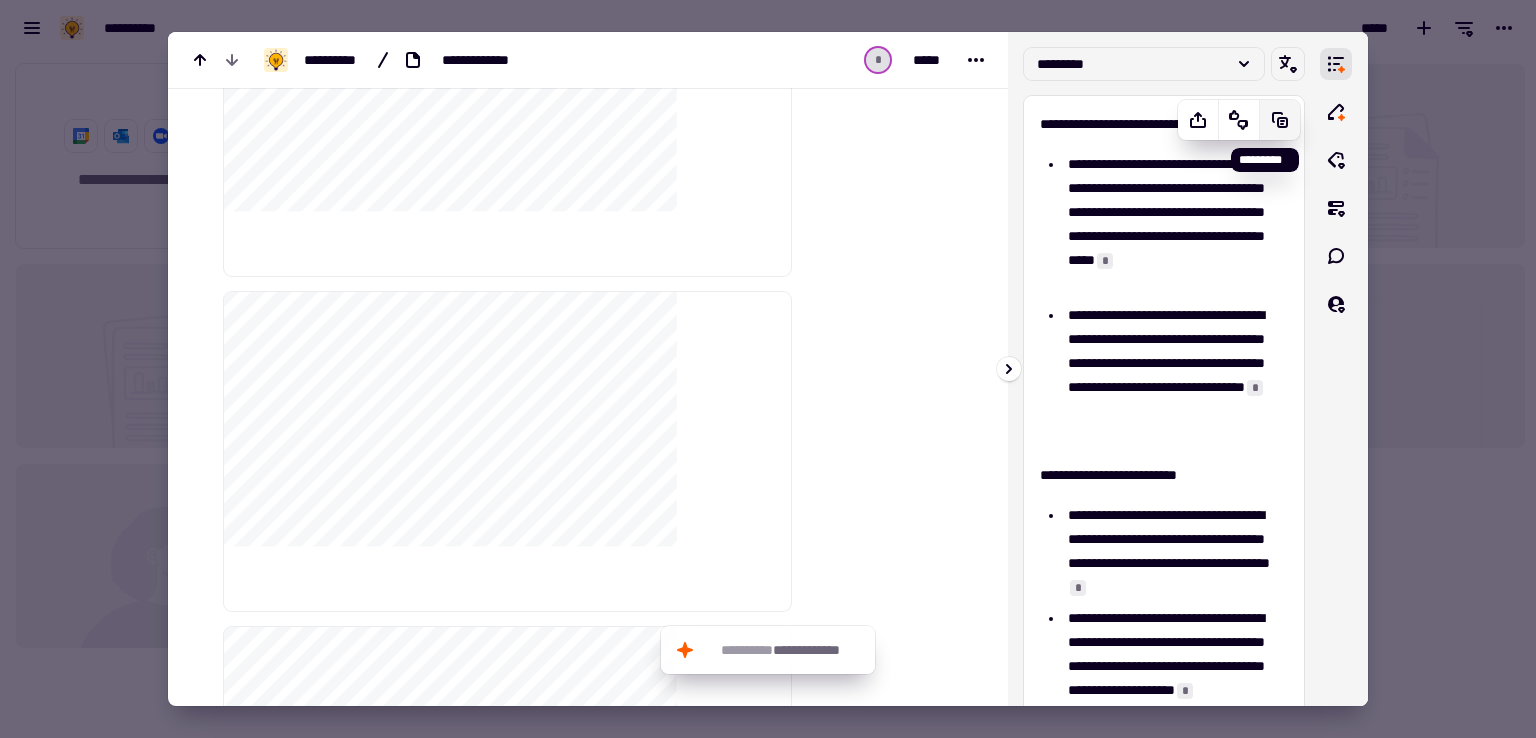 click 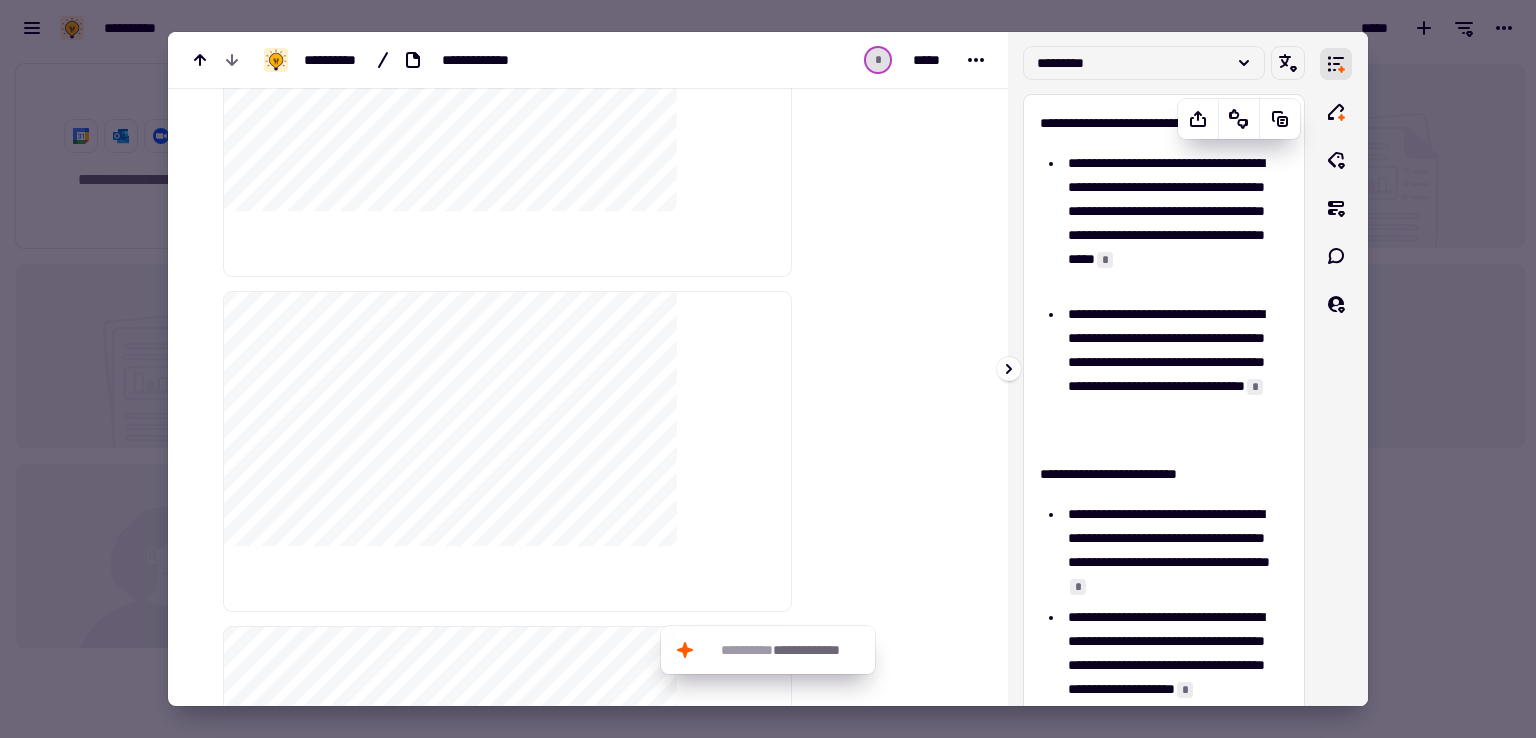 scroll, scrollTop: 0, scrollLeft: 0, axis: both 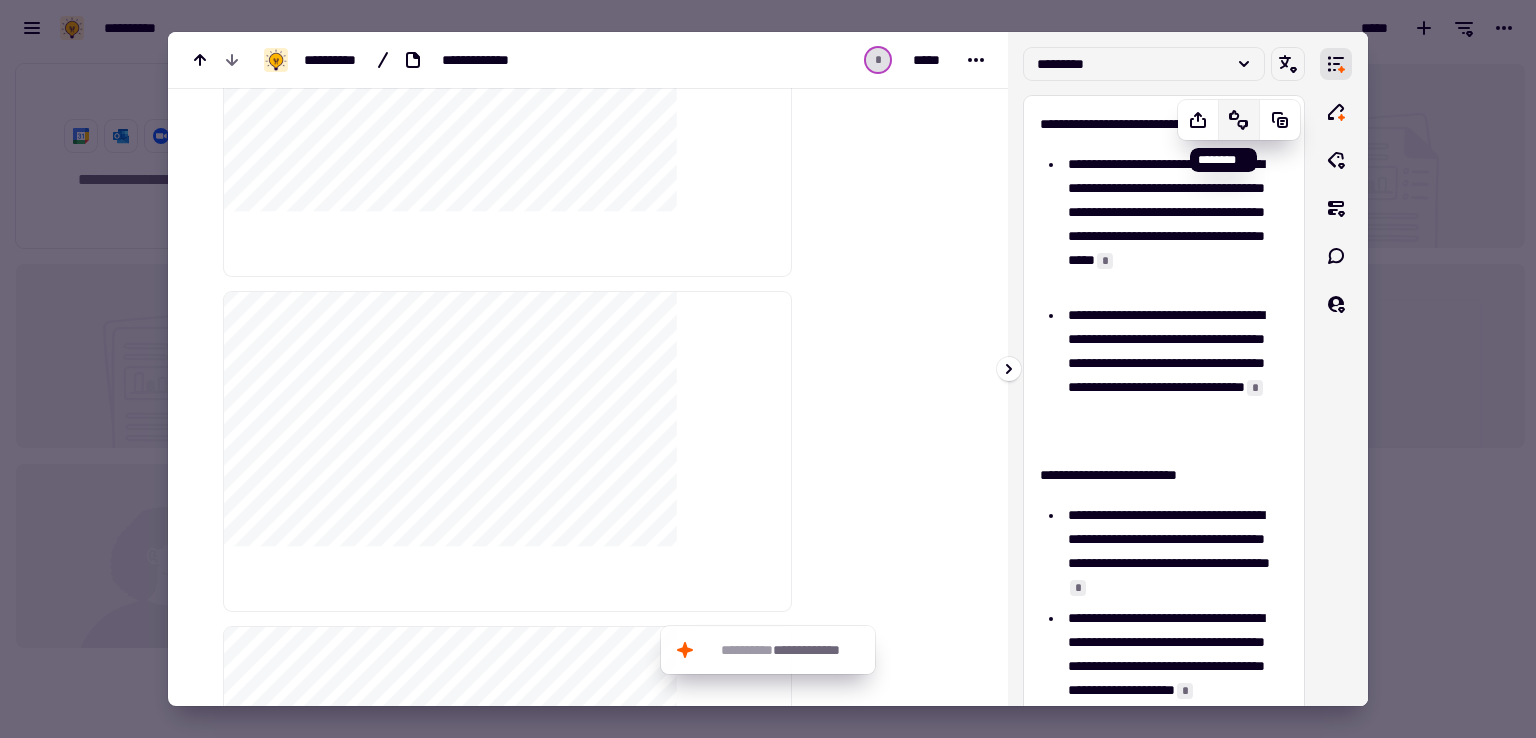 click 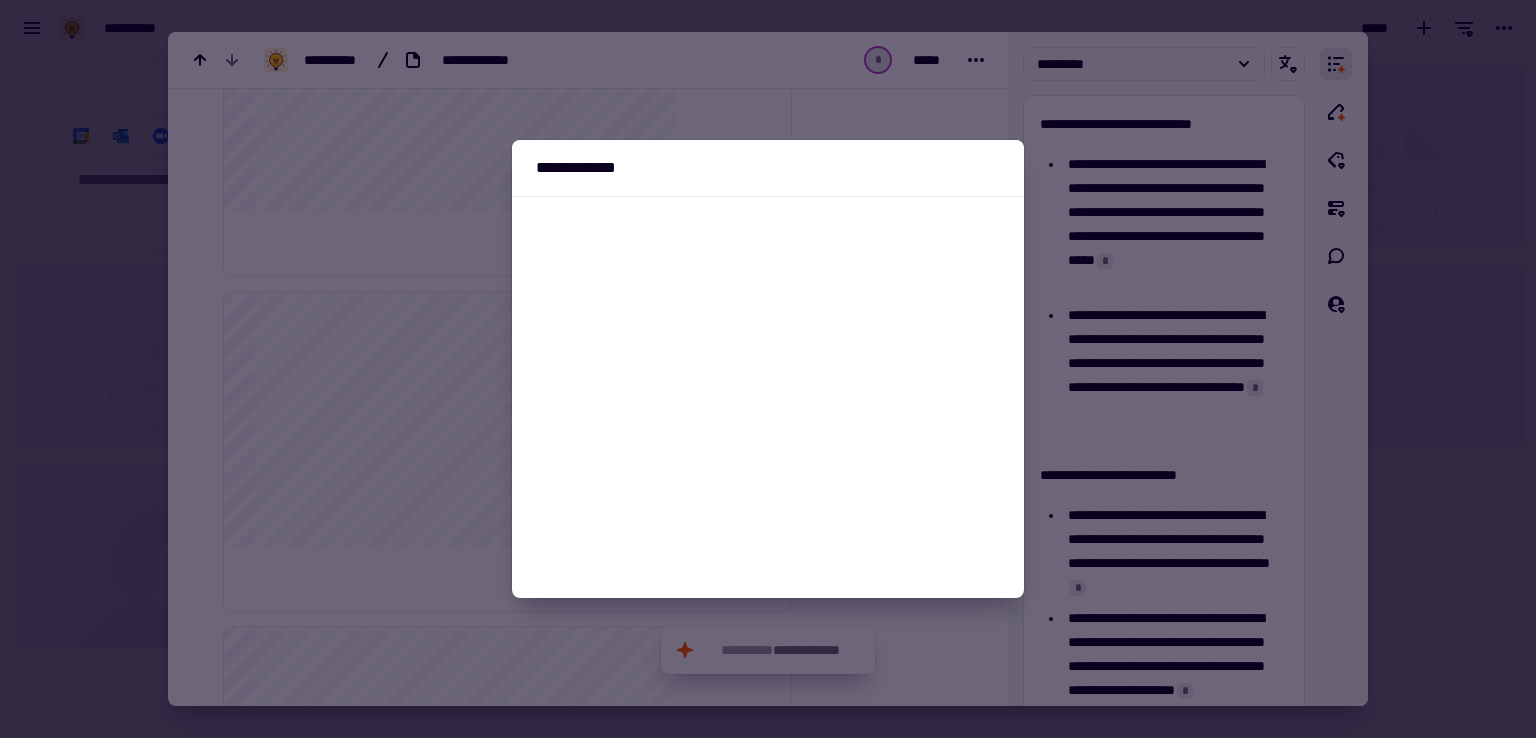 click at bounding box center [768, 369] 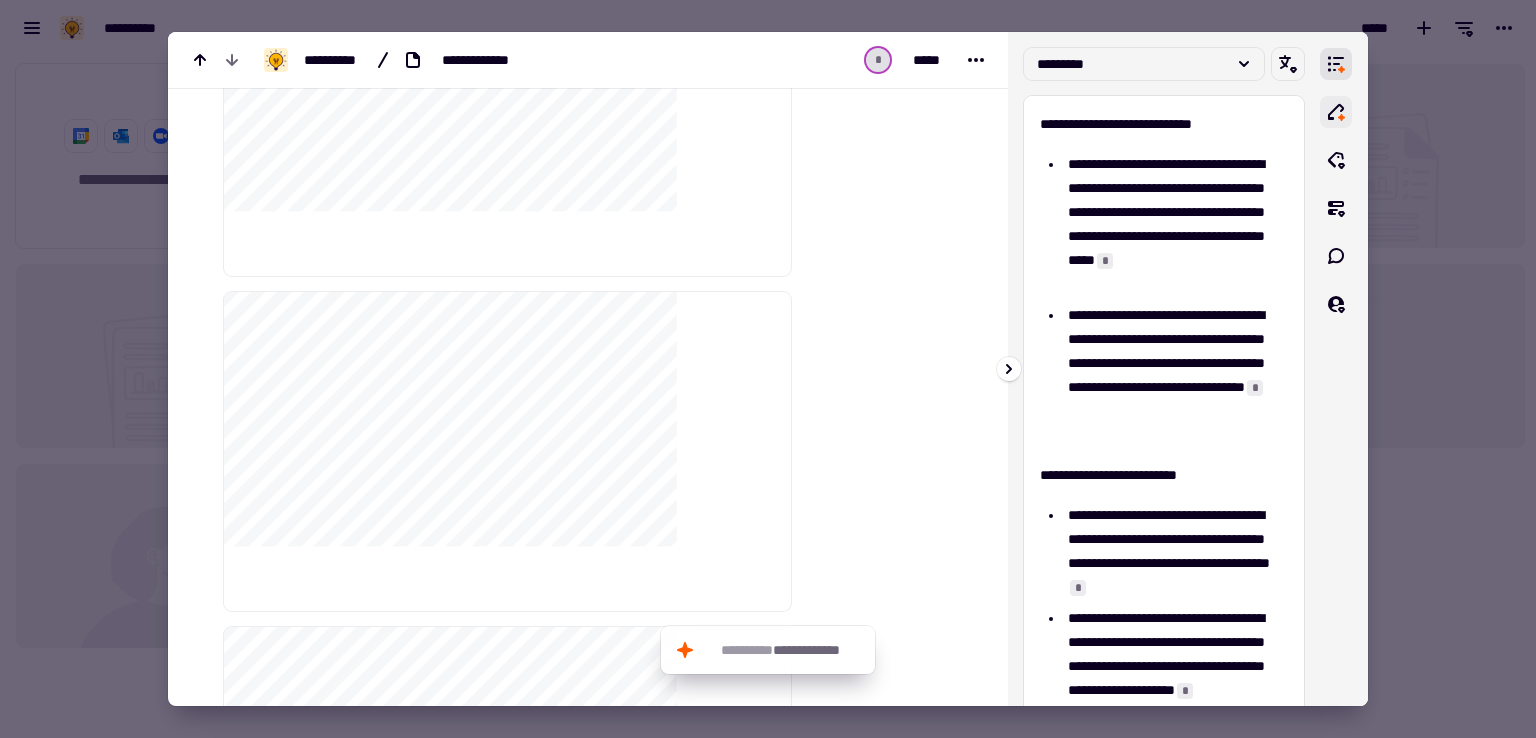 click 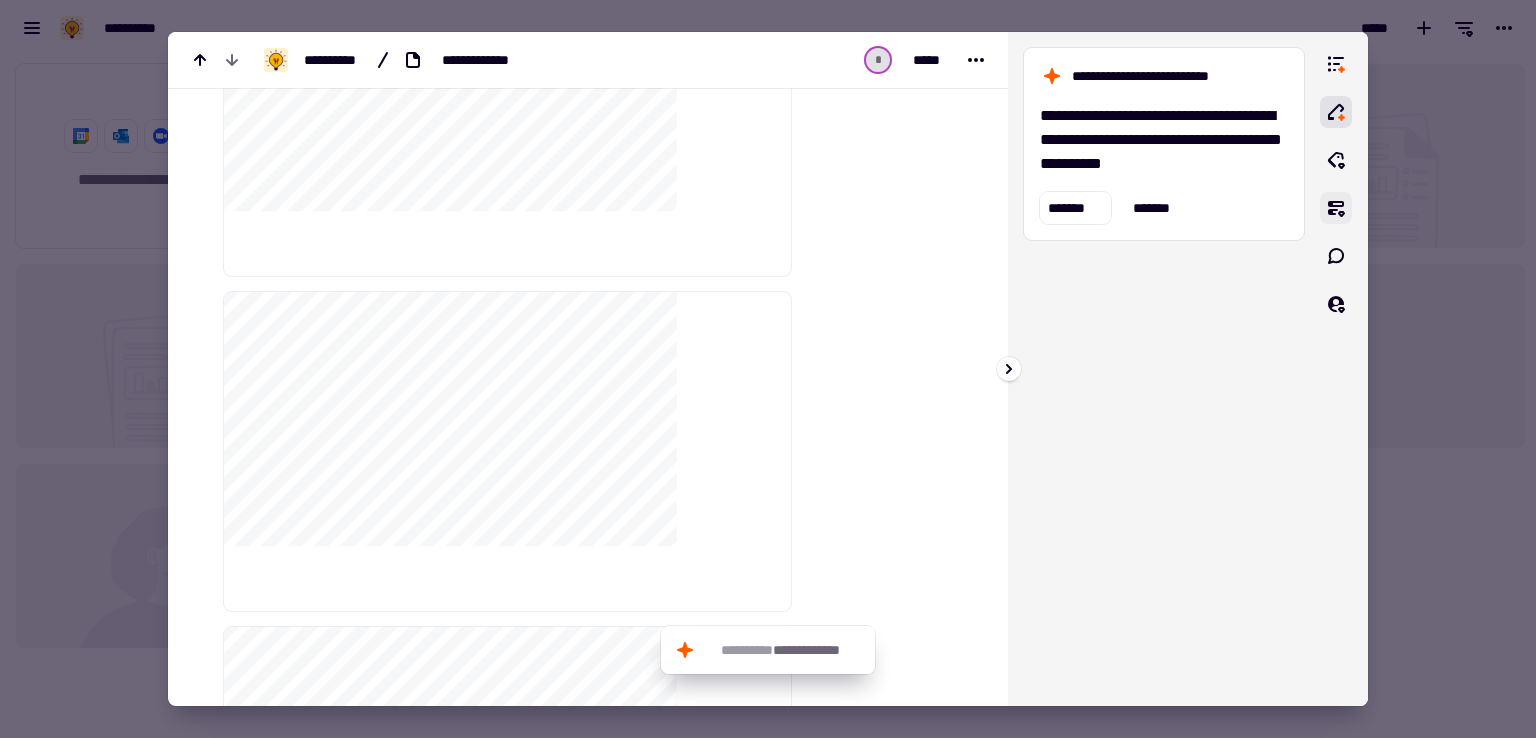 click 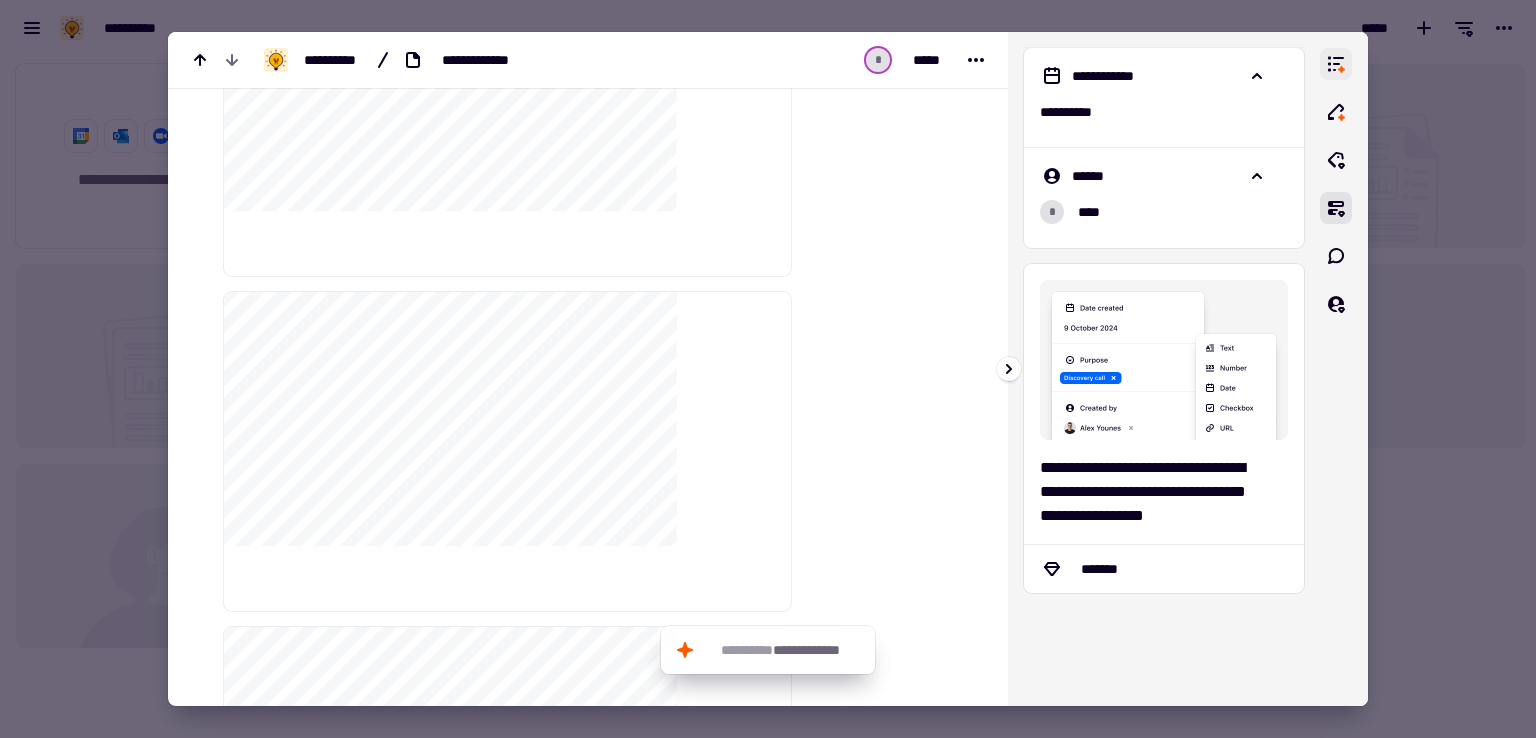 click 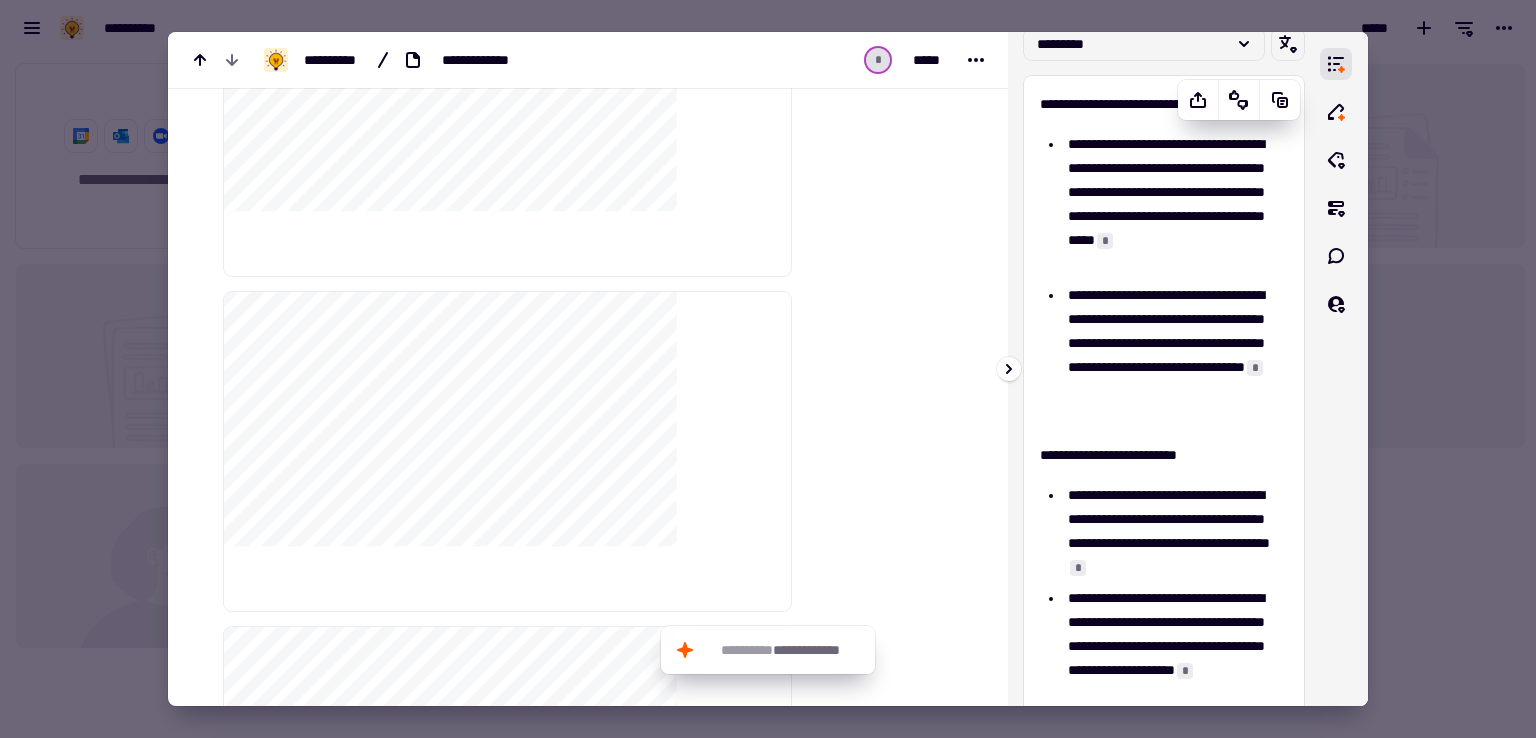 scroll, scrollTop: 1, scrollLeft: 0, axis: vertical 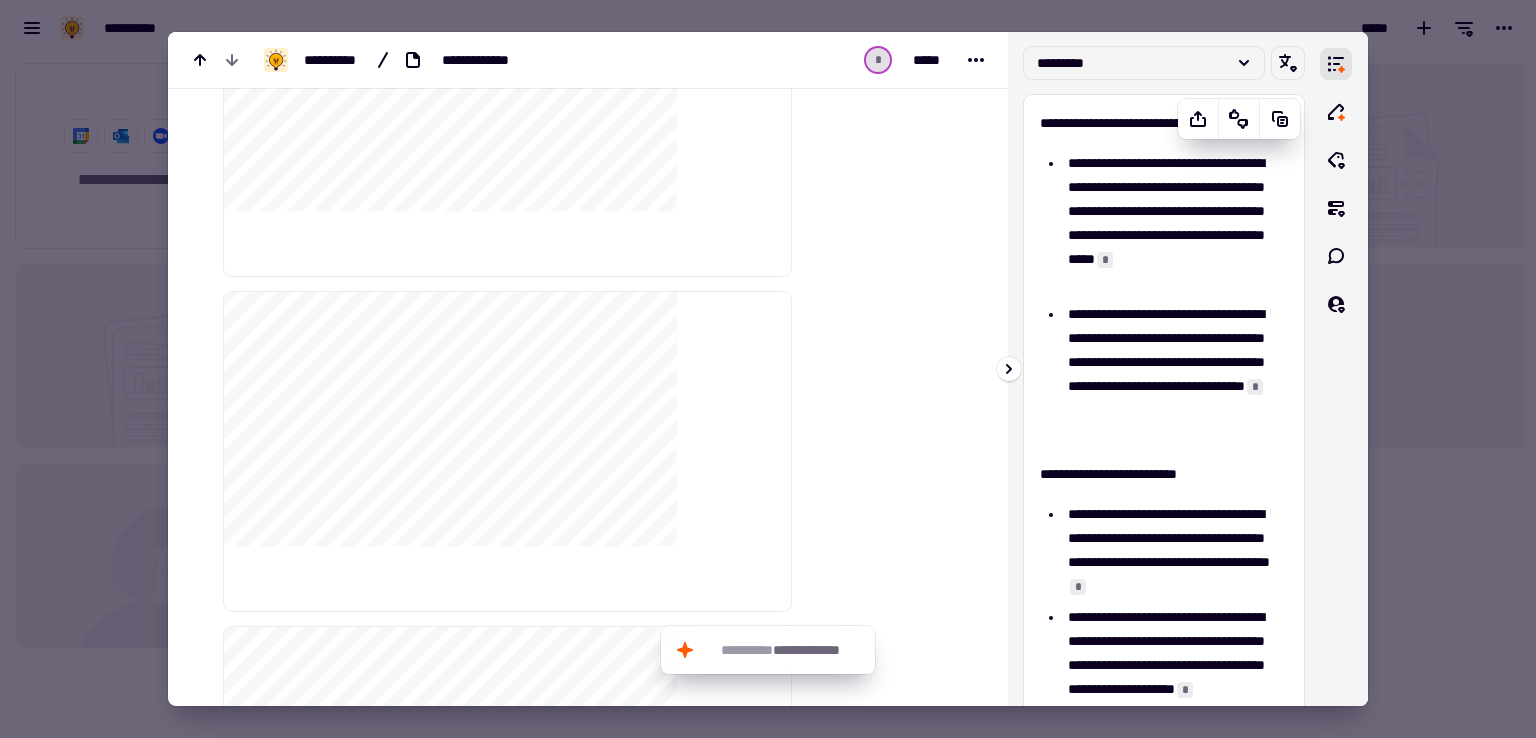 click on "**********" at bounding box center [1164, 593] 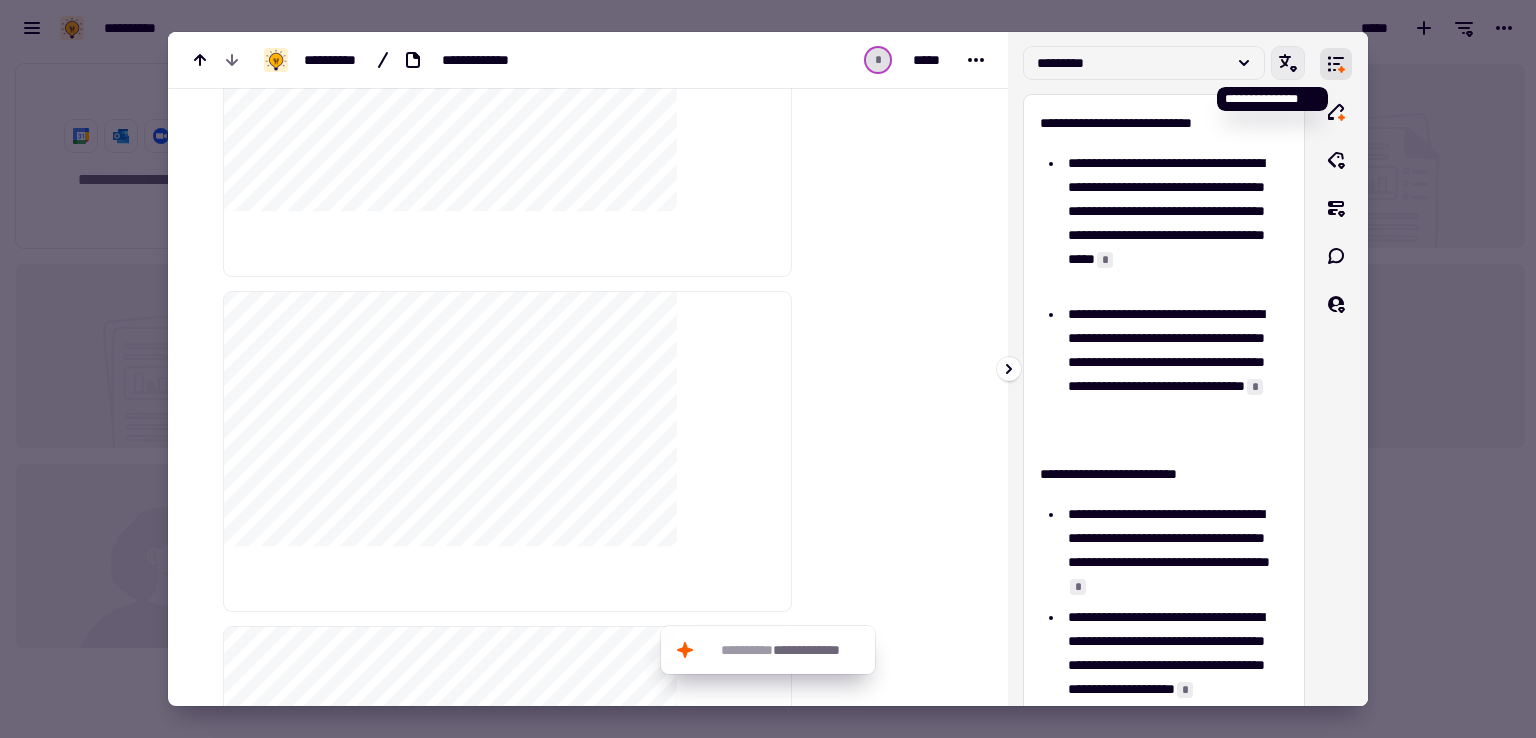 click 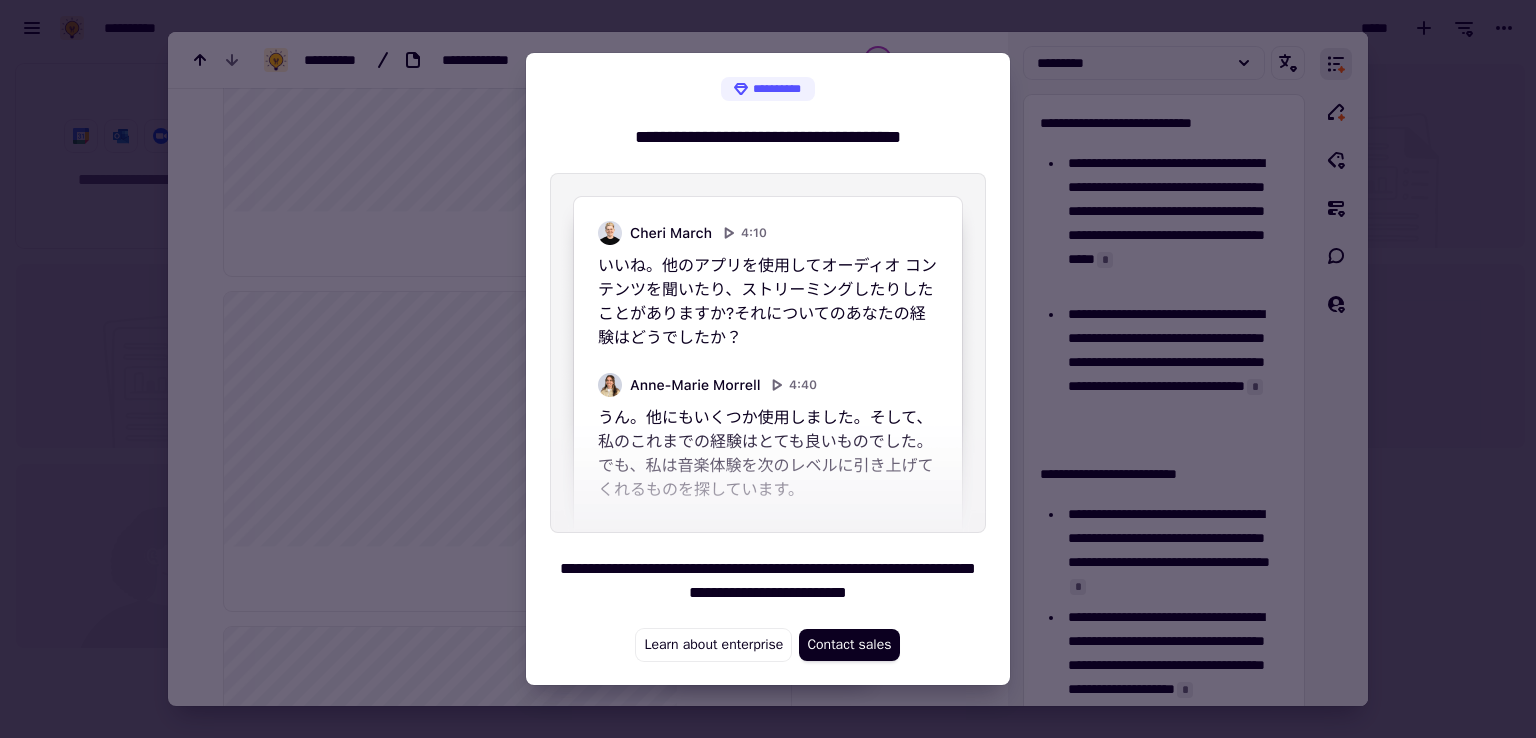 click at bounding box center (768, 369) 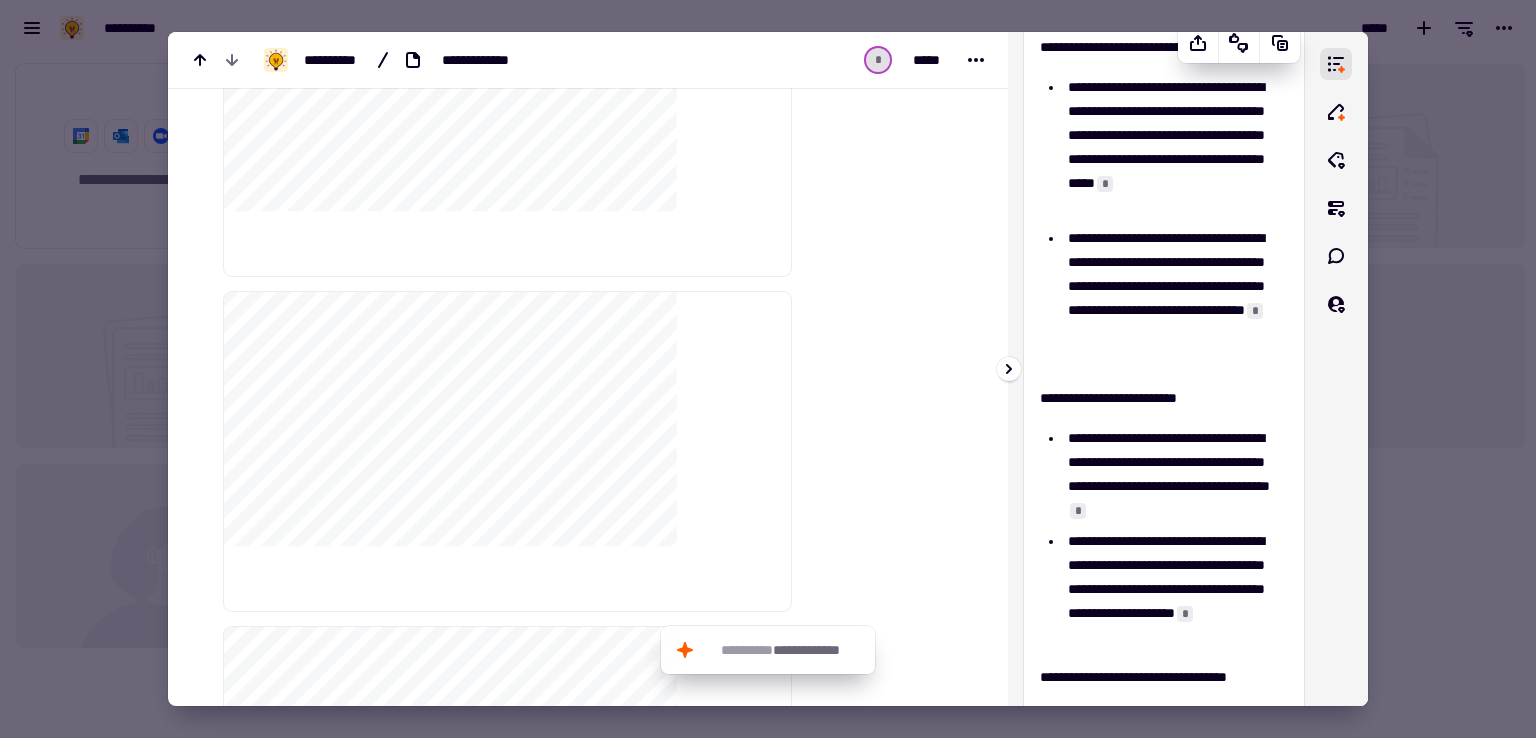 scroll, scrollTop: 0, scrollLeft: 0, axis: both 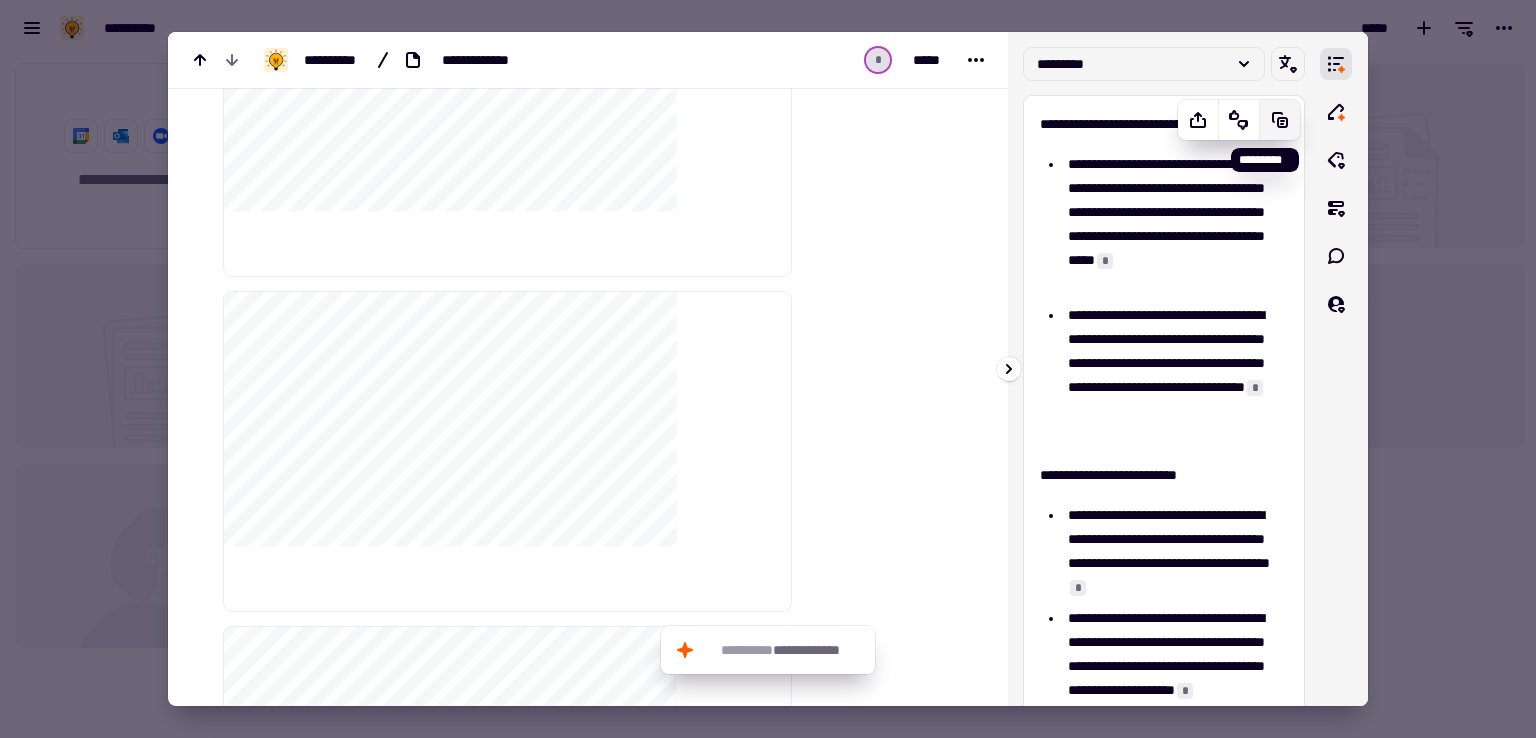 click 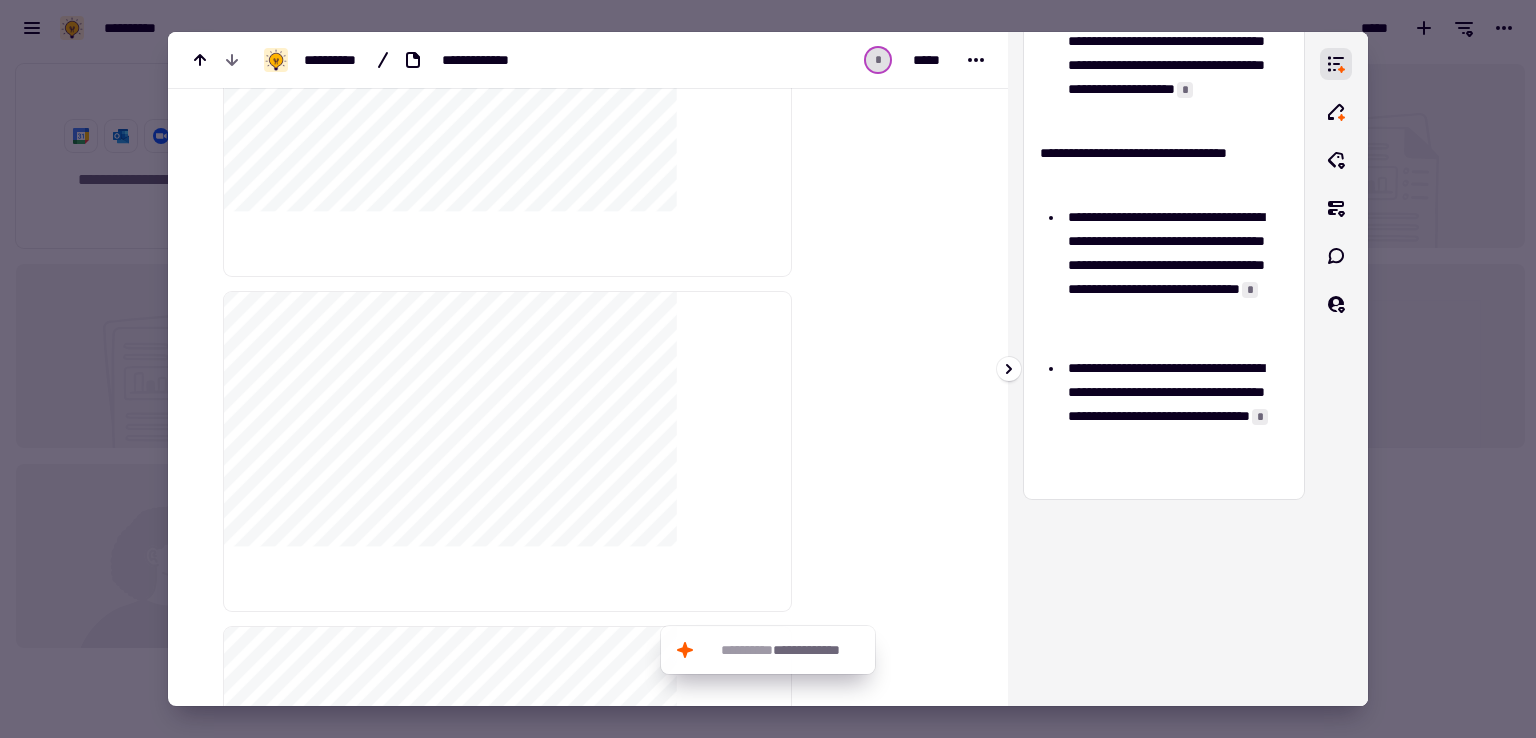 scroll, scrollTop: 301, scrollLeft: 0, axis: vertical 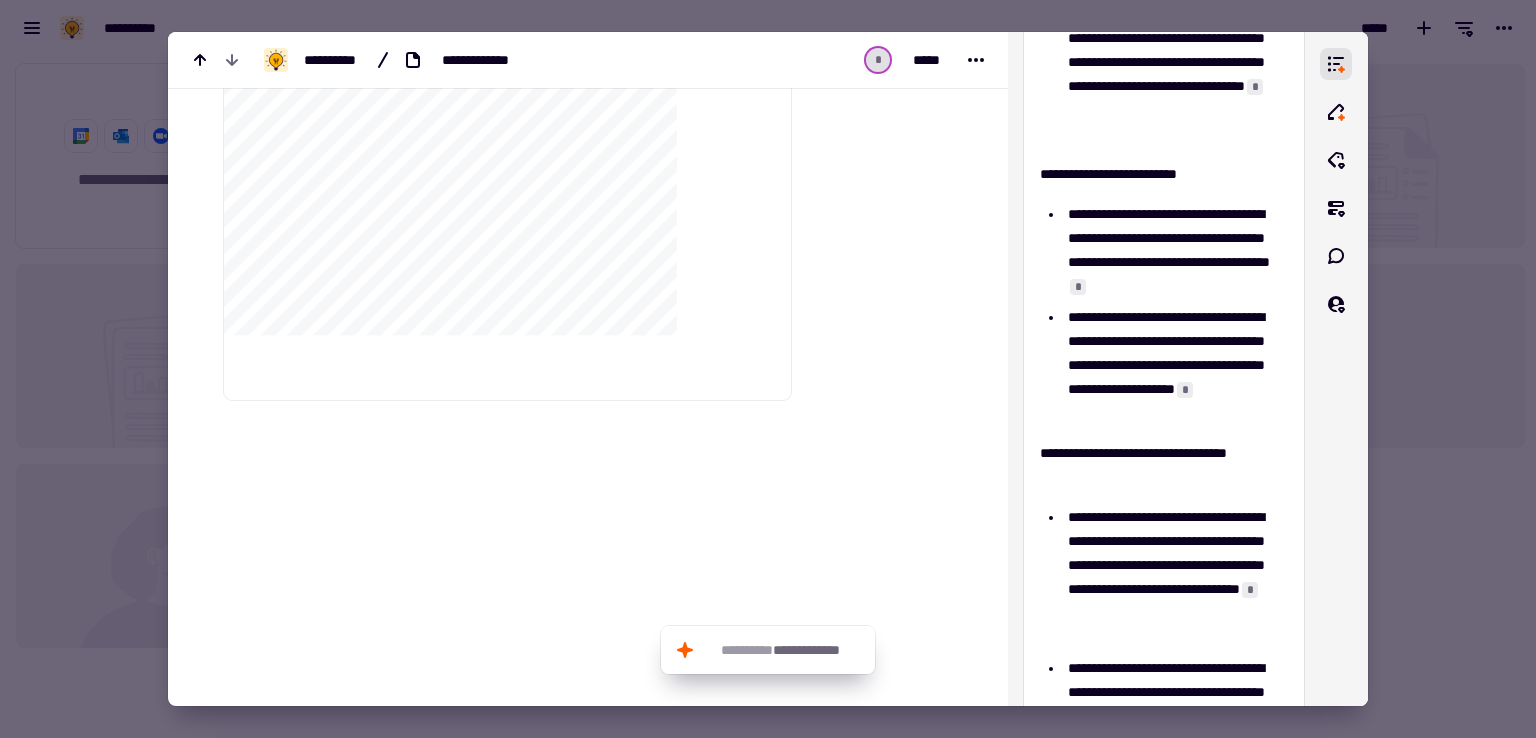 click at bounding box center (768, 369) 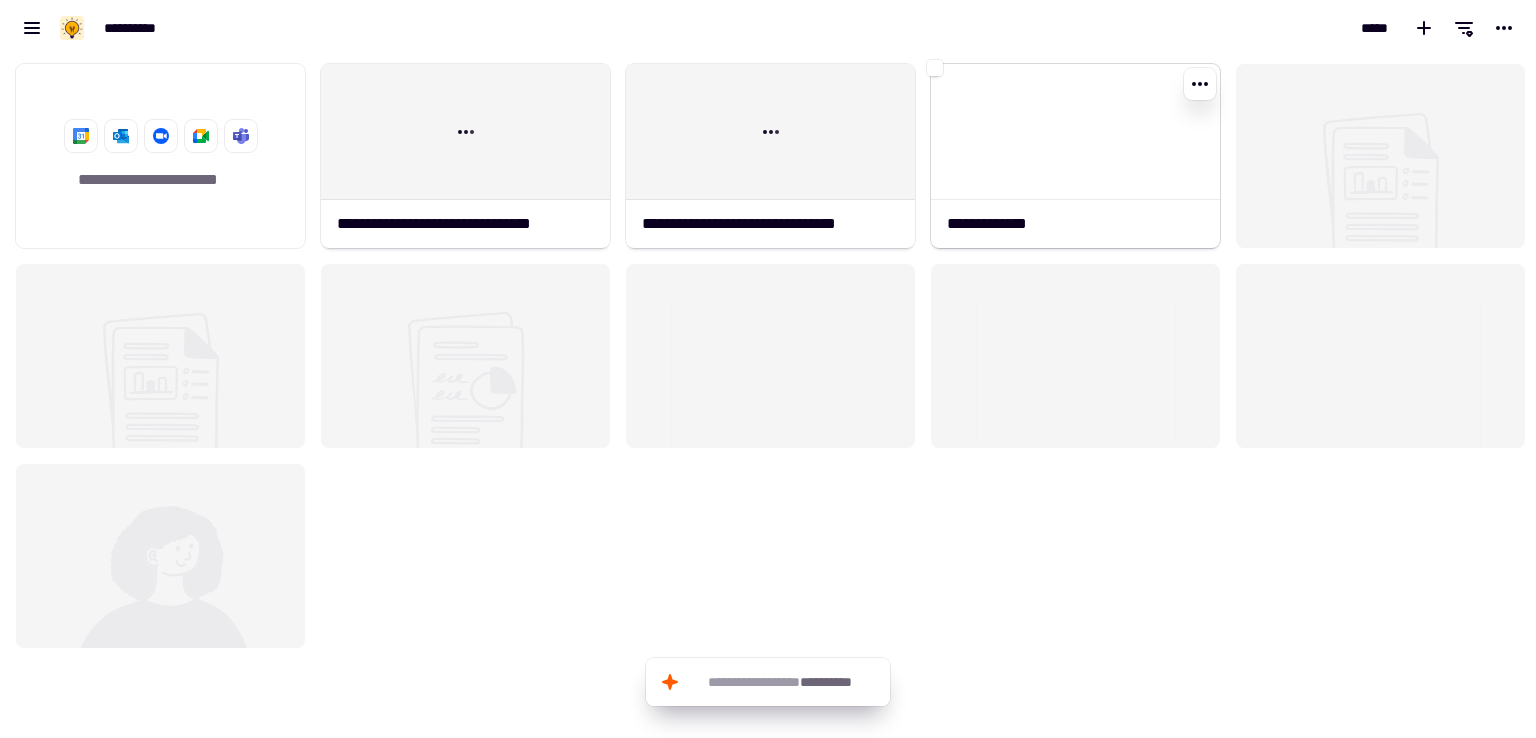 click 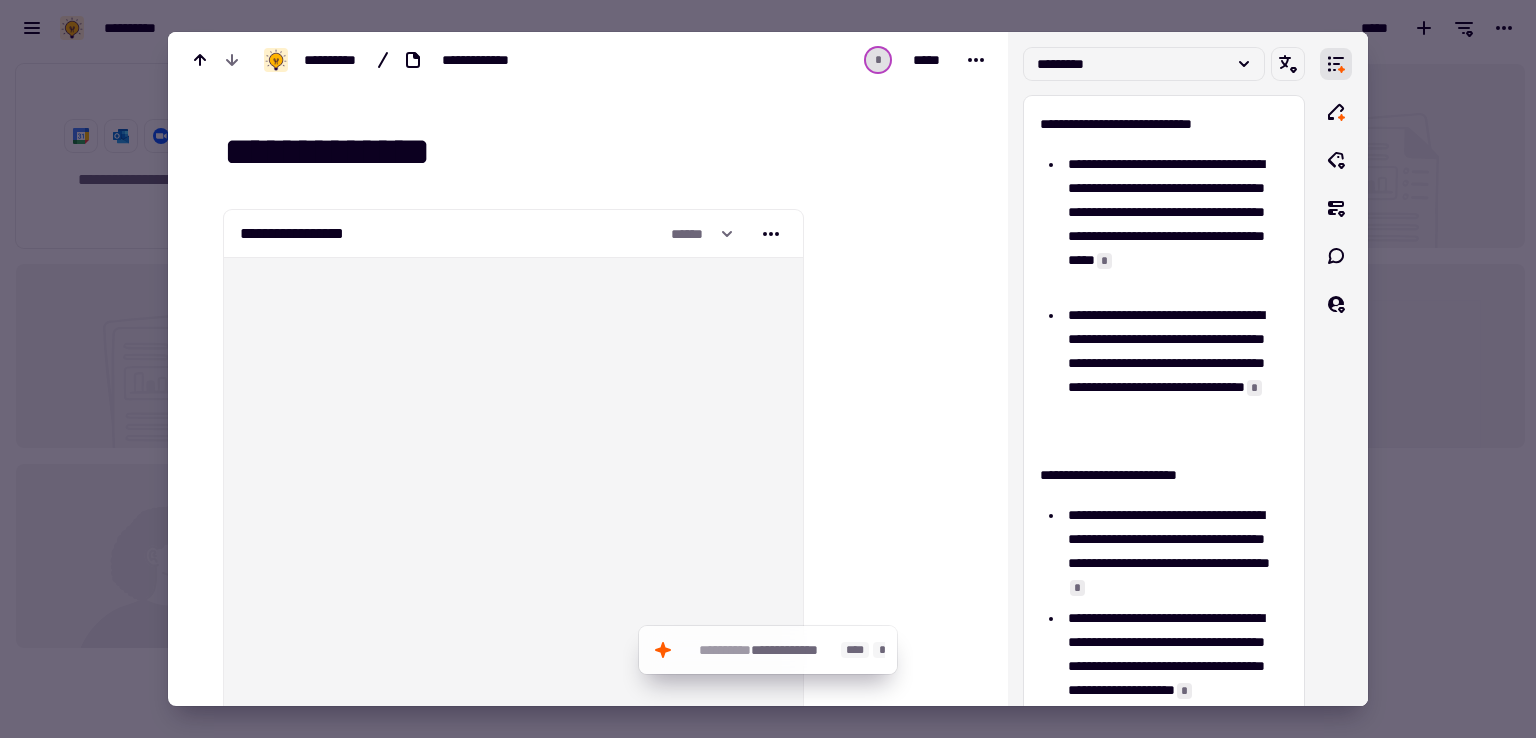 click on "**********" 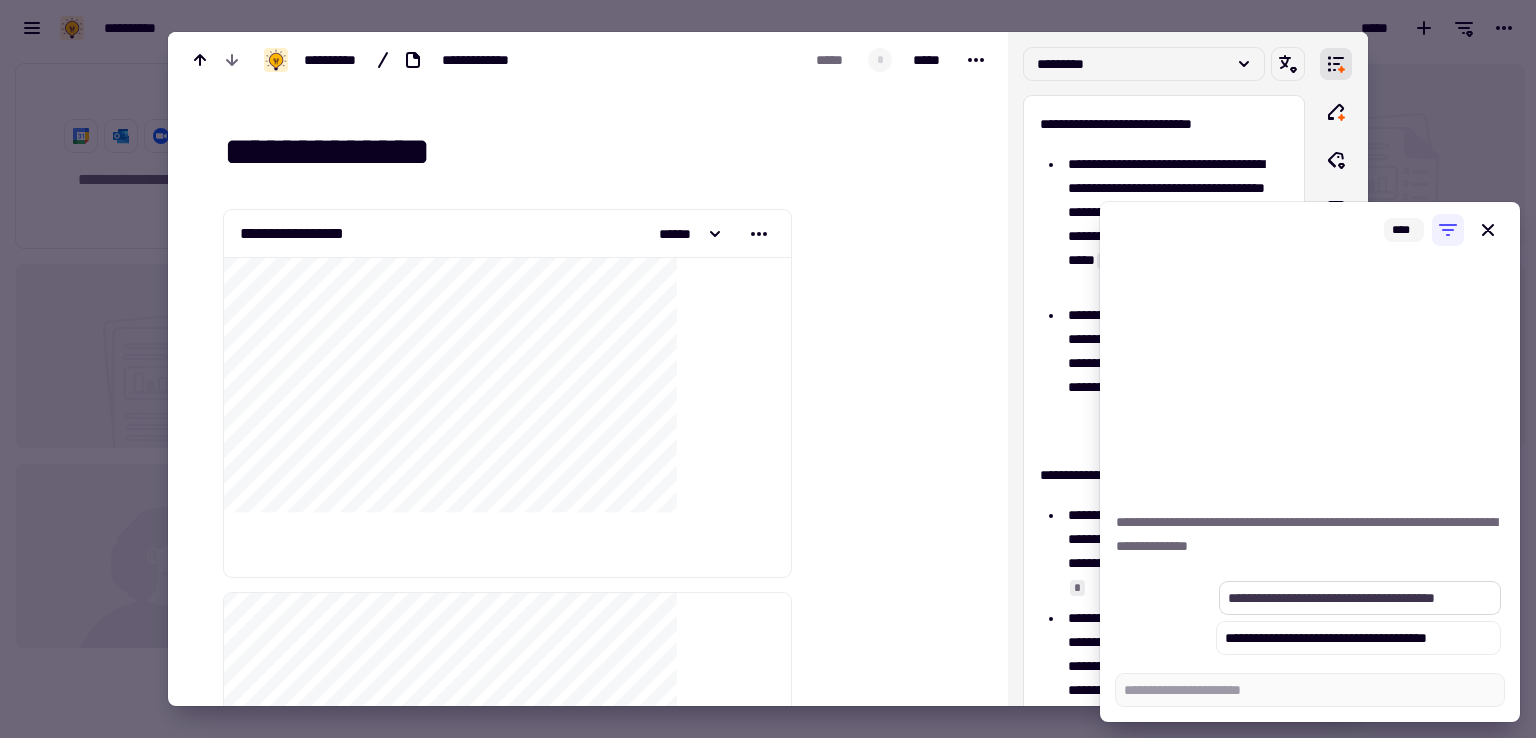 click on "**********" at bounding box center (1360, 598) 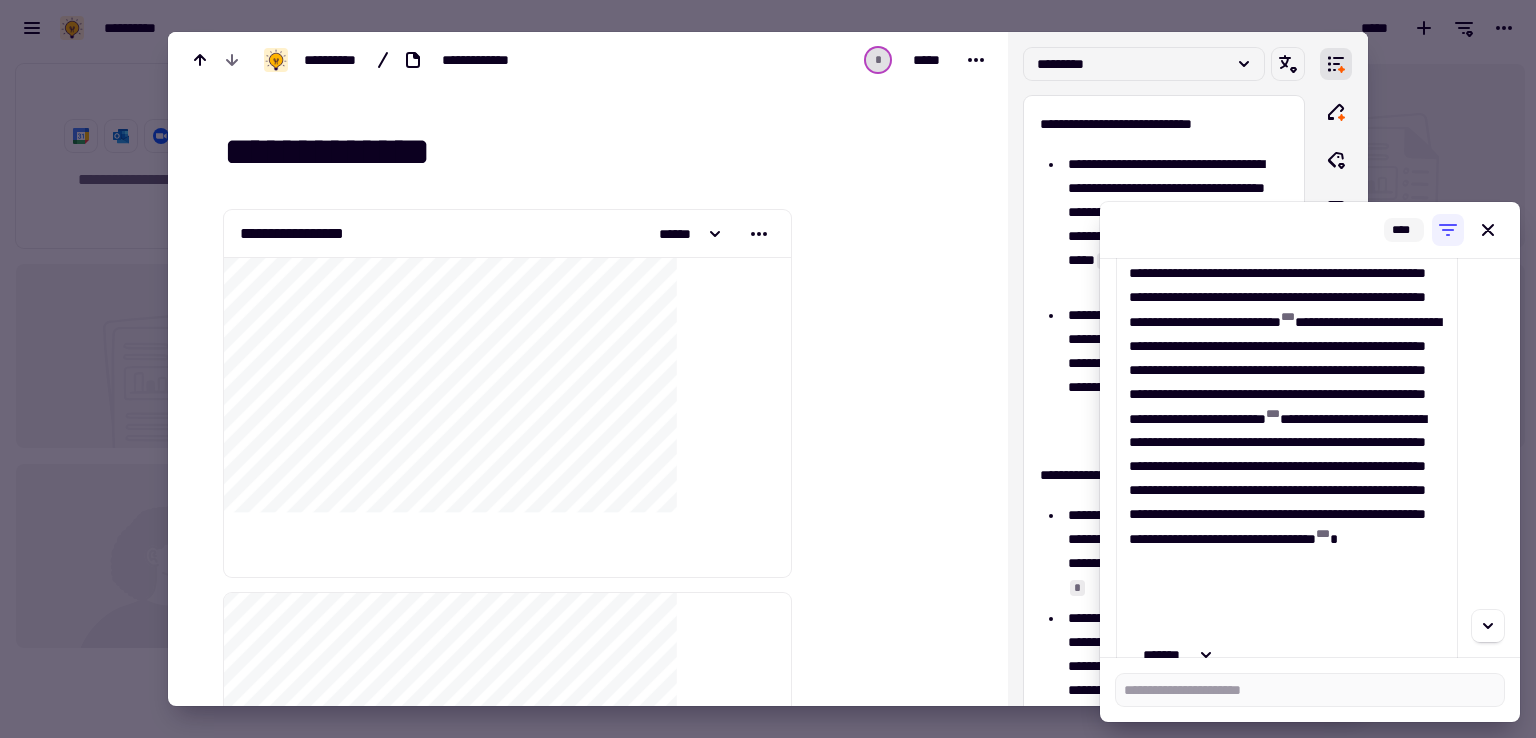 scroll, scrollTop: 217, scrollLeft: 0, axis: vertical 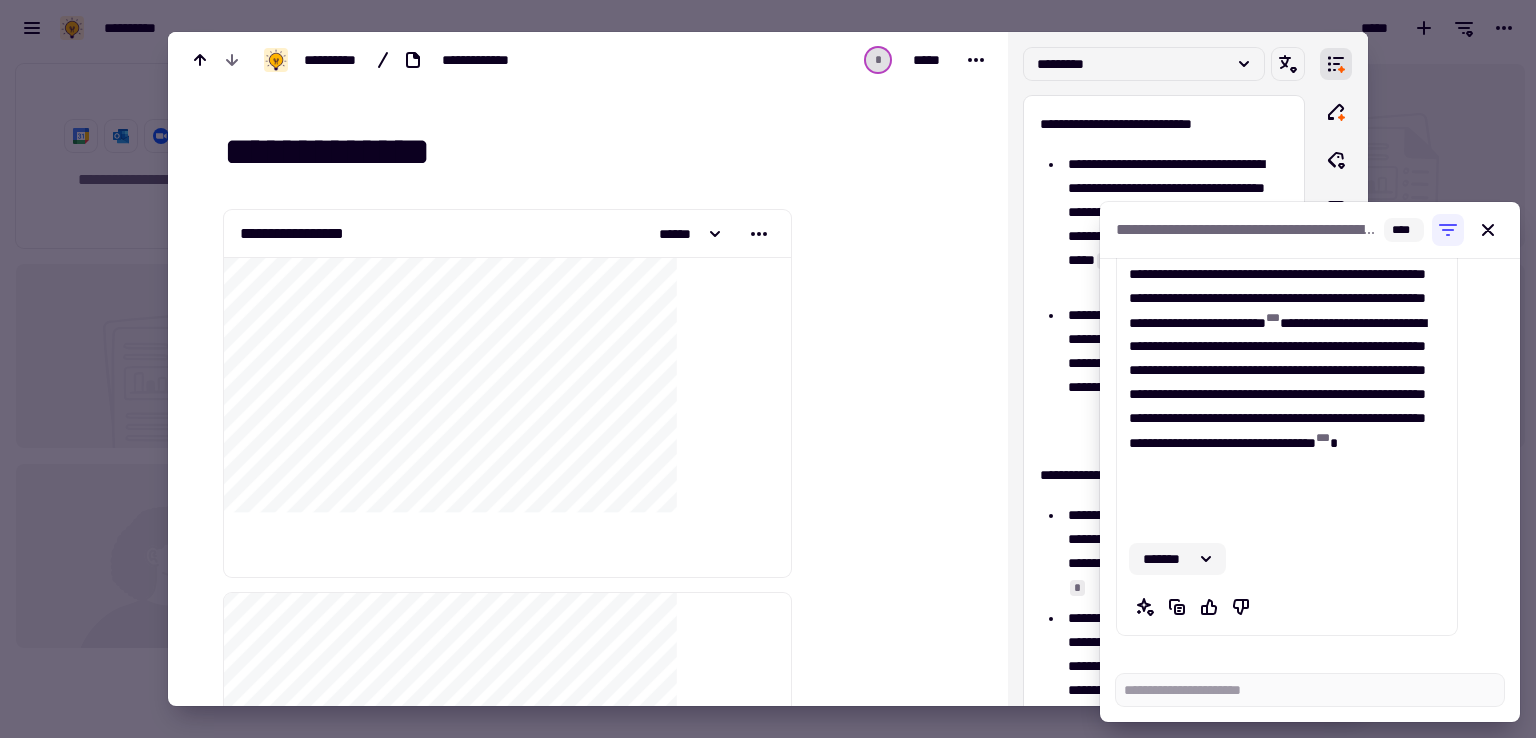click 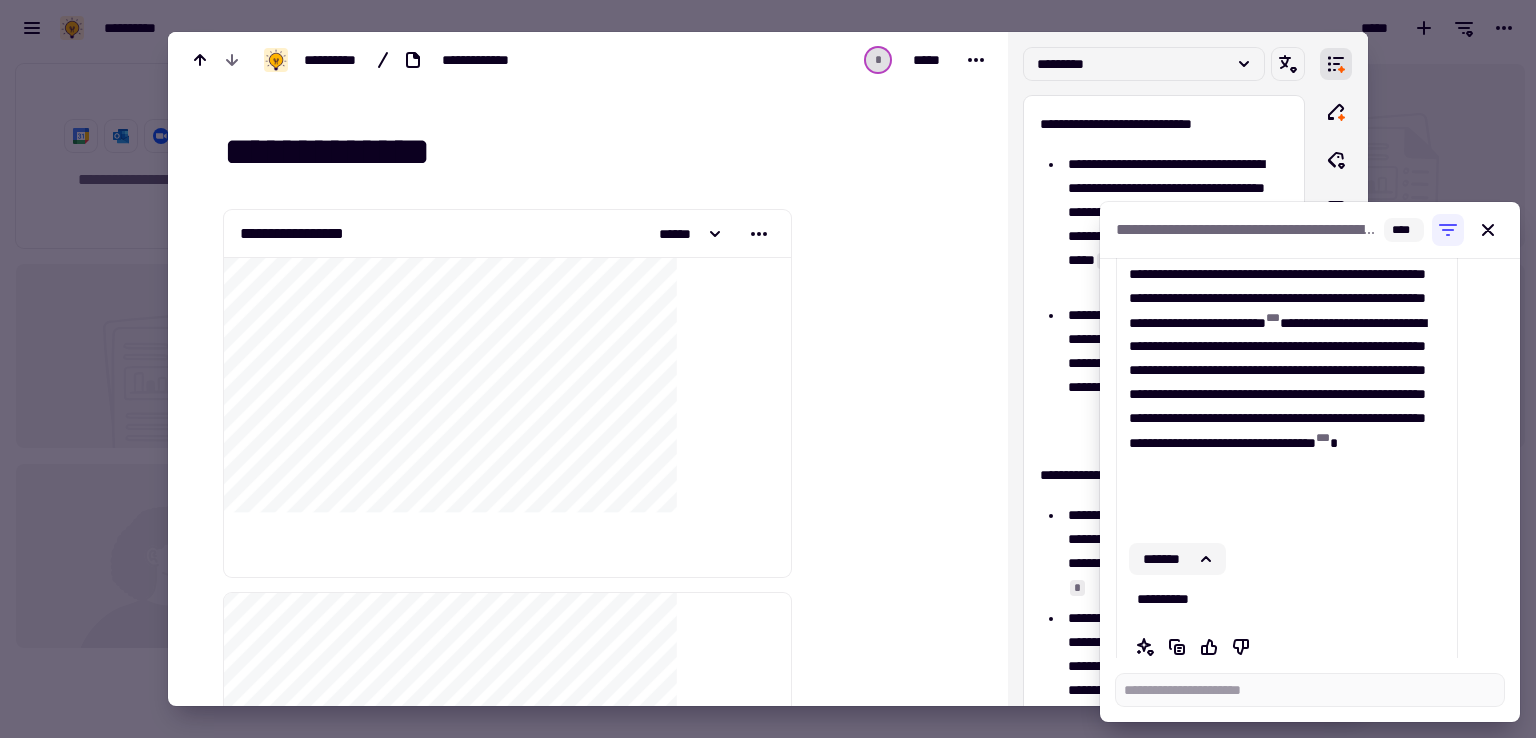 click 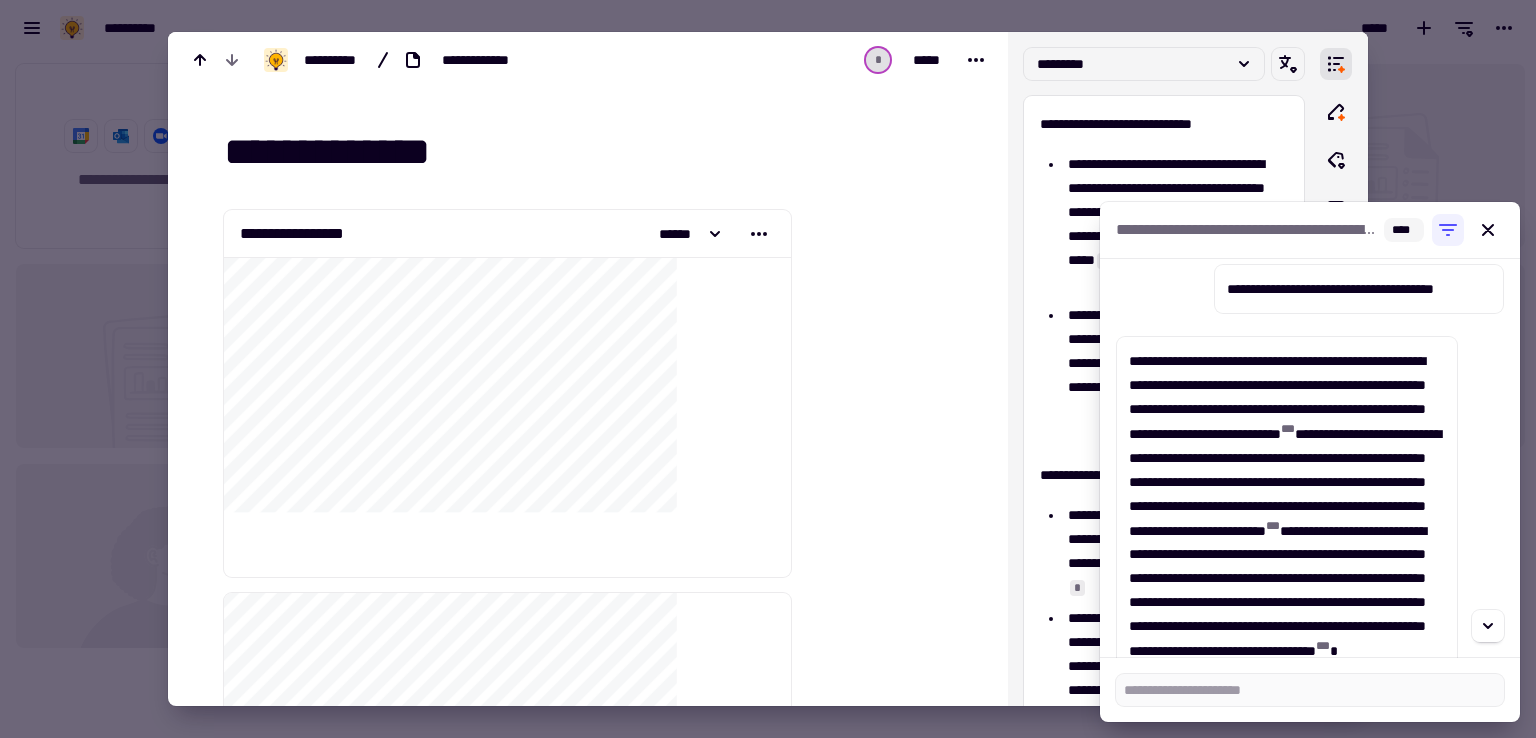 scroll, scrollTop: 0, scrollLeft: 0, axis: both 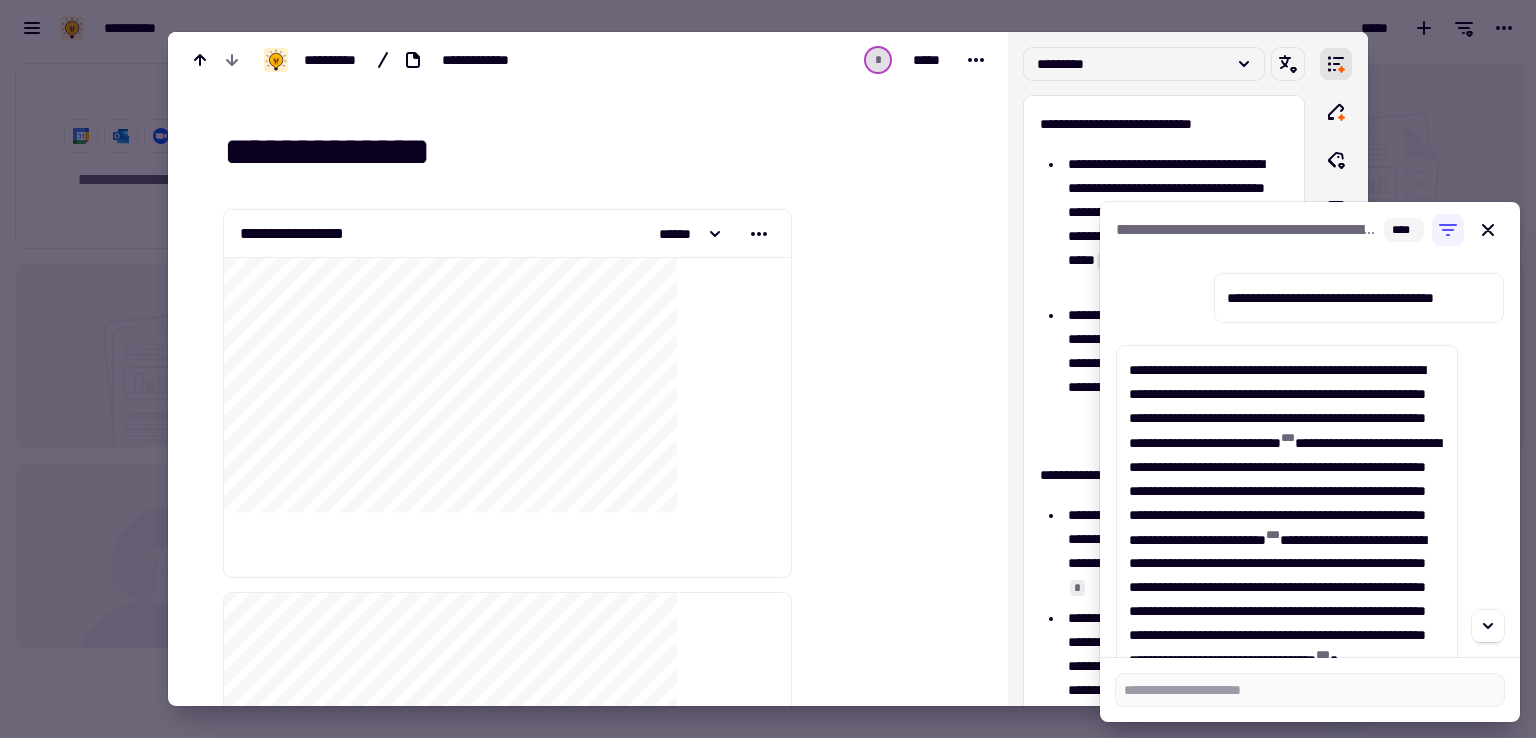 click at bounding box center [768, 369] 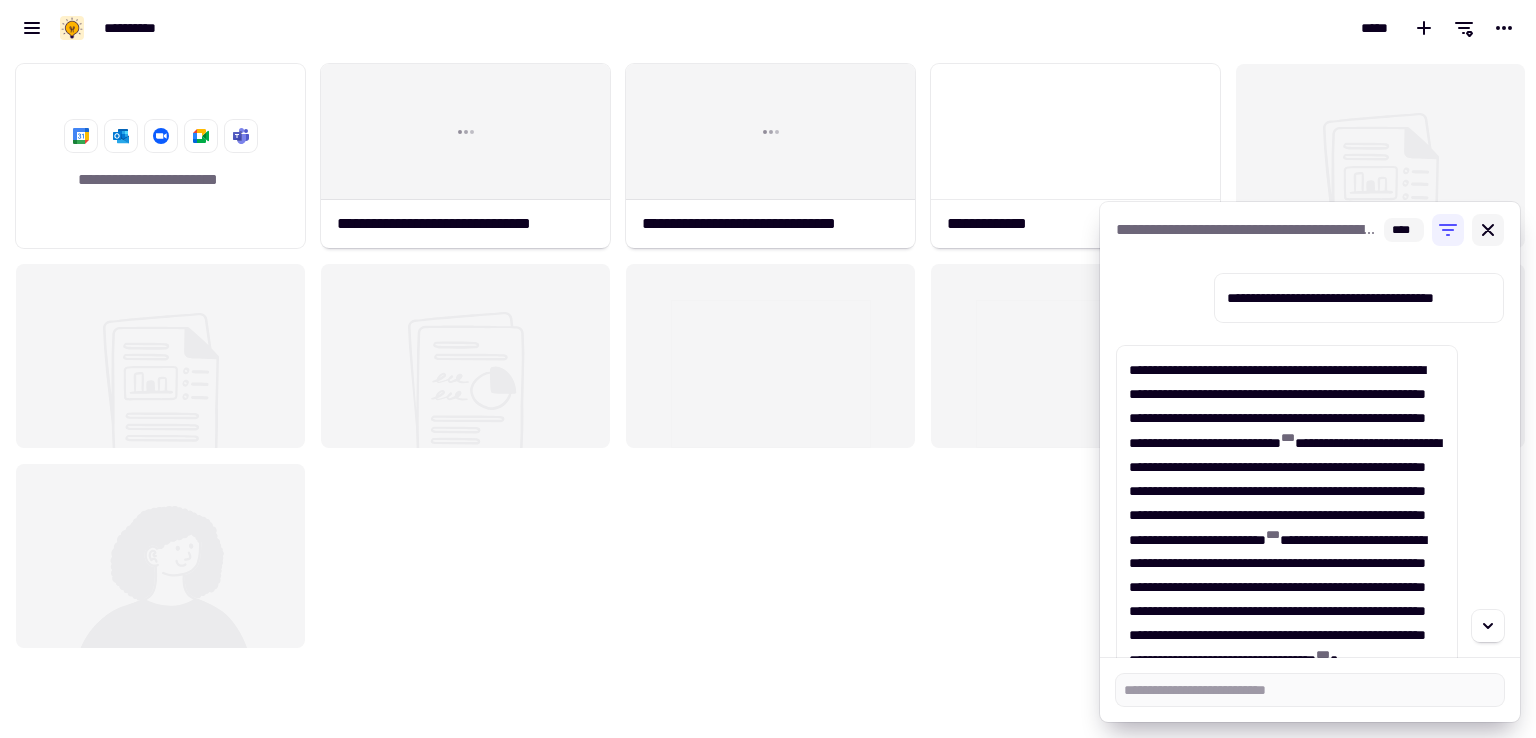 click 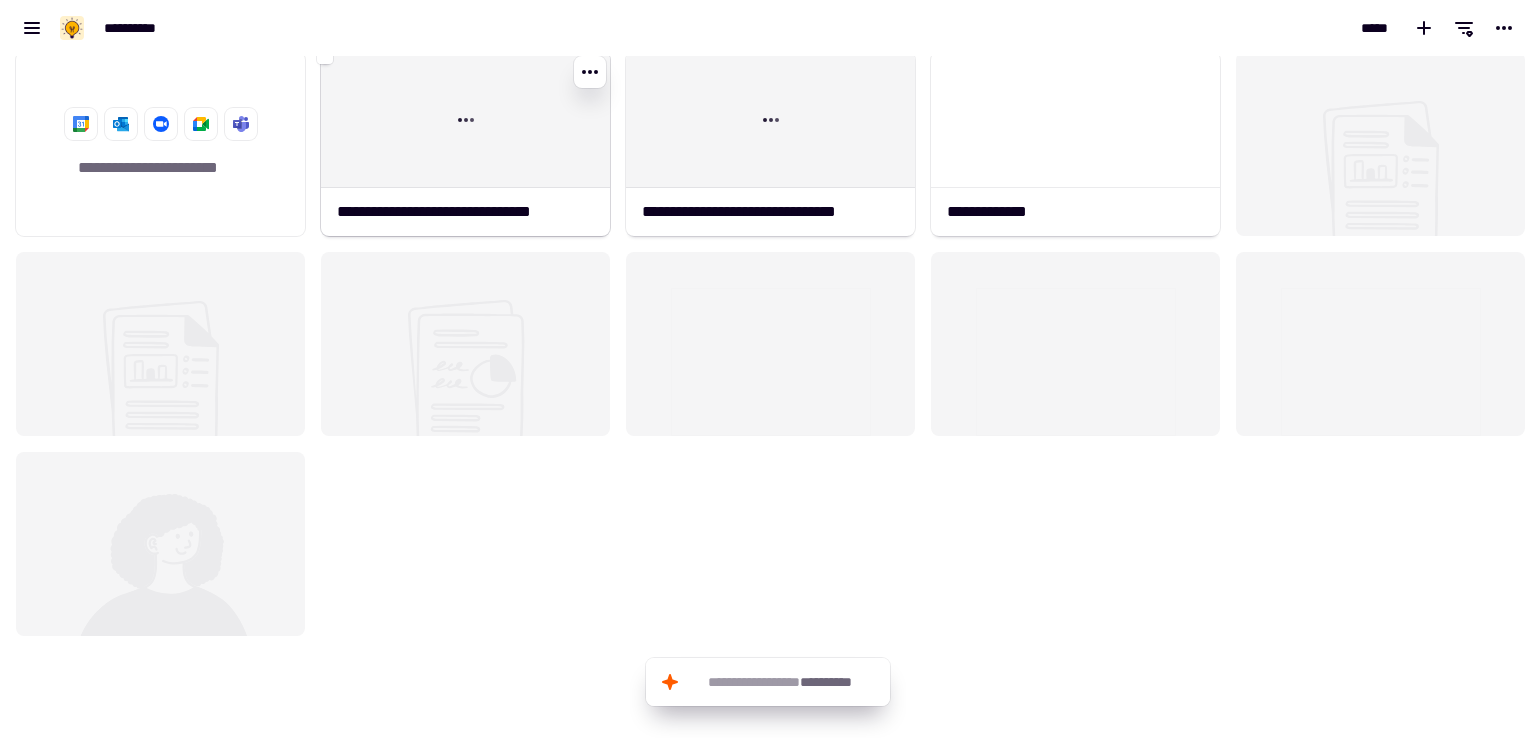 scroll, scrollTop: 0, scrollLeft: 0, axis: both 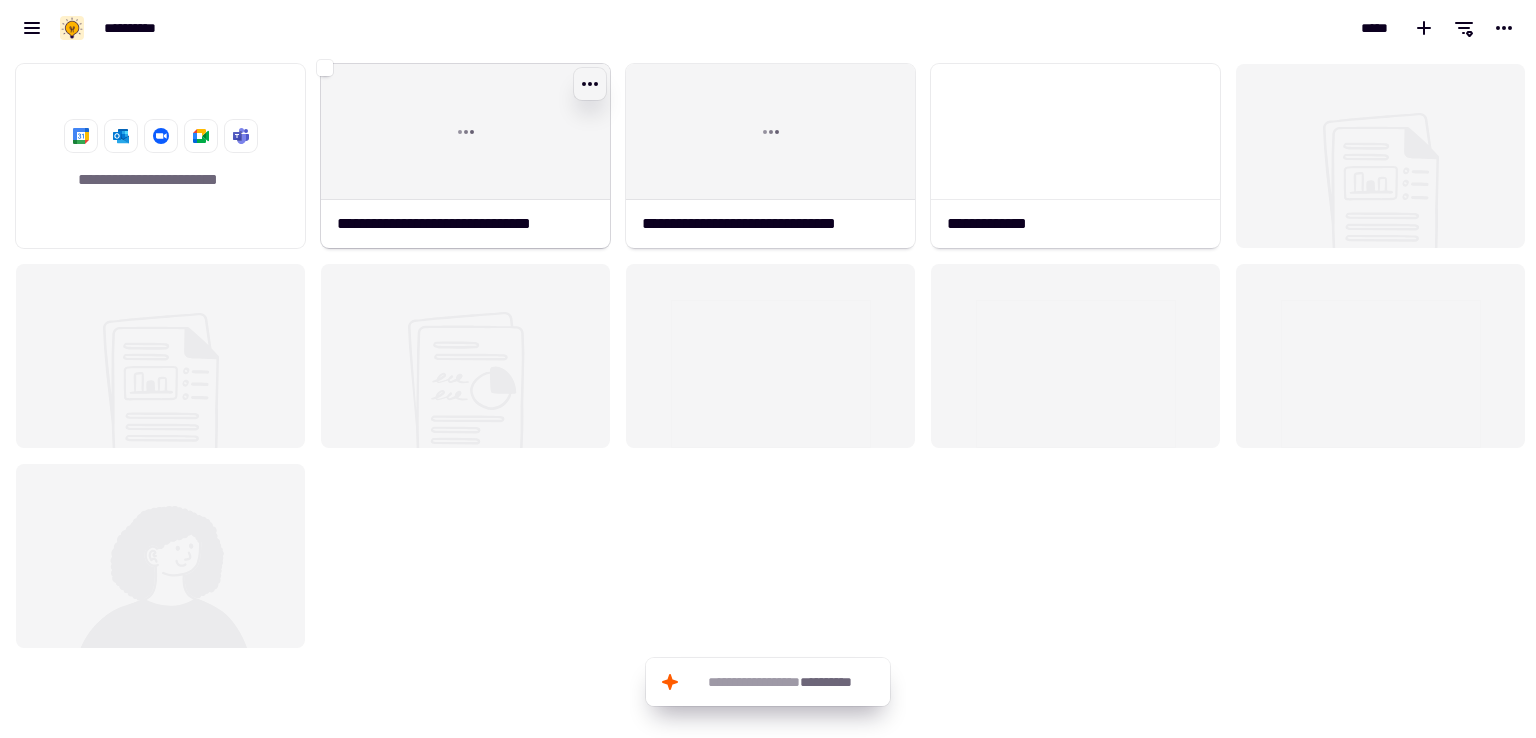 click 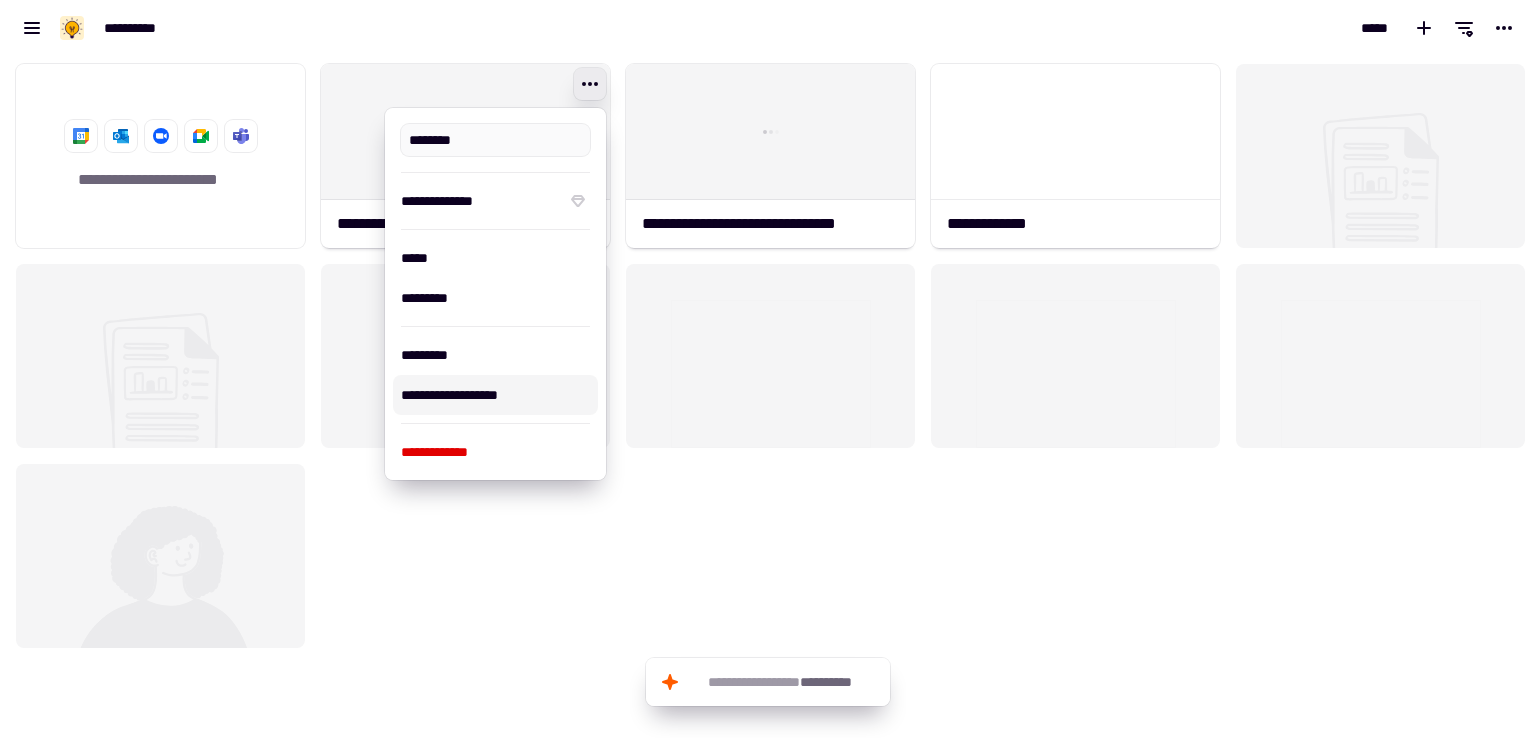 type on "**********" 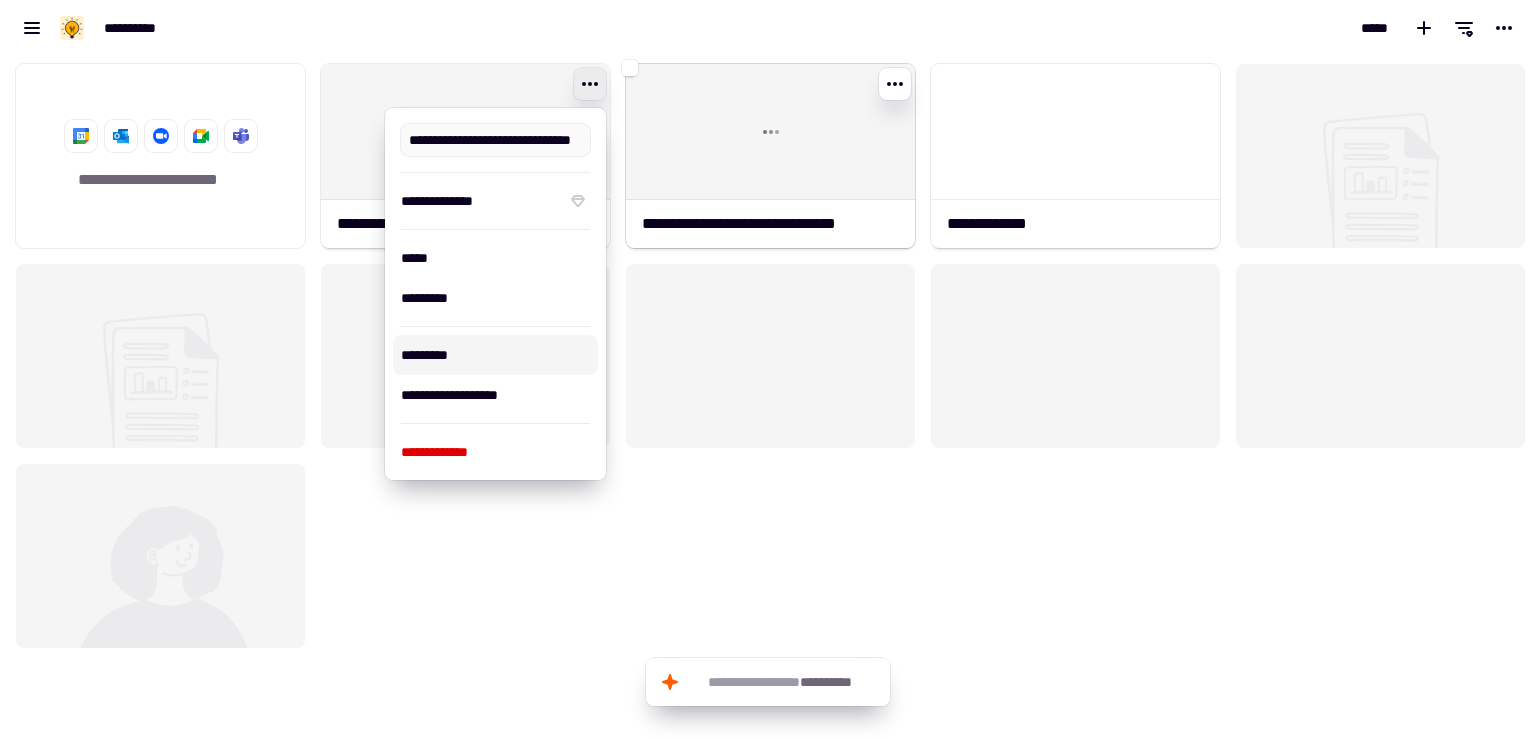 click 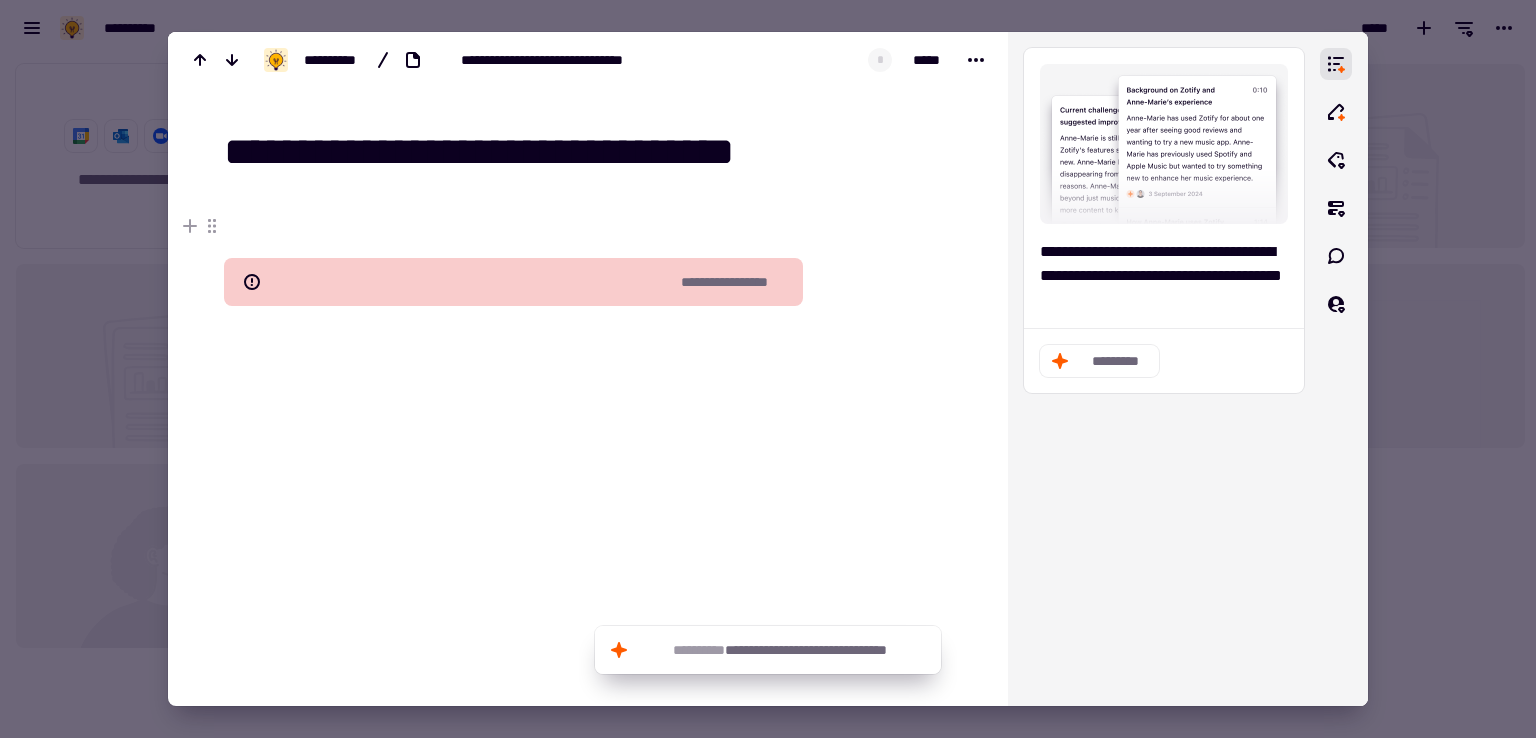 click 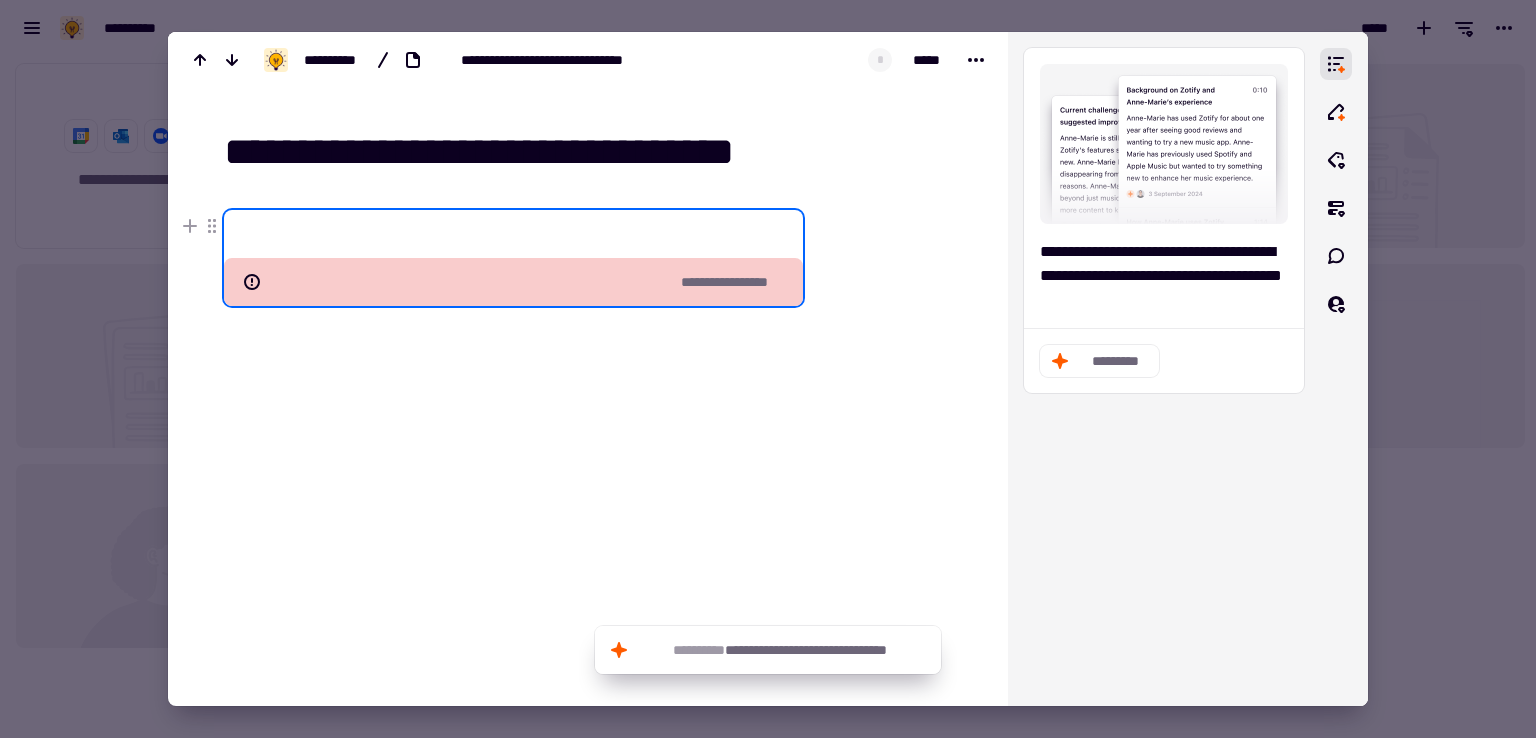 click on "**********" at bounding box center (513, 282) 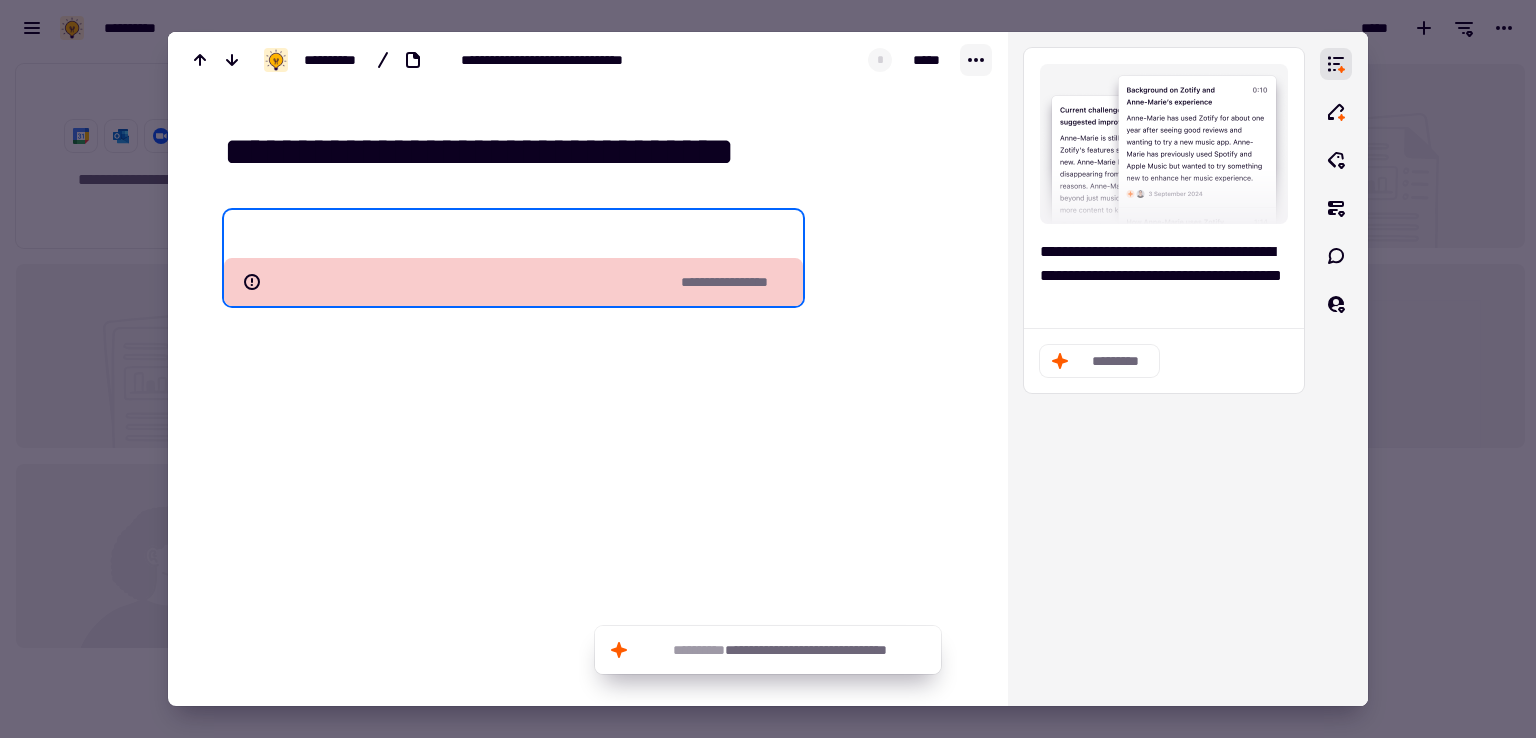click 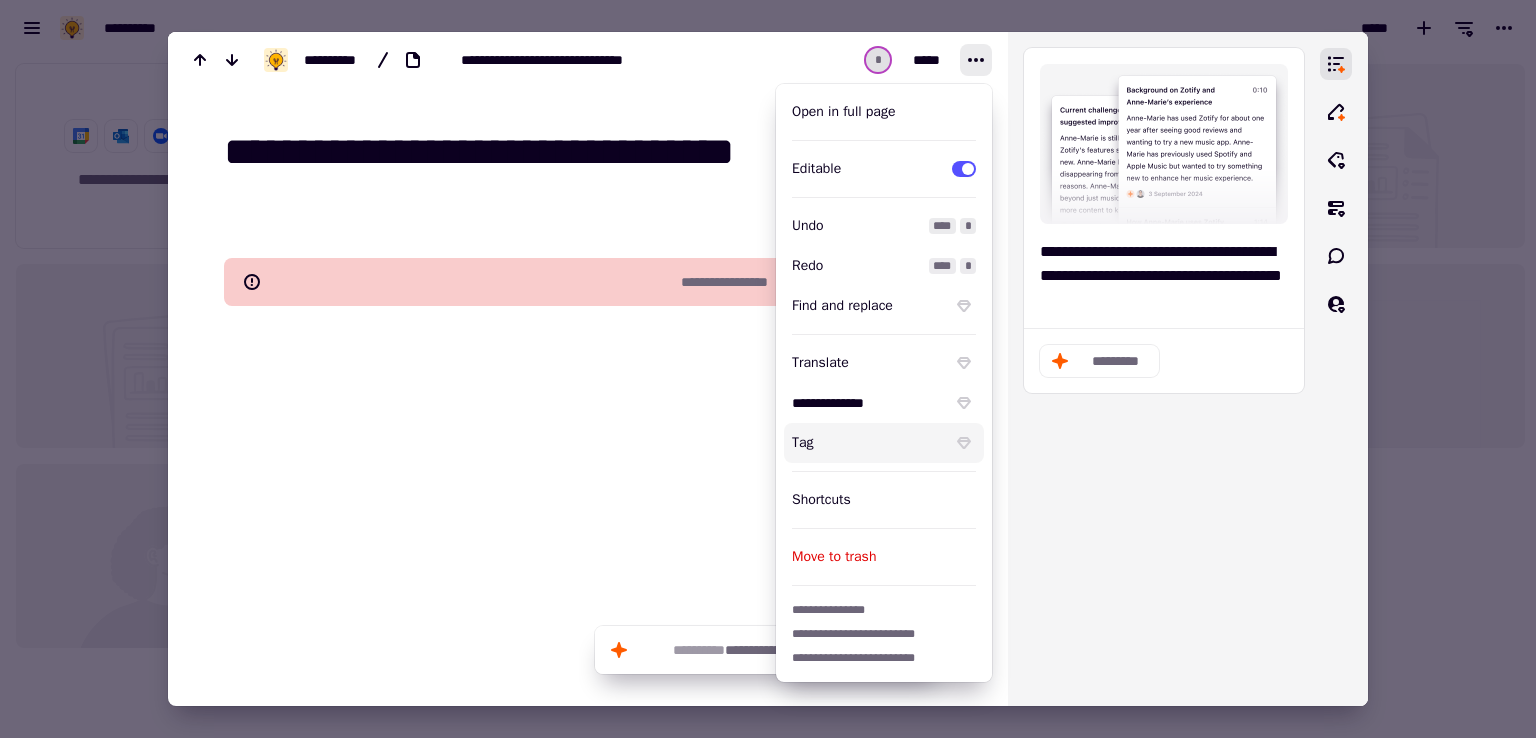 click at bounding box center (768, 369) 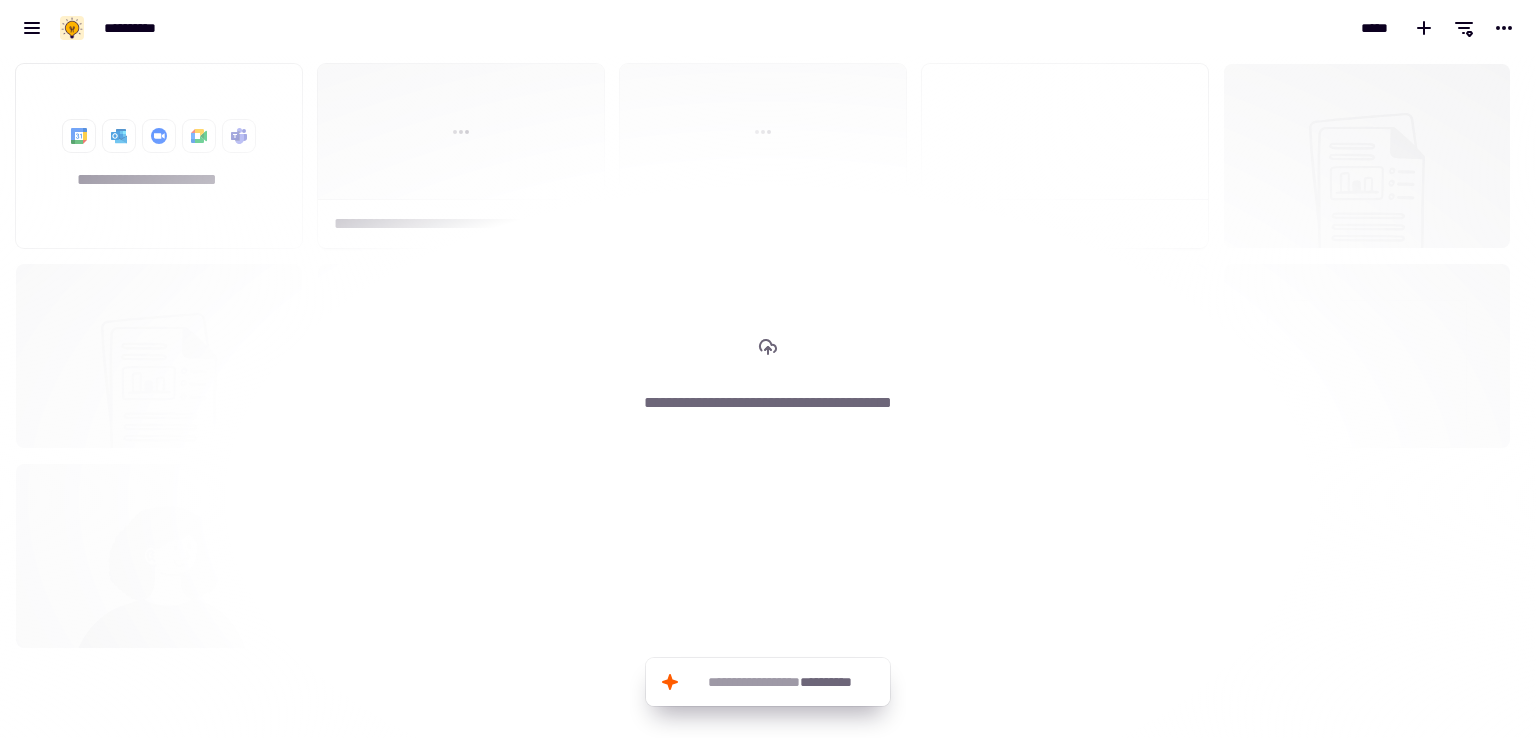 scroll, scrollTop: 666, scrollLeft: 1505, axis: both 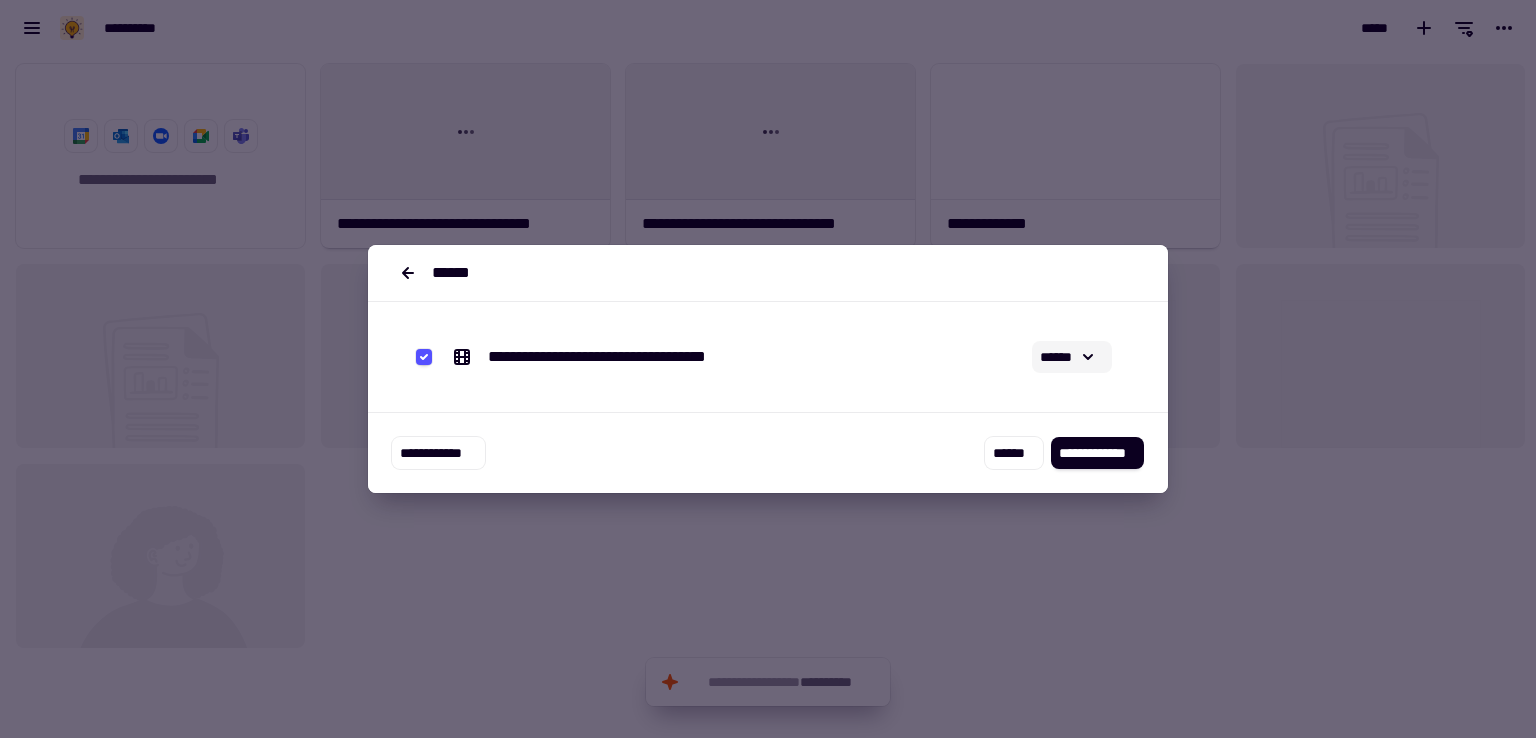 click 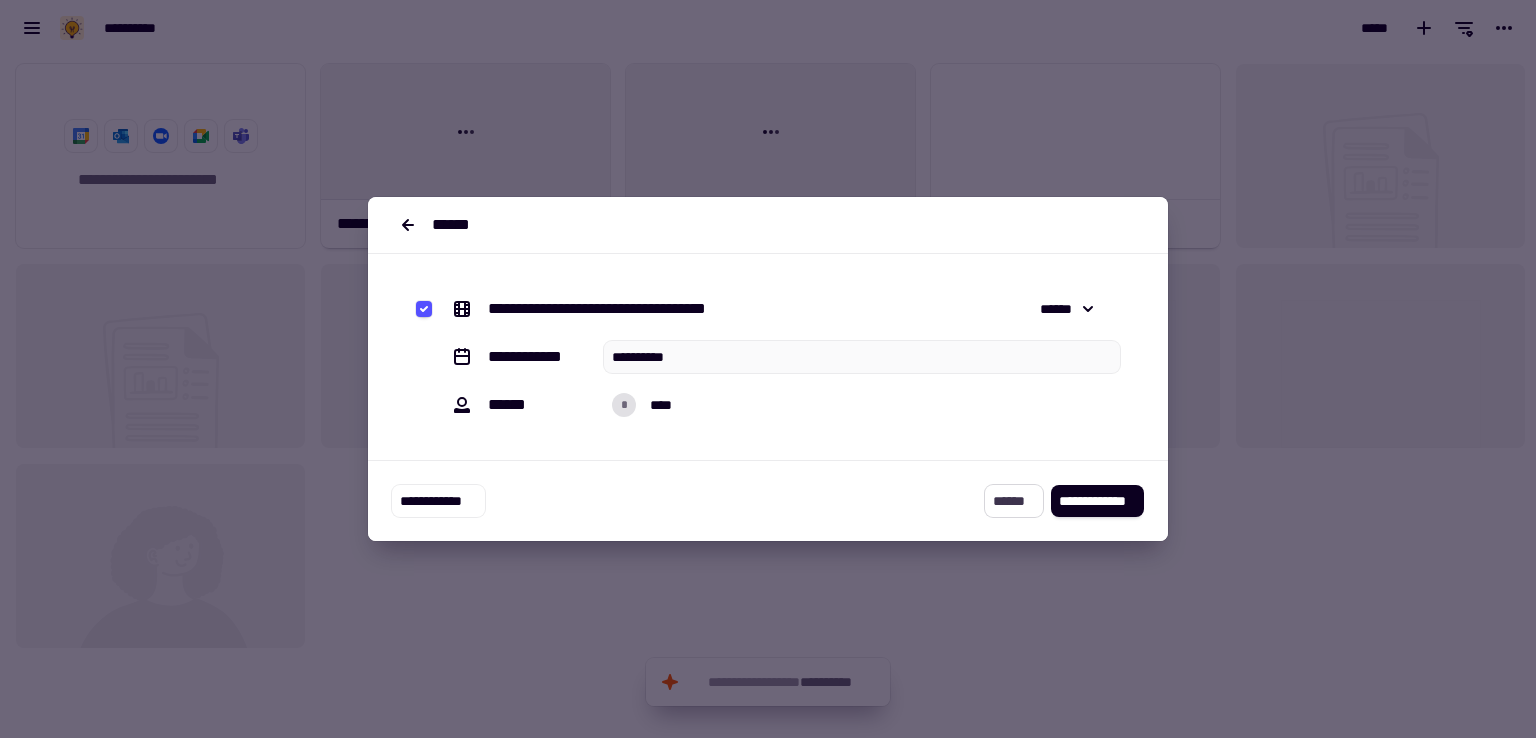 click on "******" 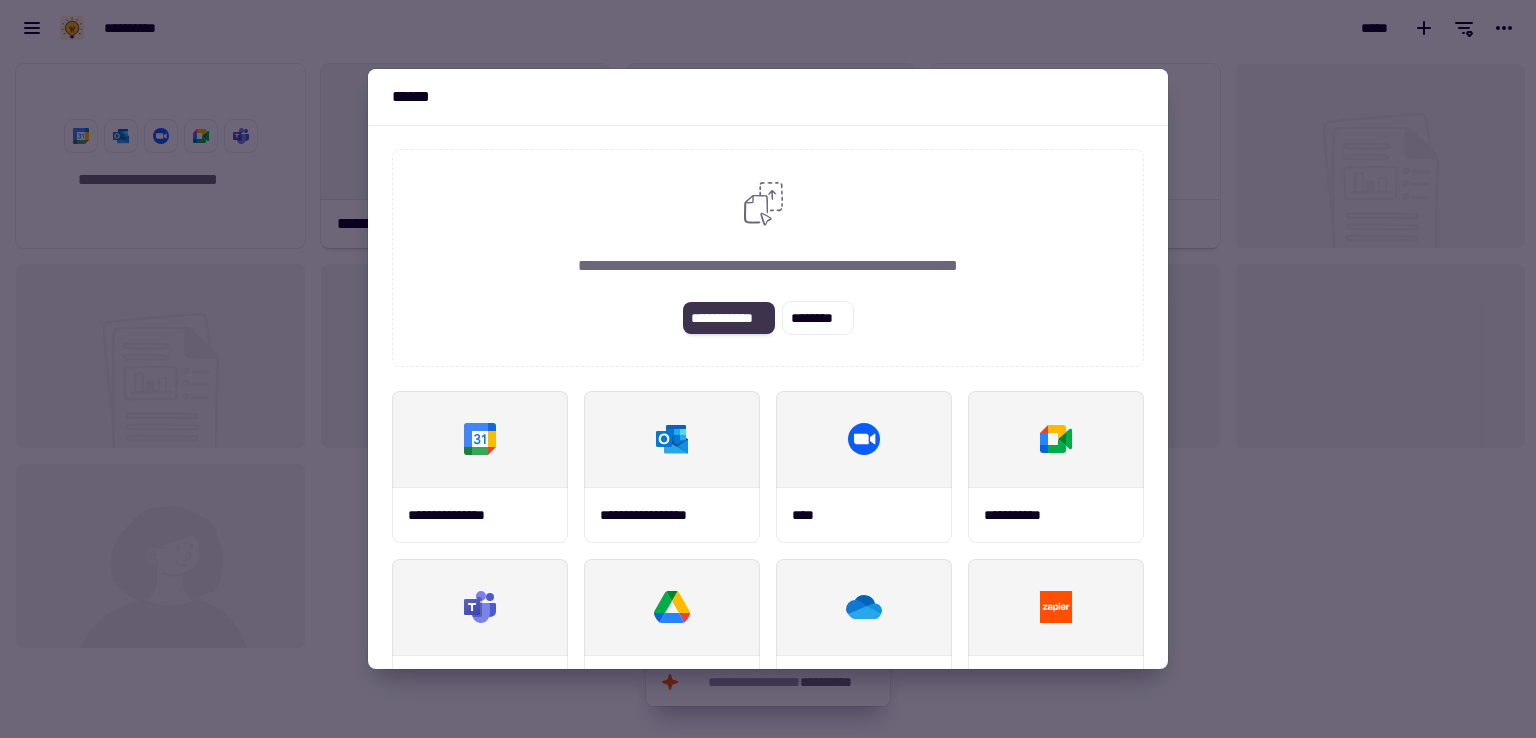 click on "**********" 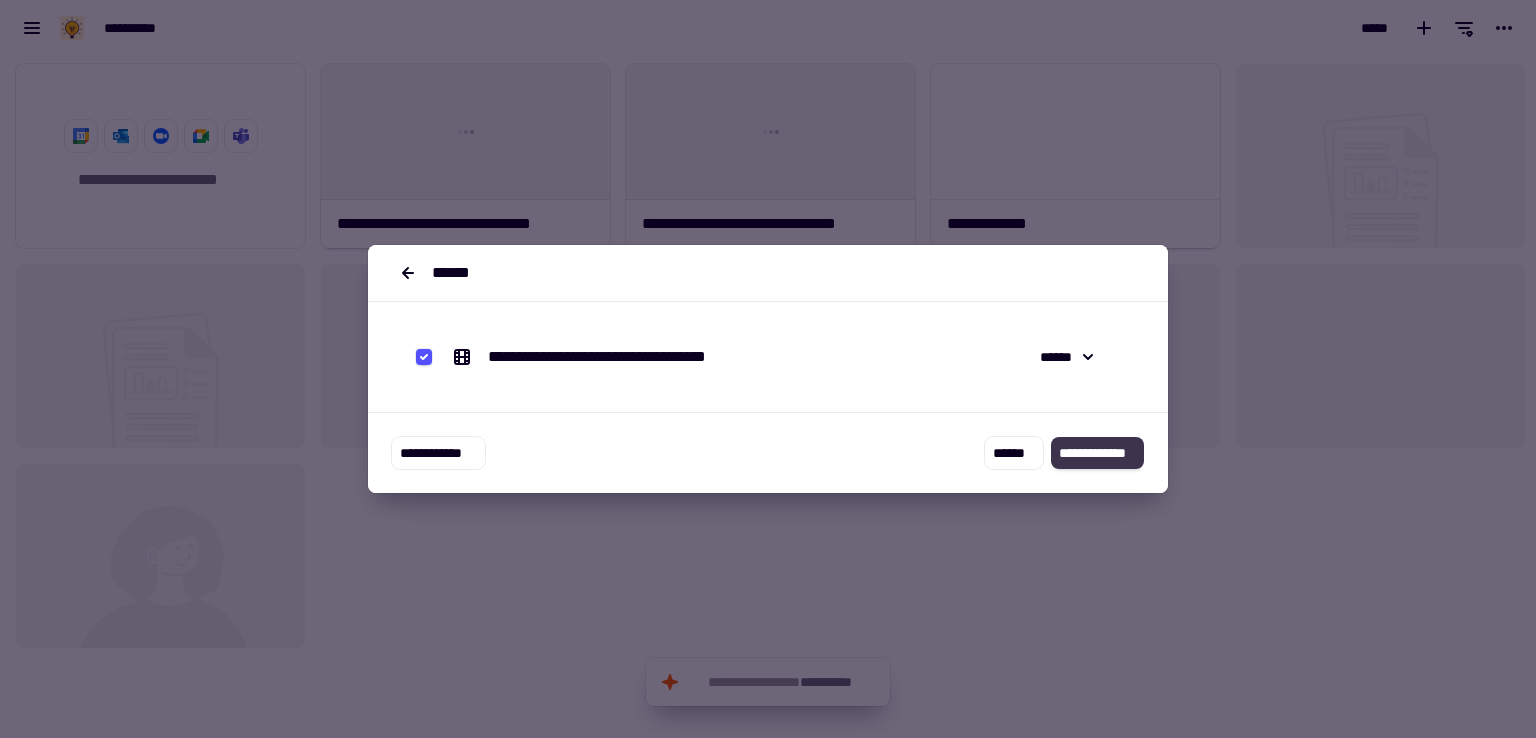 click on "**********" 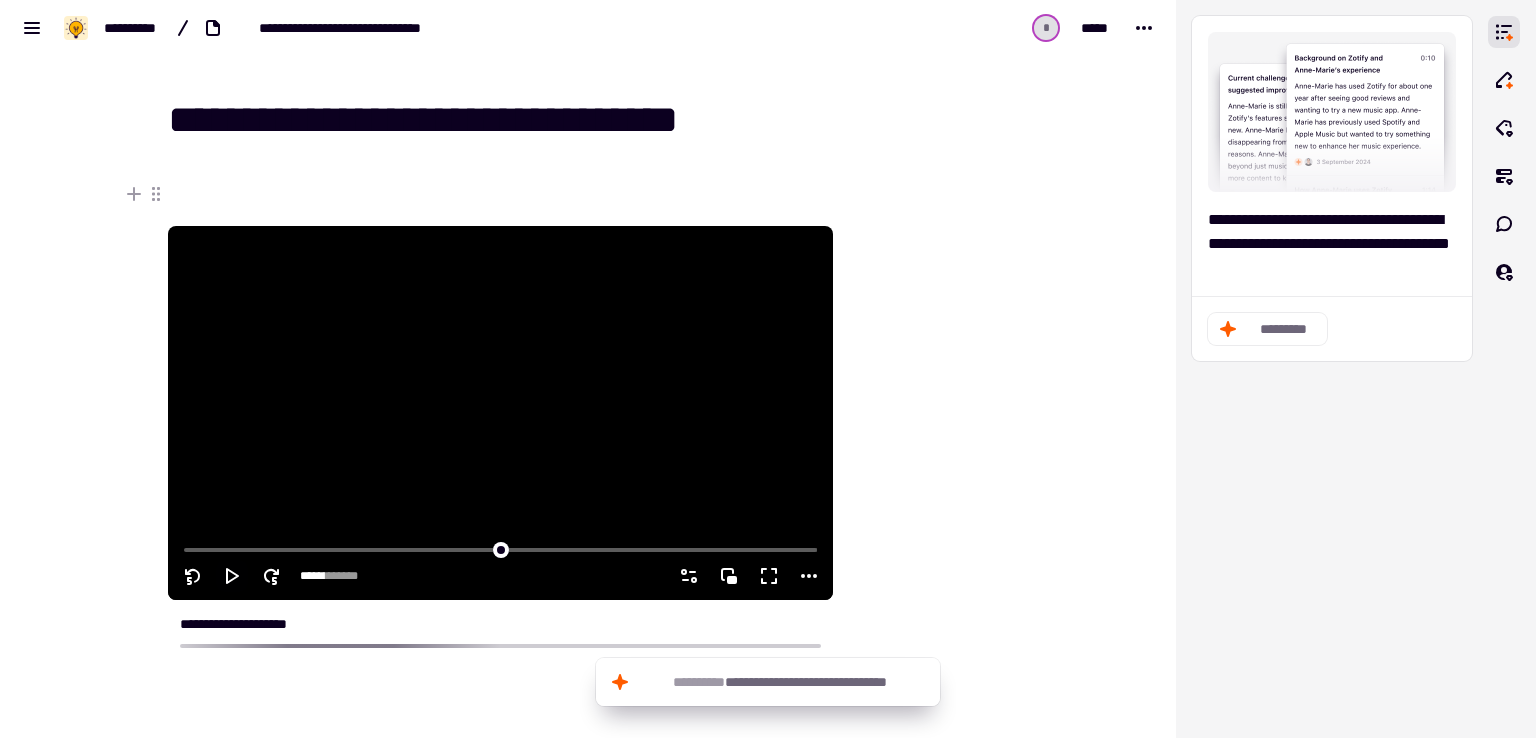 click 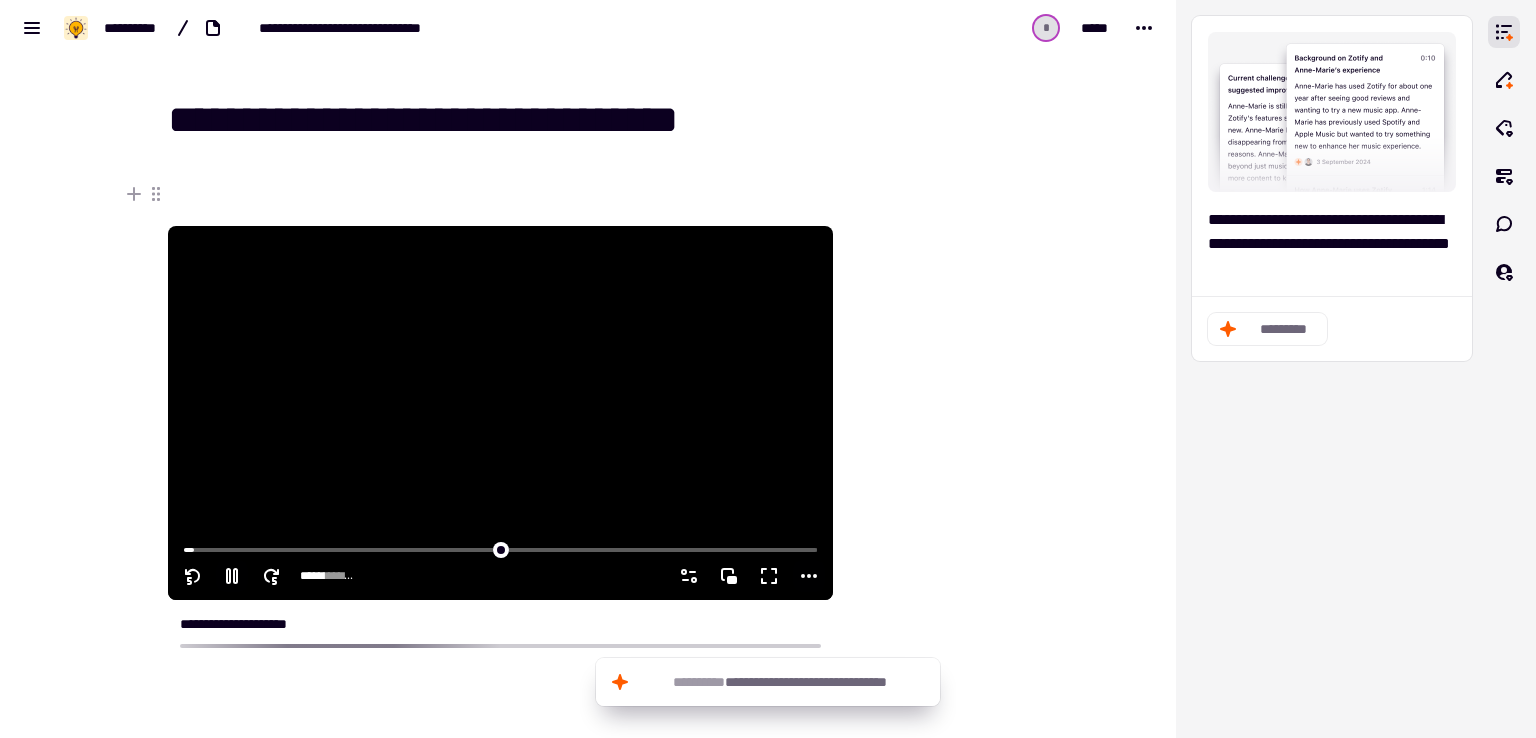 click 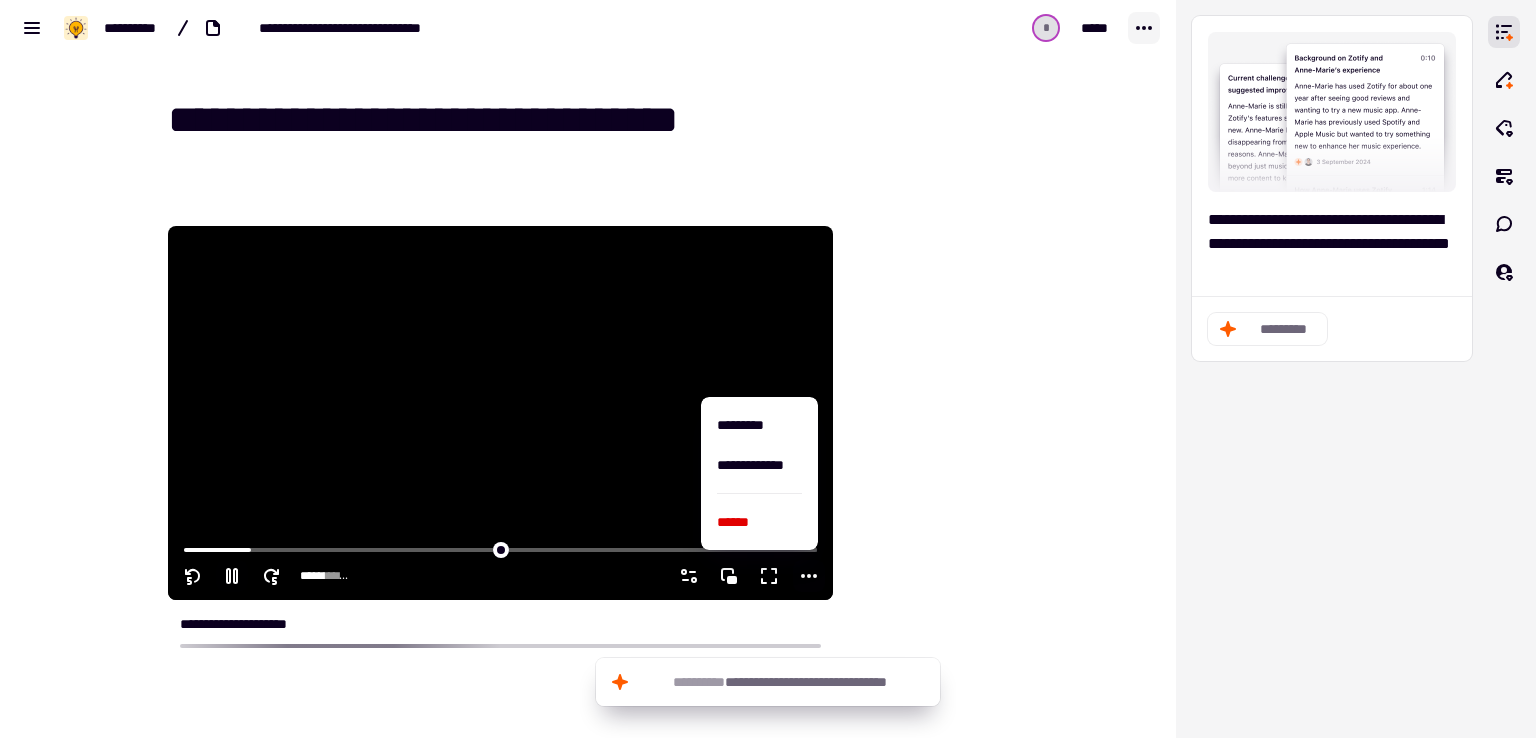 click 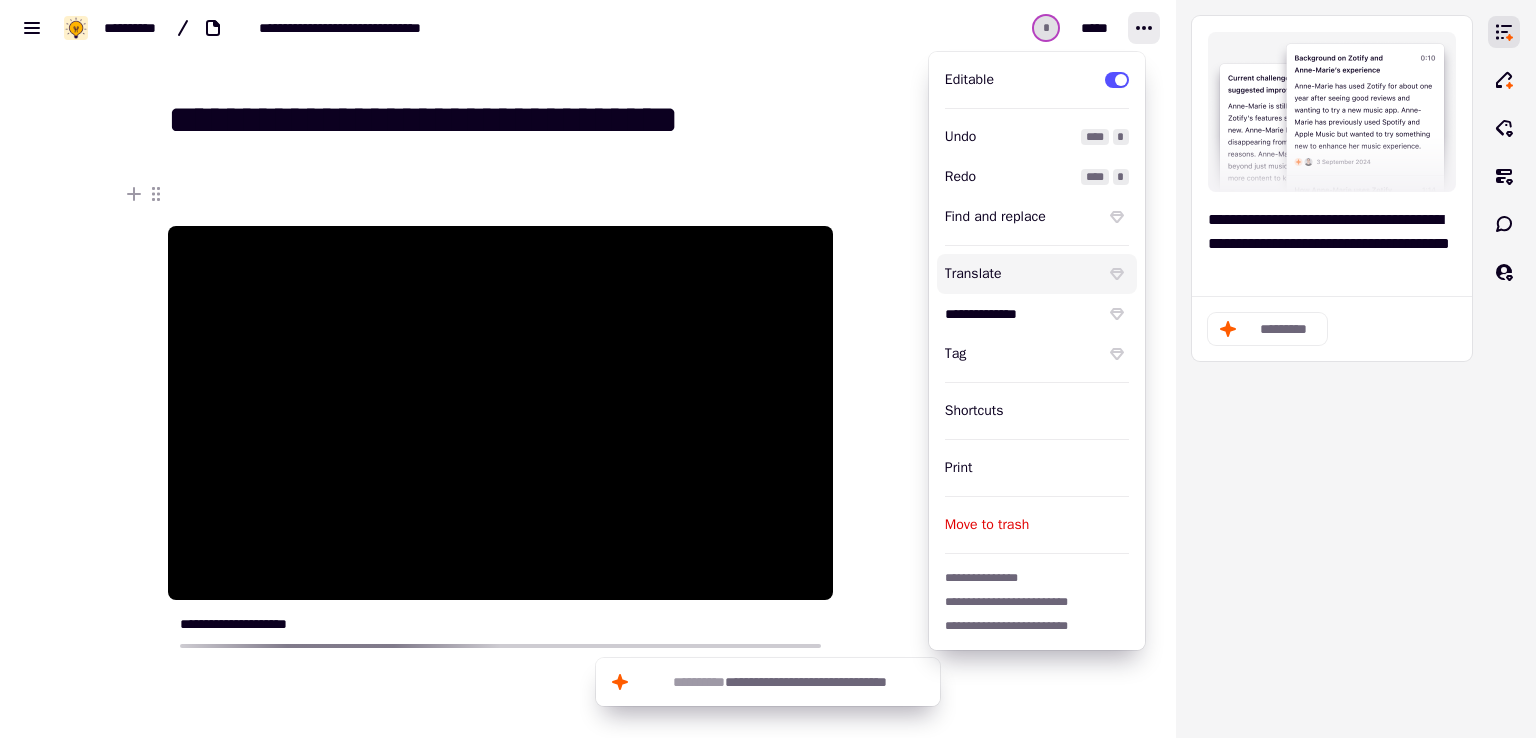 click on "Translate" at bounding box center [1021, 274] 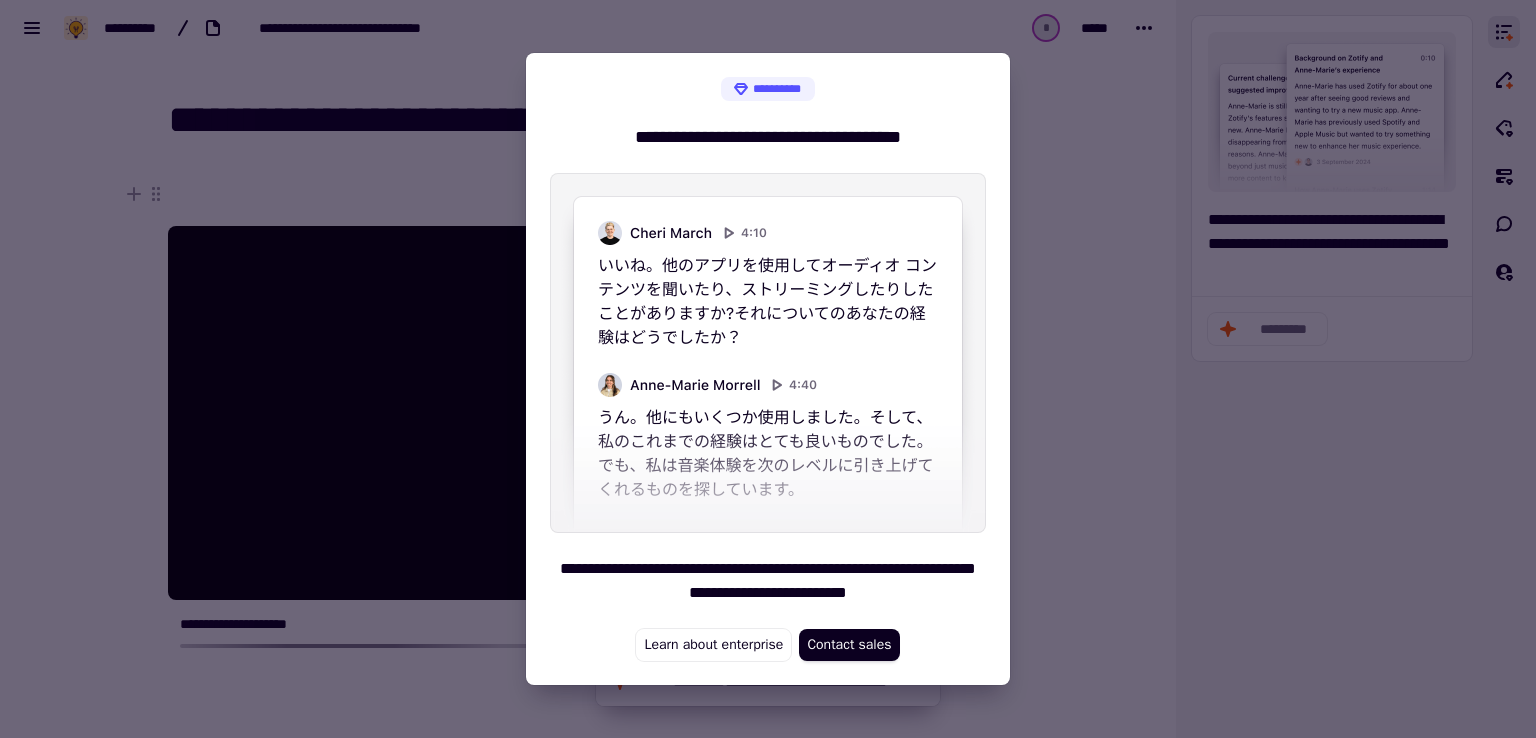 click at bounding box center [768, 369] 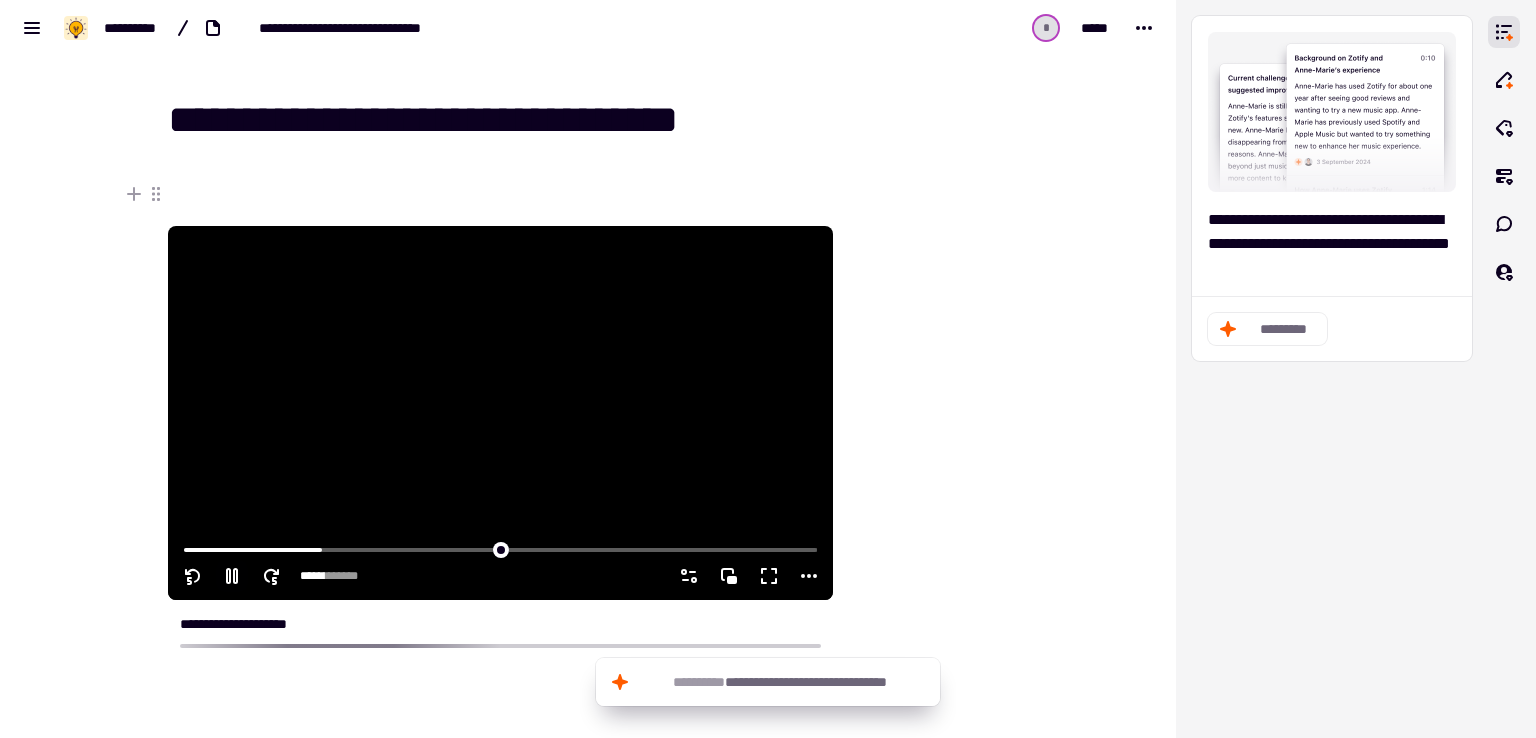 click 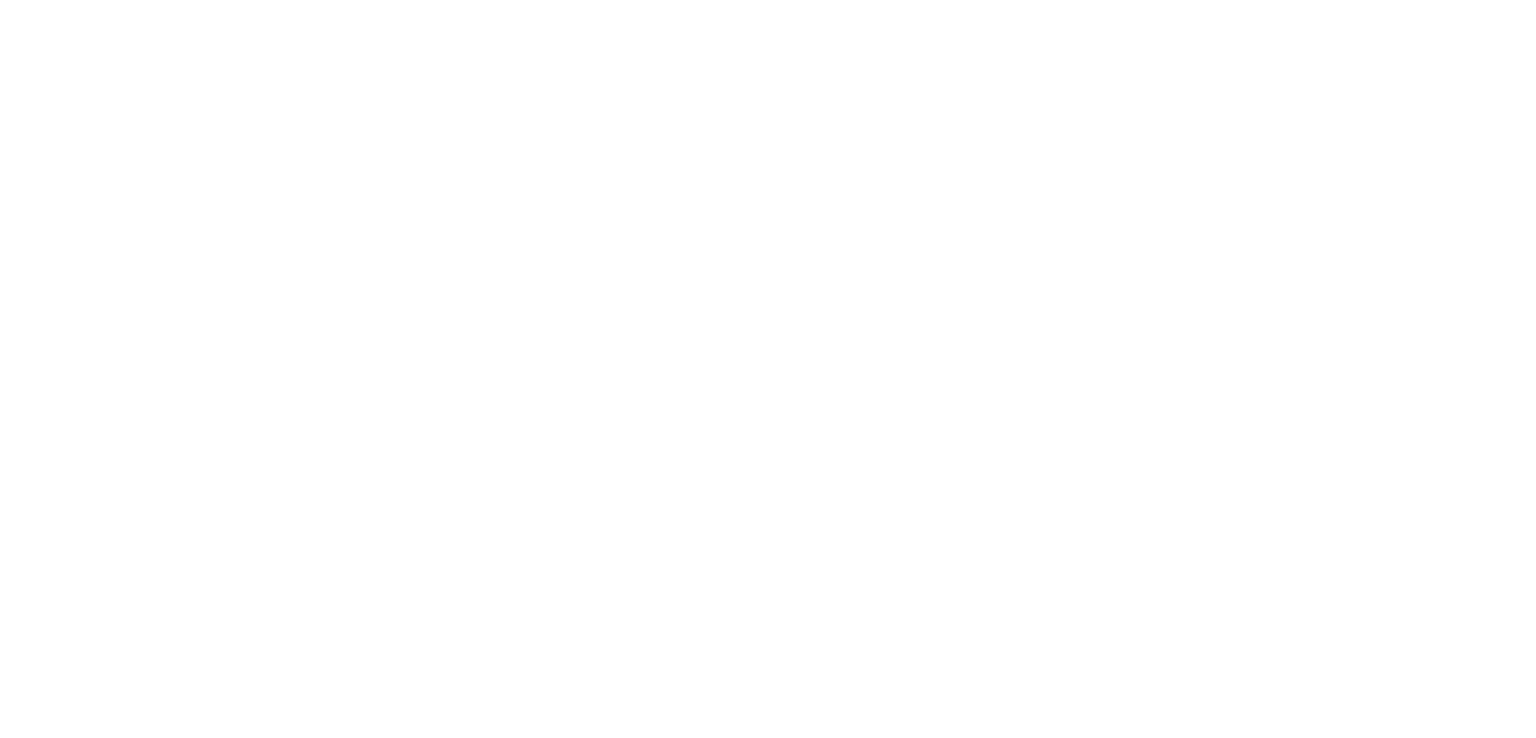 scroll, scrollTop: 0, scrollLeft: 0, axis: both 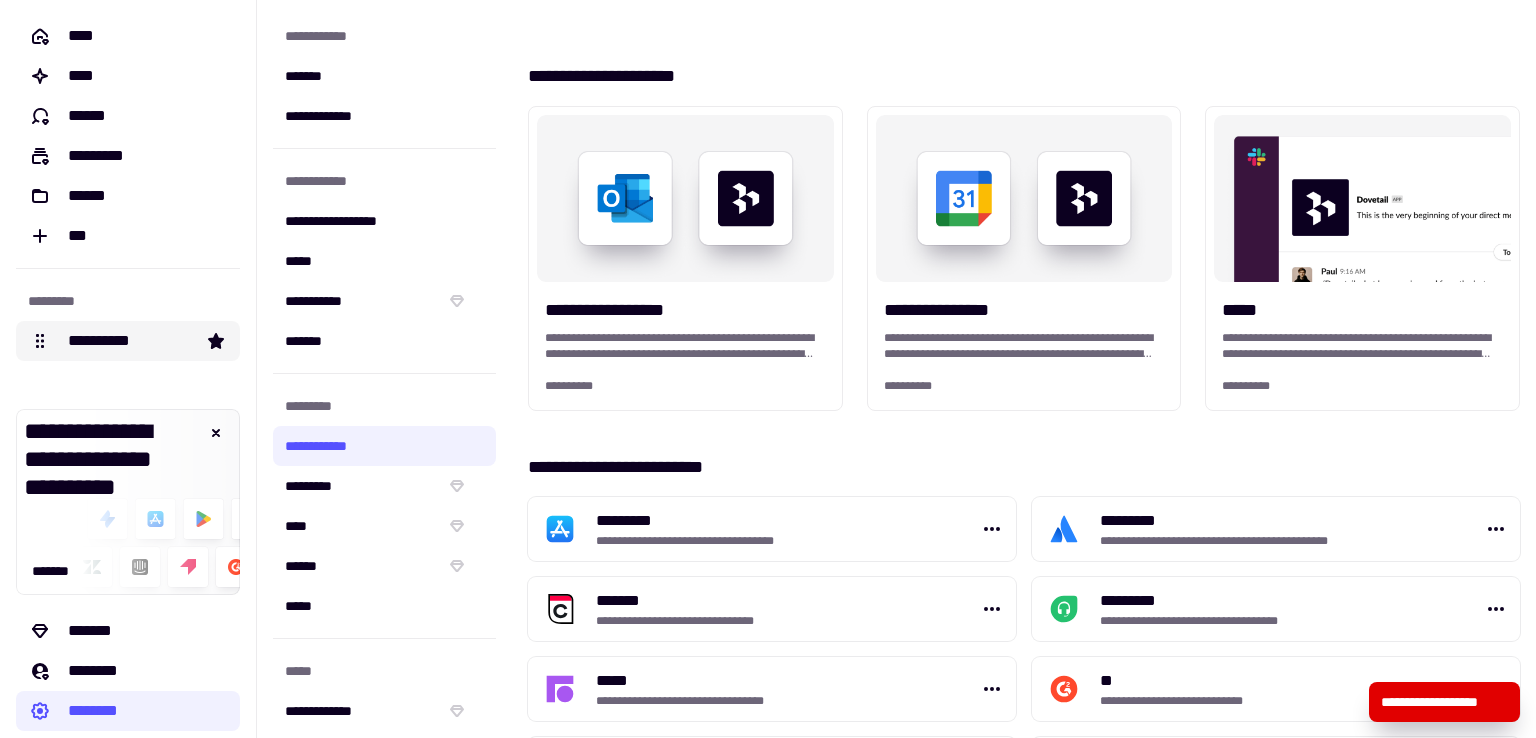 click on "**********" 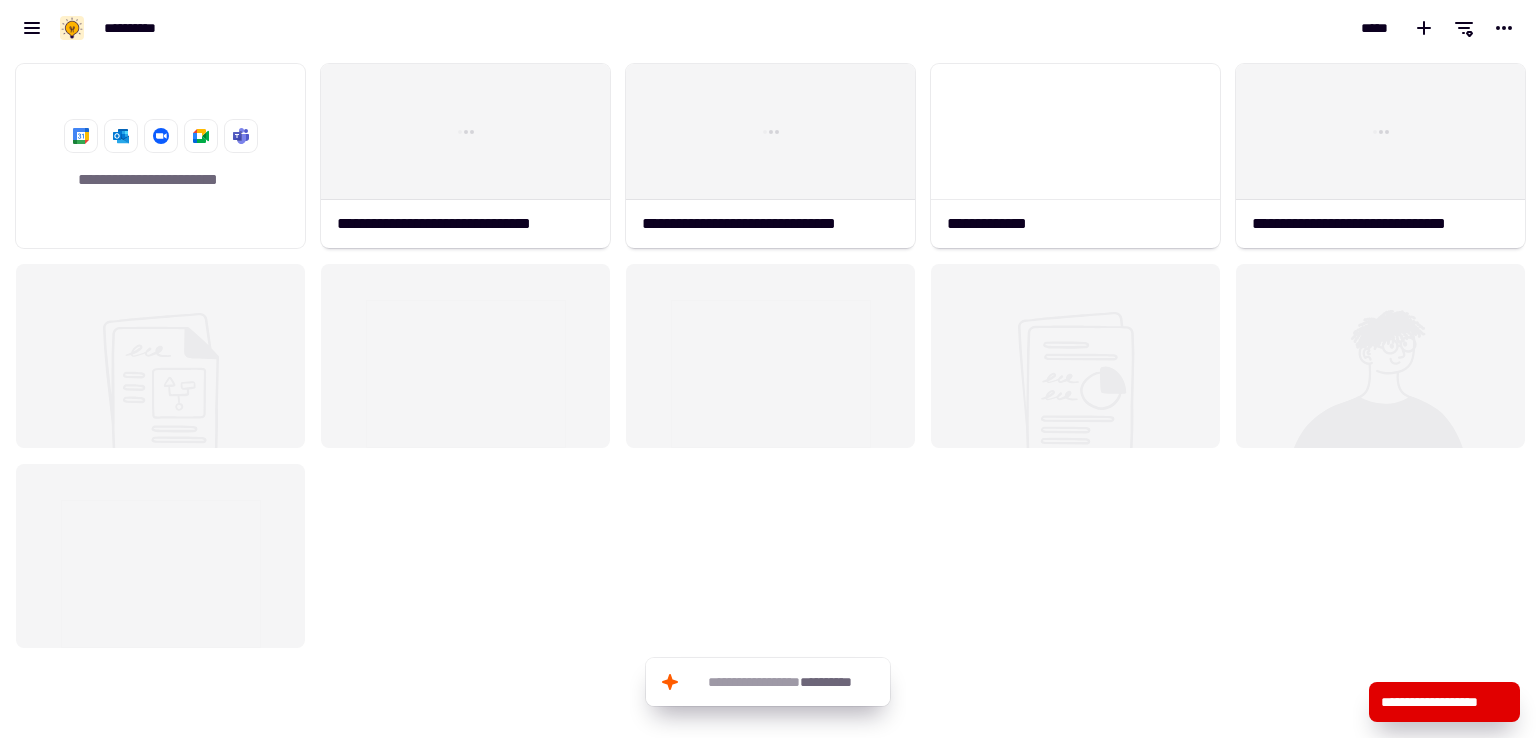 scroll, scrollTop: 16, scrollLeft: 16, axis: both 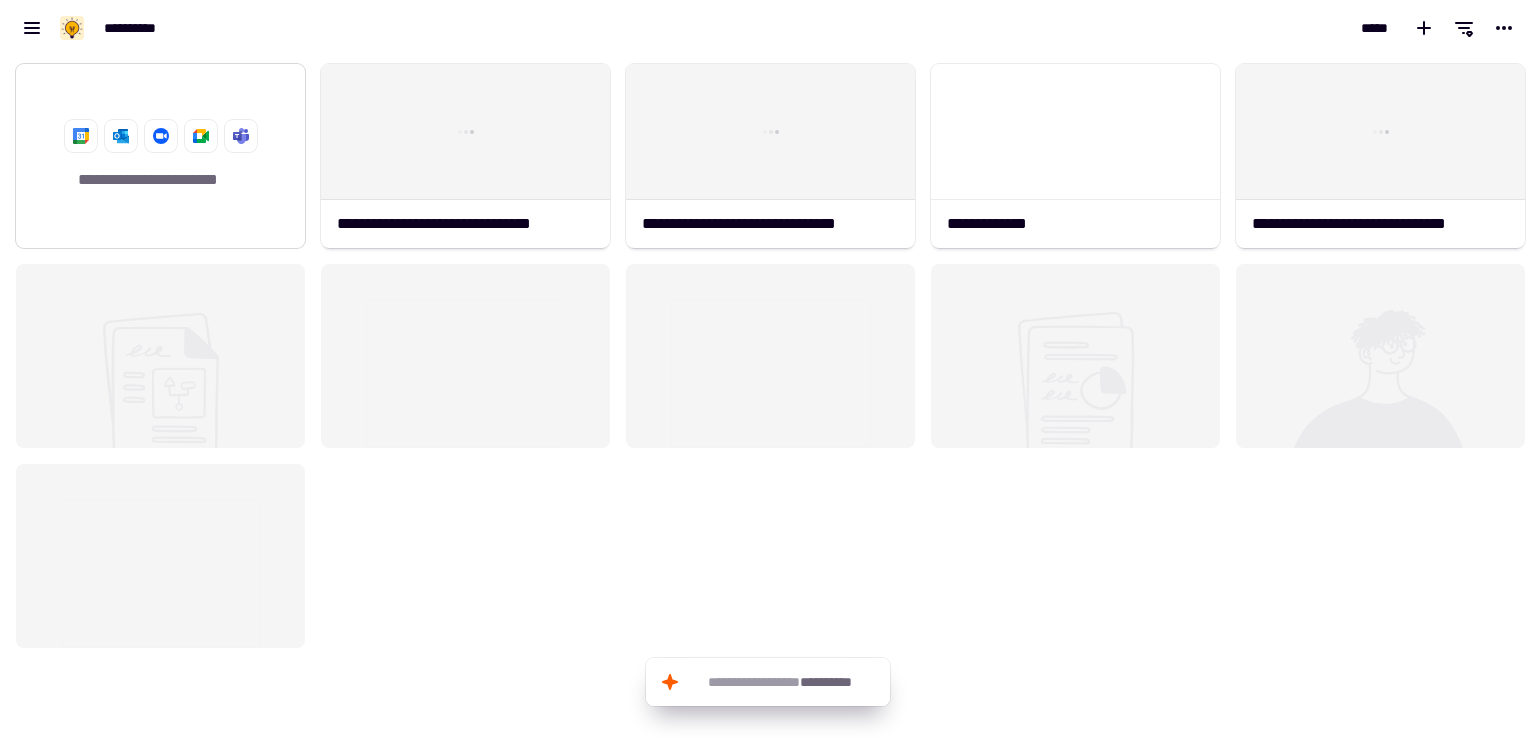 click 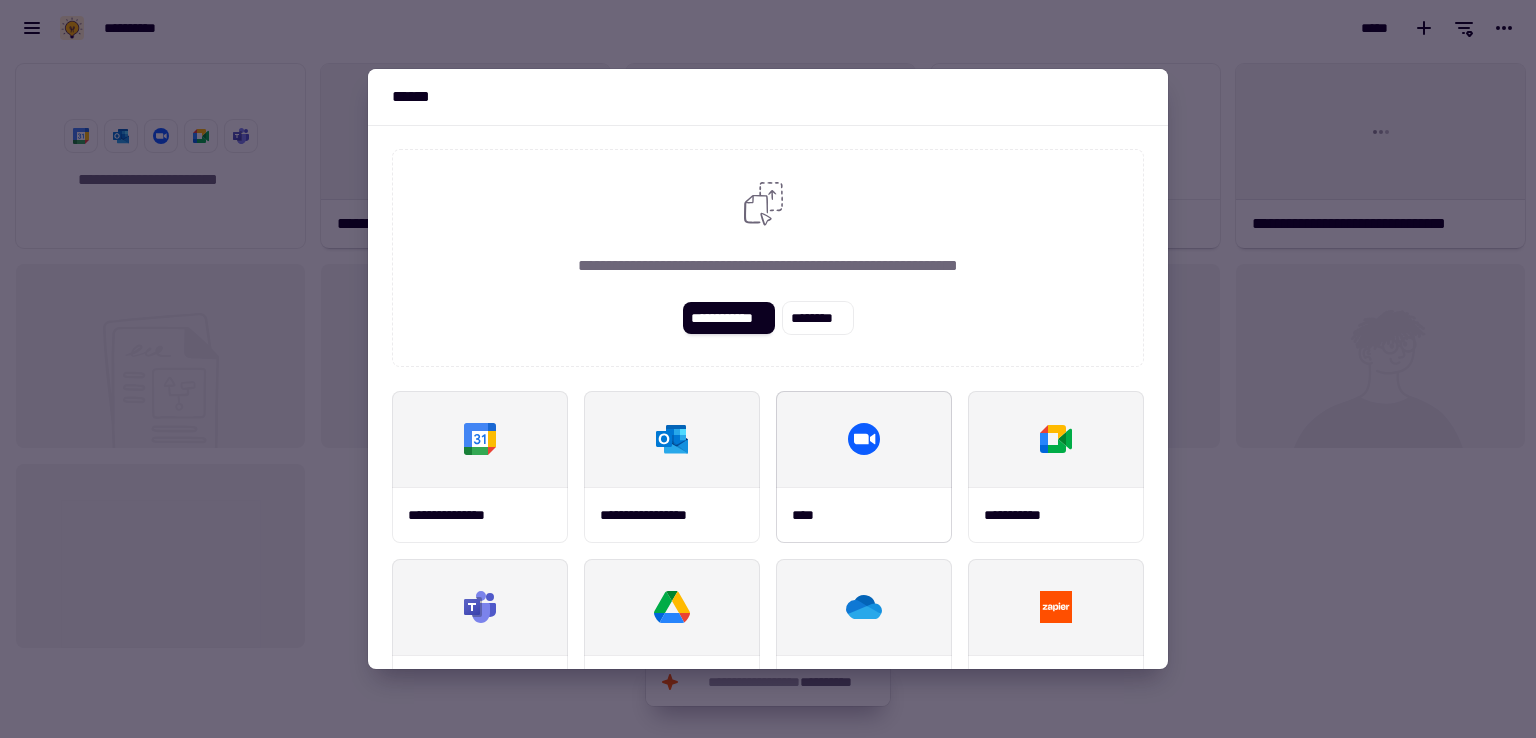 scroll, scrollTop: 257, scrollLeft: 0, axis: vertical 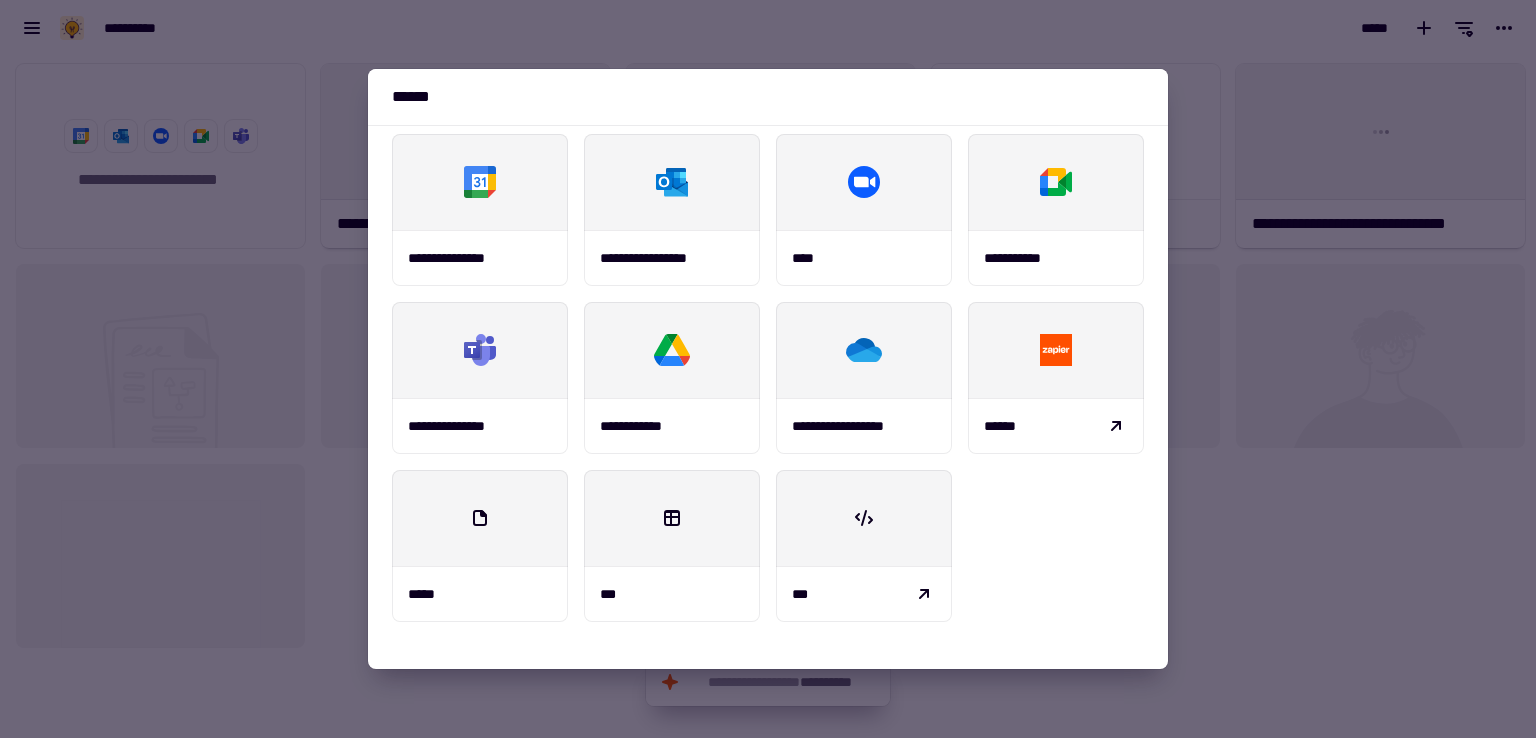 click at bounding box center [768, 369] 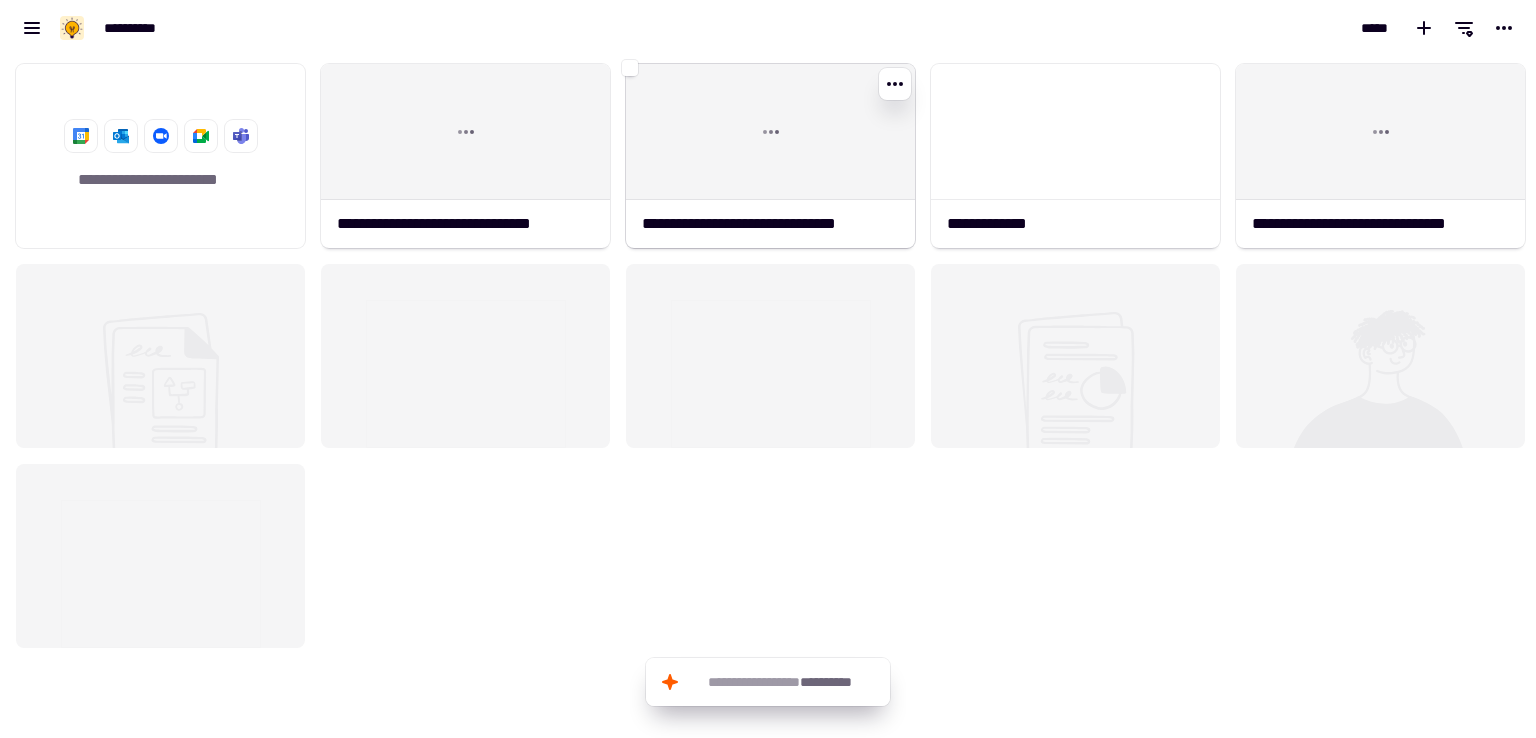 click 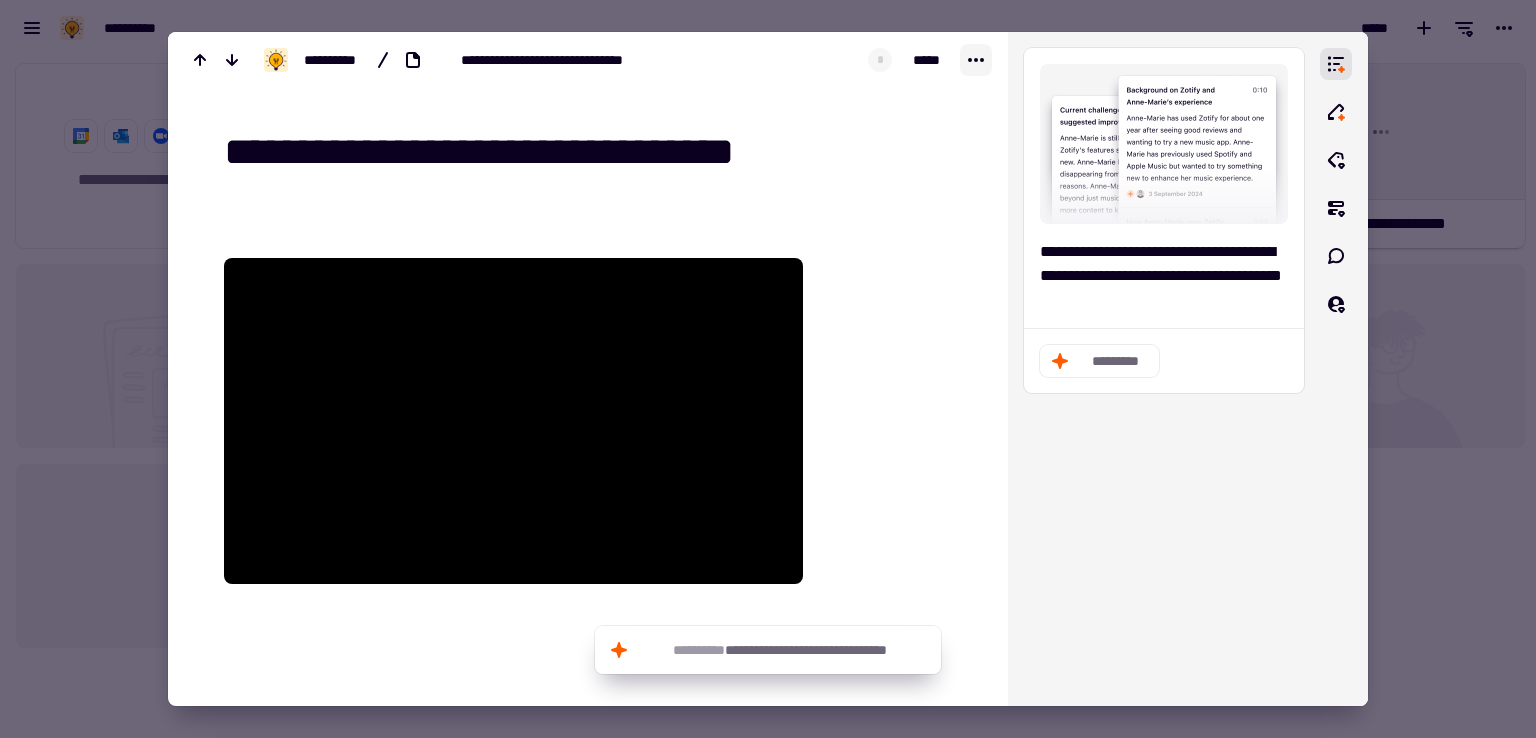 click 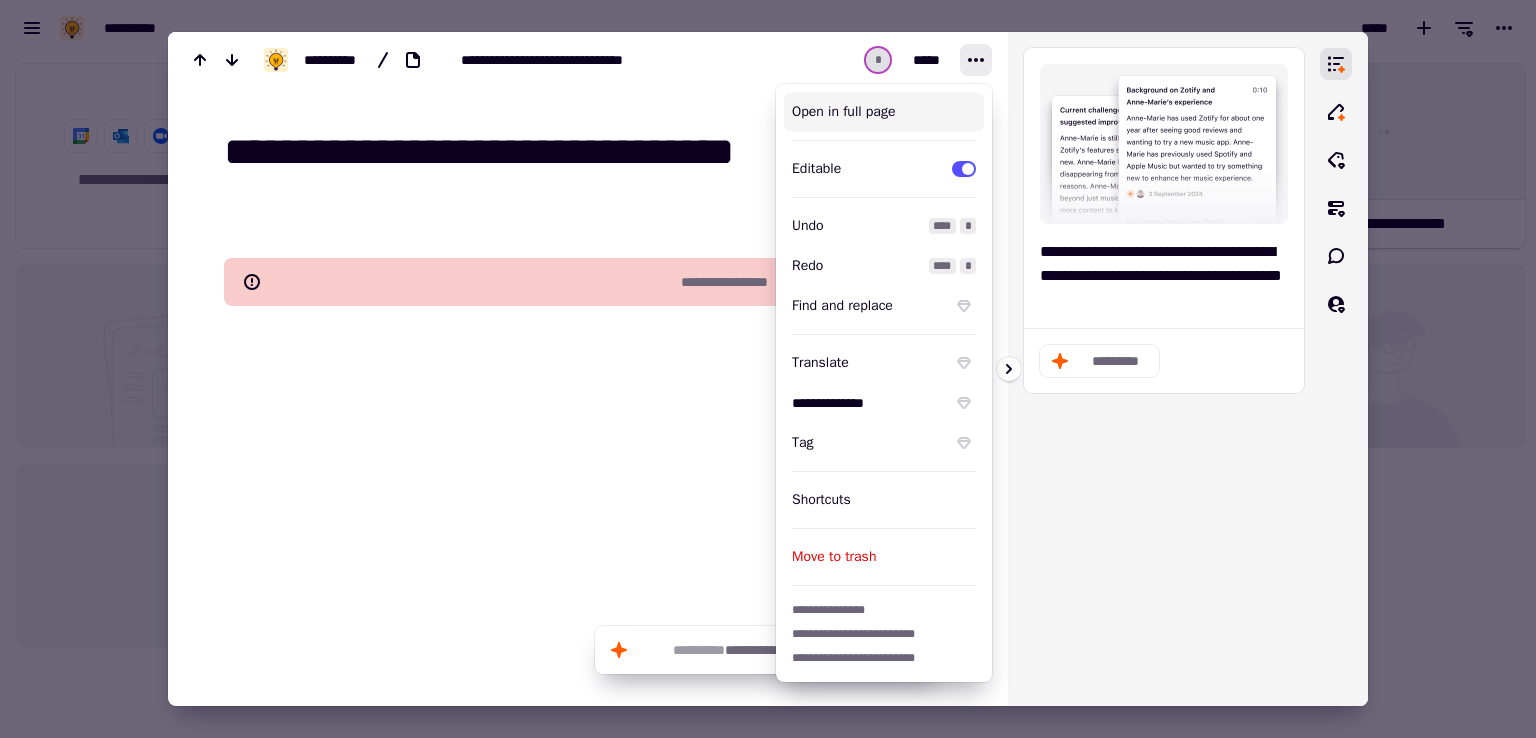 click on "**********" at bounding box center [1164, 369] 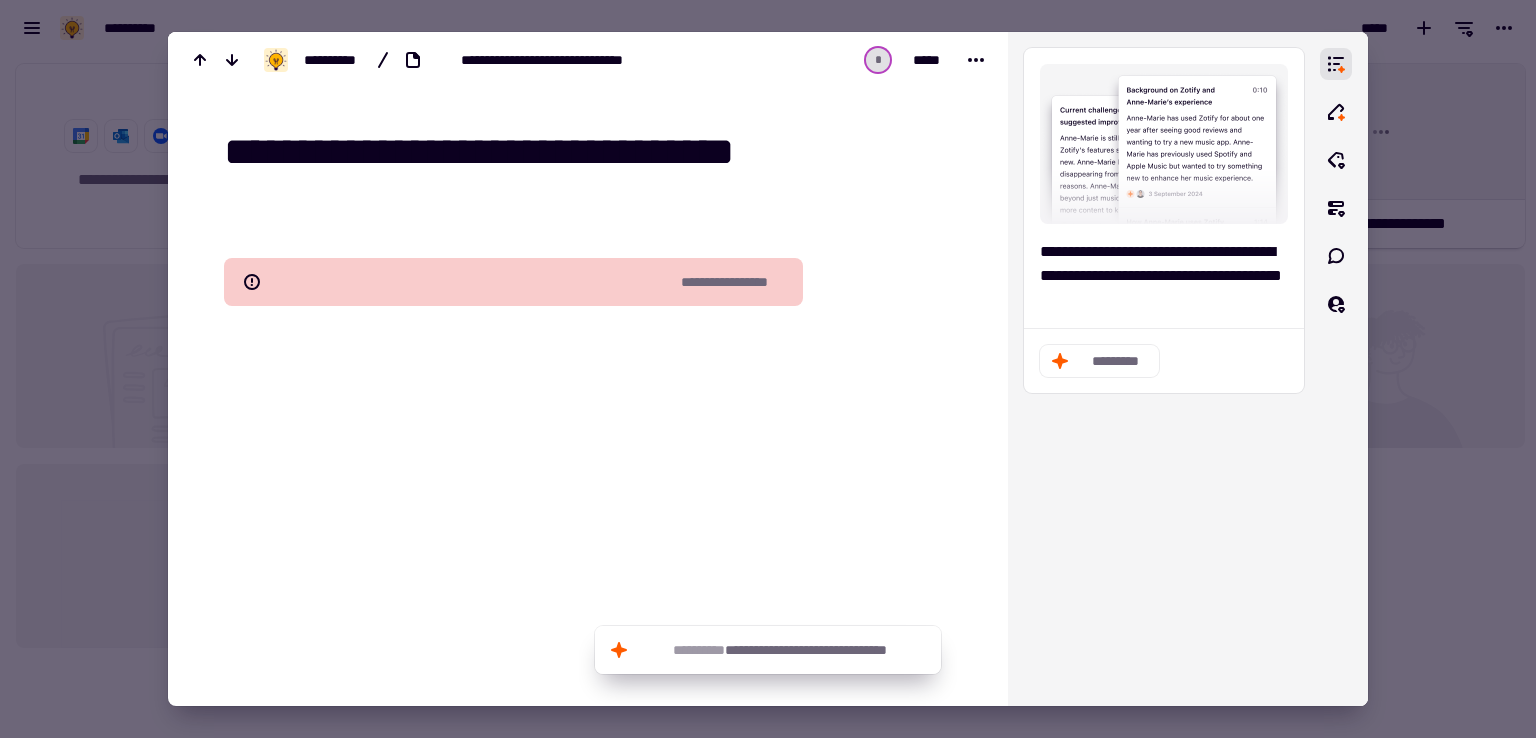 click at bounding box center [768, 369] 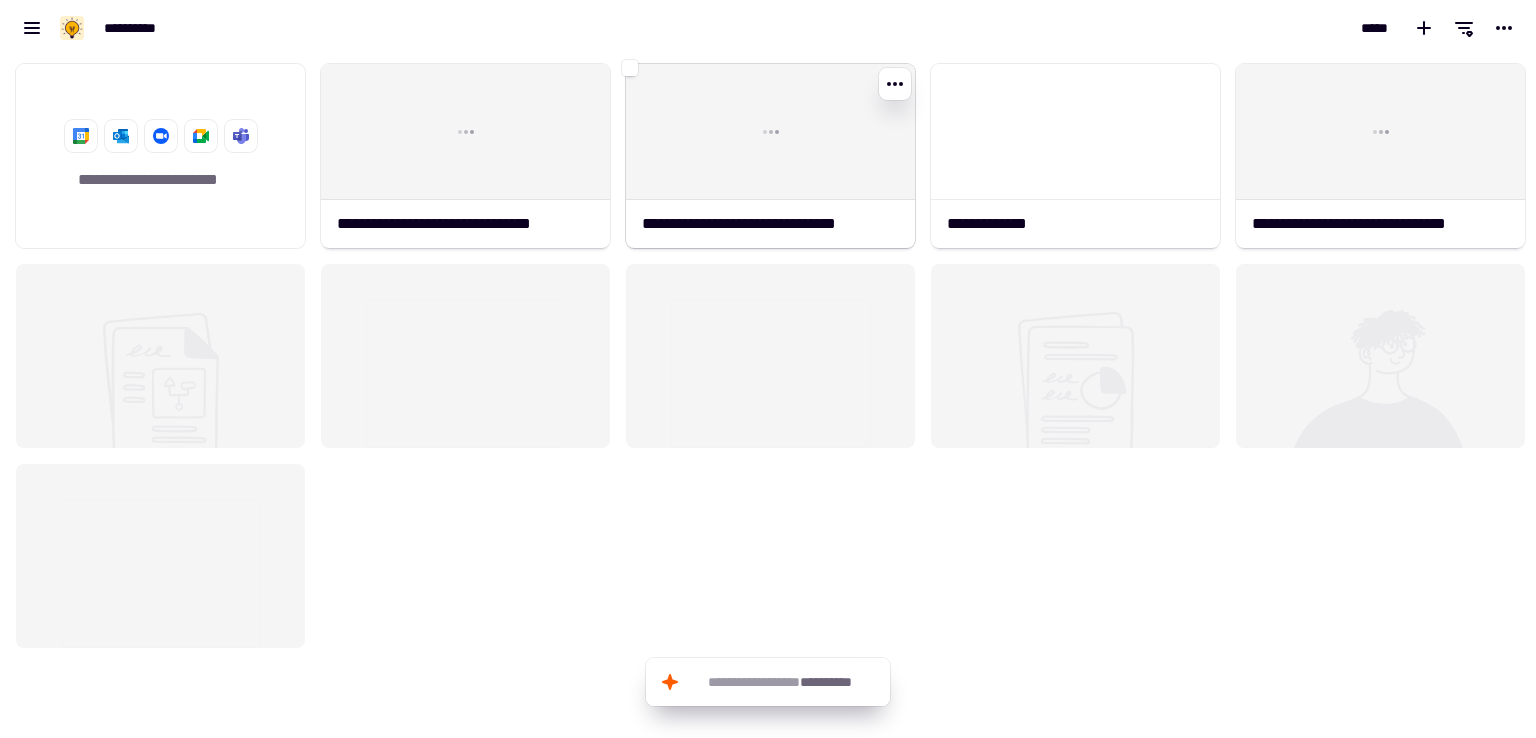 click 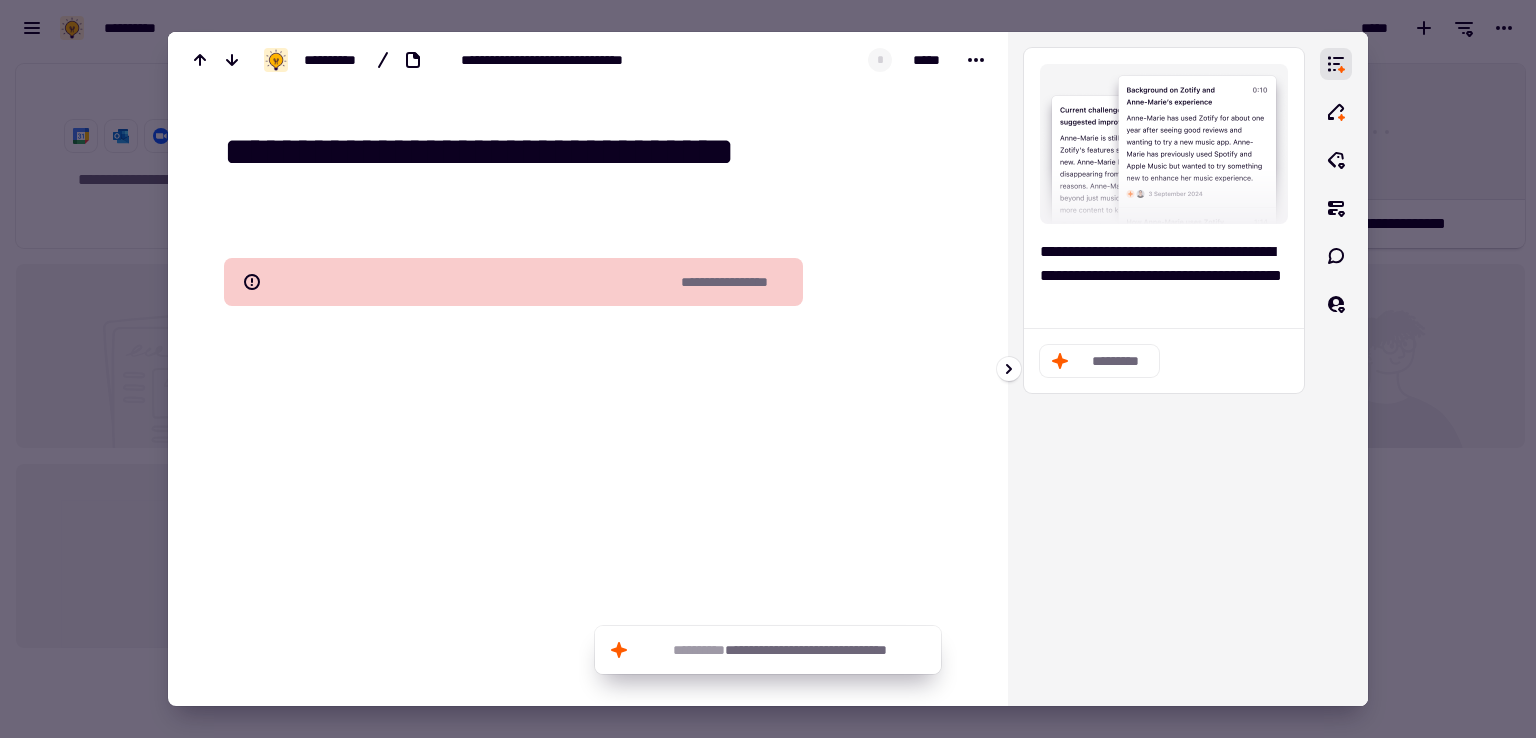 click at bounding box center (768, 369) 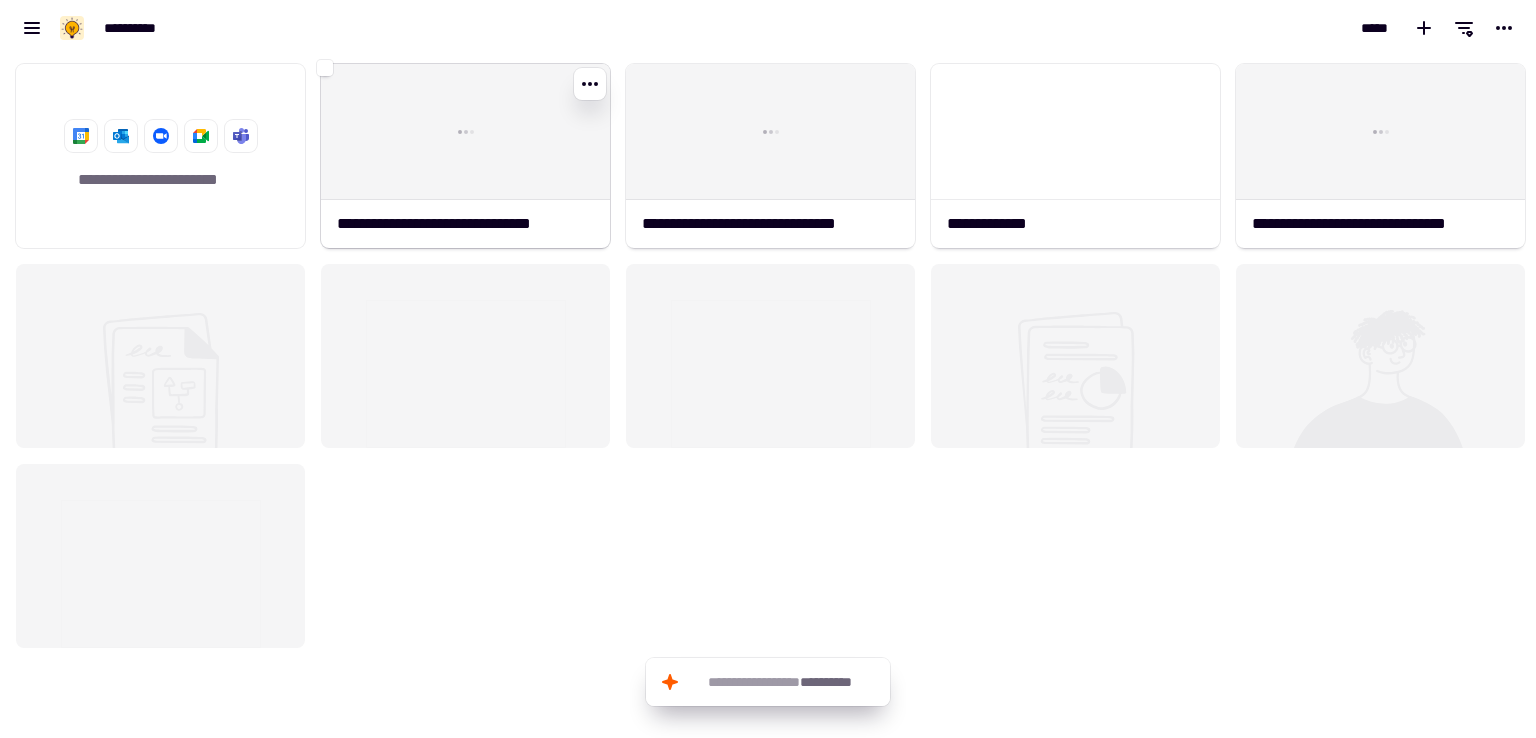 click 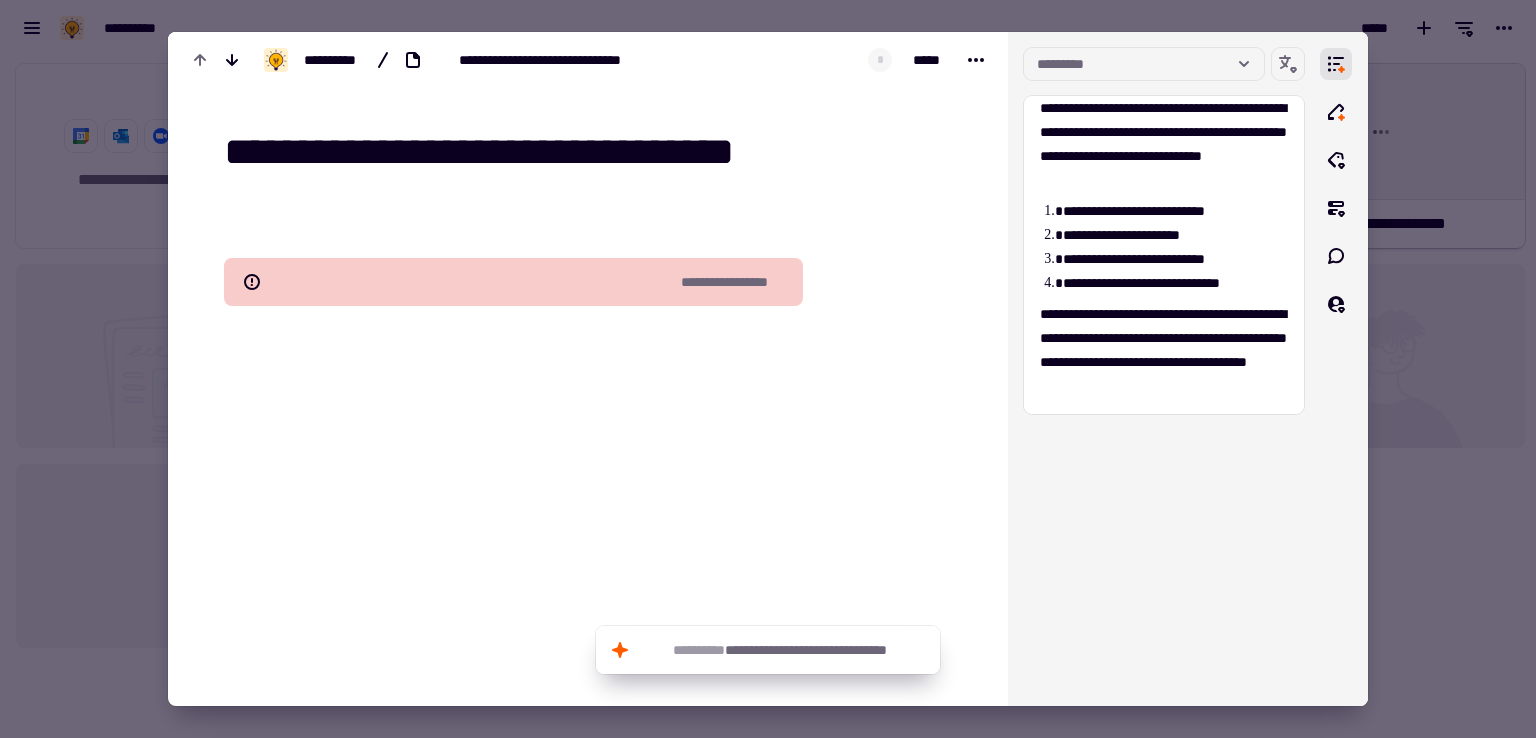click at bounding box center [768, 369] 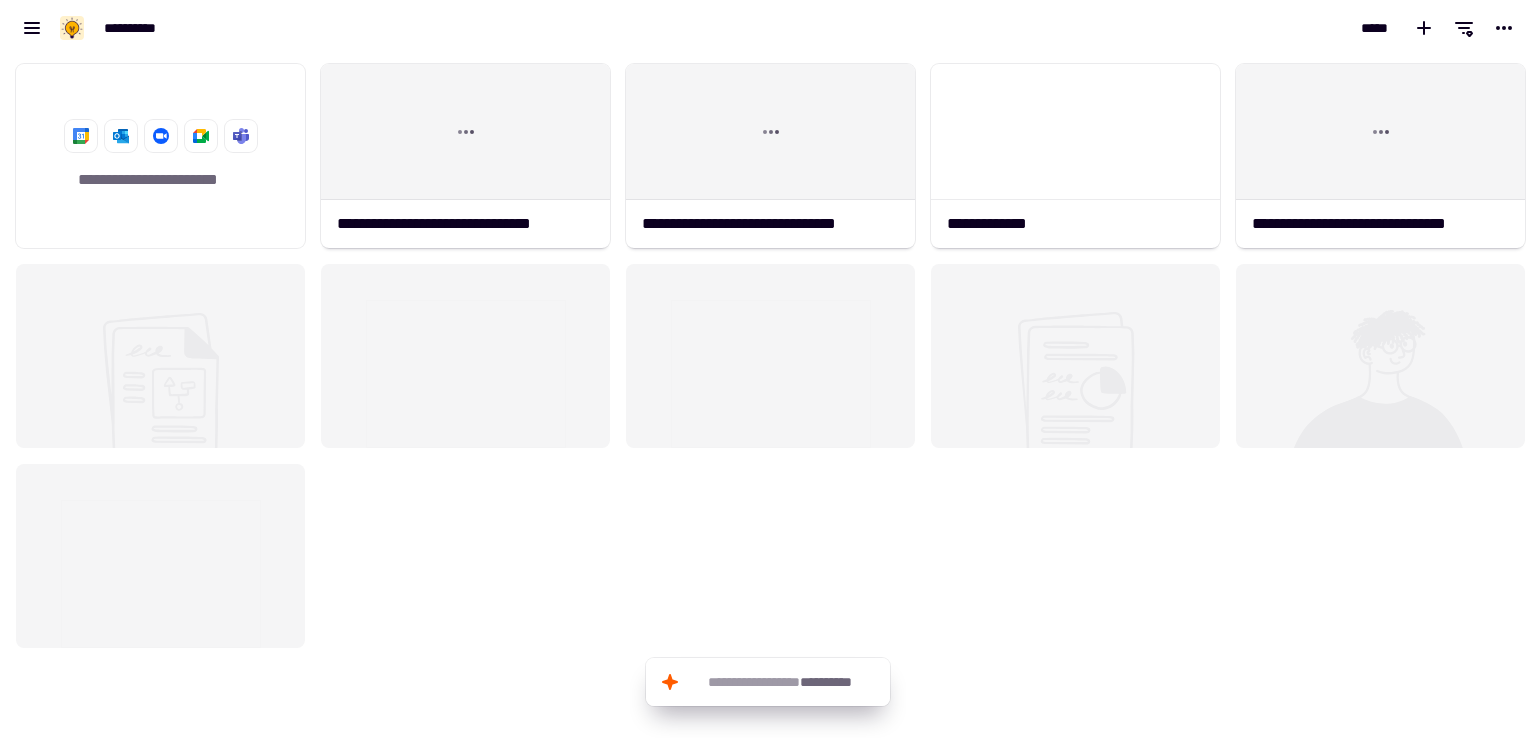 scroll, scrollTop: 666, scrollLeft: 1505, axis: both 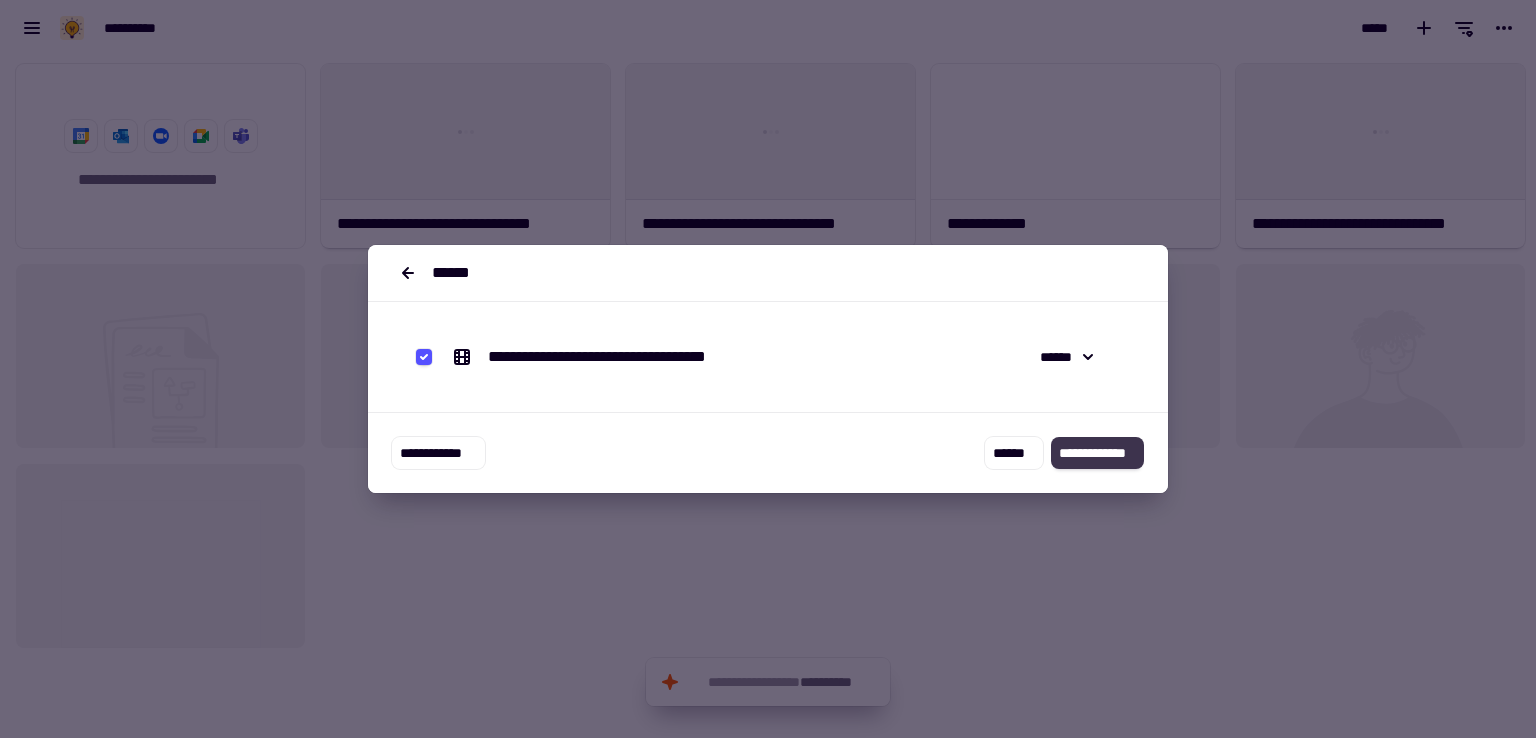 click on "**********" 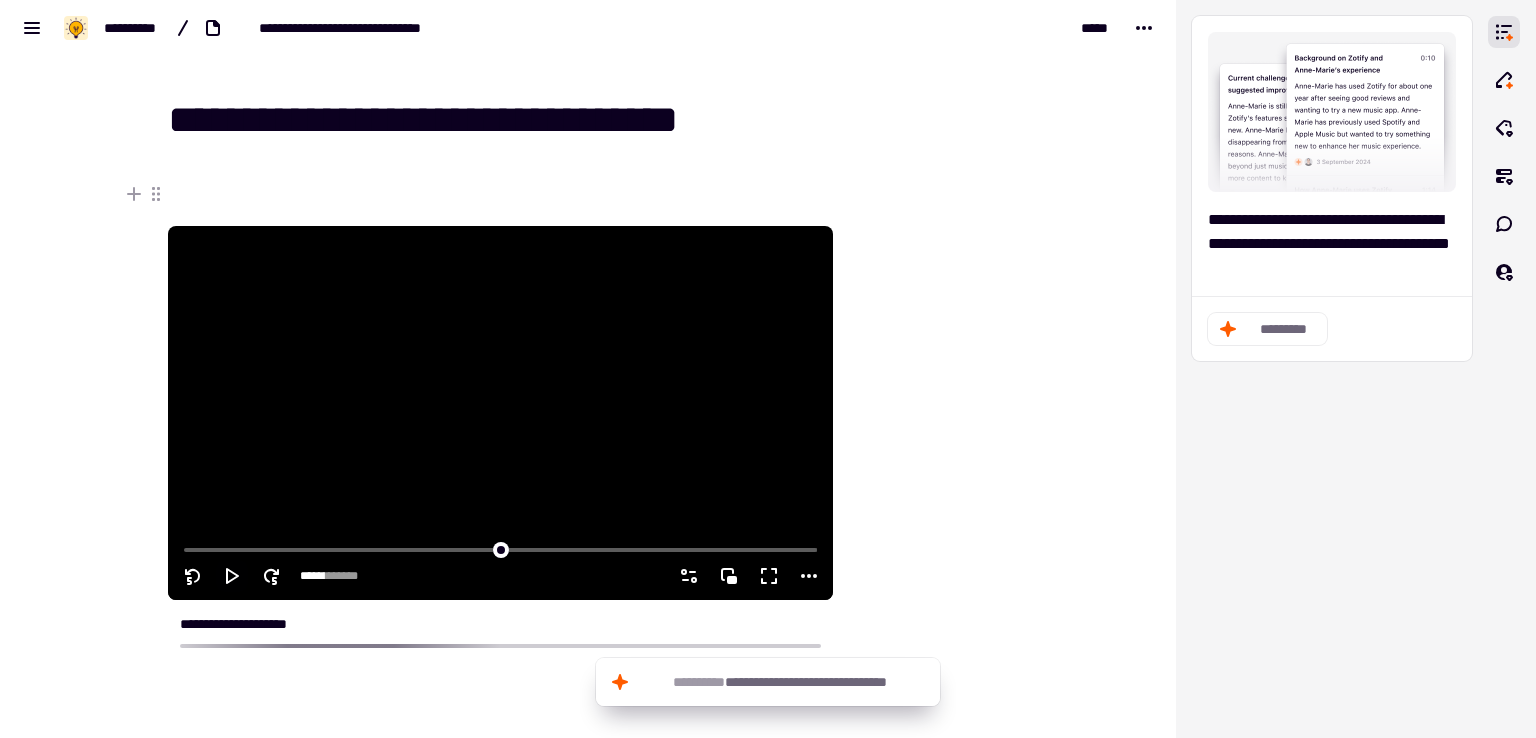 click 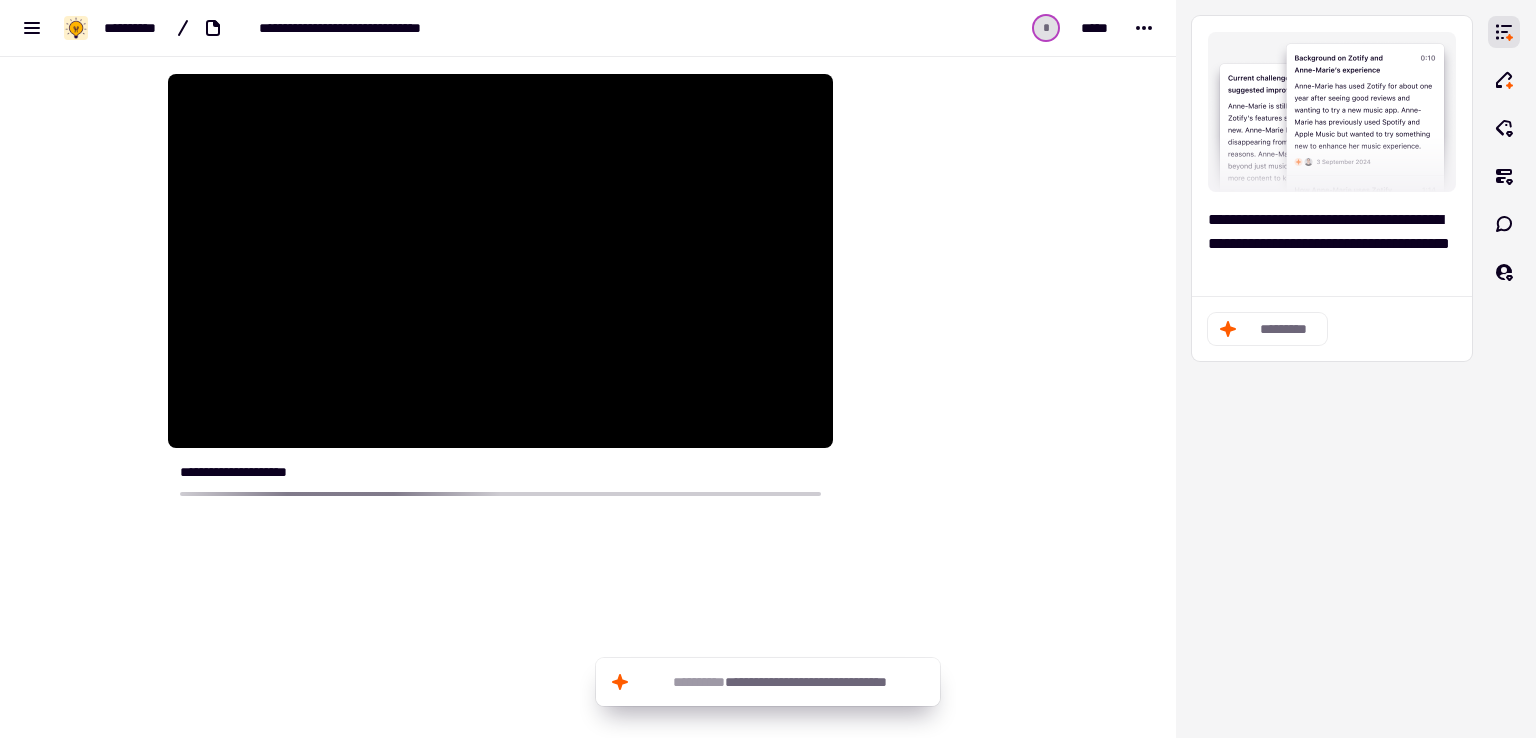 scroll, scrollTop: 133, scrollLeft: 0, axis: vertical 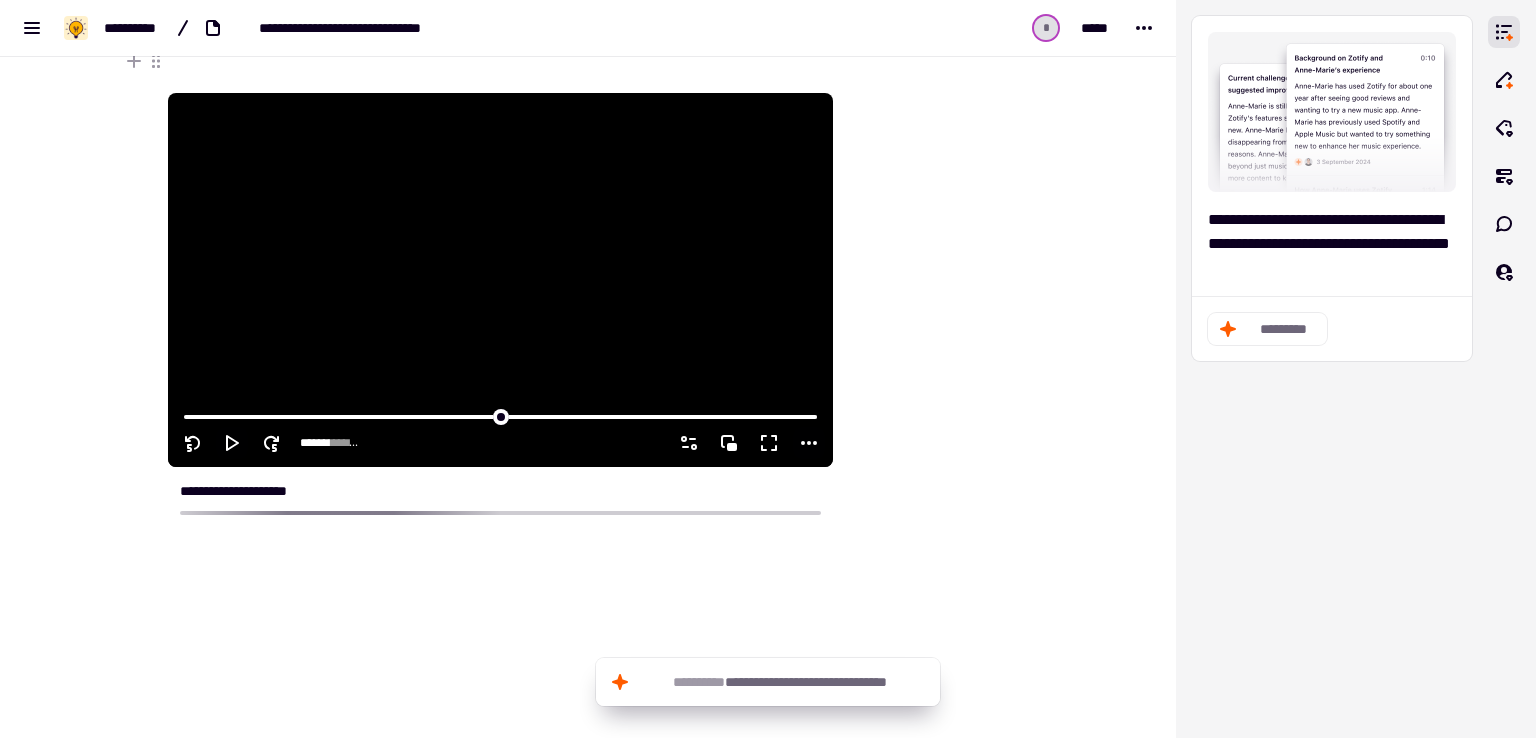 click 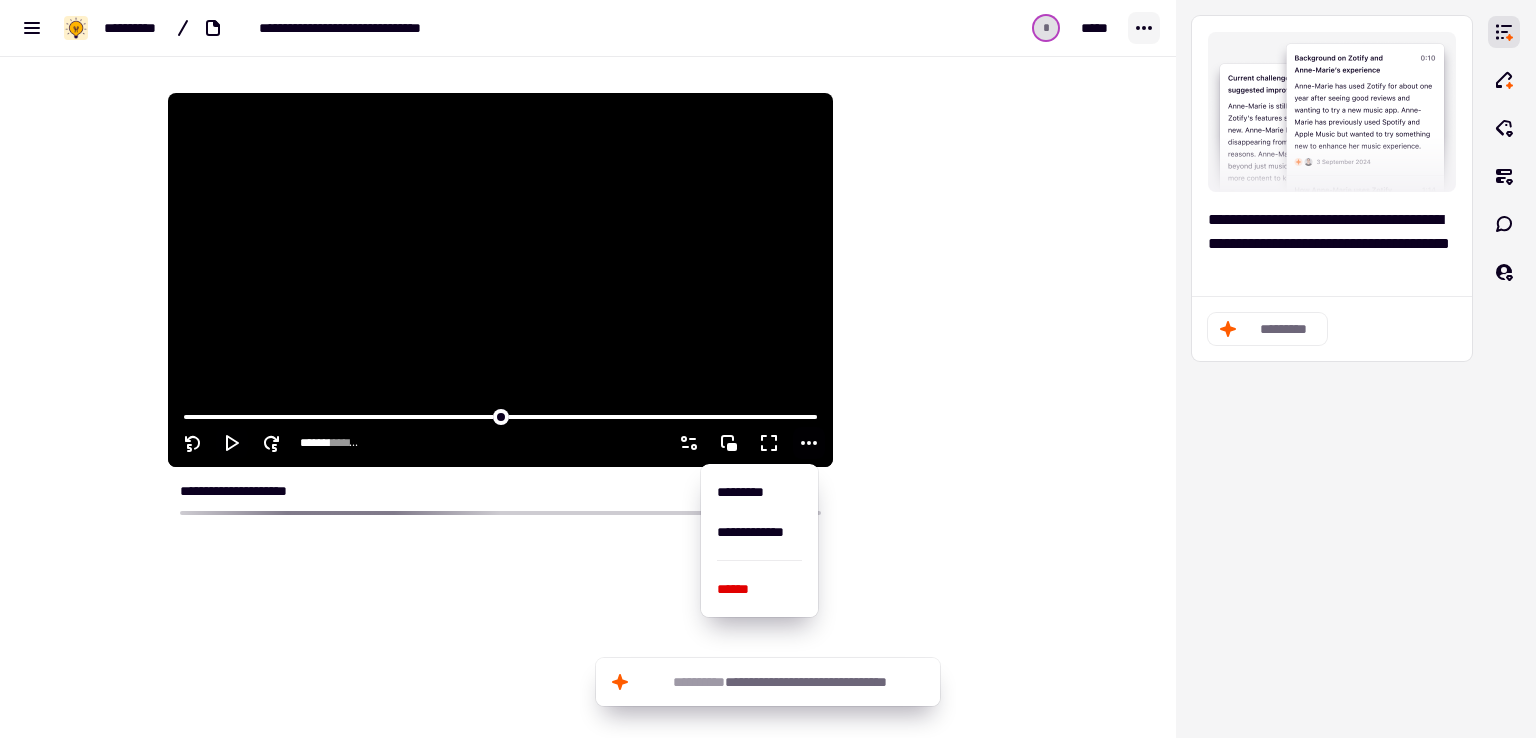 click 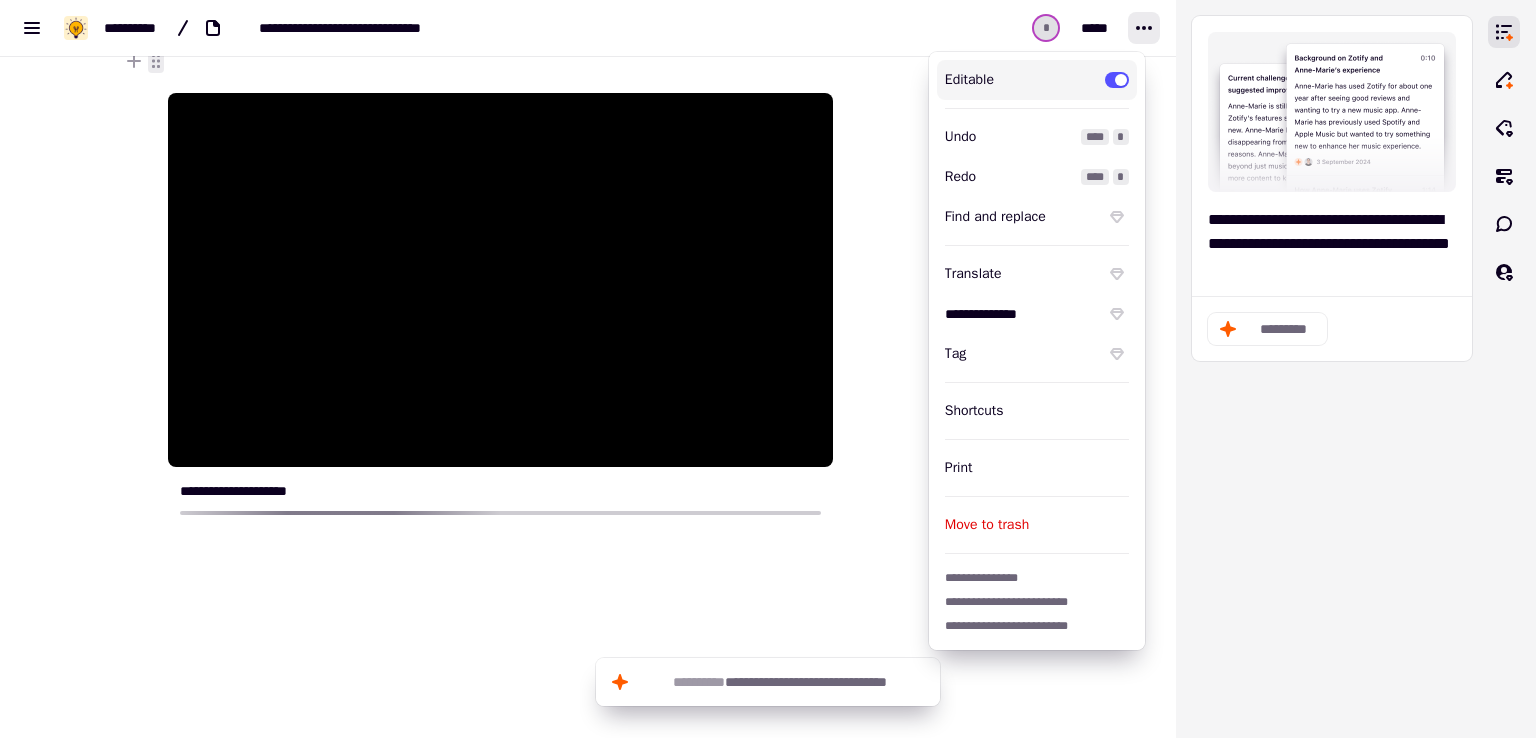 click 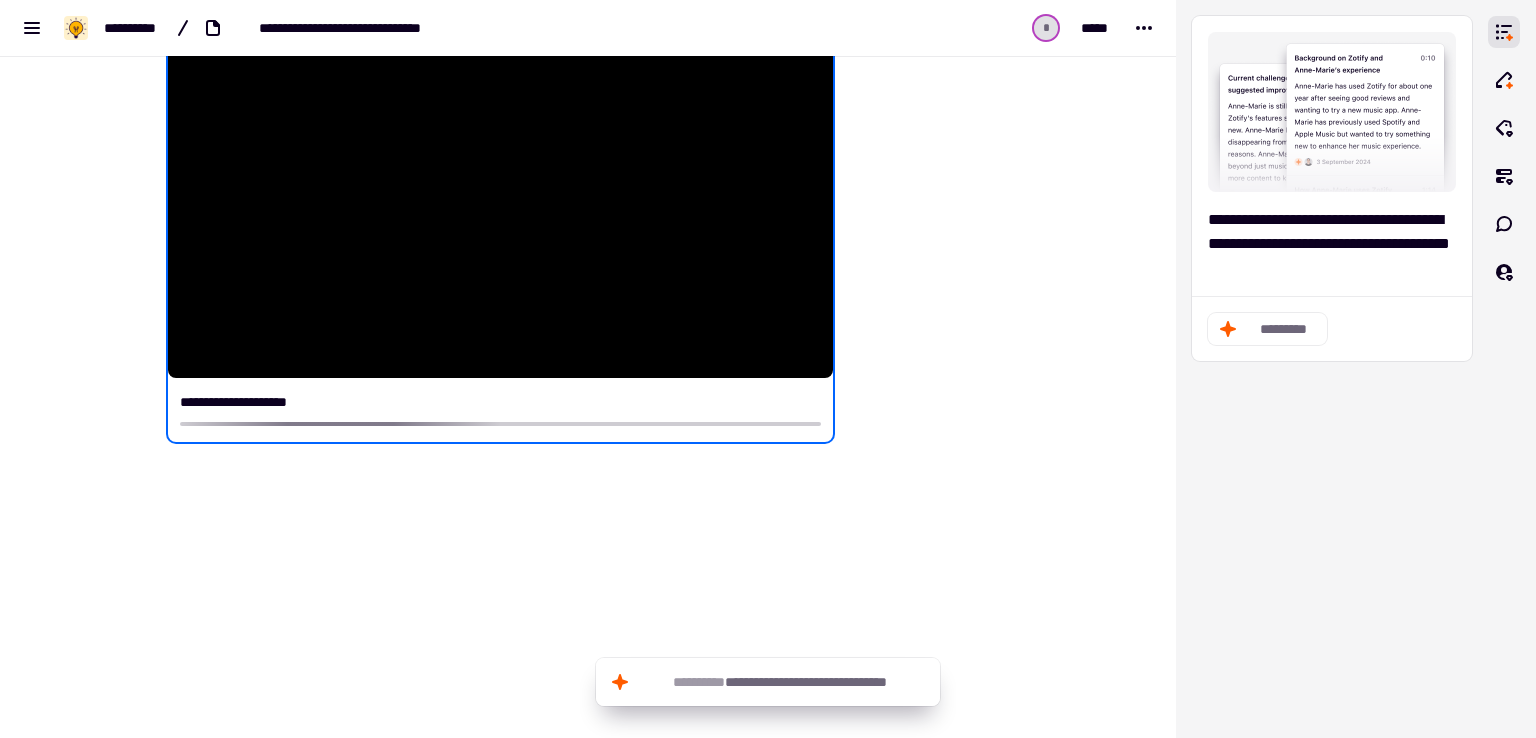 scroll, scrollTop: 233, scrollLeft: 0, axis: vertical 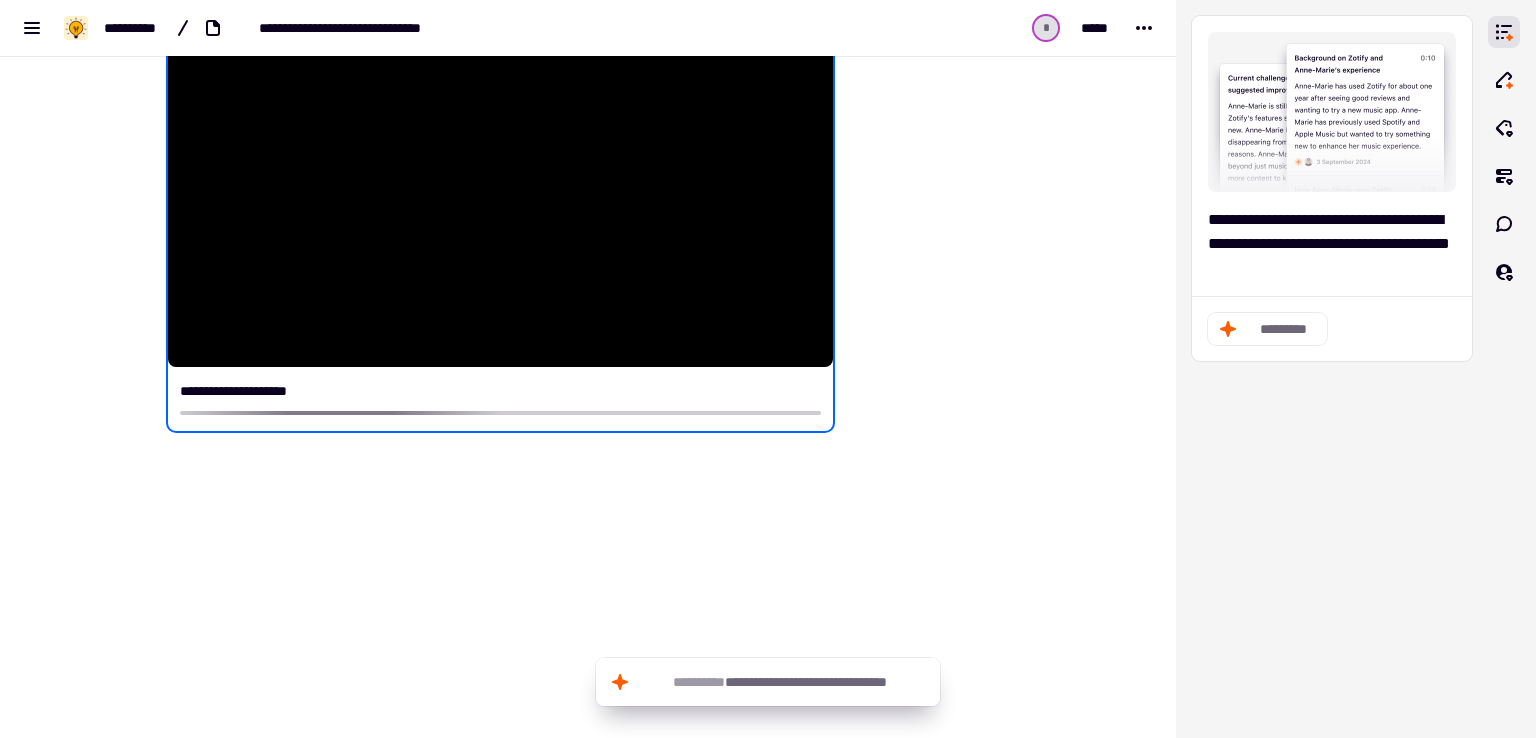 click at bounding box center [934, 291] 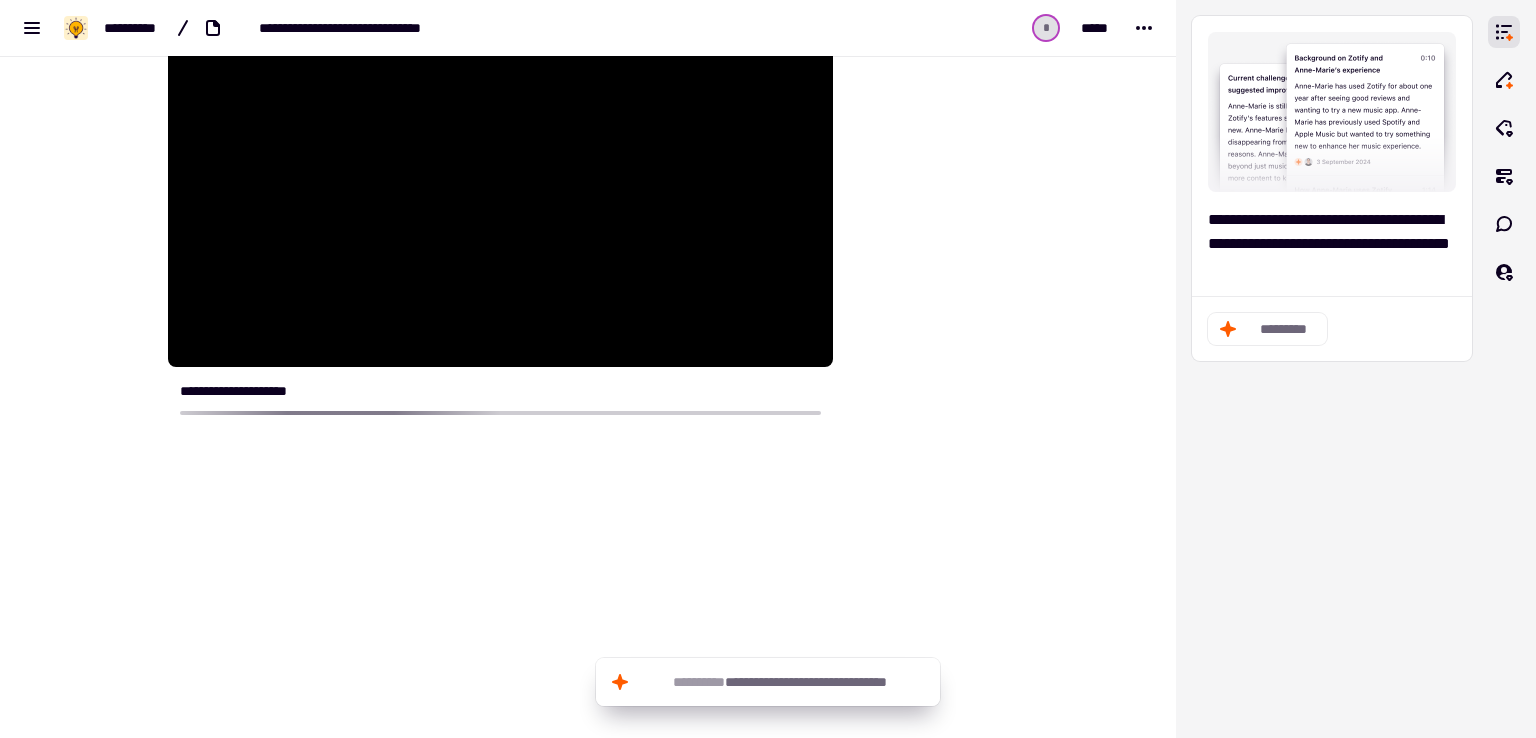 type on "******" 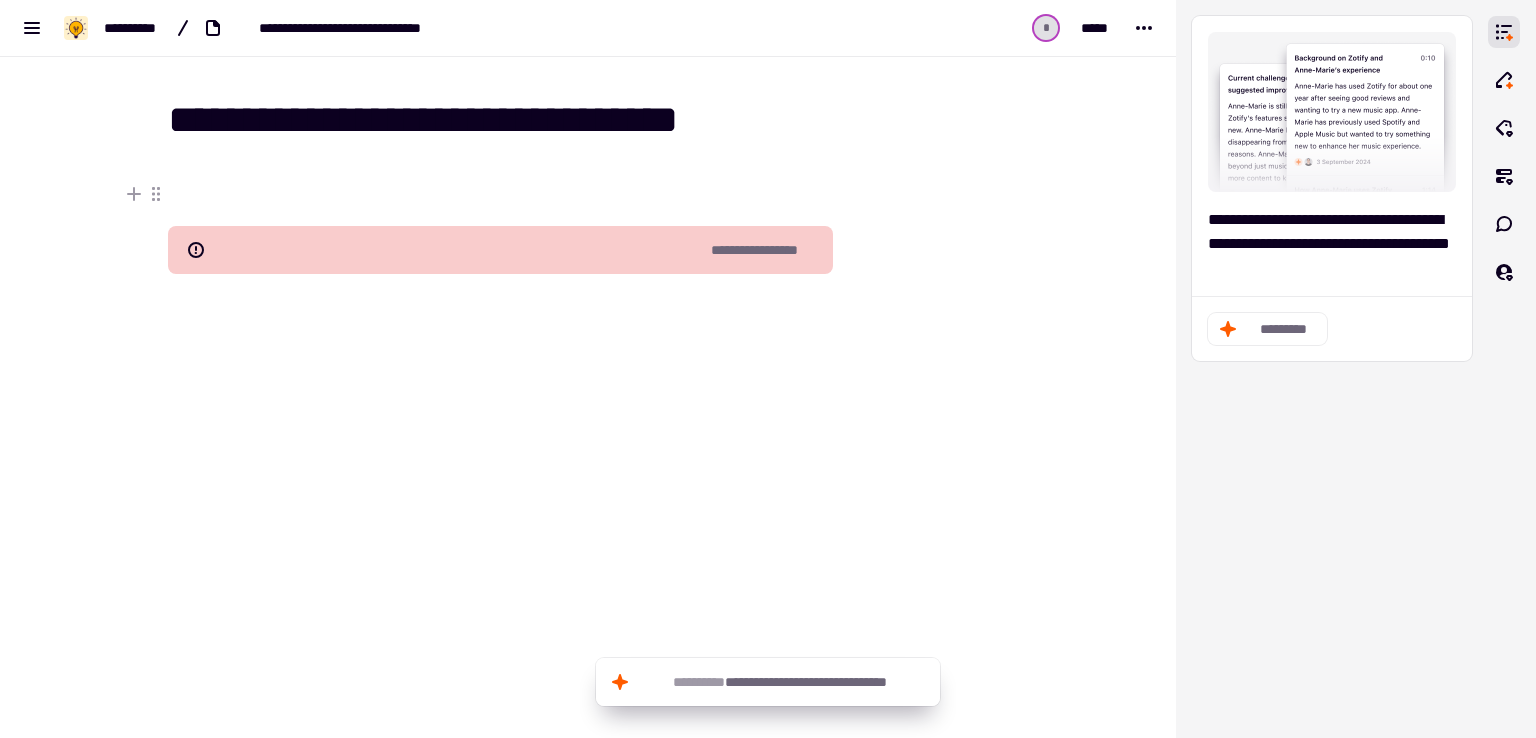 scroll, scrollTop: 0, scrollLeft: 0, axis: both 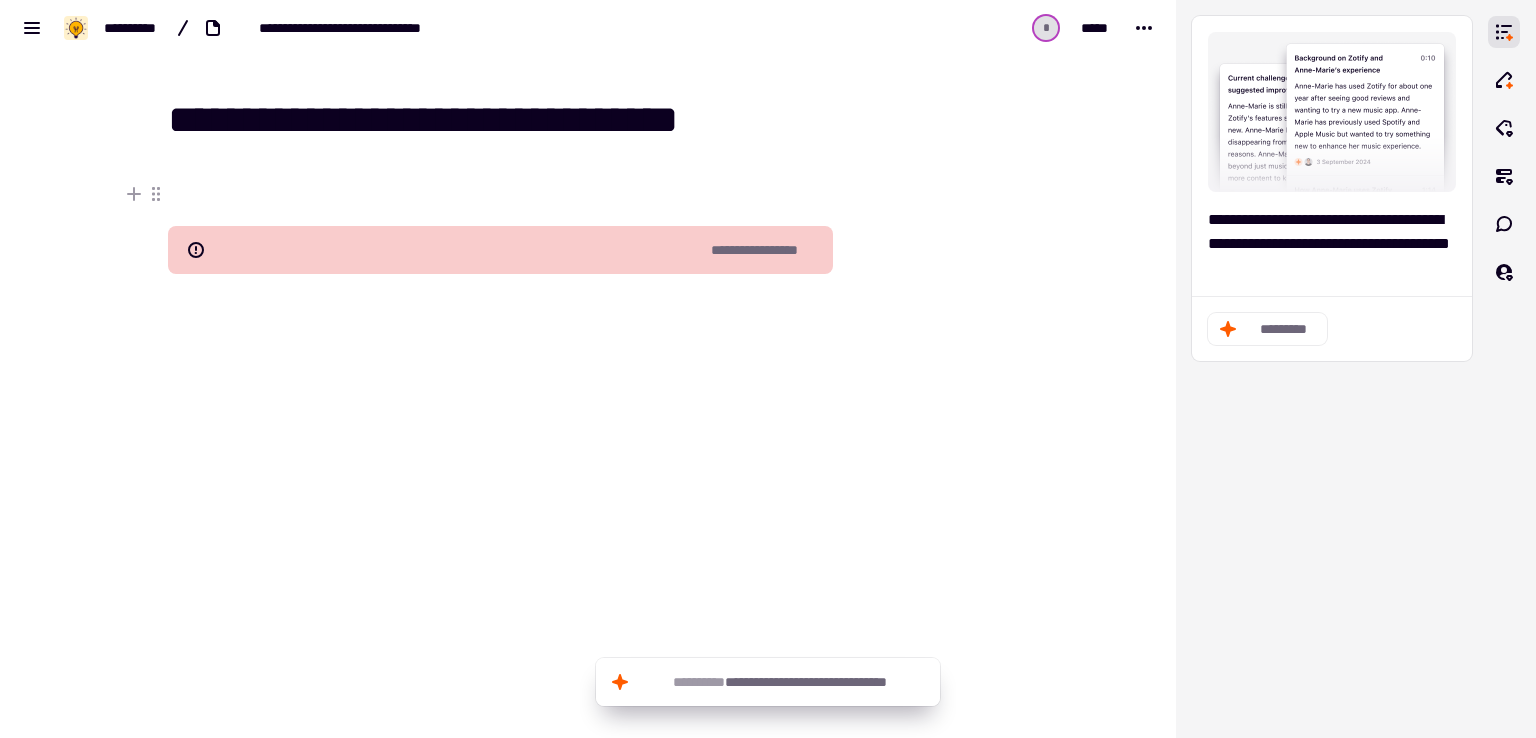 click on "**********" at bounding box center [500, 250] 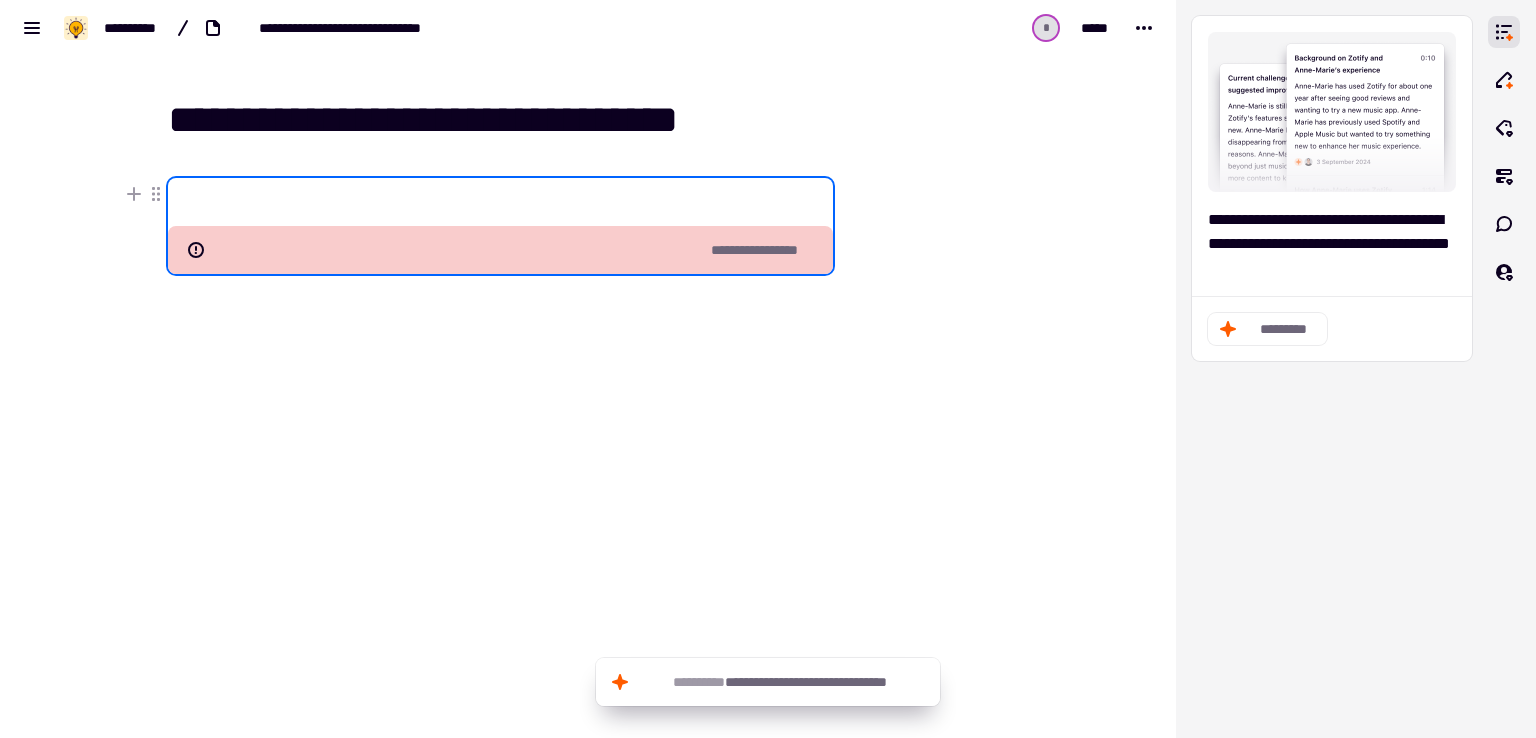 click 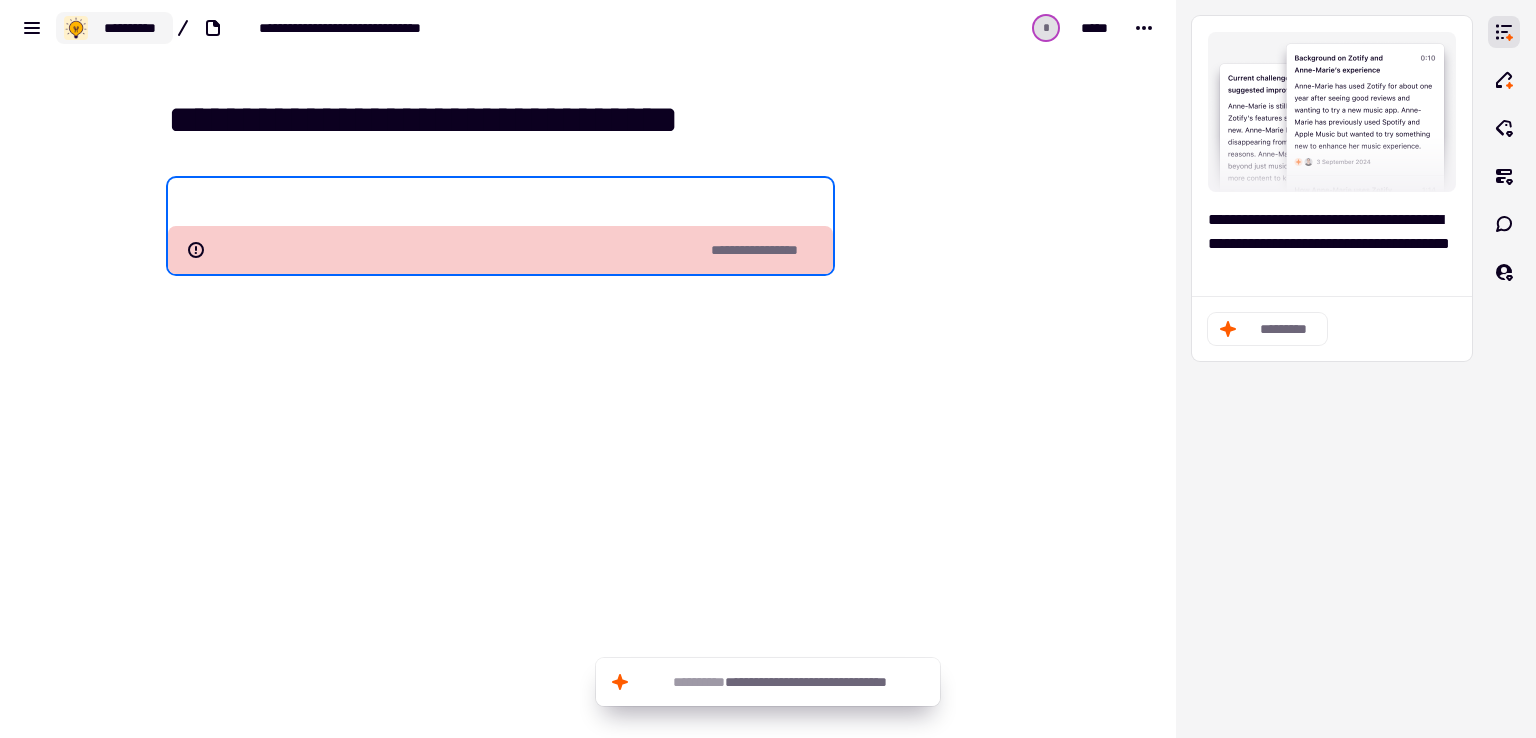 click on "**********" 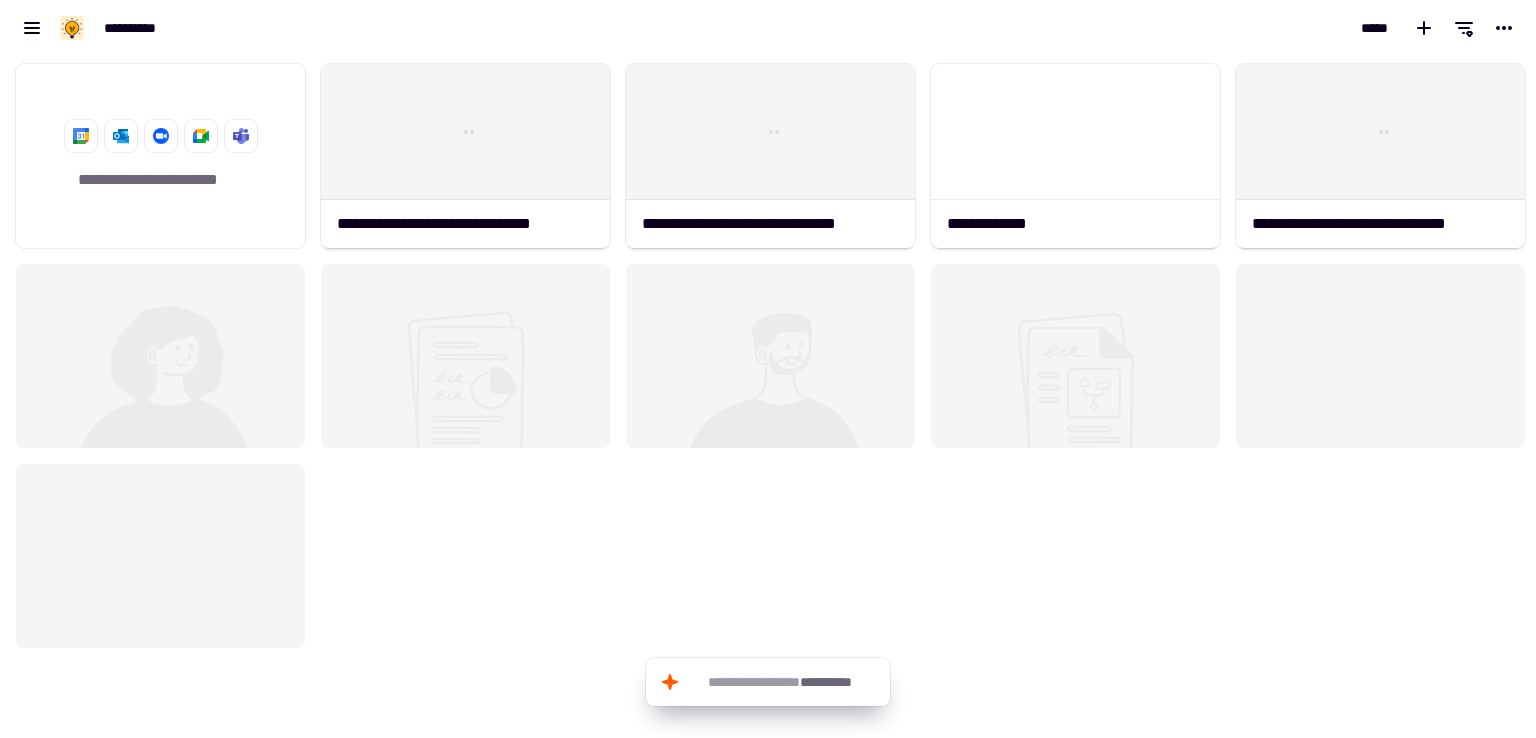 scroll, scrollTop: 16, scrollLeft: 16, axis: both 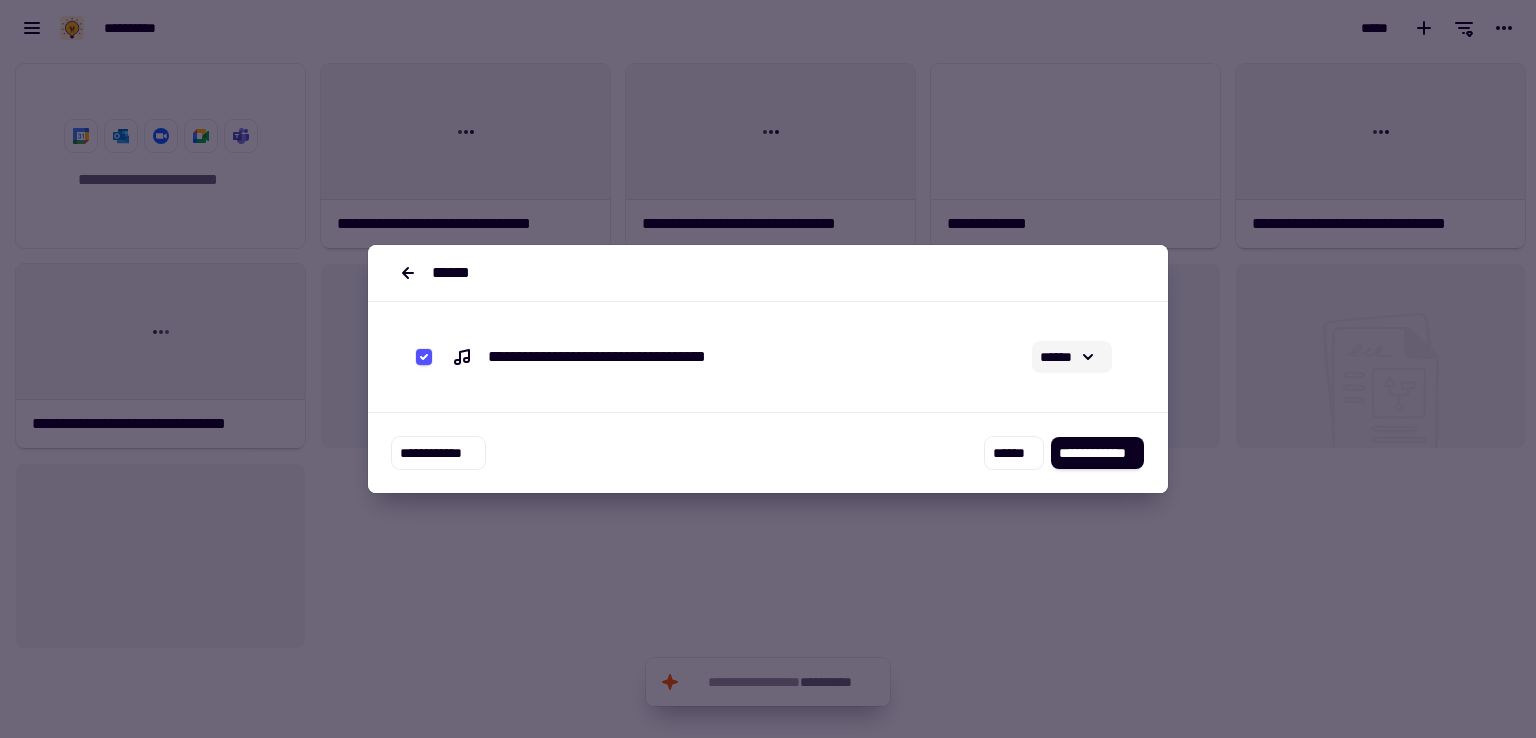 click 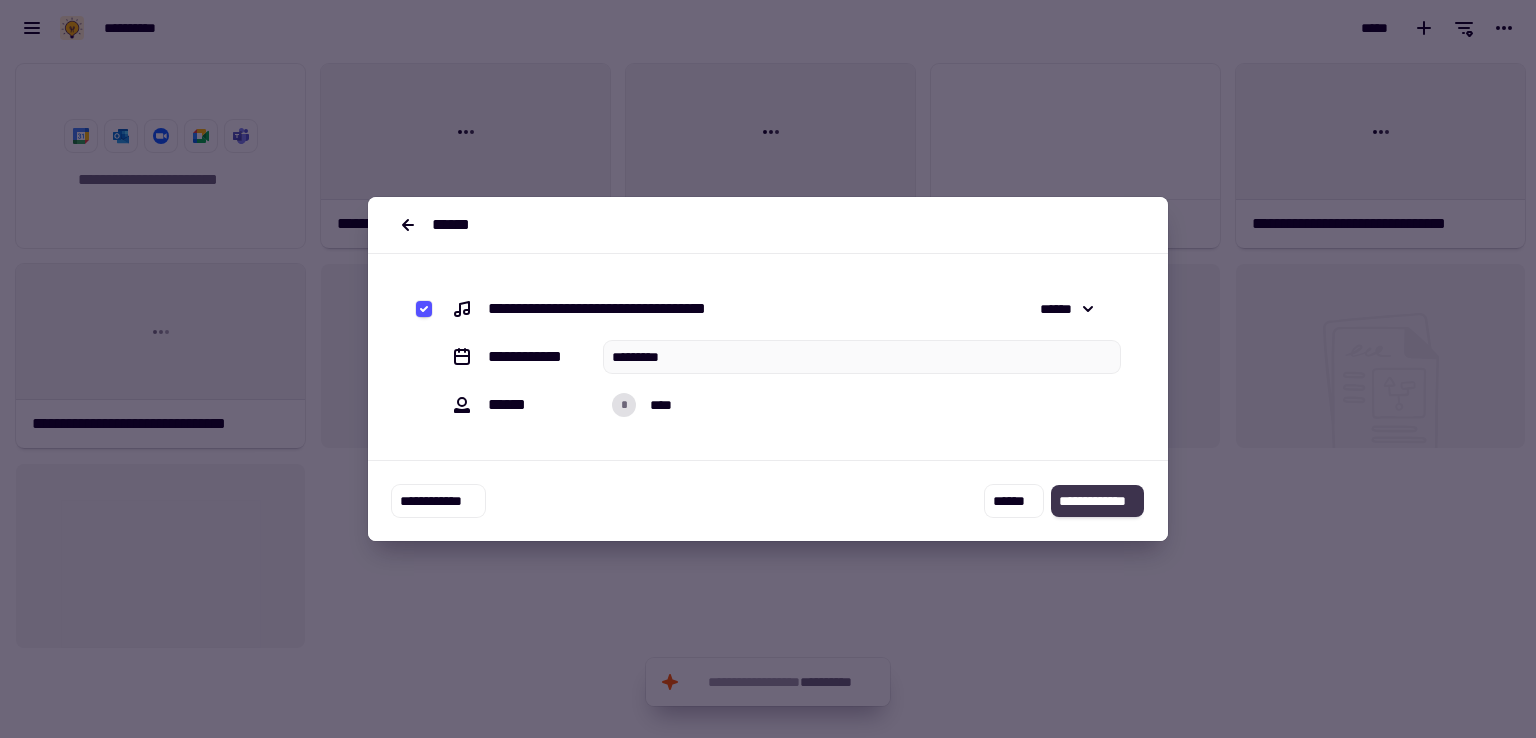 click on "**********" 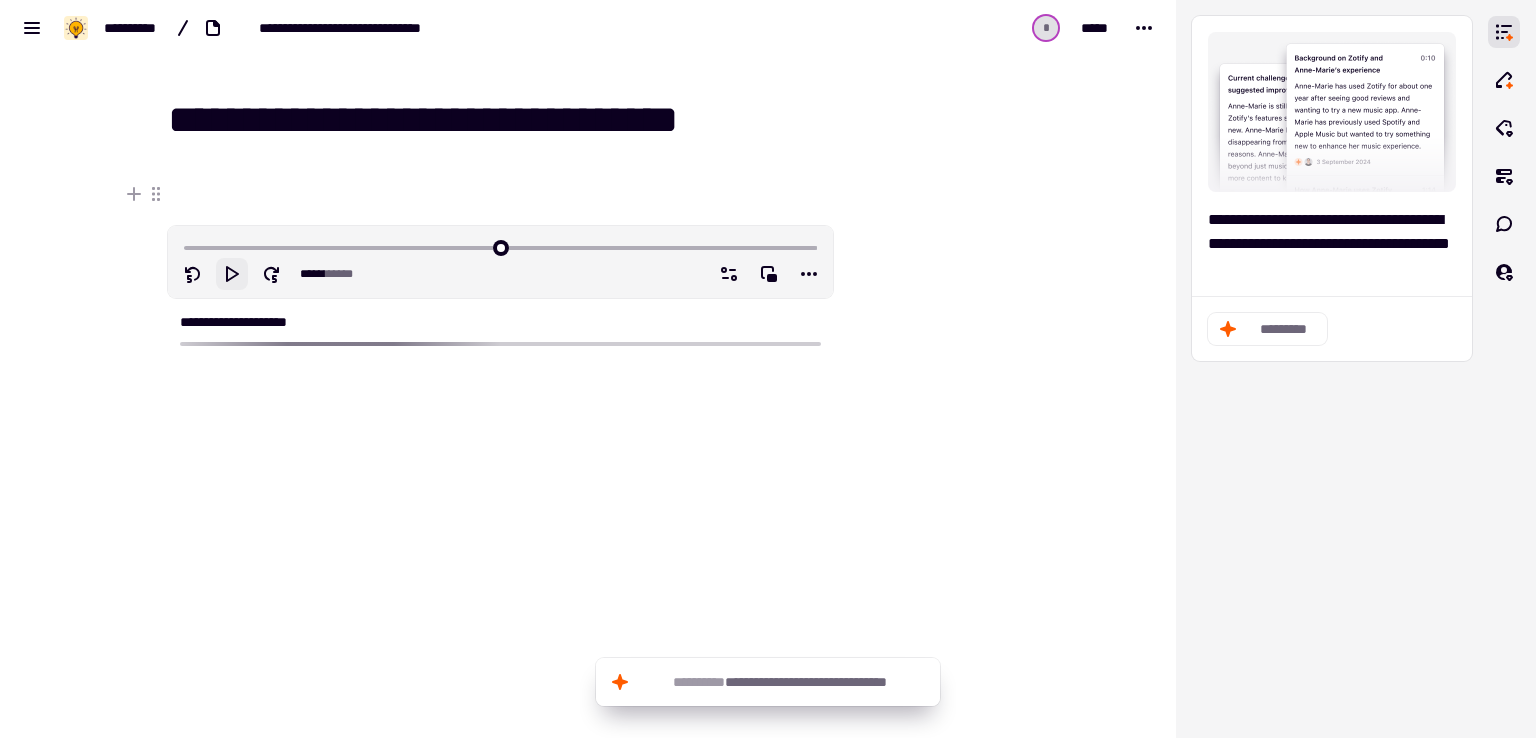 click 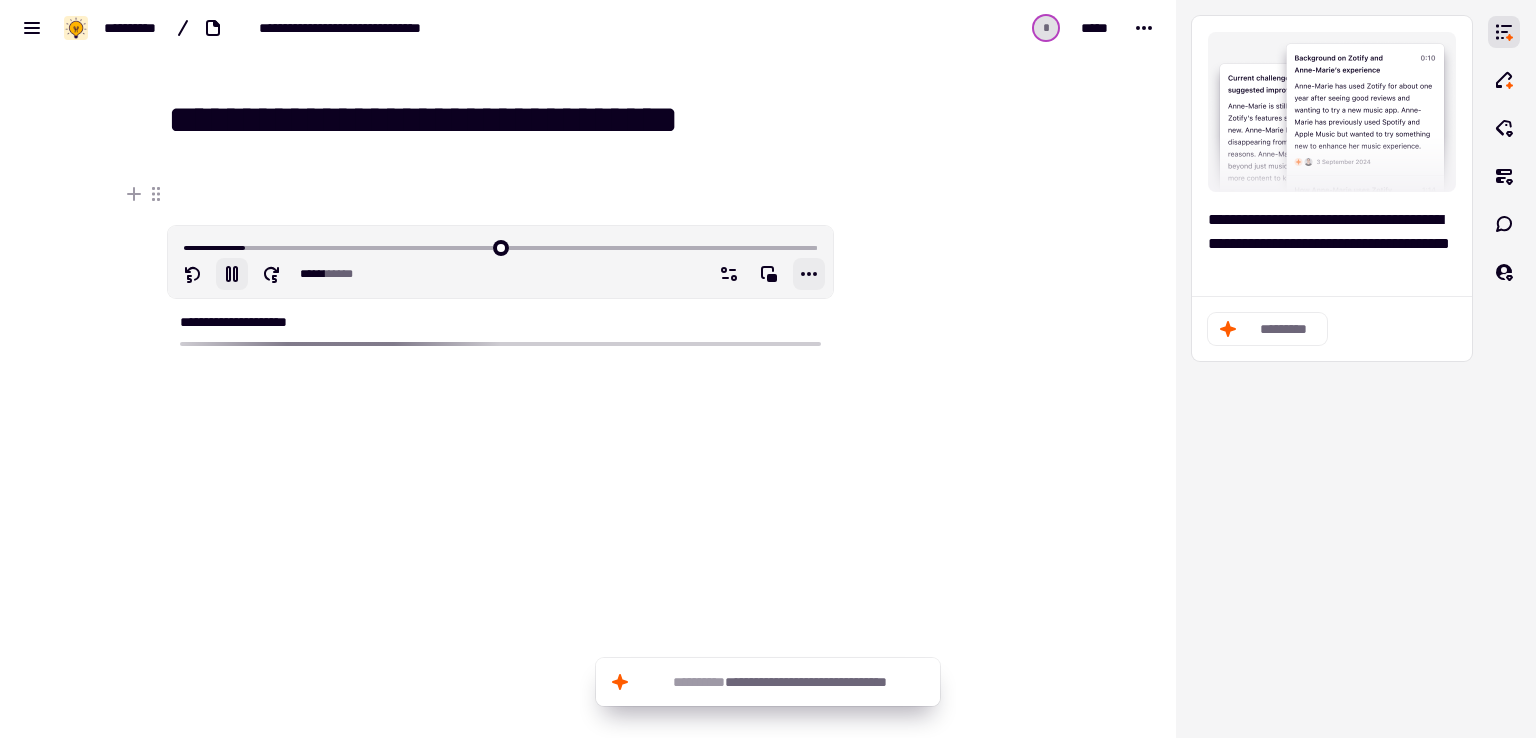 click 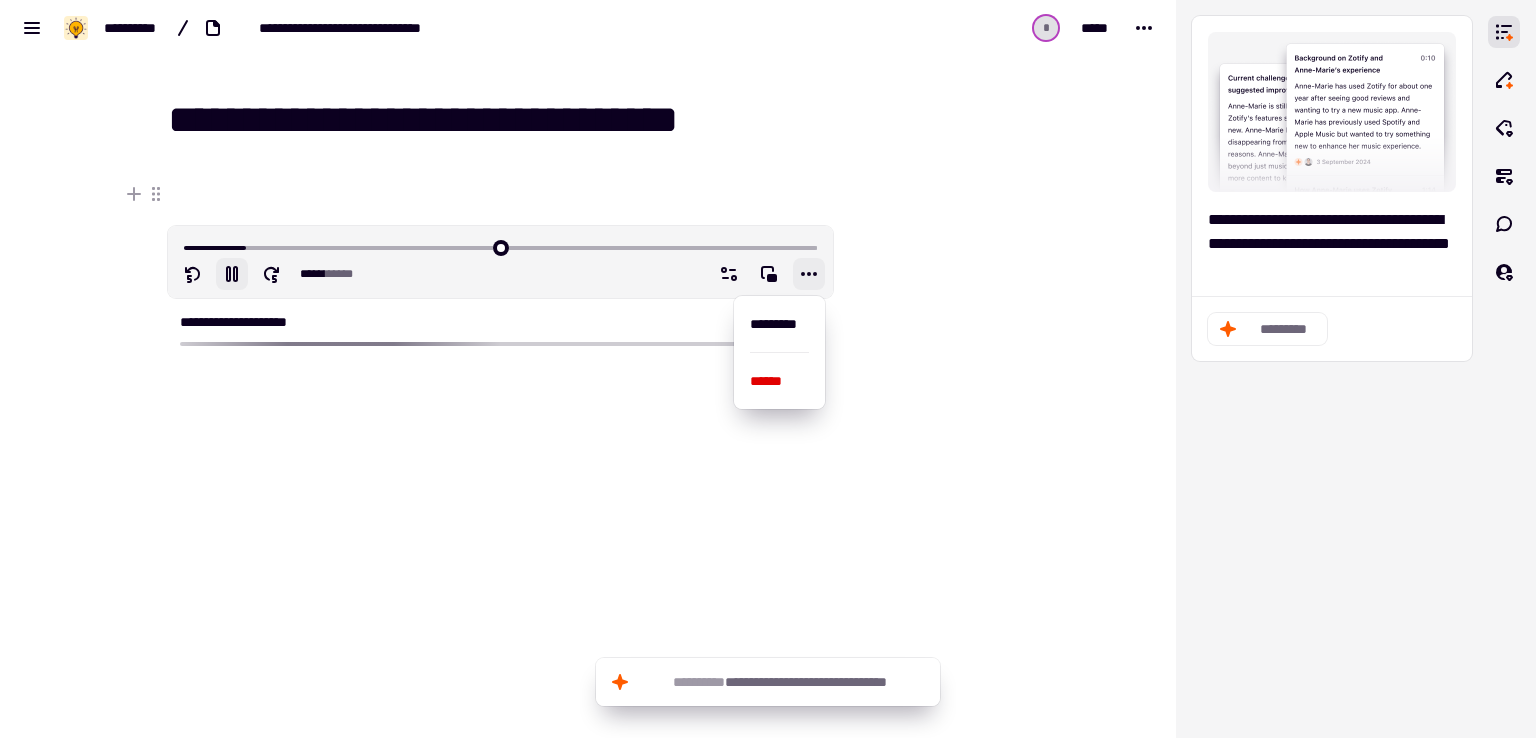 click 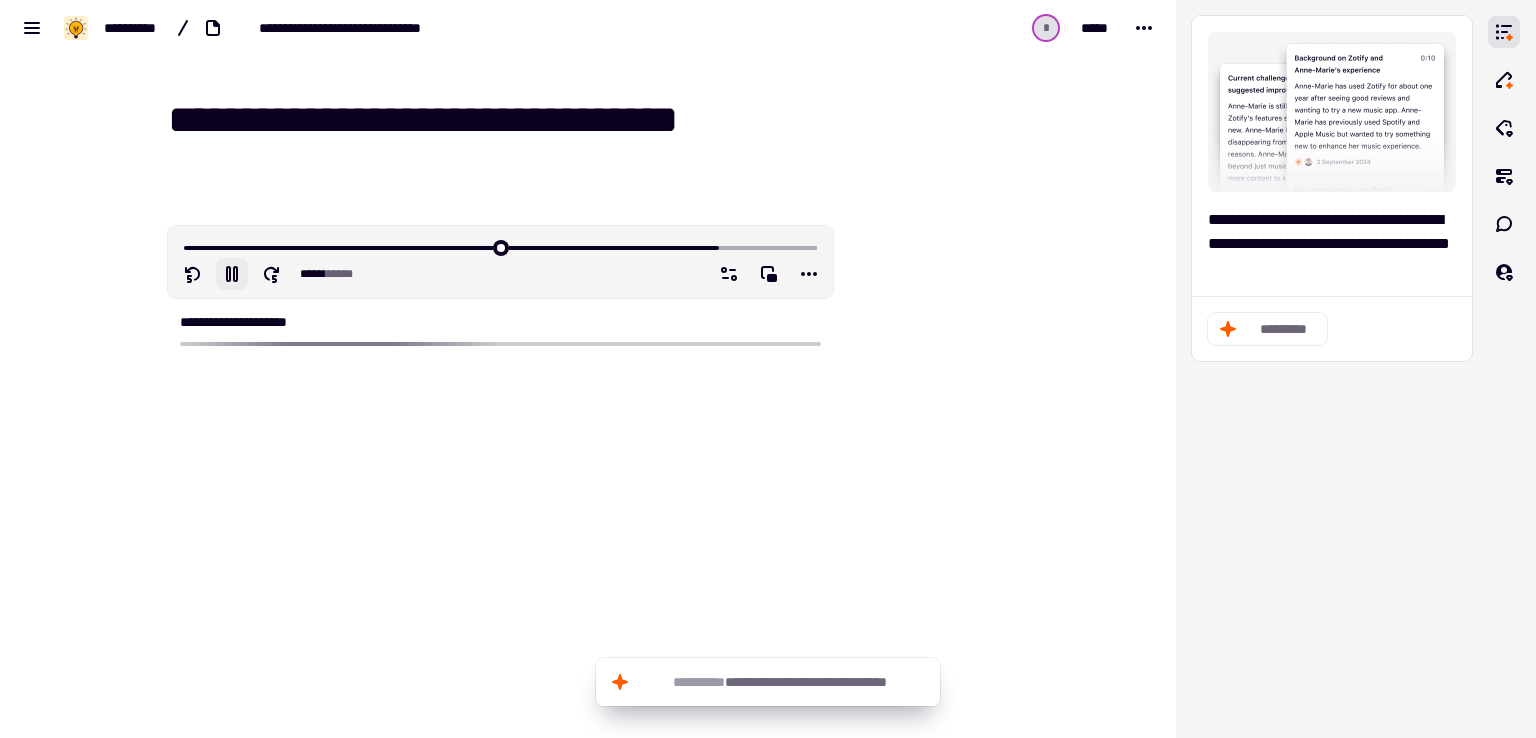 type on "******" 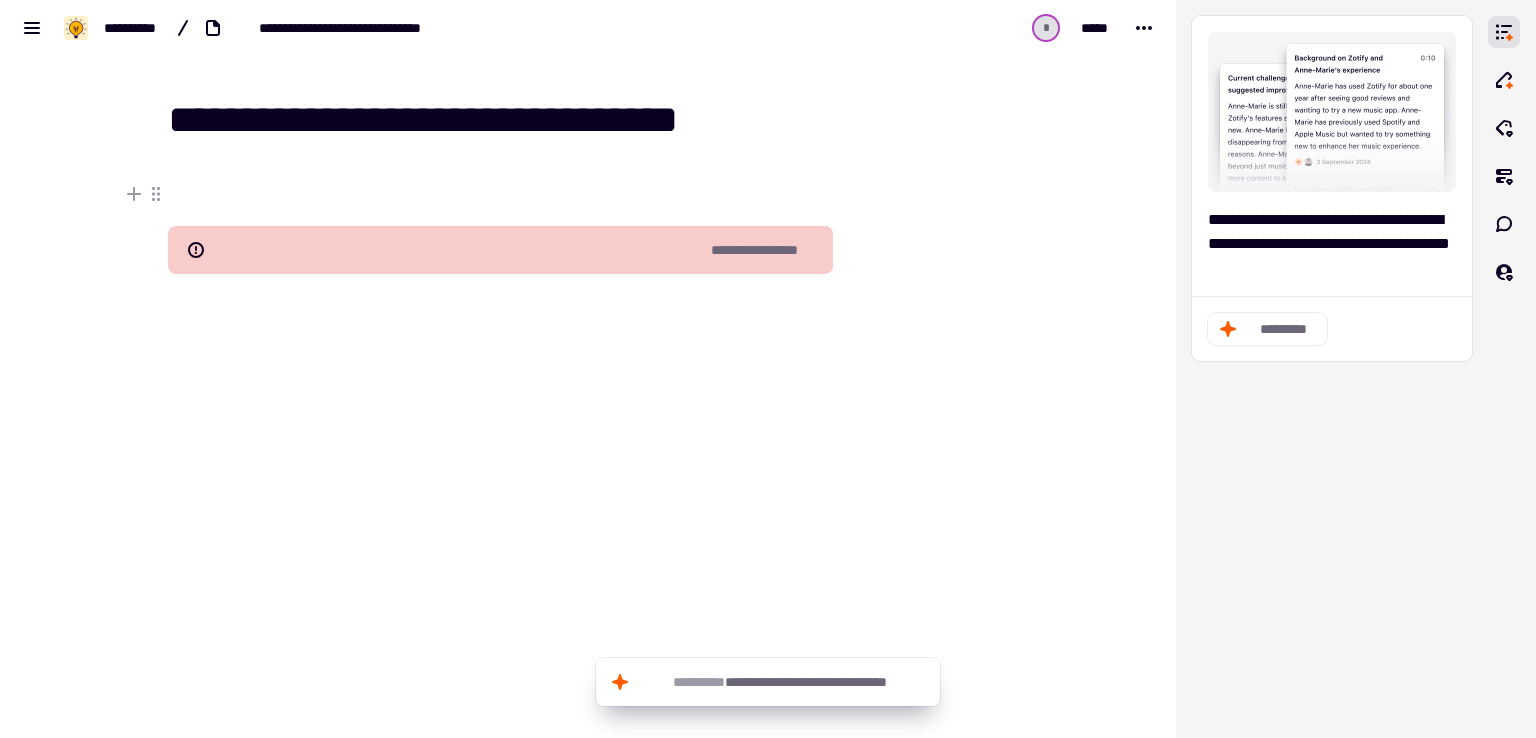 click 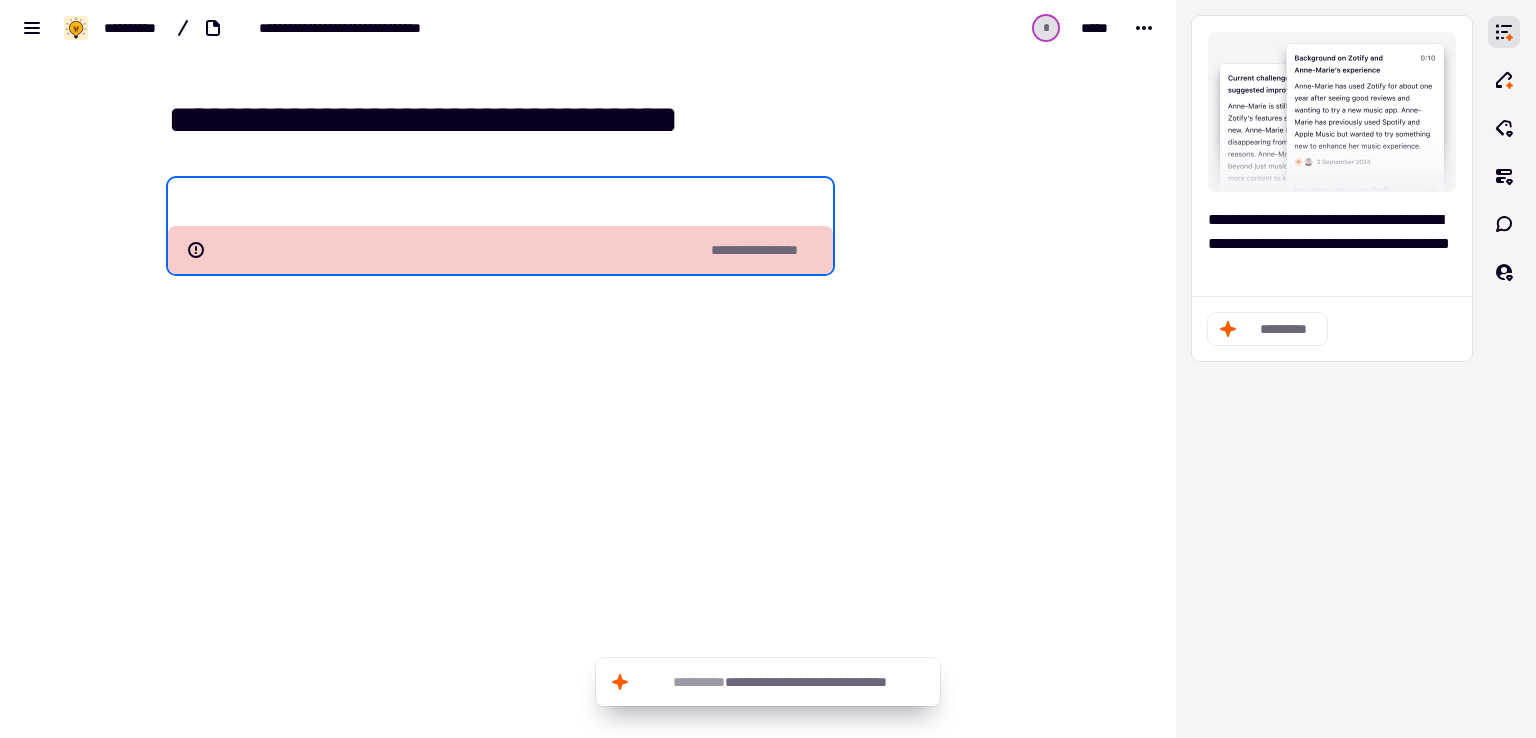 click on "**********" at bounding box center (488, 344) 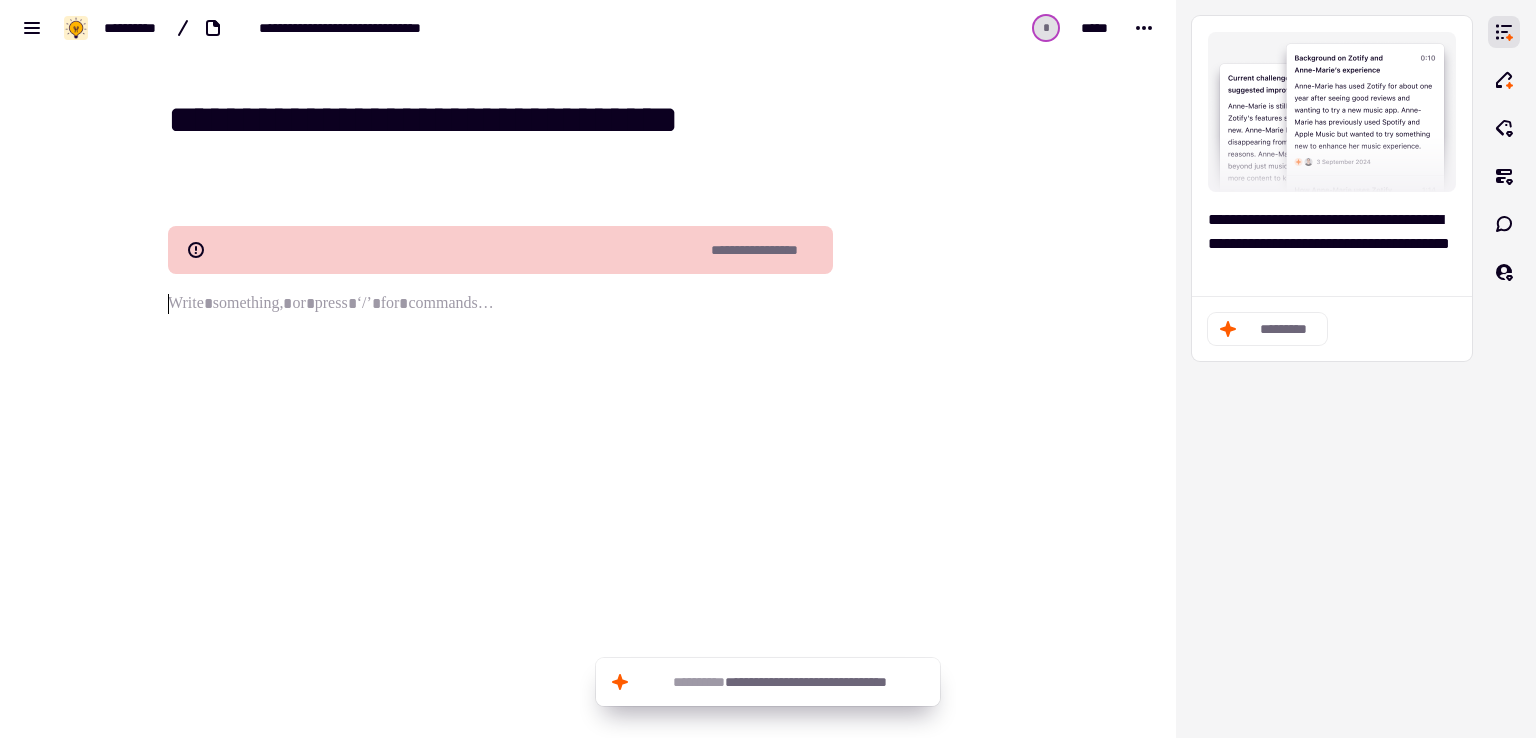 click at bounding box center [500, 444] 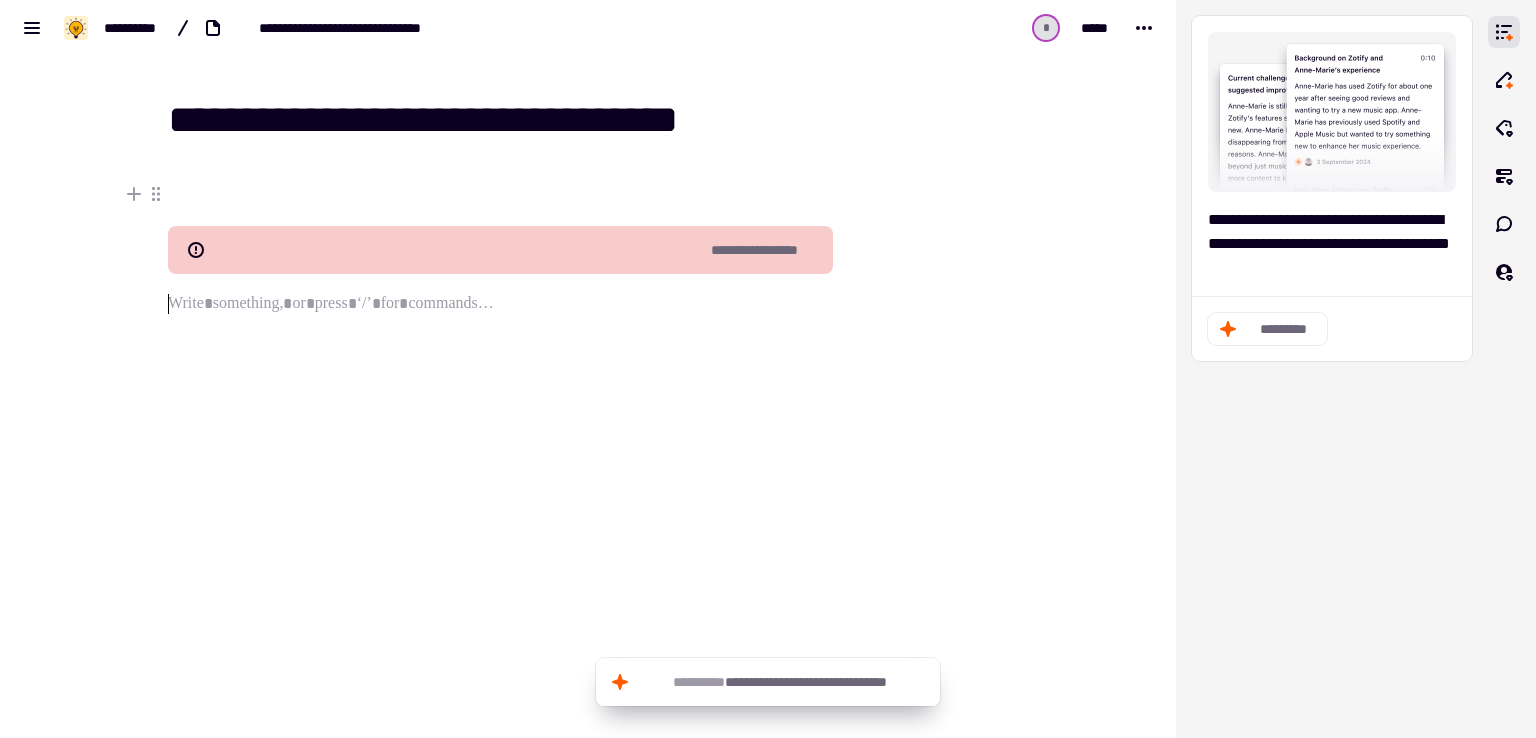 click on "**********" at bounding box center [500, 250] 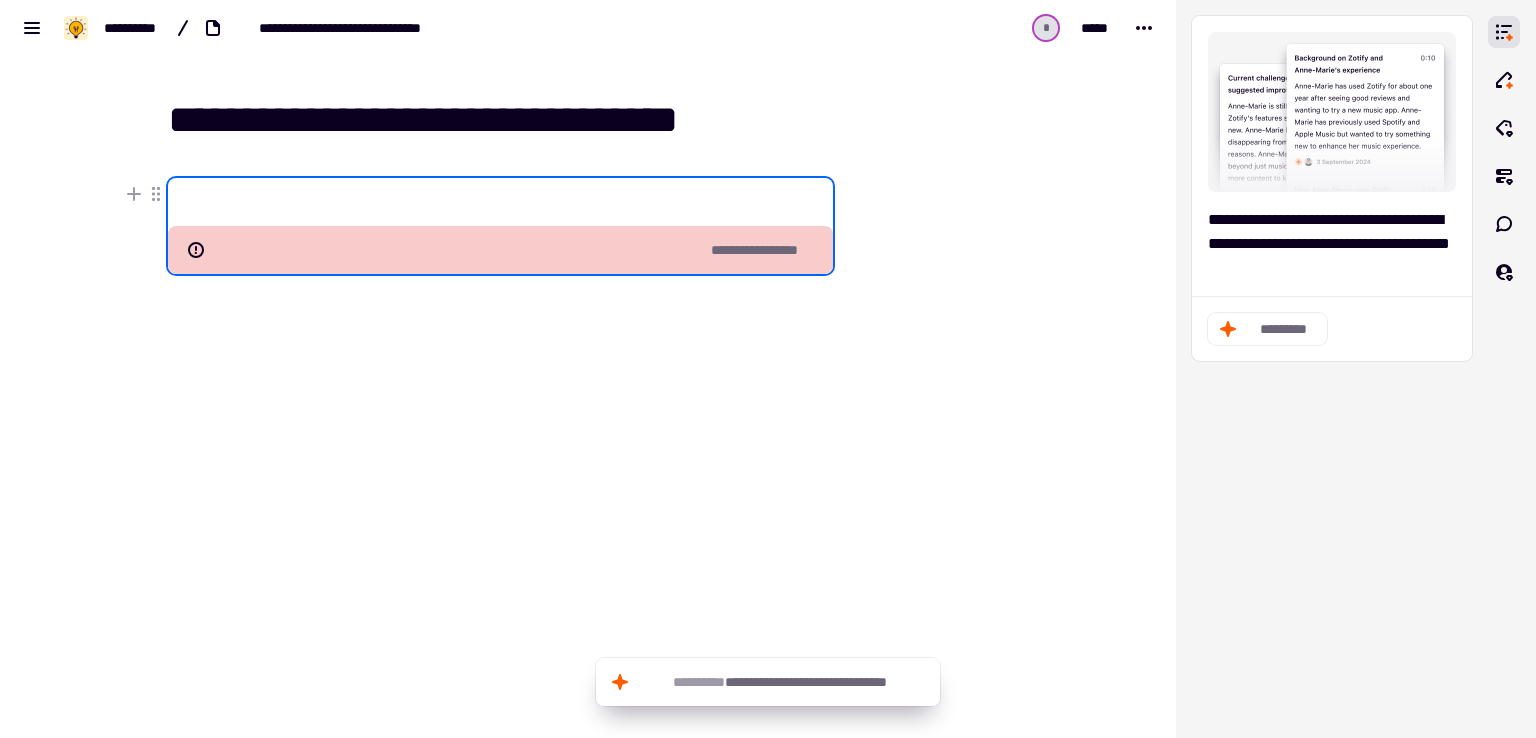 click on "**********" at bounding box center [500, 250] 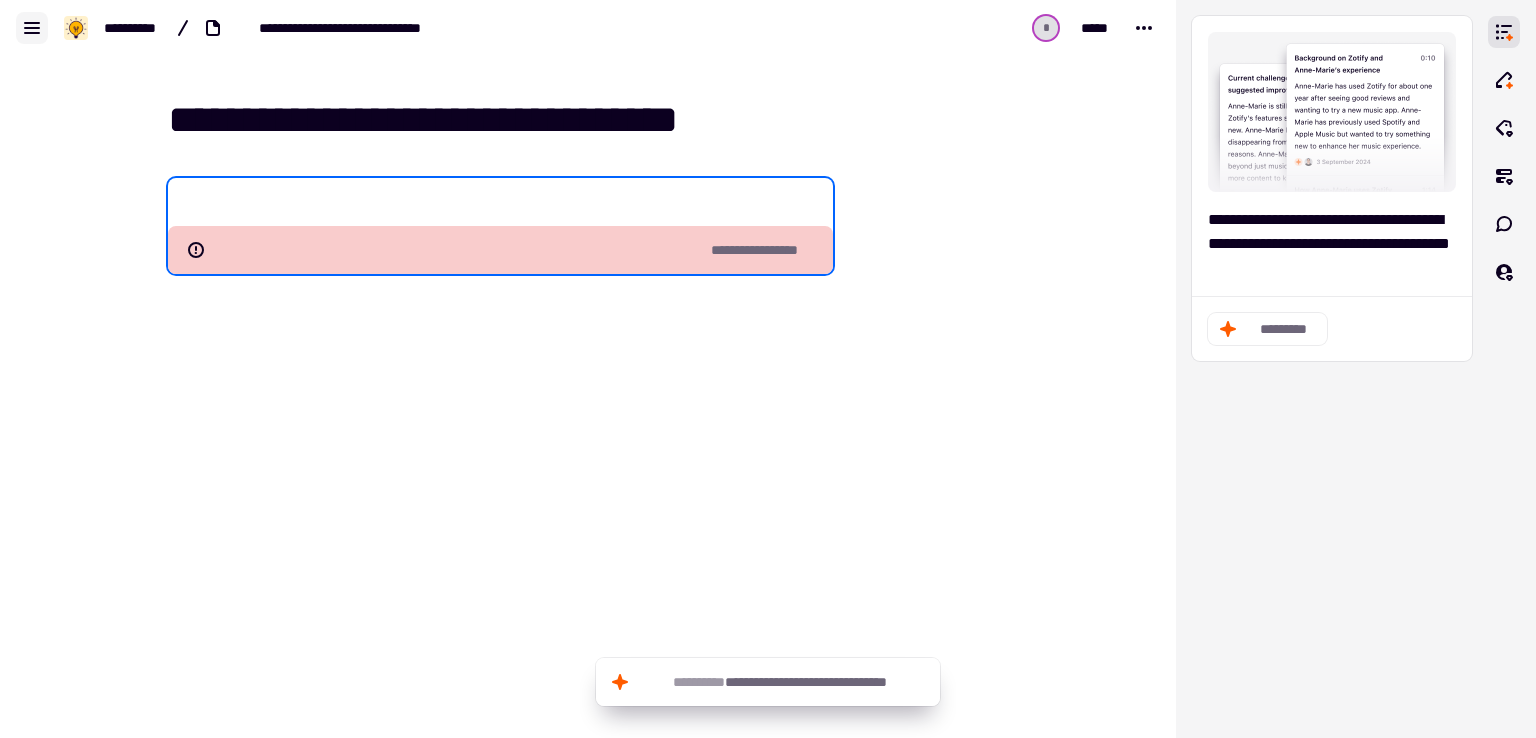 click 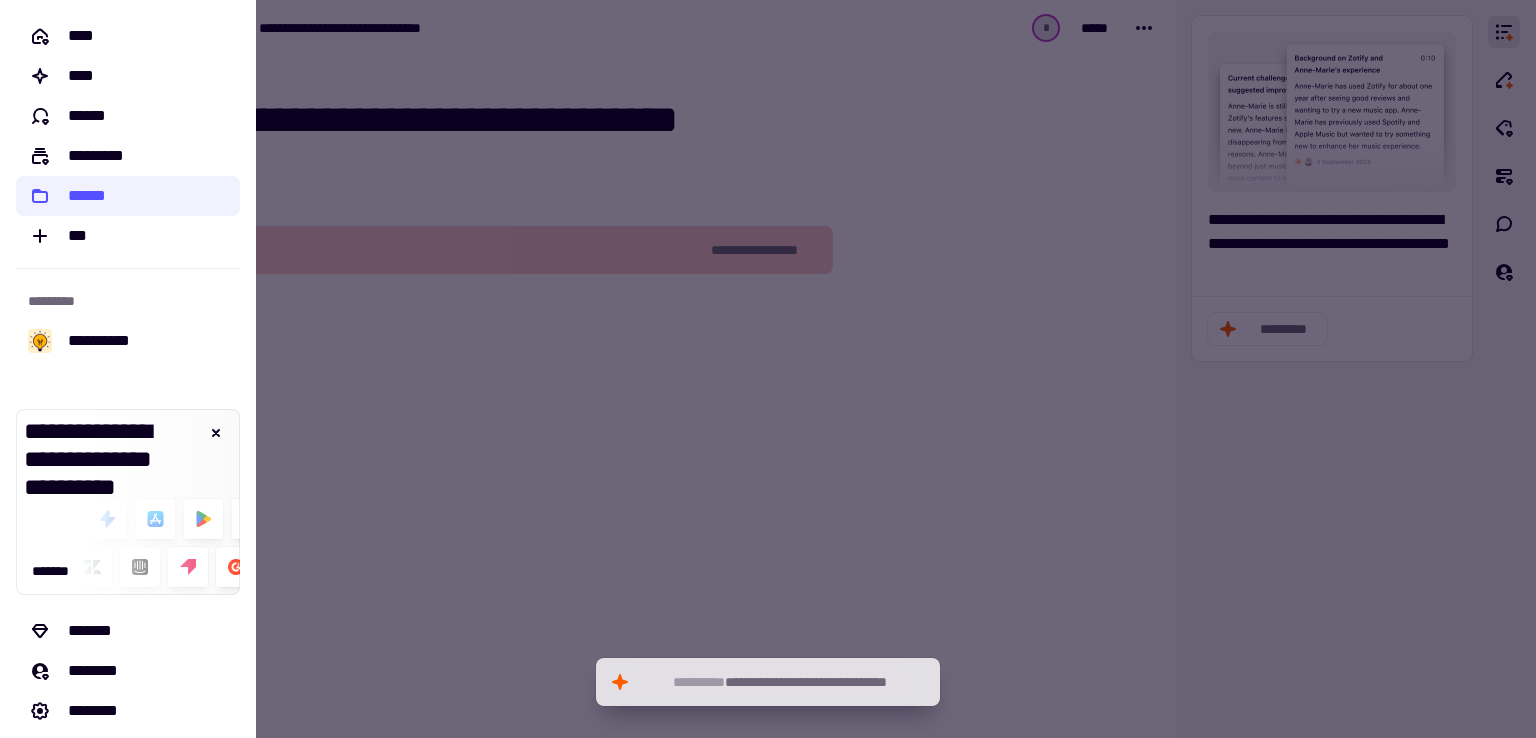 click at bounding box center (768, 369) 